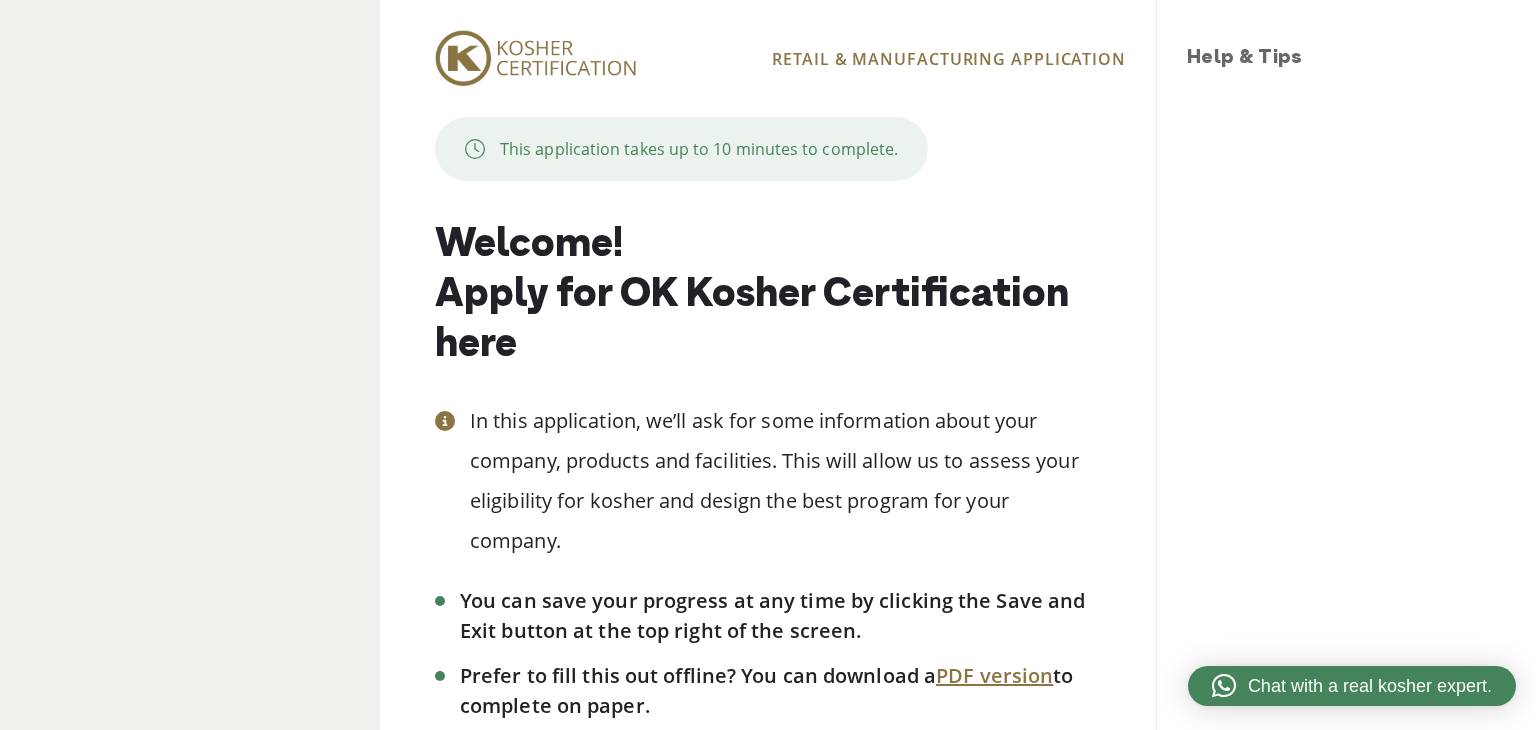 scroll, scrollTop: 0, scrollLeft: 0, axis: both 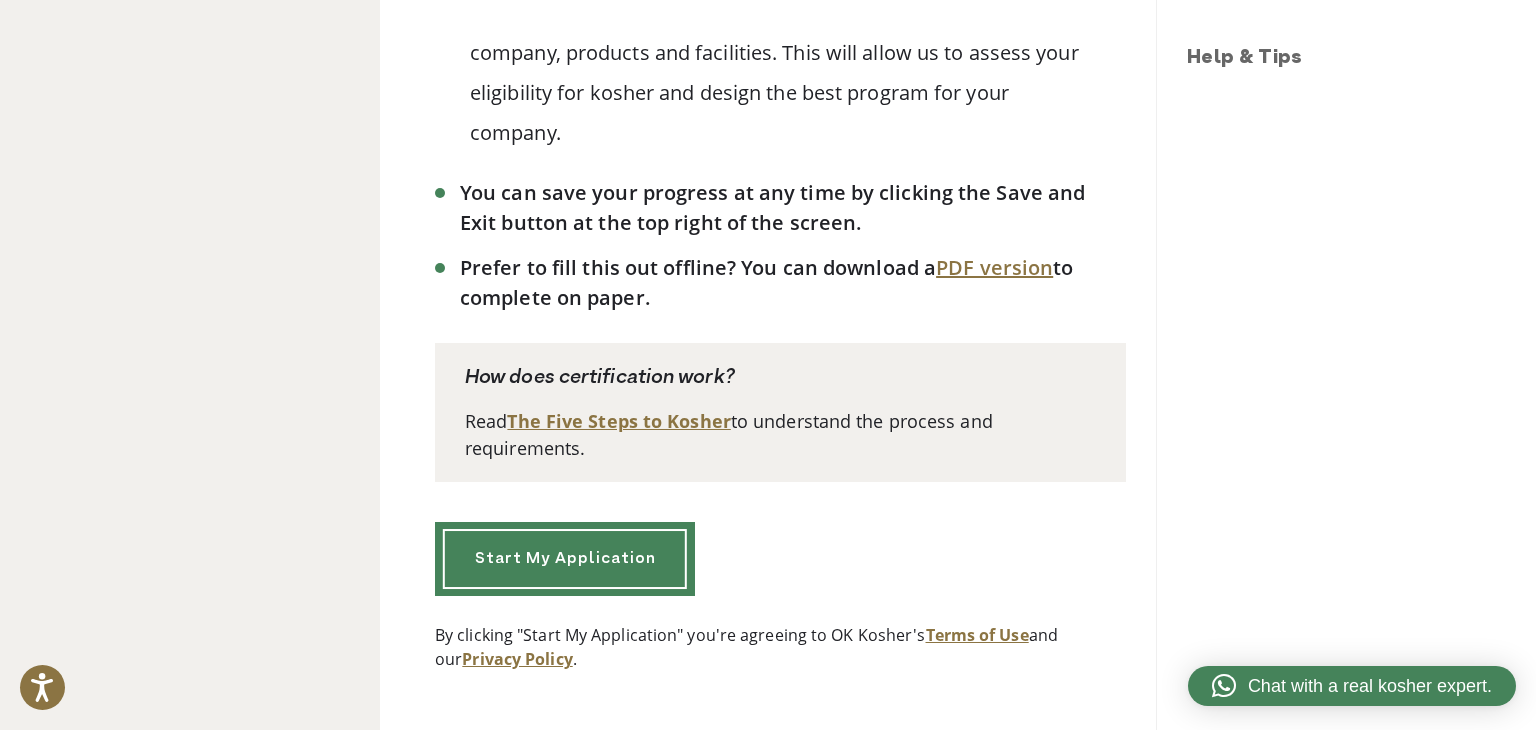 click on "Start My Application" at bounding box center [565, 559] 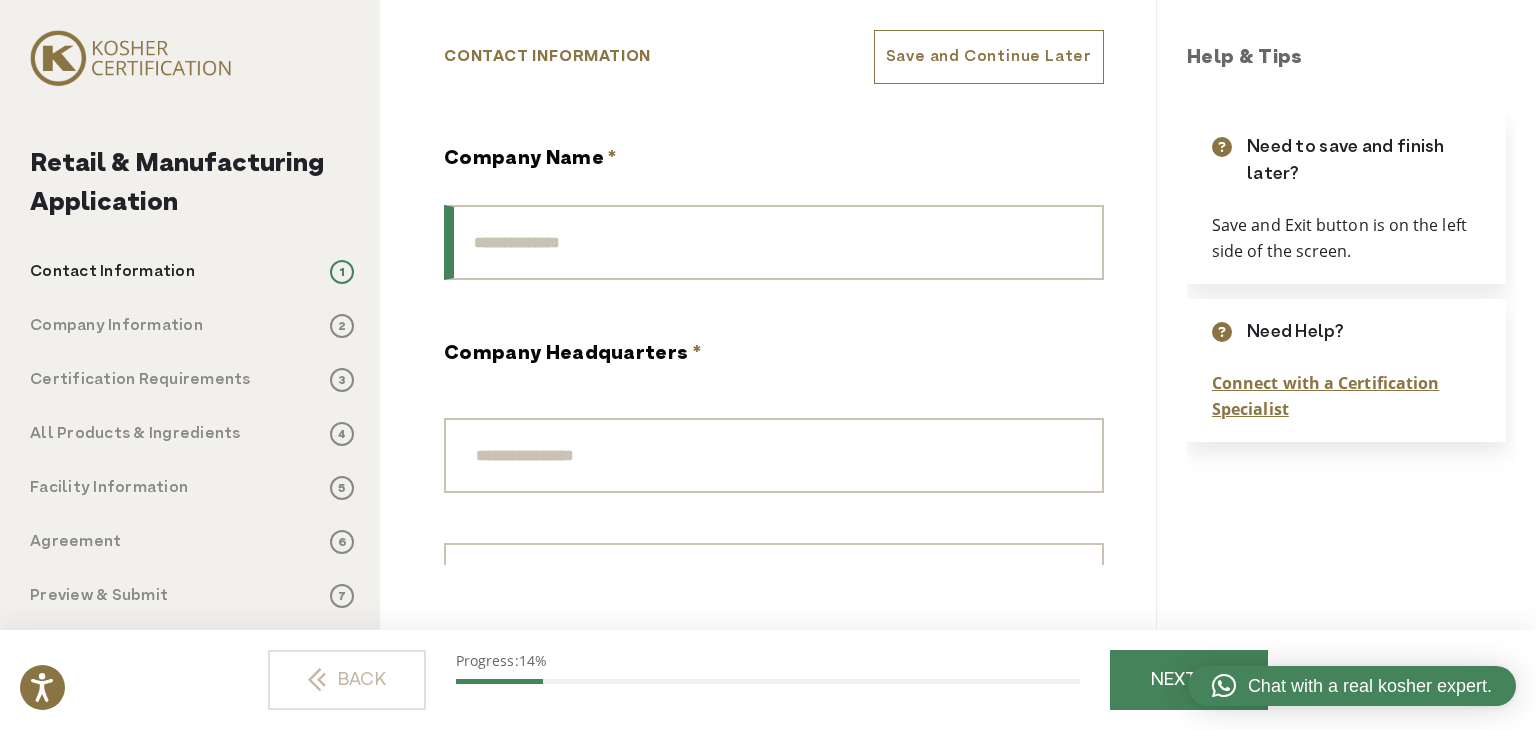 click on "Company Name *" at bounding box center [774, 242] 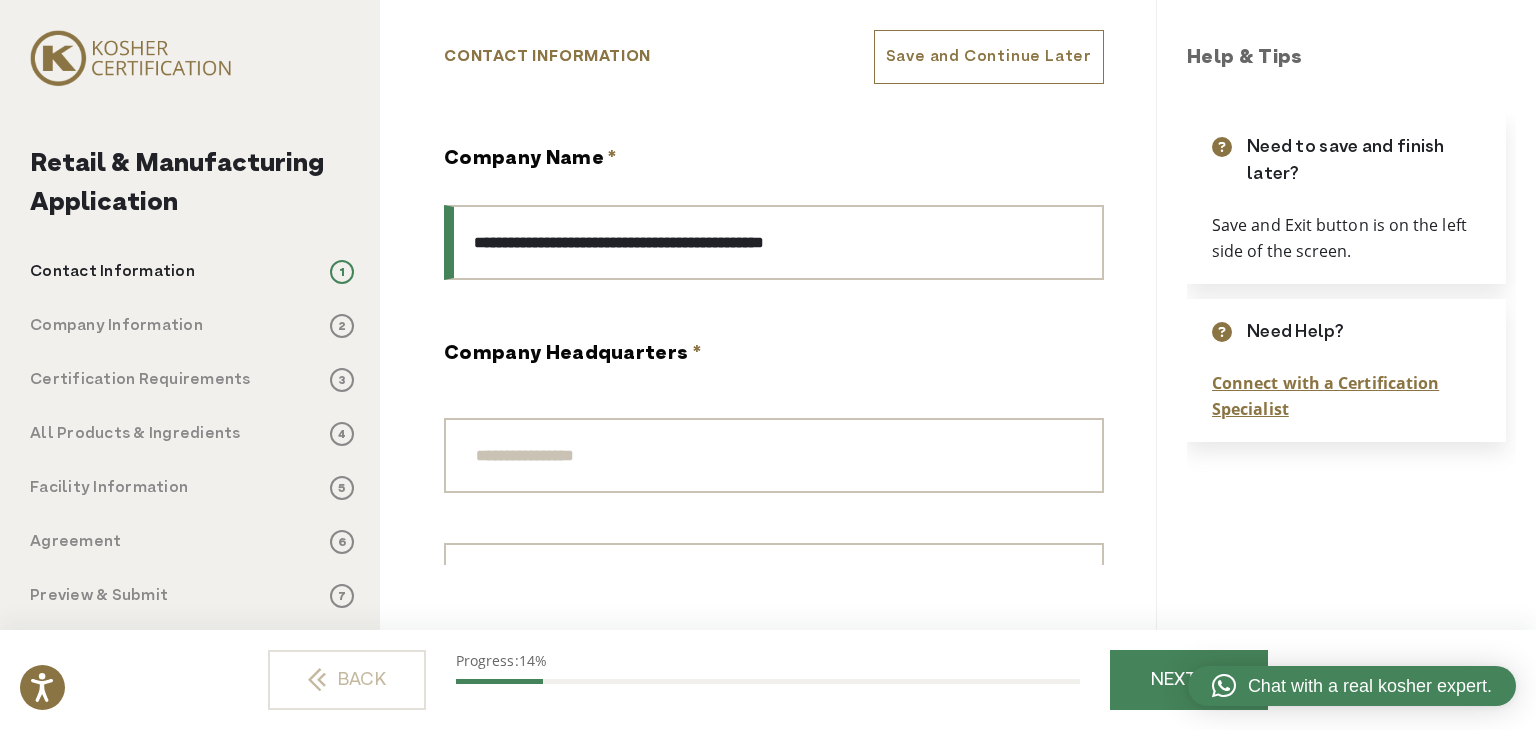 type on "**********" 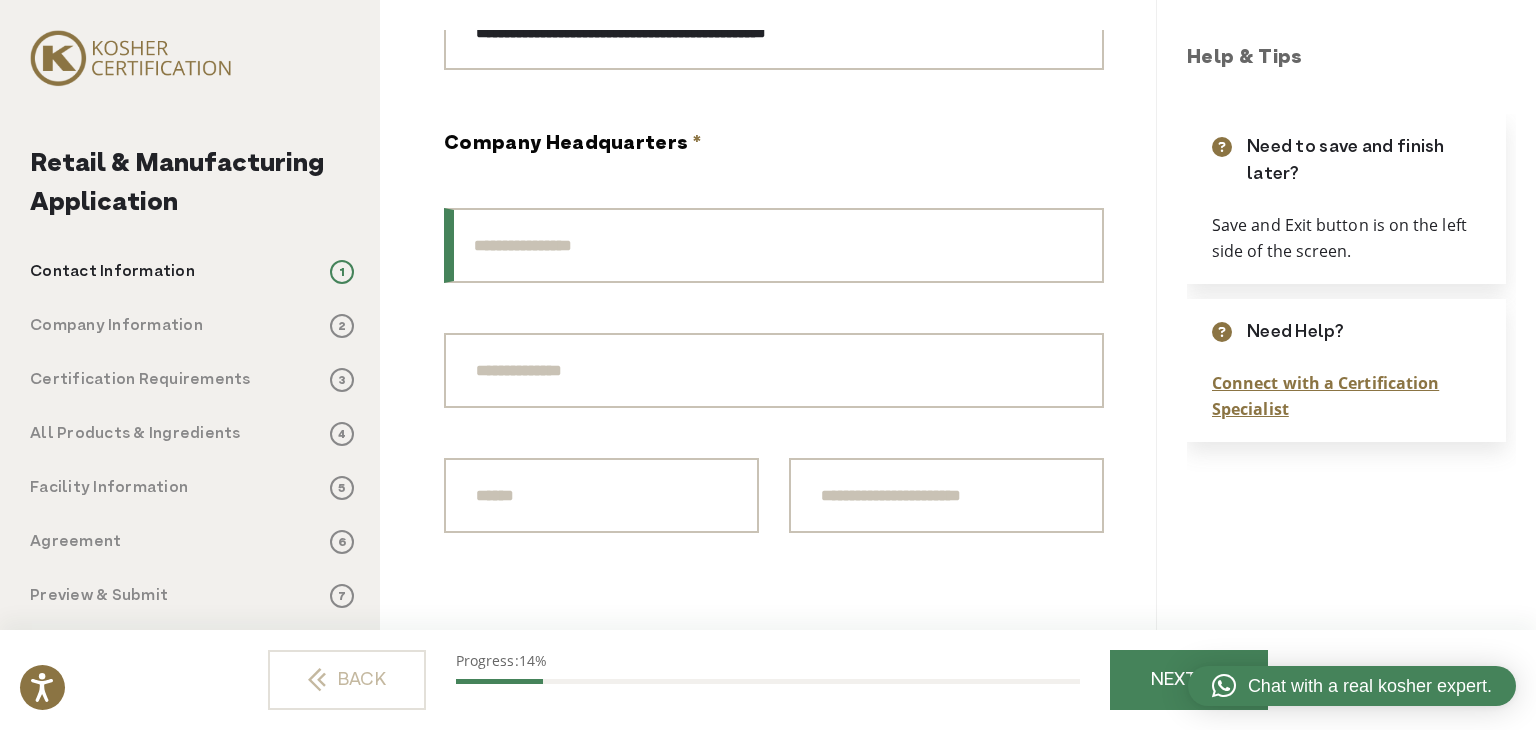 scroll, scrollTop: 0, scrollLeft: 0, axis: both 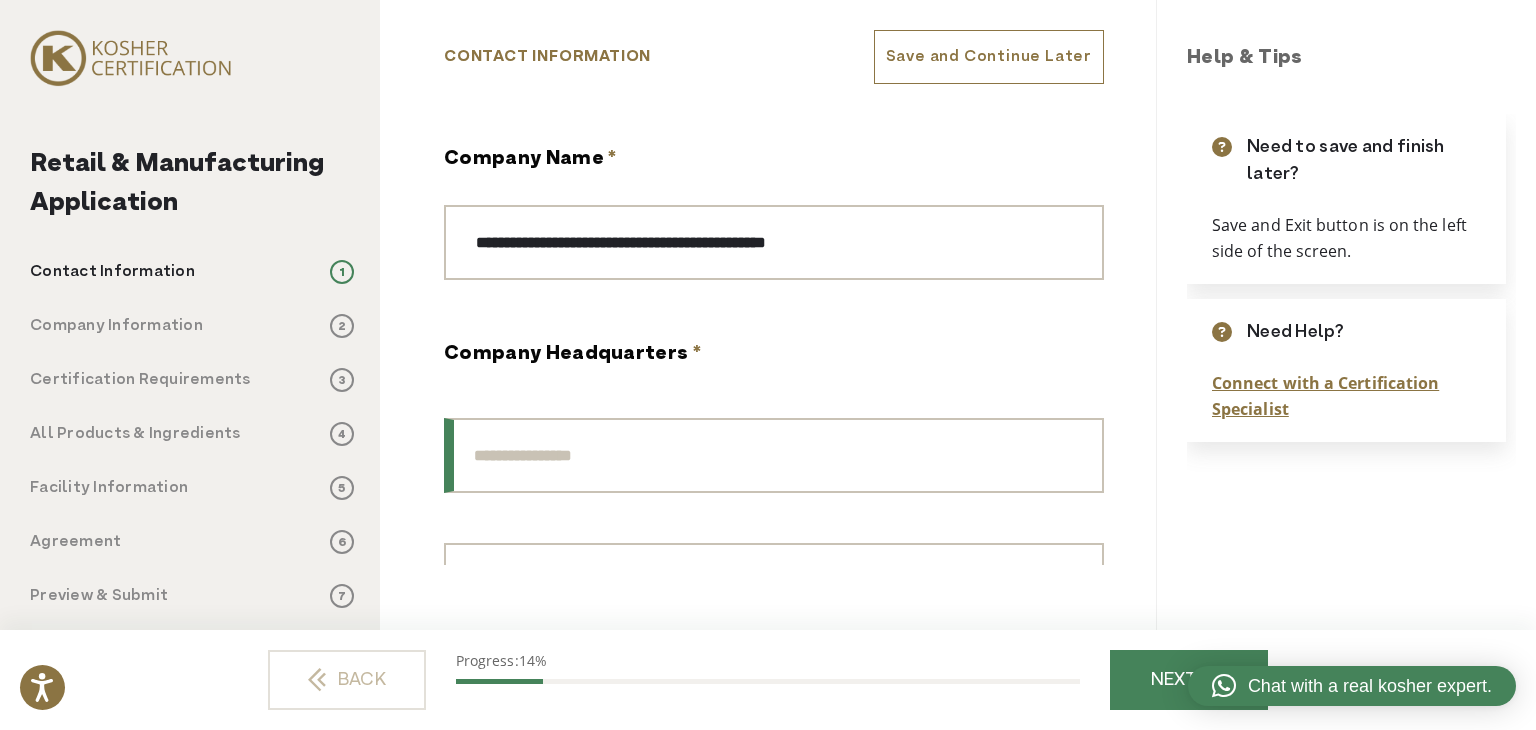 click on "Street Address" at bounding box center [774, 455] 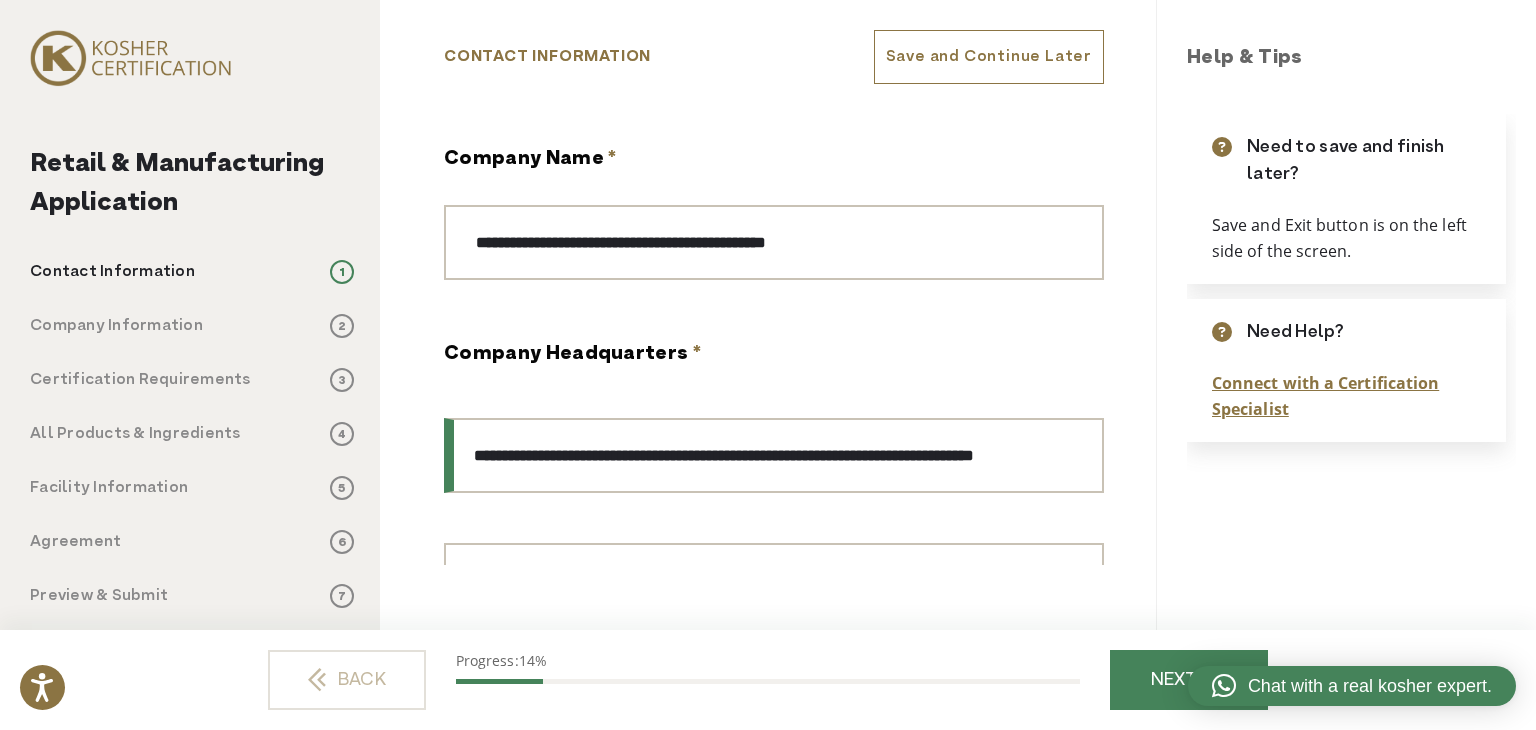 scroll, scrollTop: 0, scrollLeft: 35, axis: horizontal 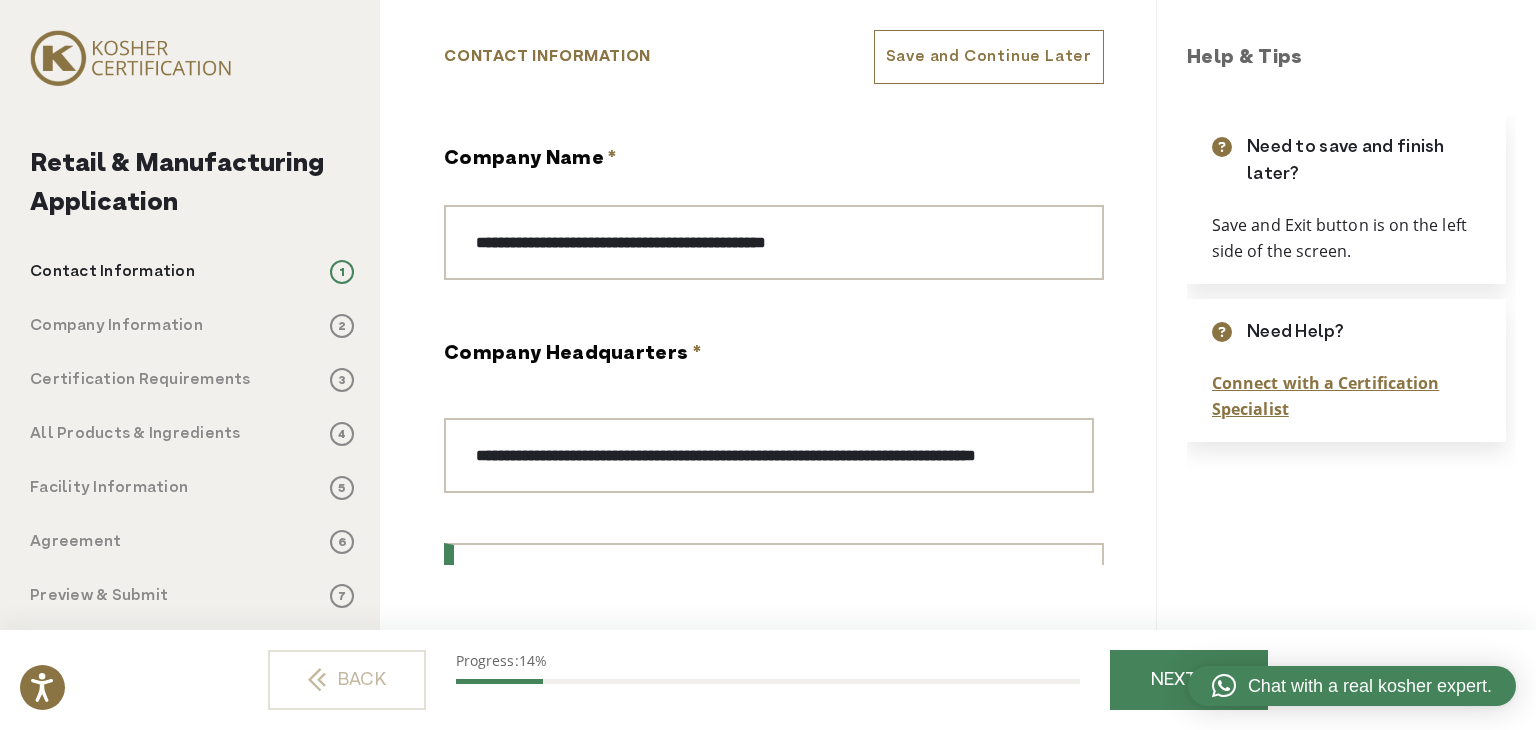 click on "Address Line 2" at bounding box center [774, 580] 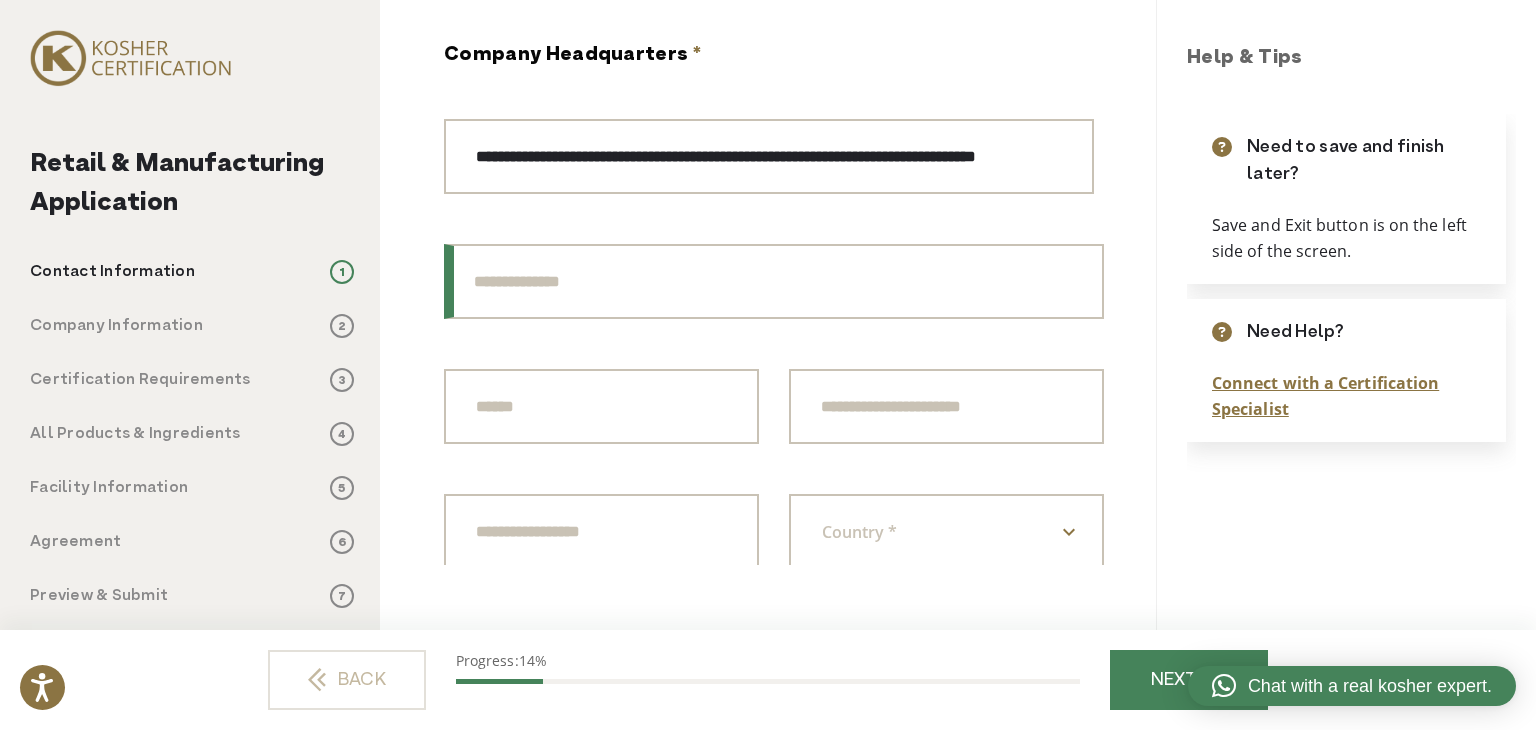scroll, scrollTop: 300, scrollLeft: 0, axis: vertical 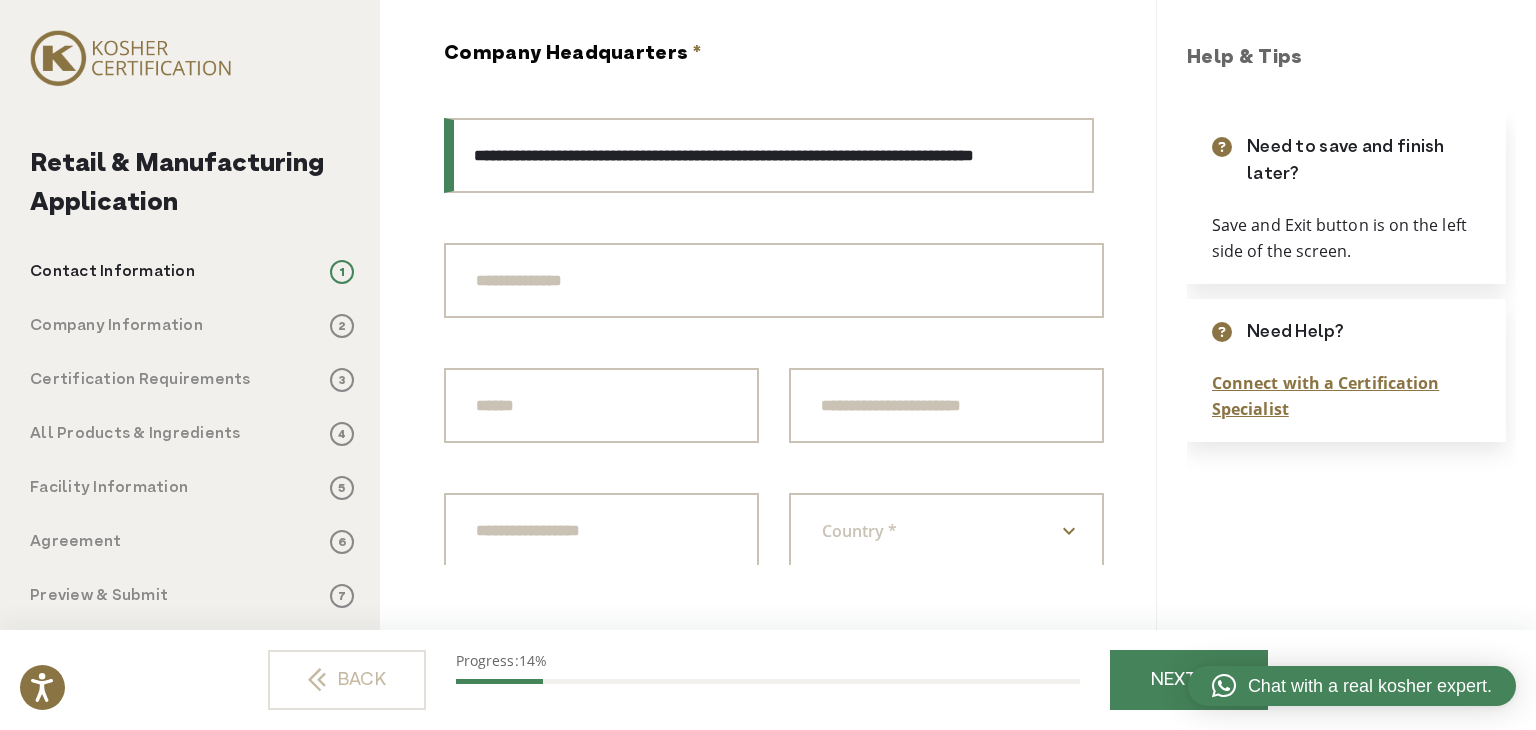 drag, startPoint x: 604, startPoint y: 148, endPoint x: 1292, endPoint y: 147, distance: 688.00073 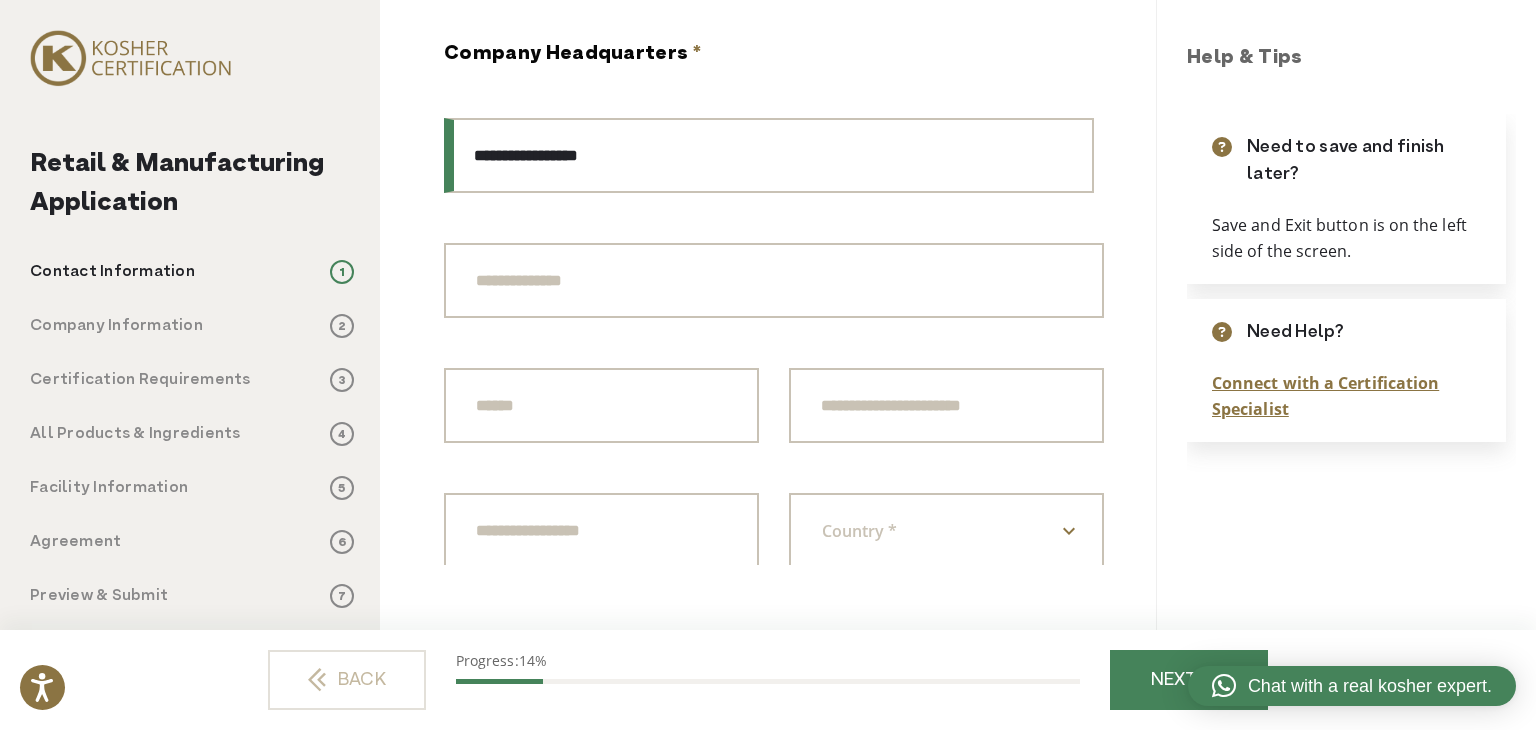 scroll, scrollTop: 0, scrollLeft: 0, axis: both 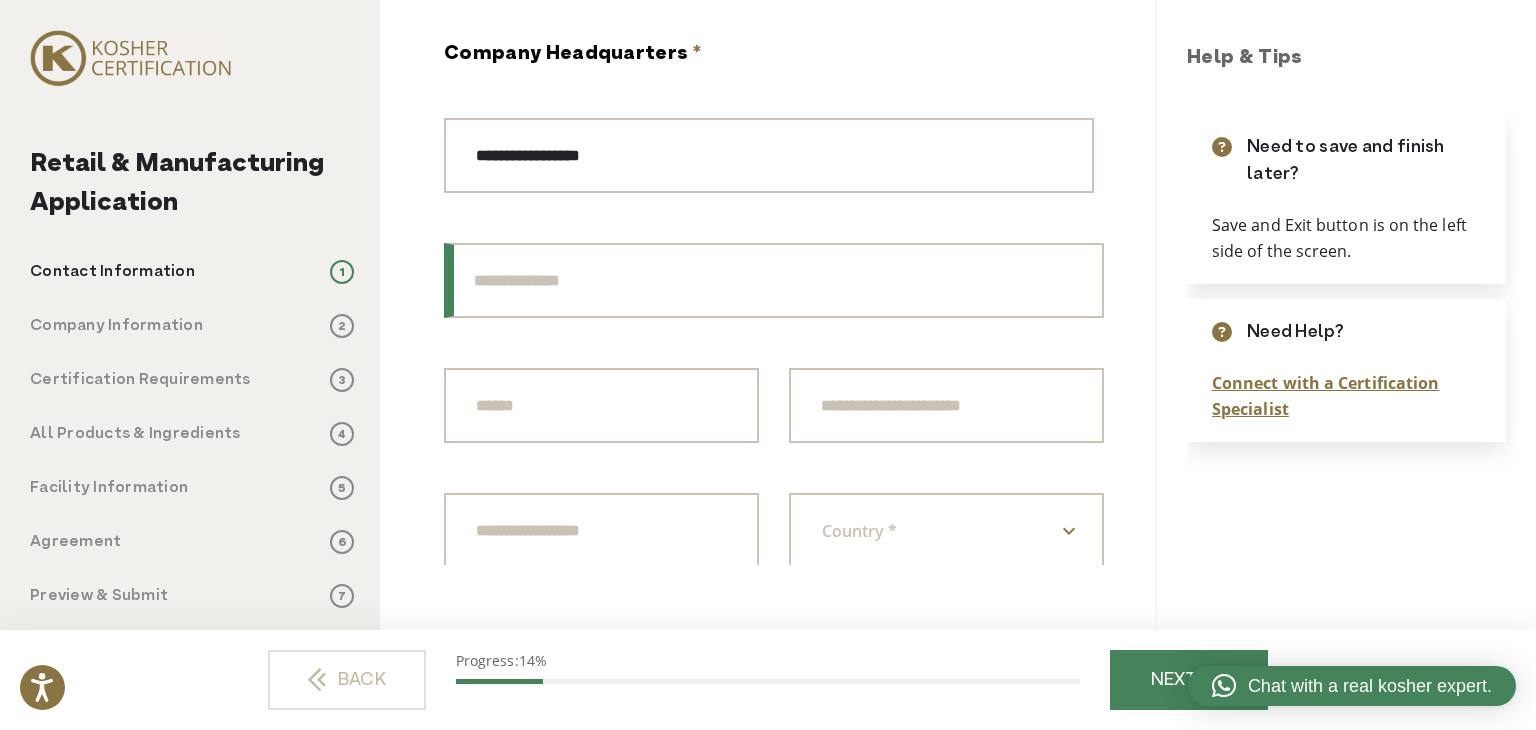 click on "Address Line 2" at bounding box center (774, 280) 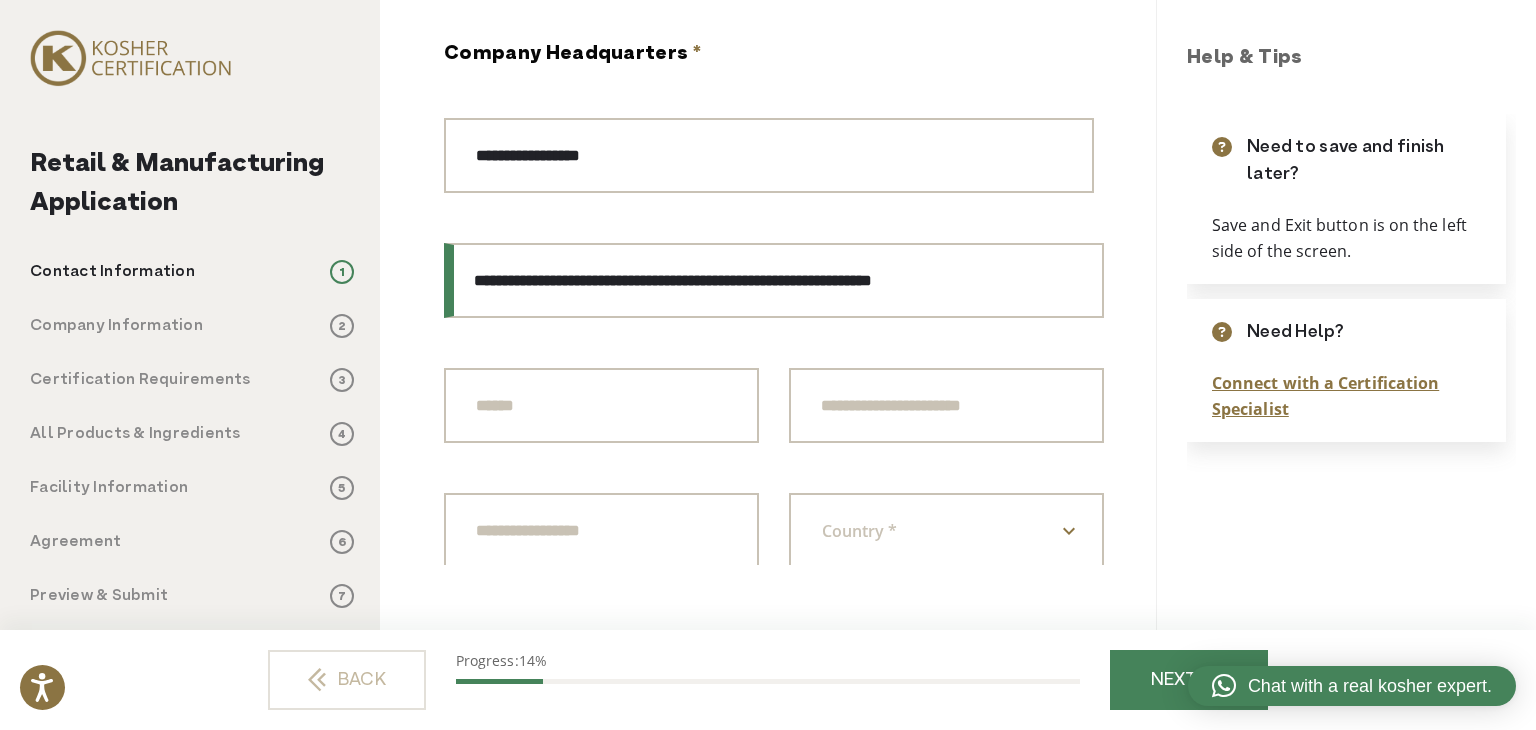 drag, startPoint x: 689, startPoint y: 284, endPoint x: 1132, endPoint y: 254, distance: 444.01465 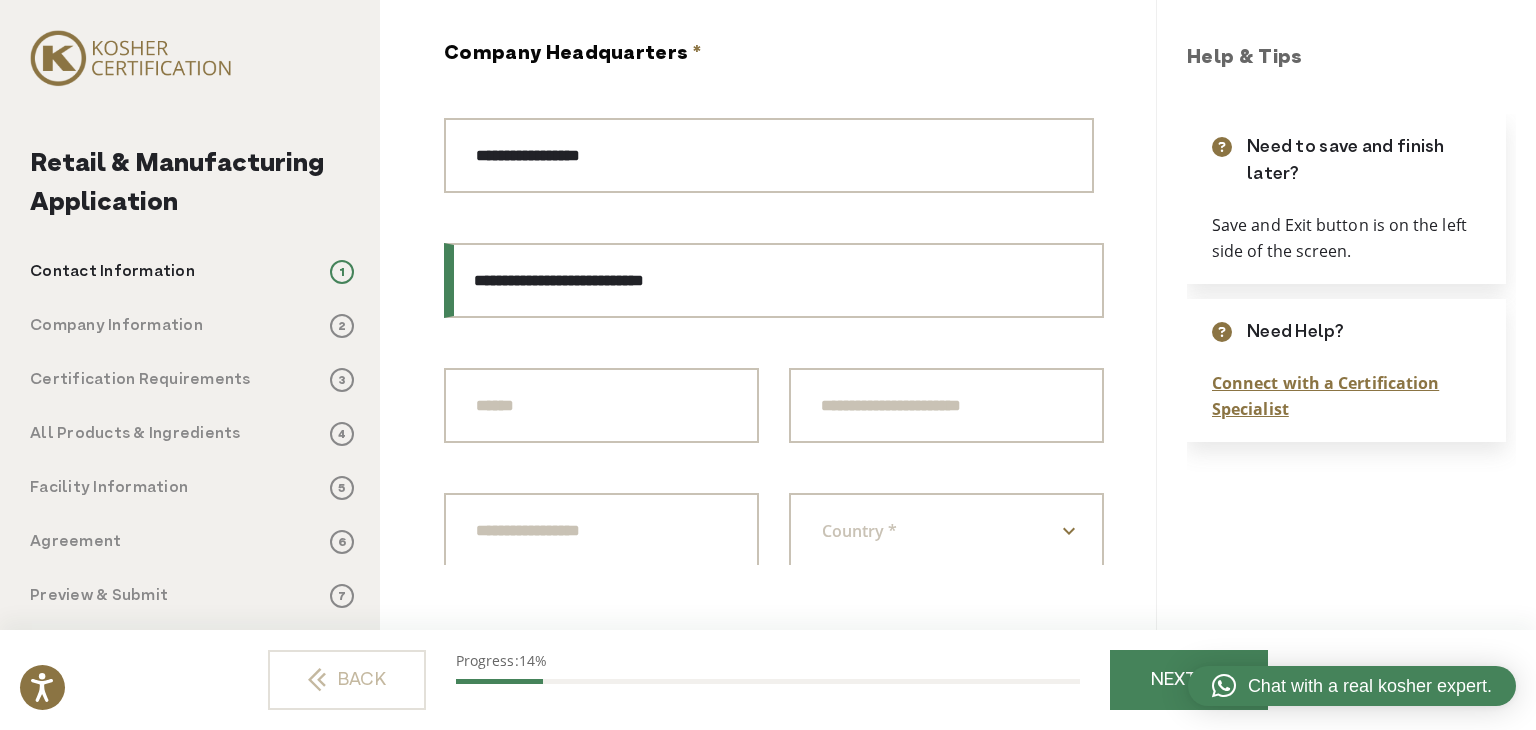 type on "**********" 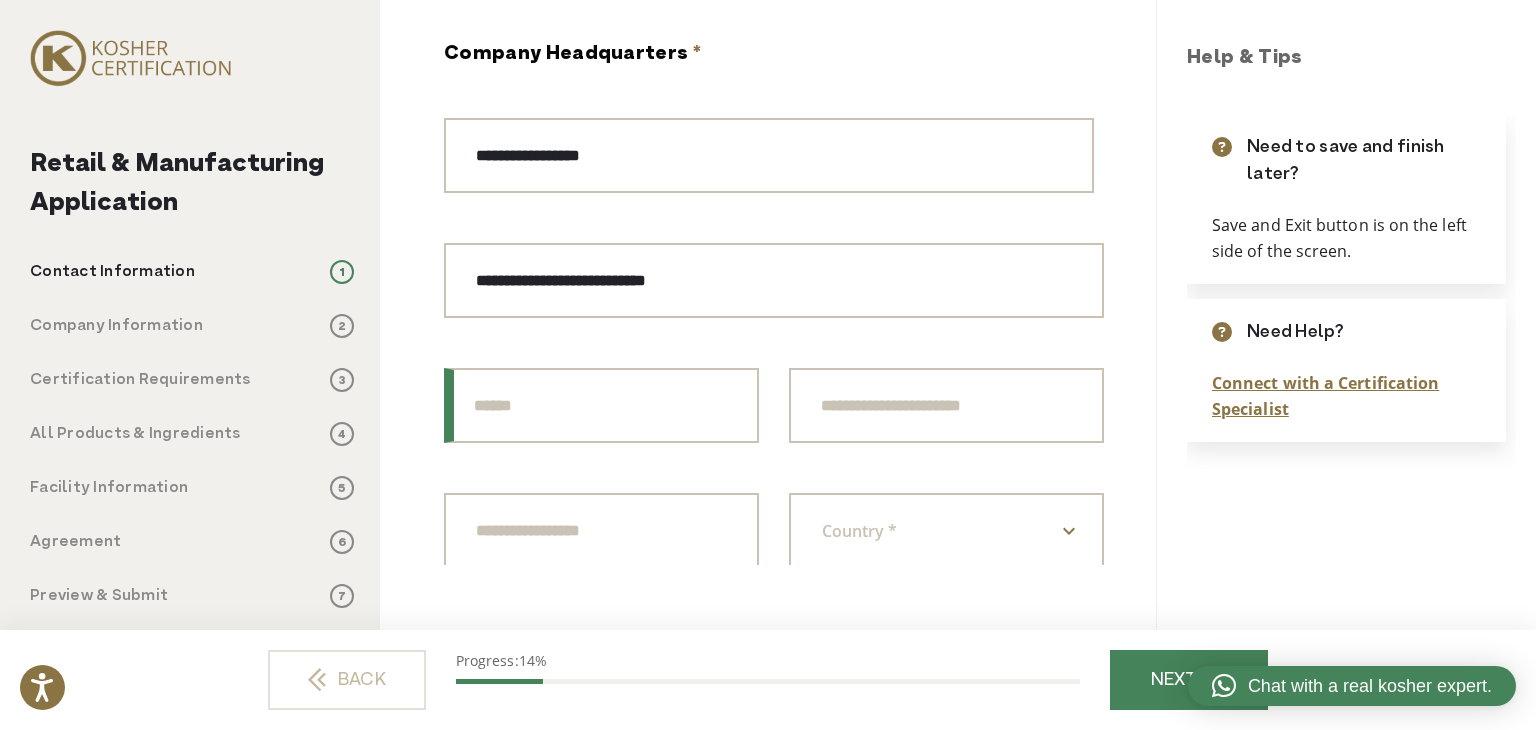 click on "City" at bounding box center [601, 405] 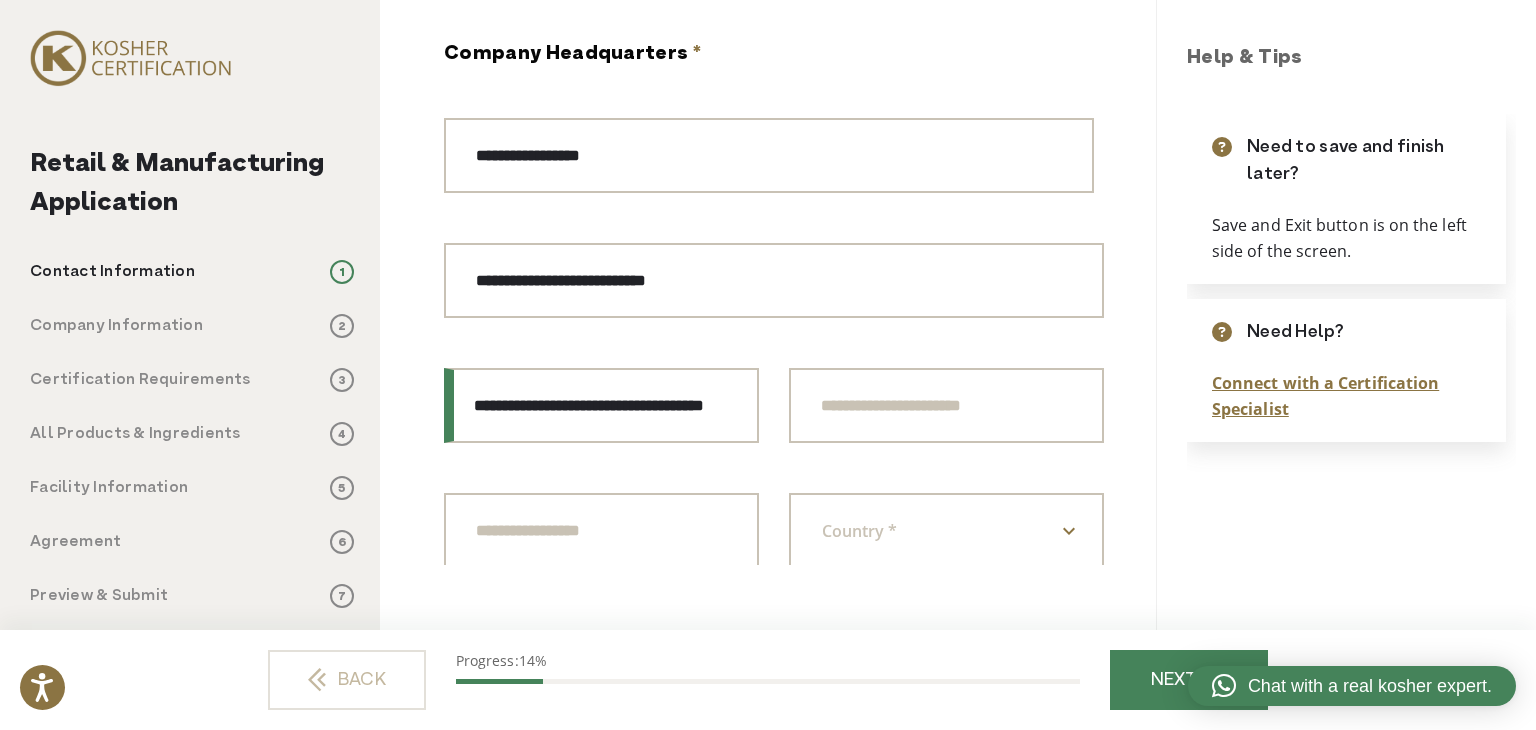 scroll, scrollTop: 0, scrollLeft: 29, axis: horizontal 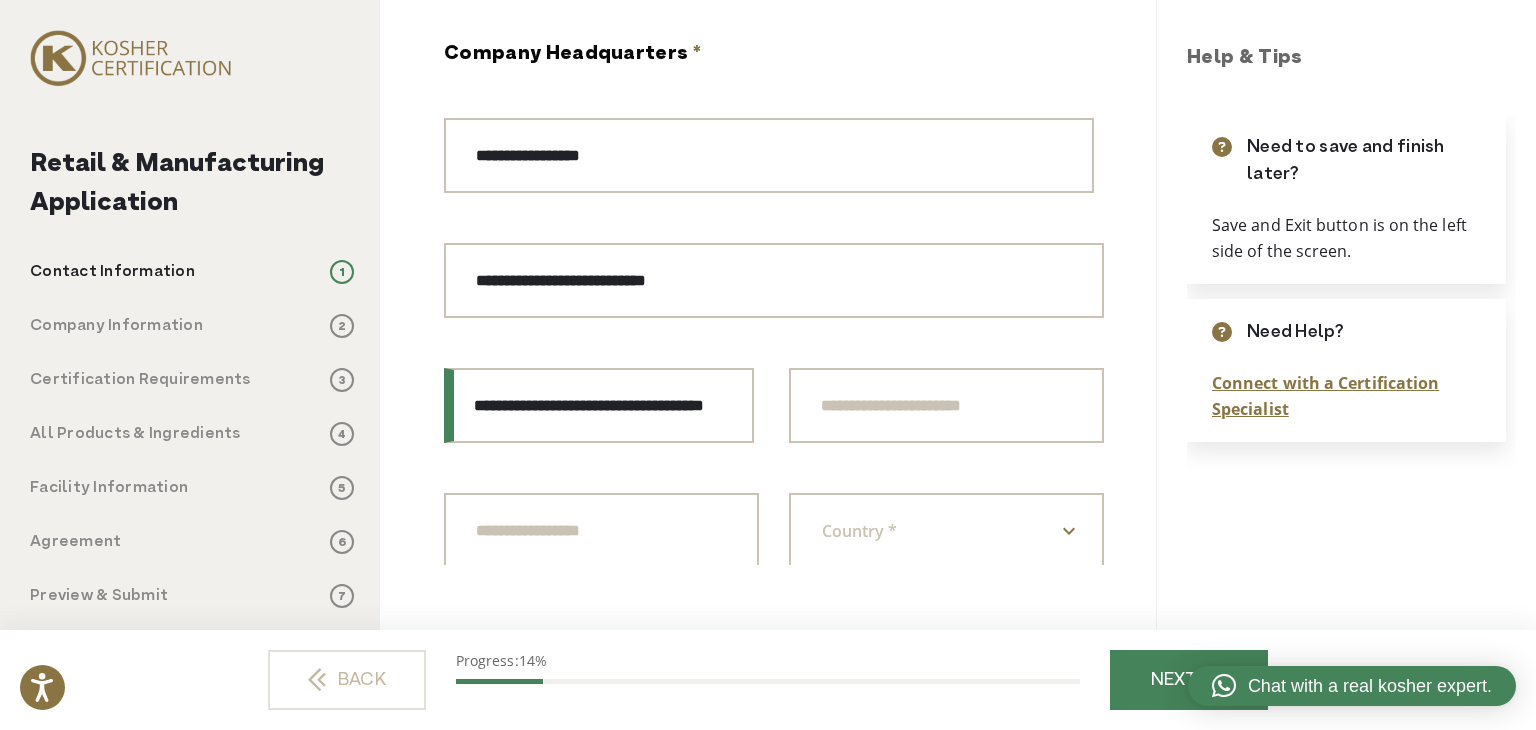 drag, startPoint x: 539, startPoint y: 406, endPoint x: 790, endPoint y: 399, distance: 251.0976 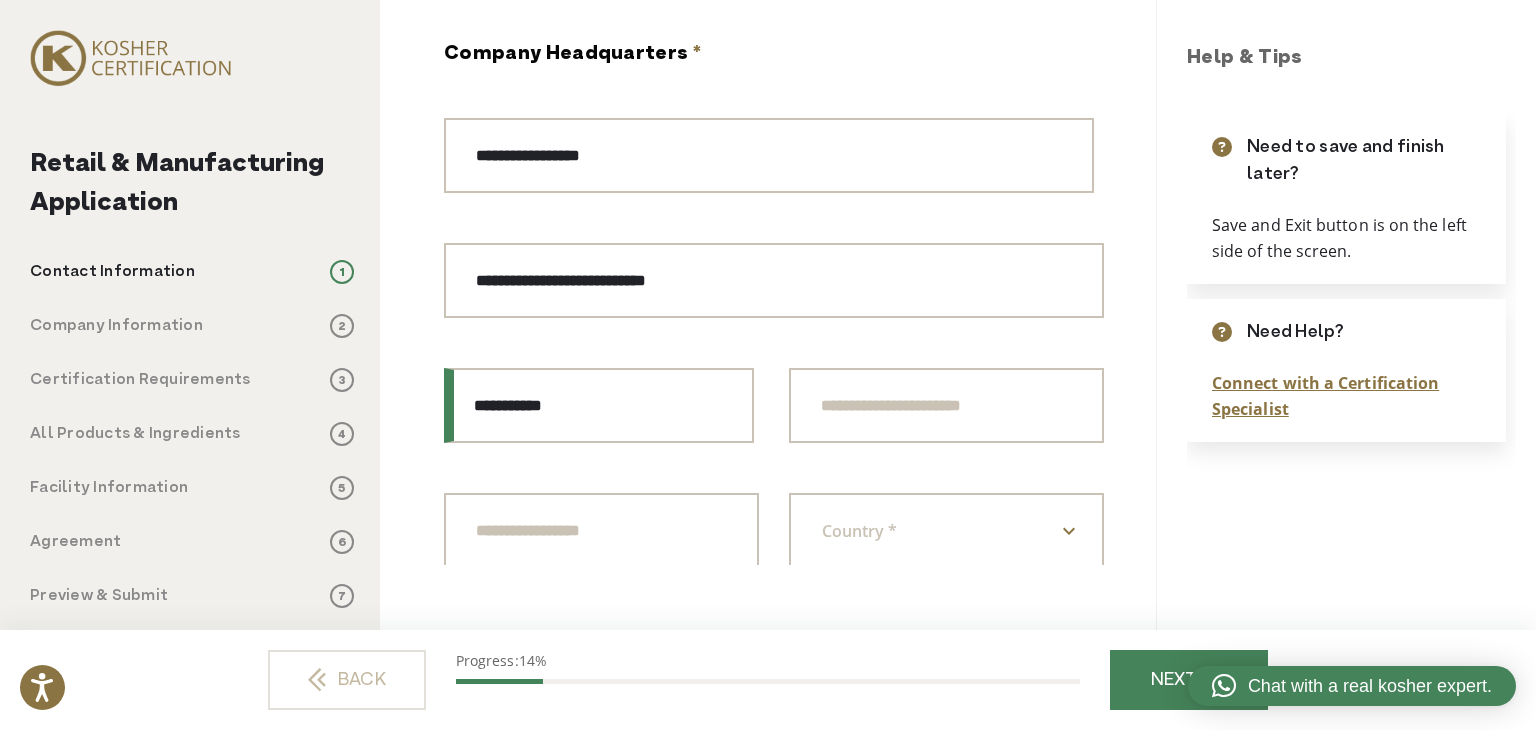 scroll, scrollTop: 0, scrollLeft: 0, axis: both 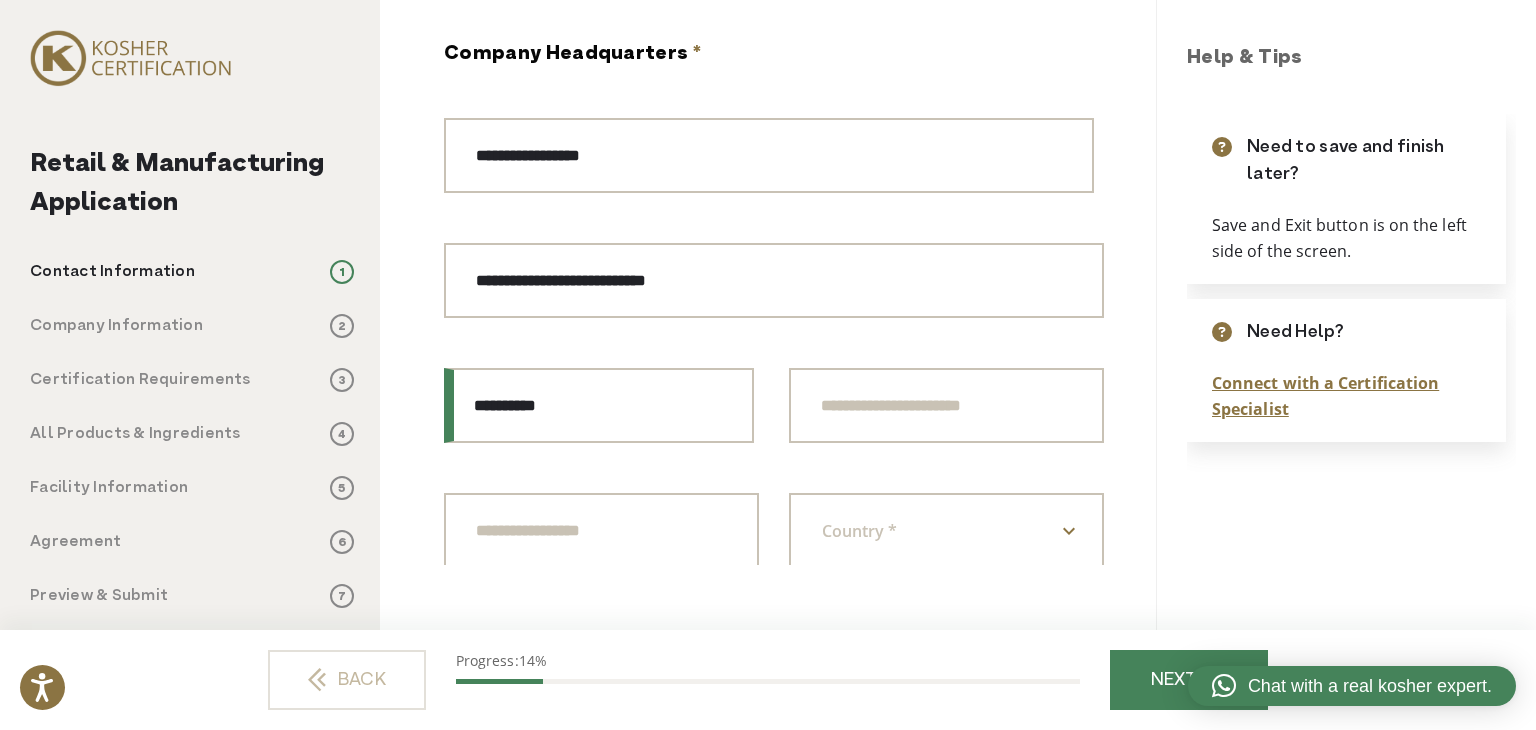 type on "**********" 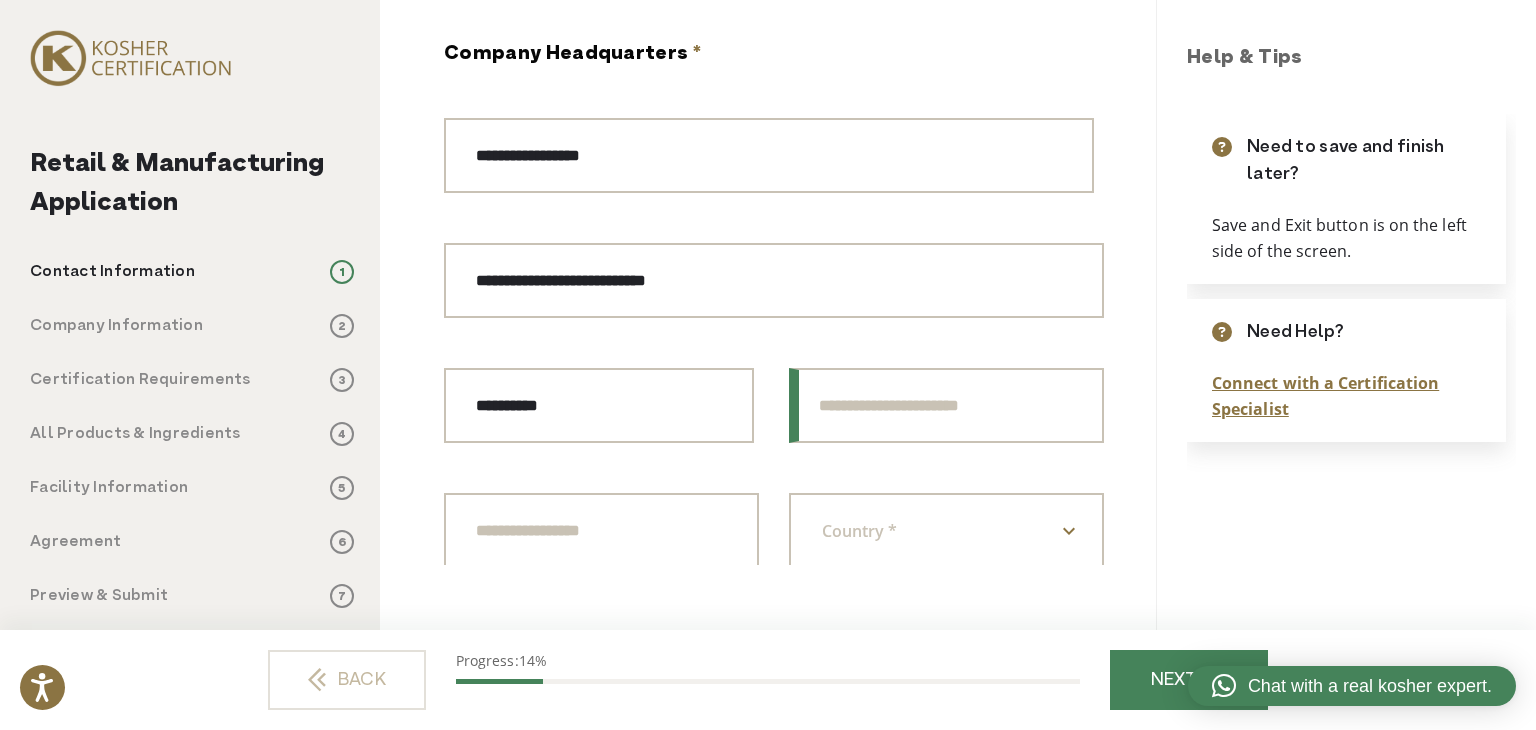 paste on "**********" 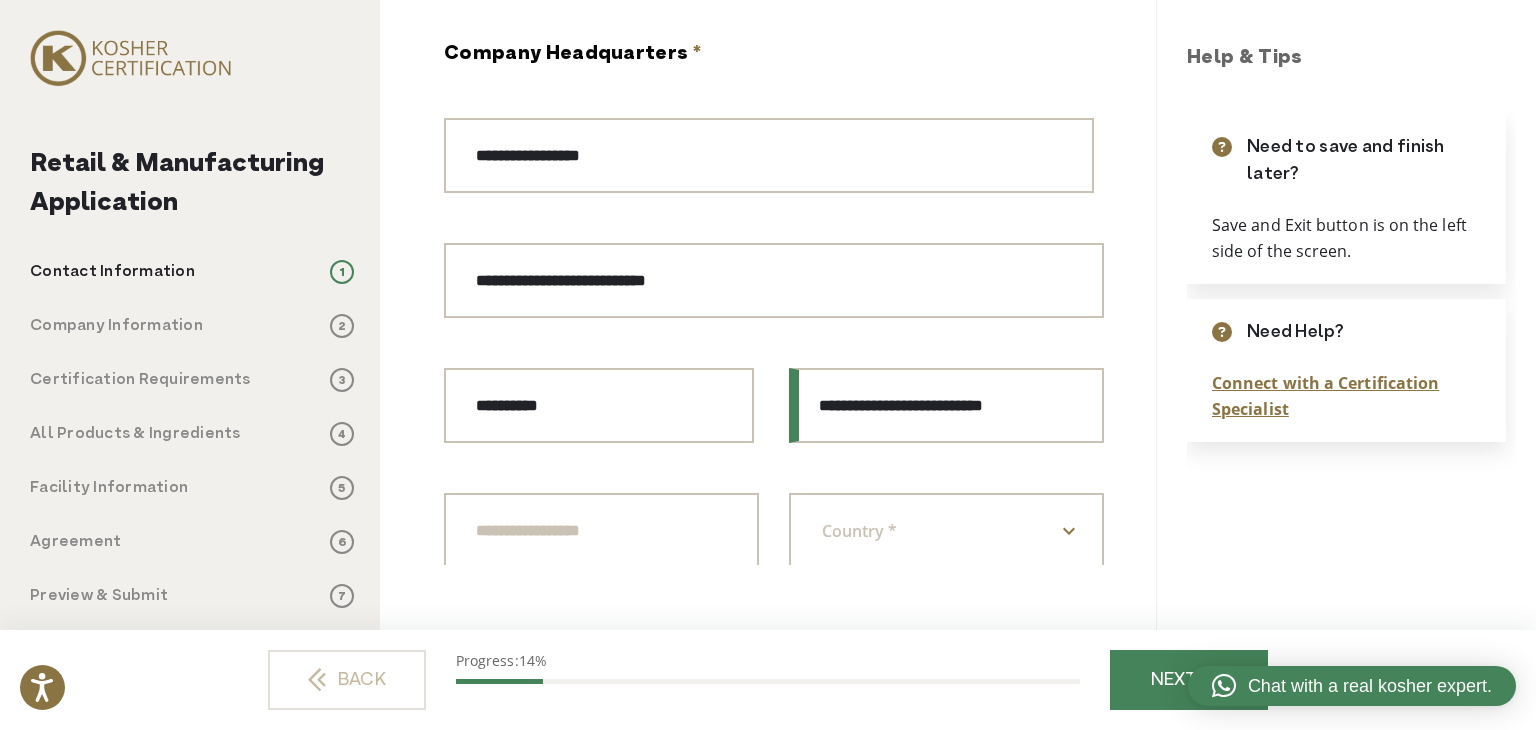 drag, startPoint x: 901, startPoint y: 405, endPoint x: 1082, endPoint y: 400, distance: 181.06905 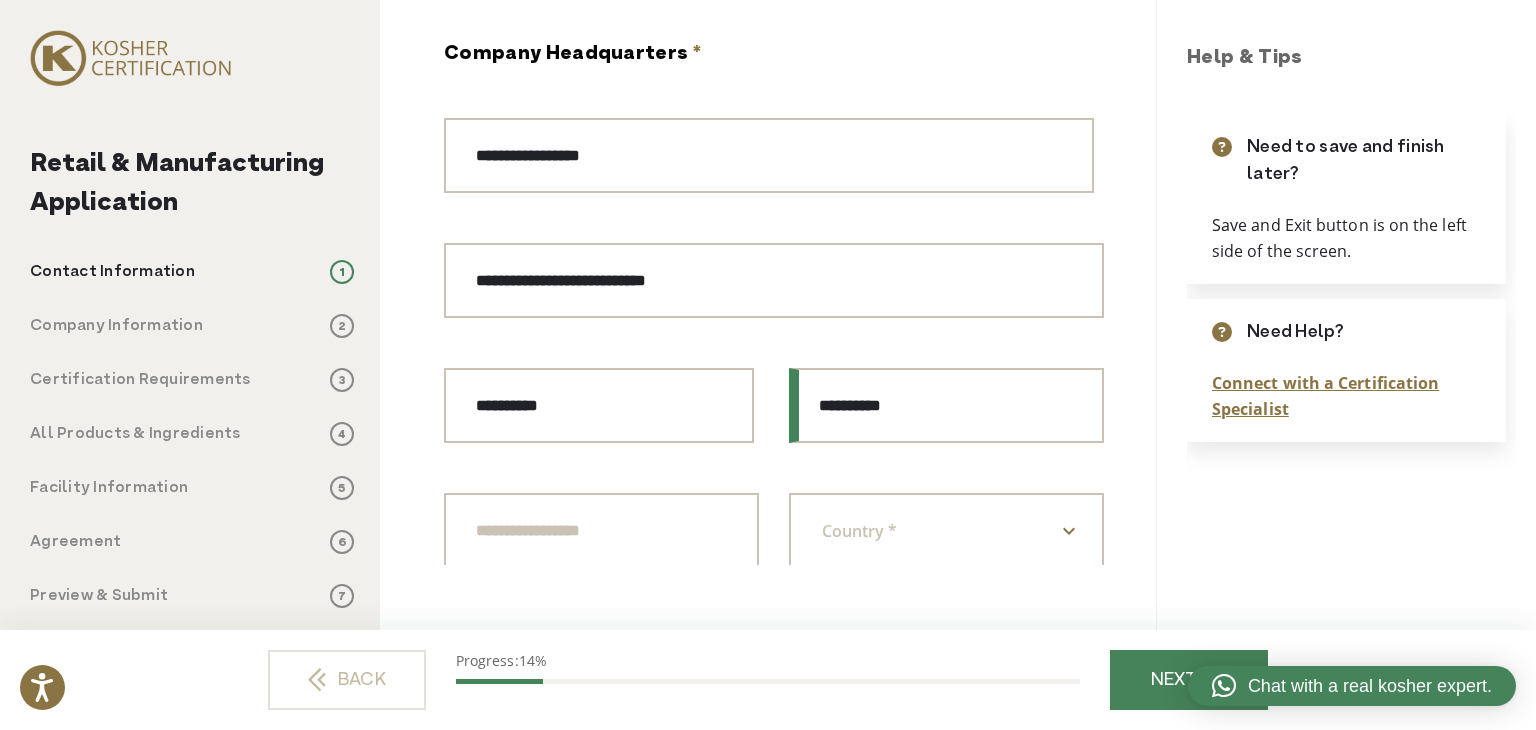type on "*********" 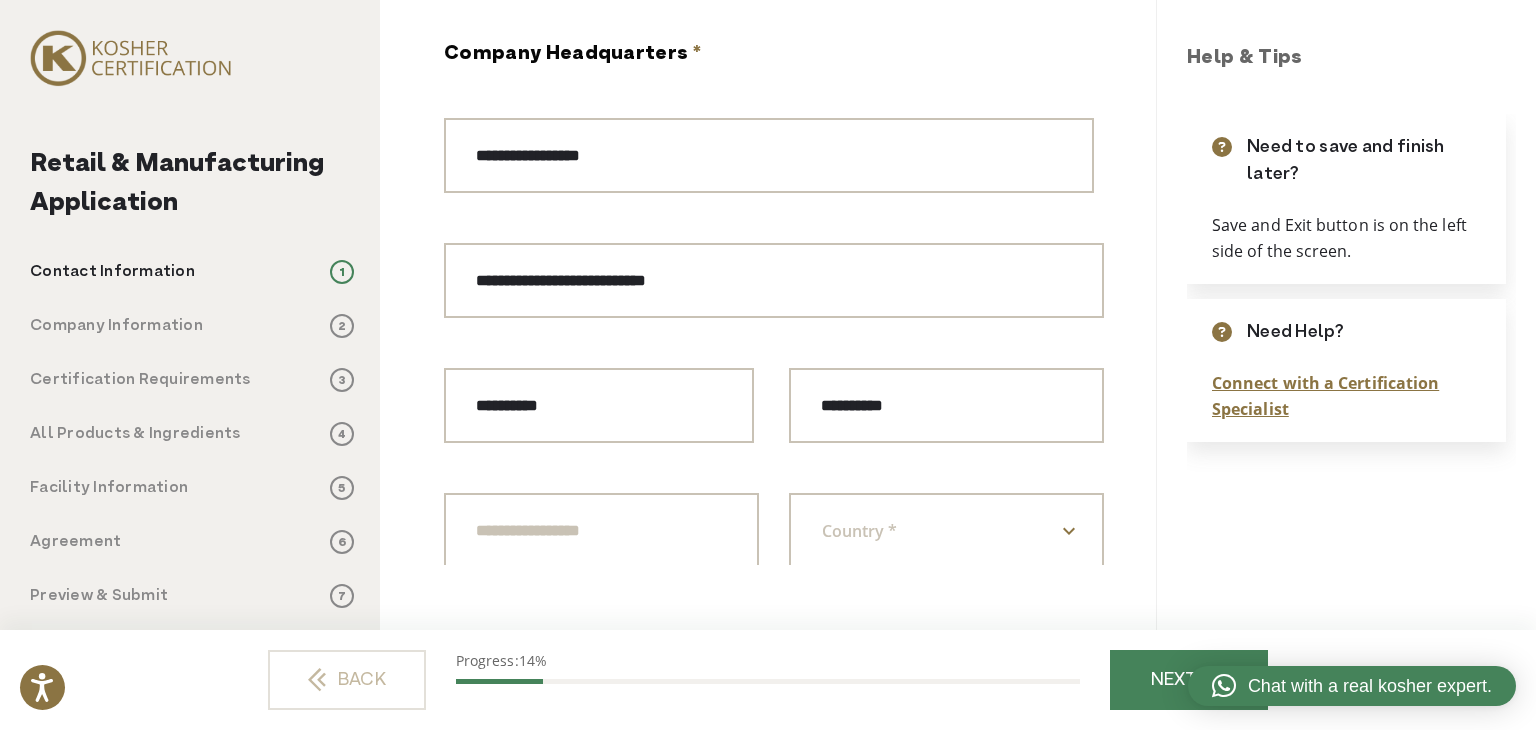 click on "Country *" at bounding box center (869, 531) 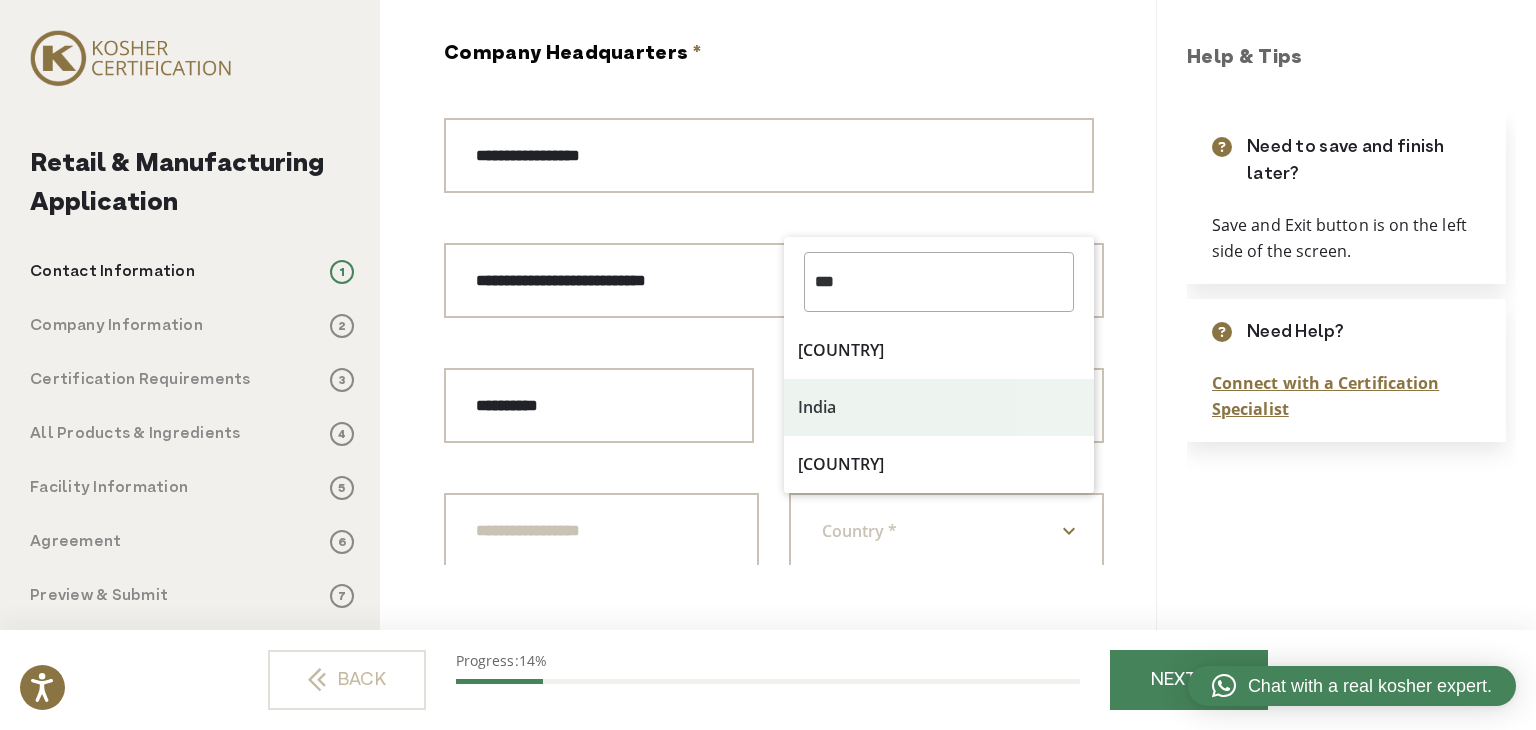 scroll, scrollTop: 0, scrollLeft: 0, axis: both 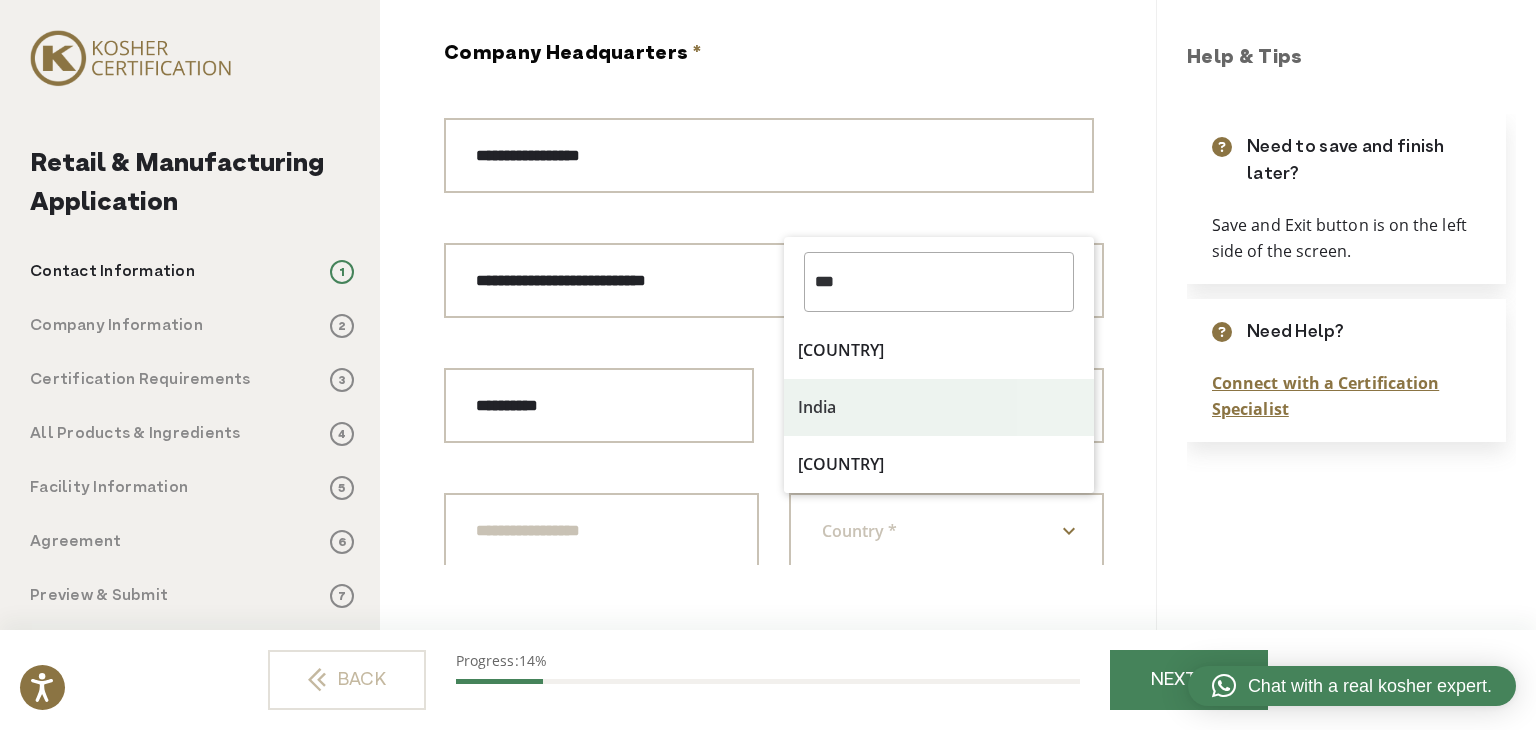 type on "***" 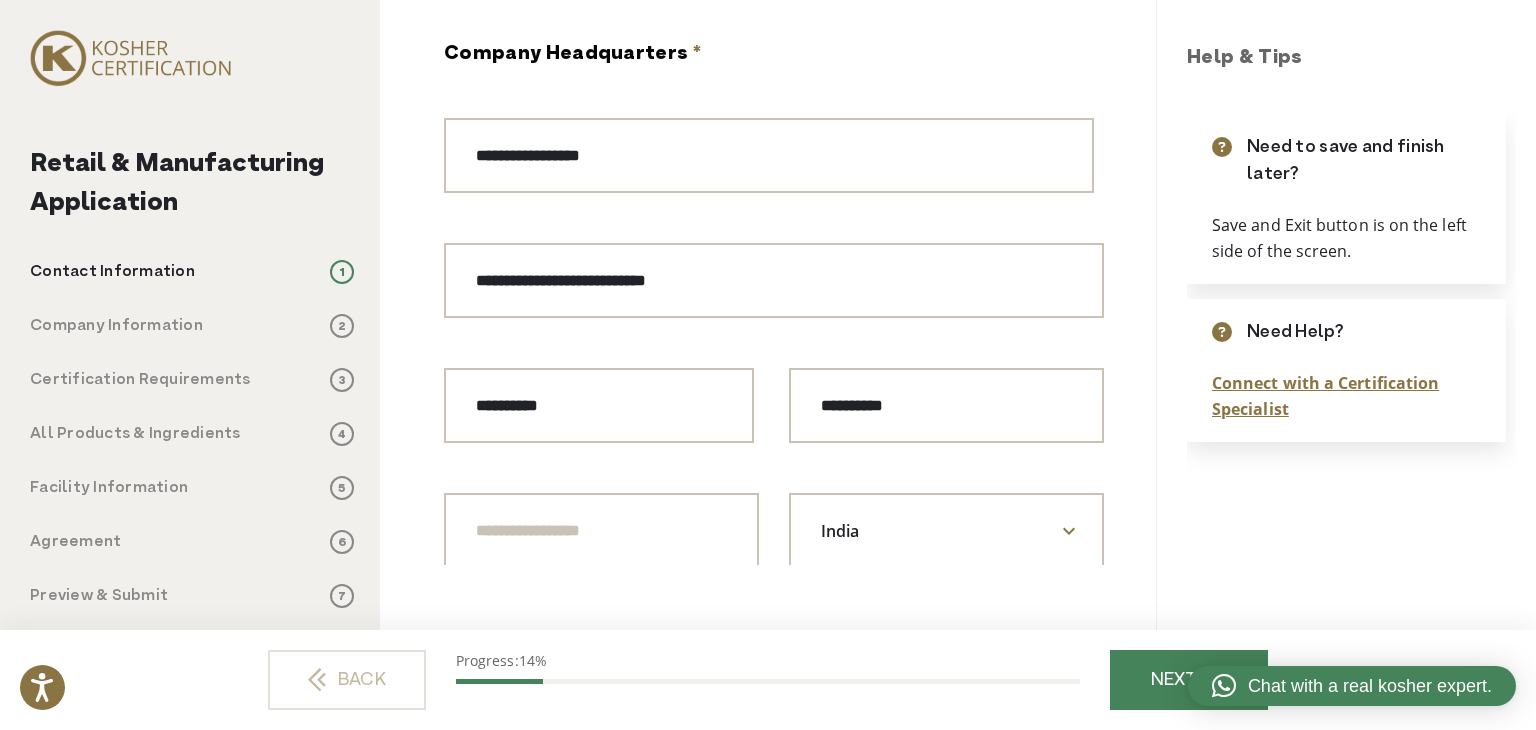 select on "*****" 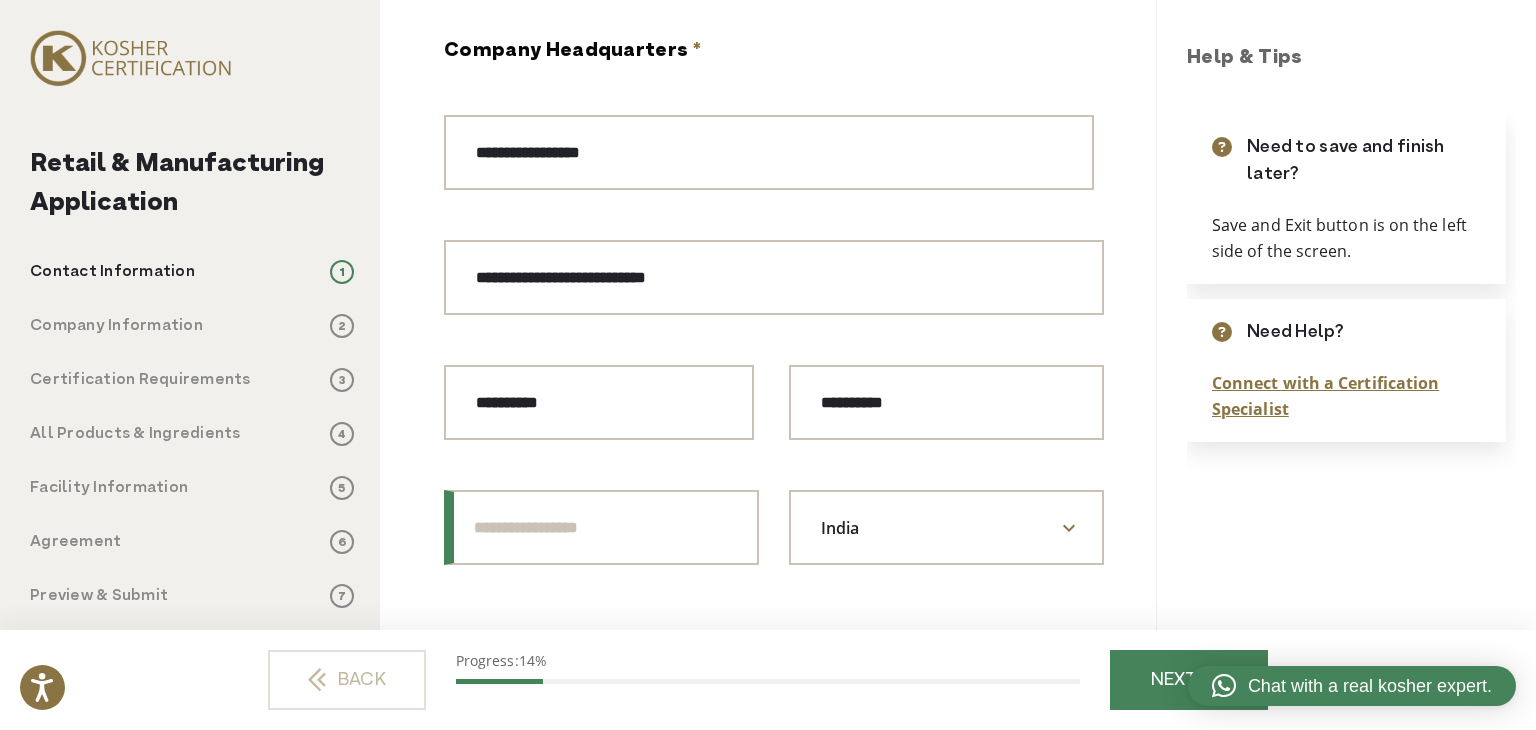 click on "ZIP / Postal Code" at bounding box center [601, 527] 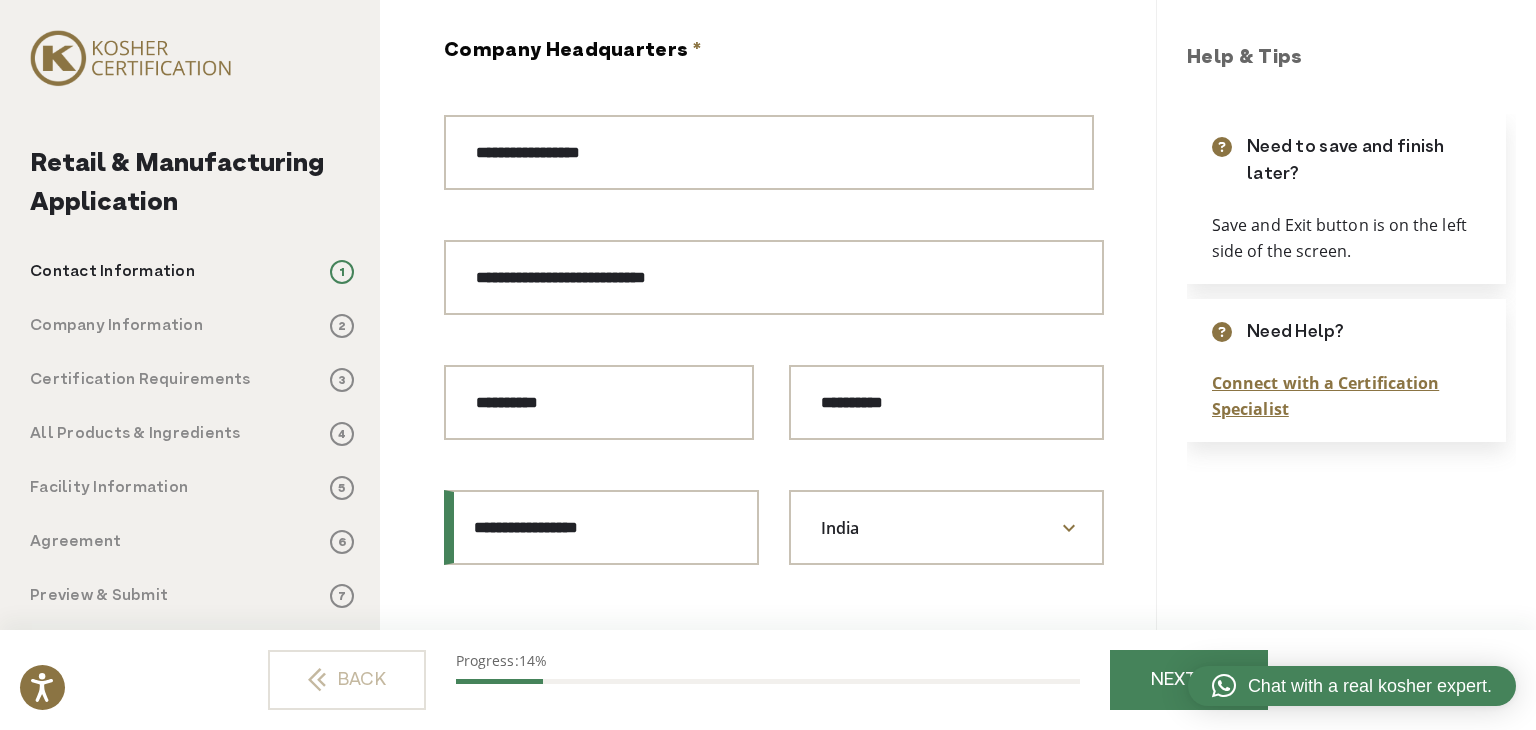 drag, startPoint x: 540, startPoint y: 522, endPoint x: 392, endPoint y: 524, distance: 148.01352 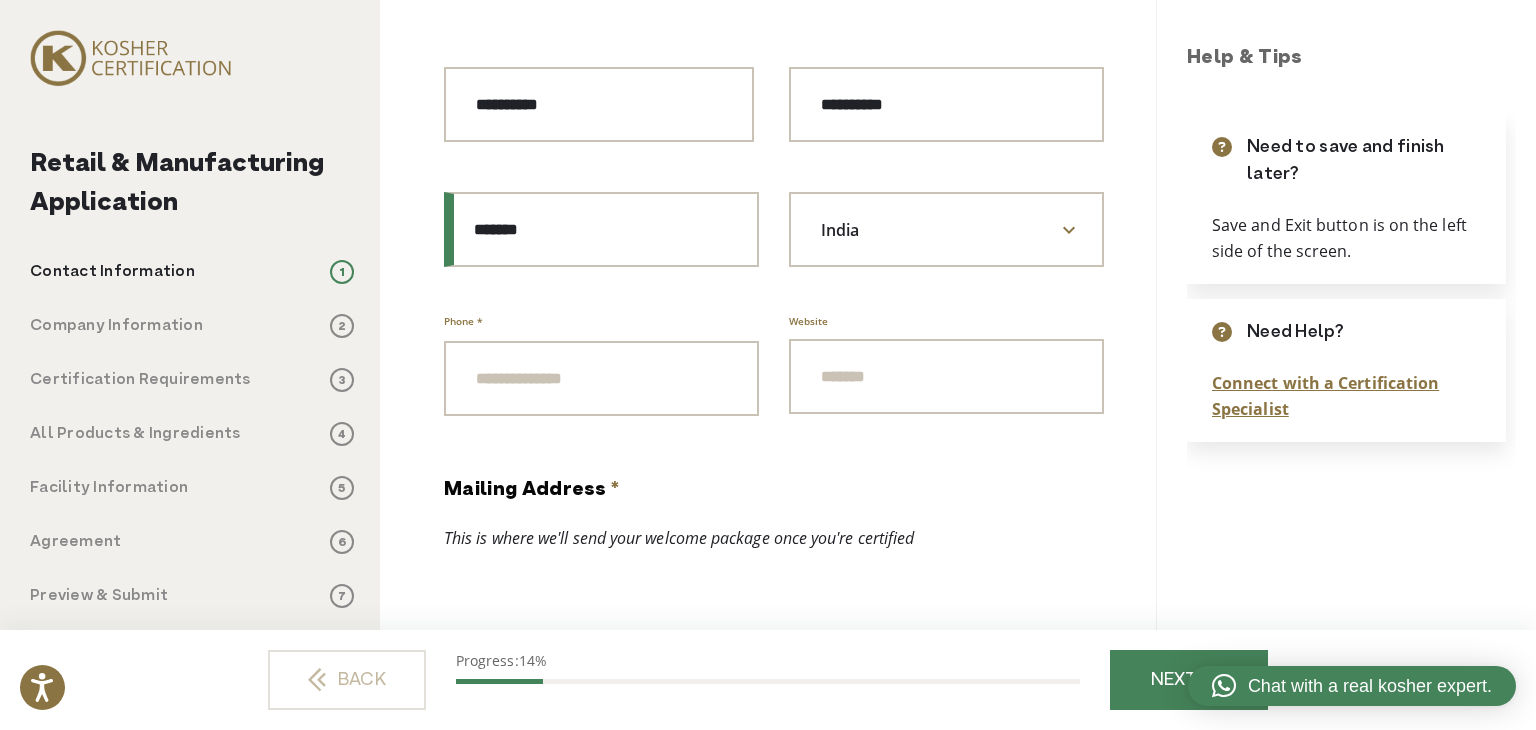 scroll, scrollTop: 603, scrollLeft: 0, axis: vertical 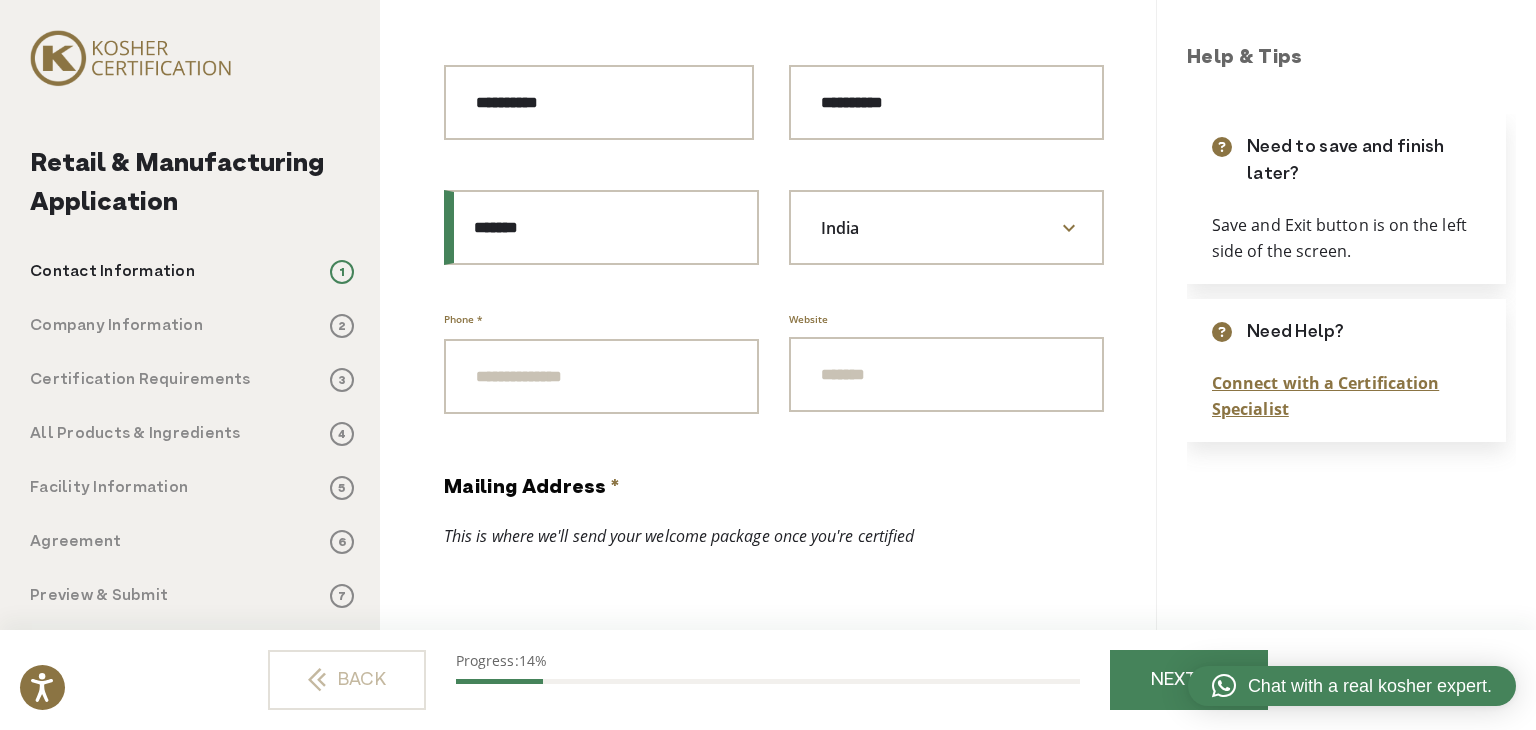 type on "*******" 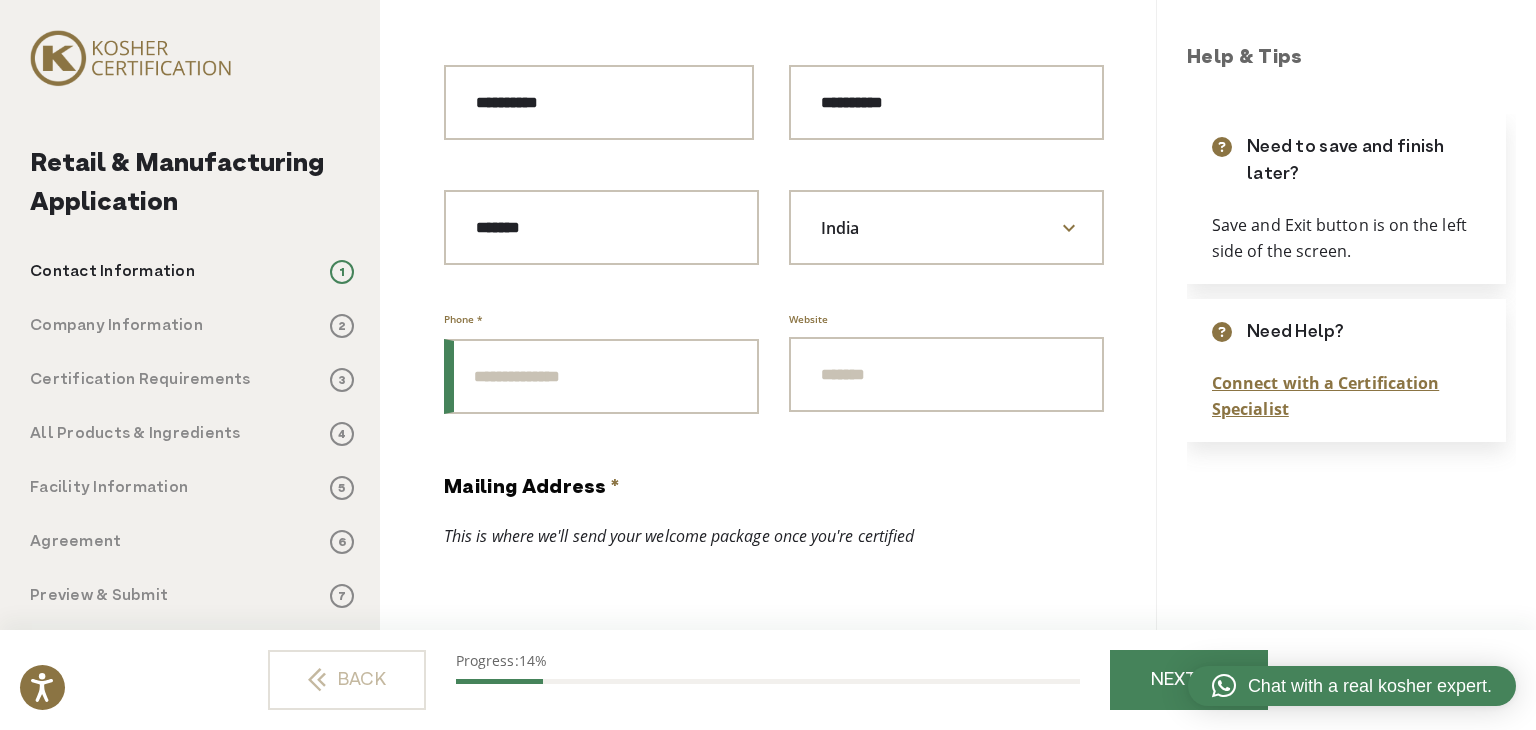 click on "Phone *" at bounding box center (601, 376) 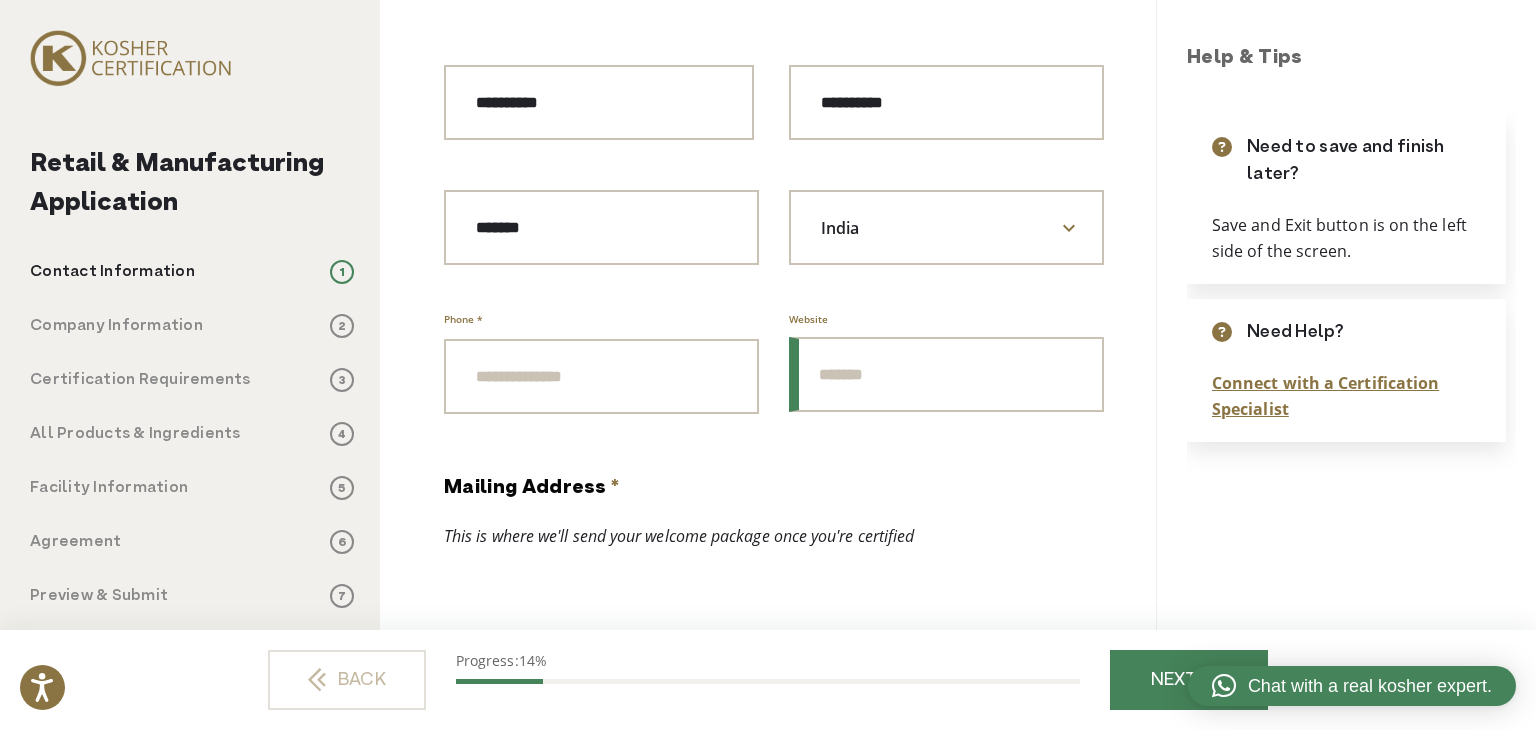 click on "Website" at bounding box center (946, 374) 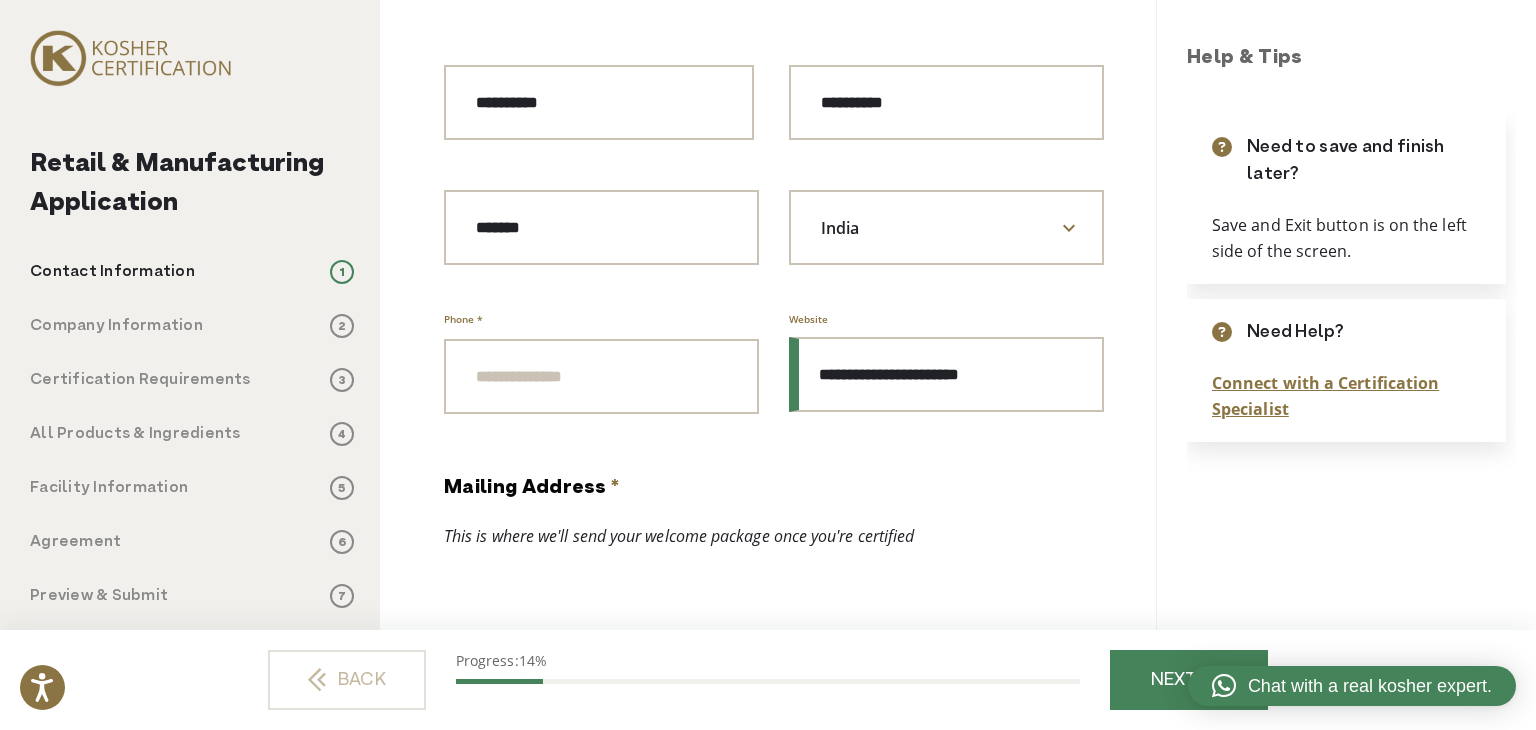 type on "**********" 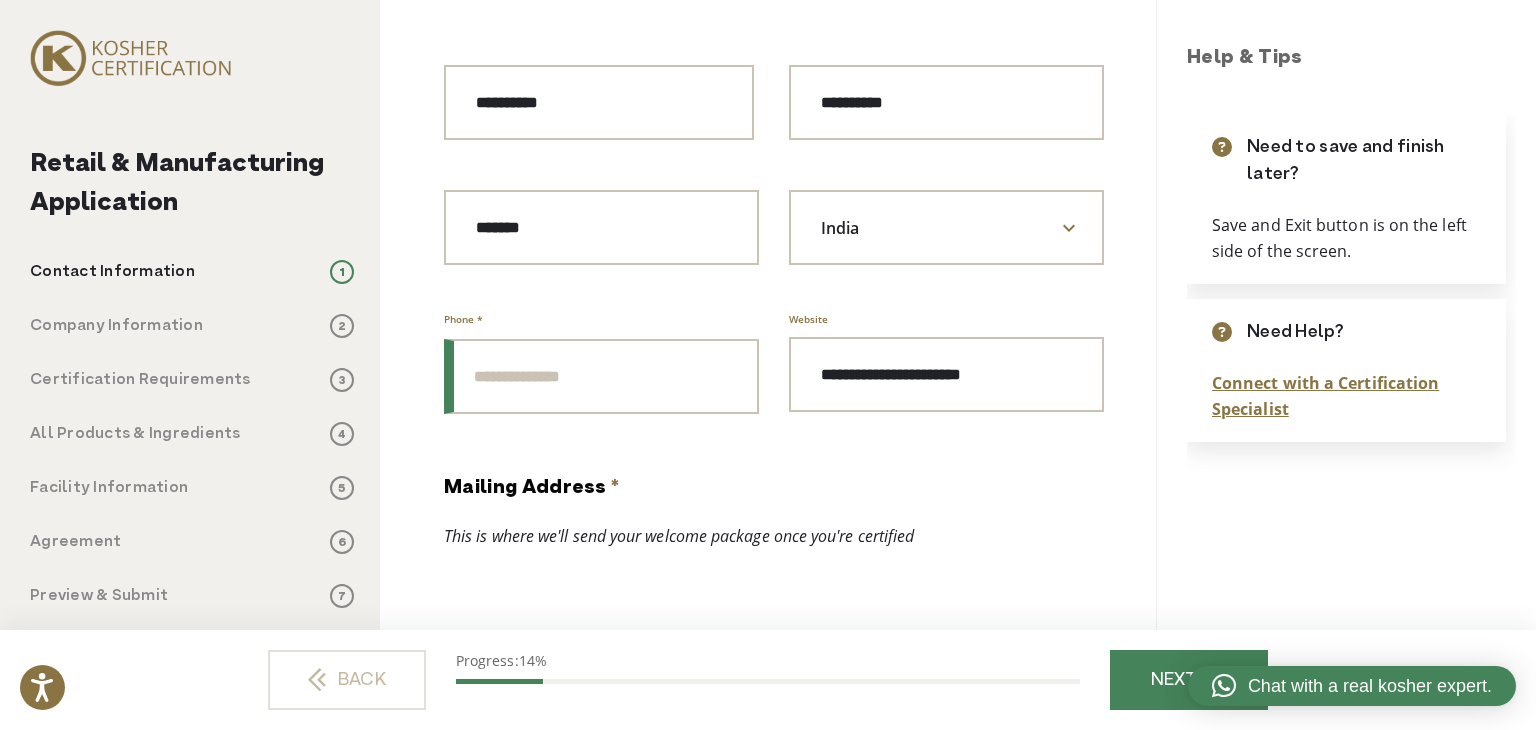 click on "Phone *" at bounding box center [601, 376] 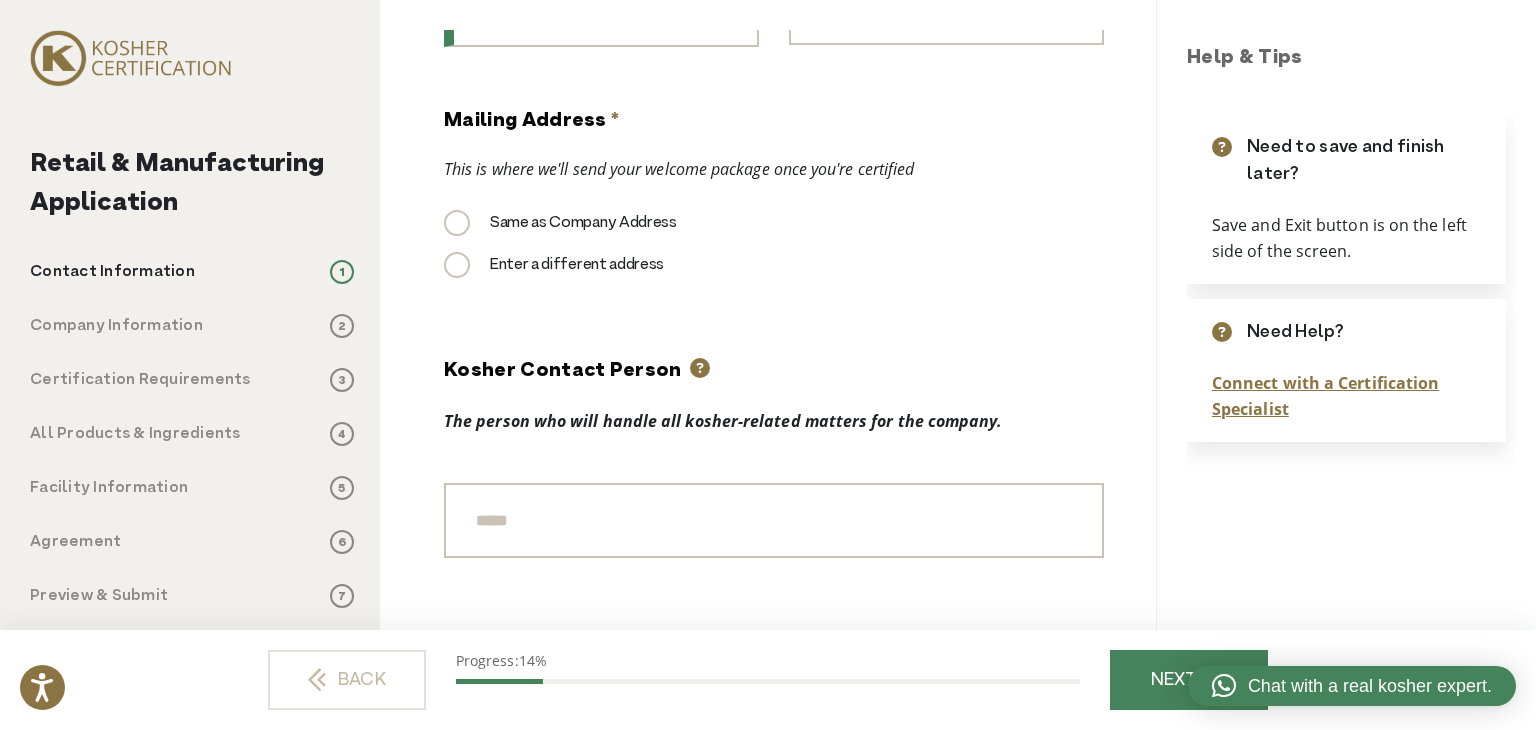 scroll, scrollTop: 1003, scrollLeft: 0, axis: vertical 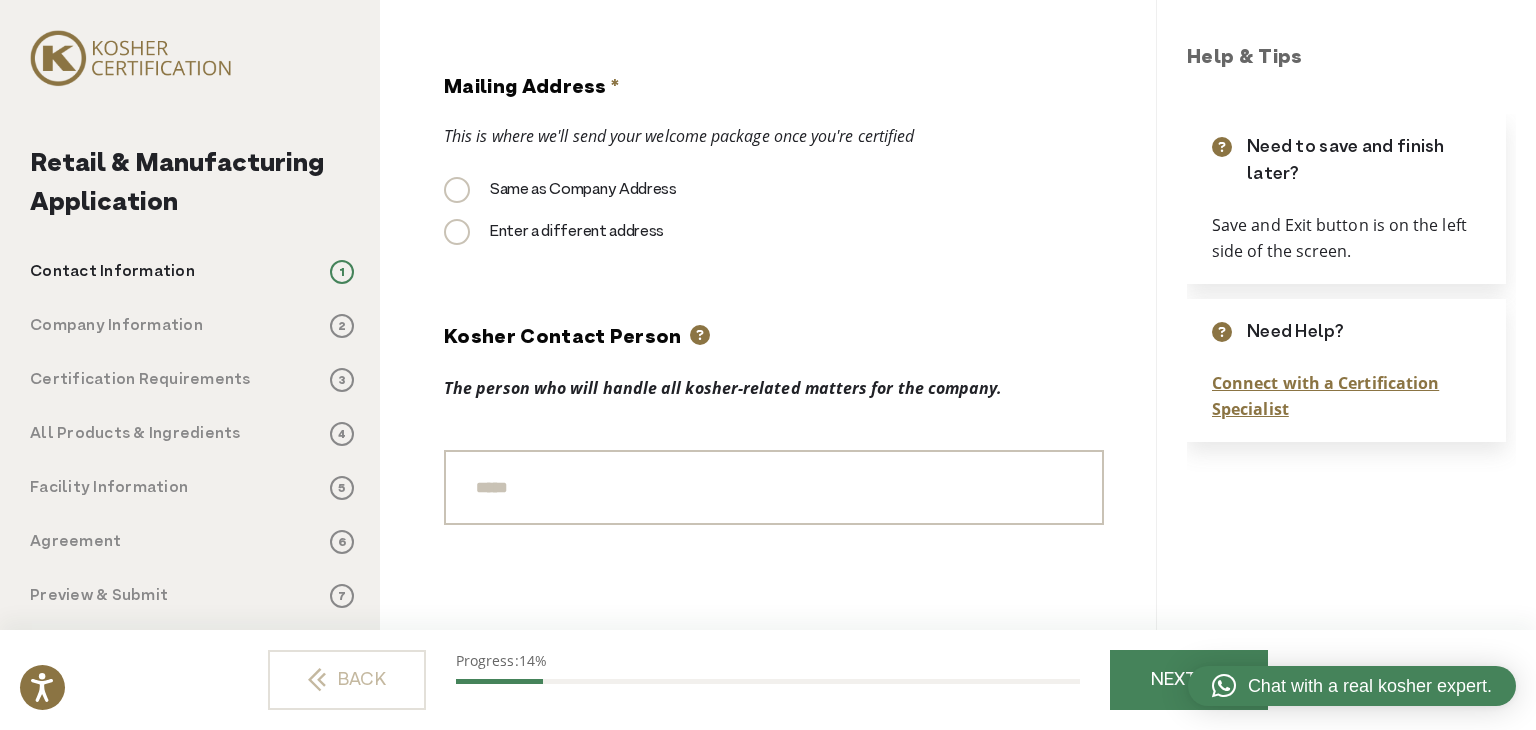 type on "**********" 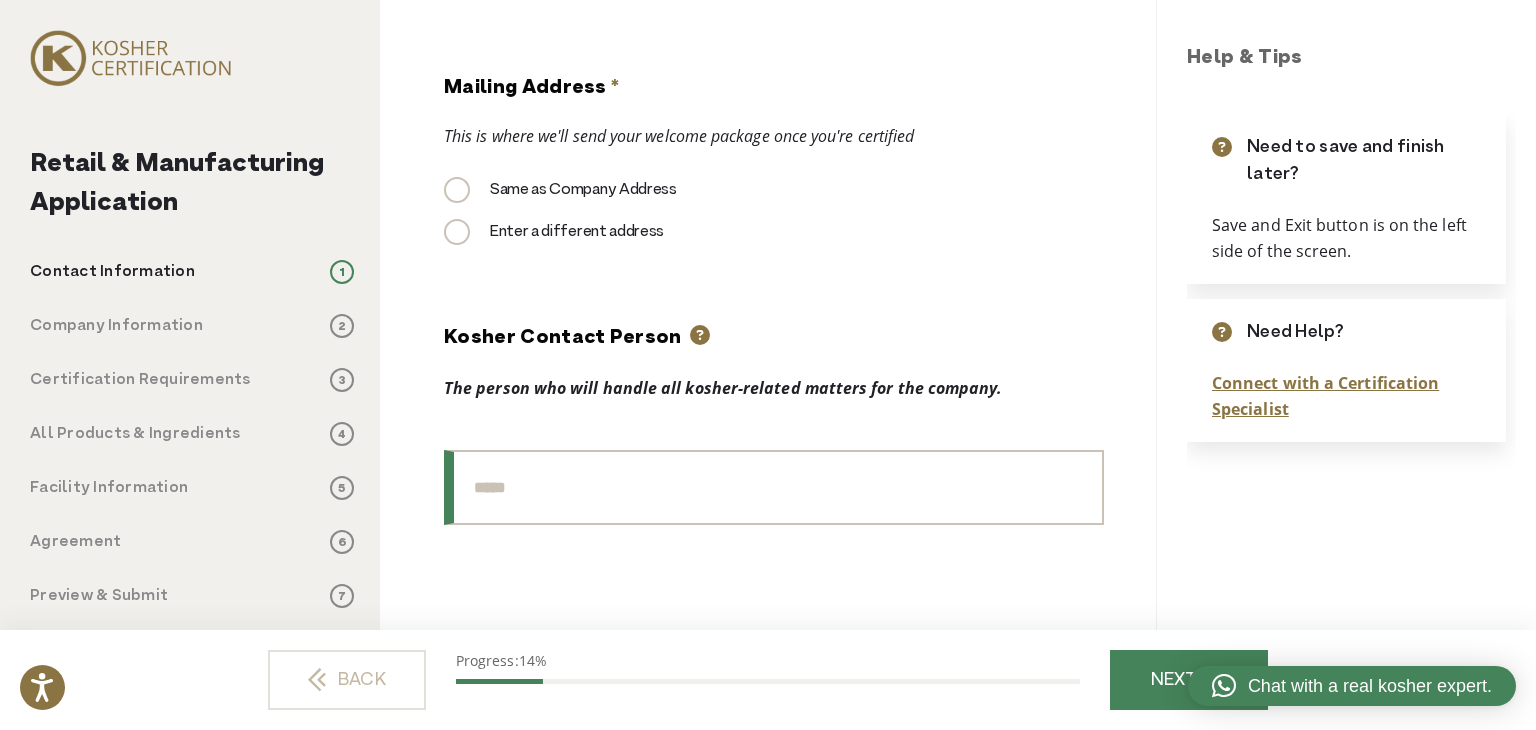 click on "Title" at bounding box center [774, 487] 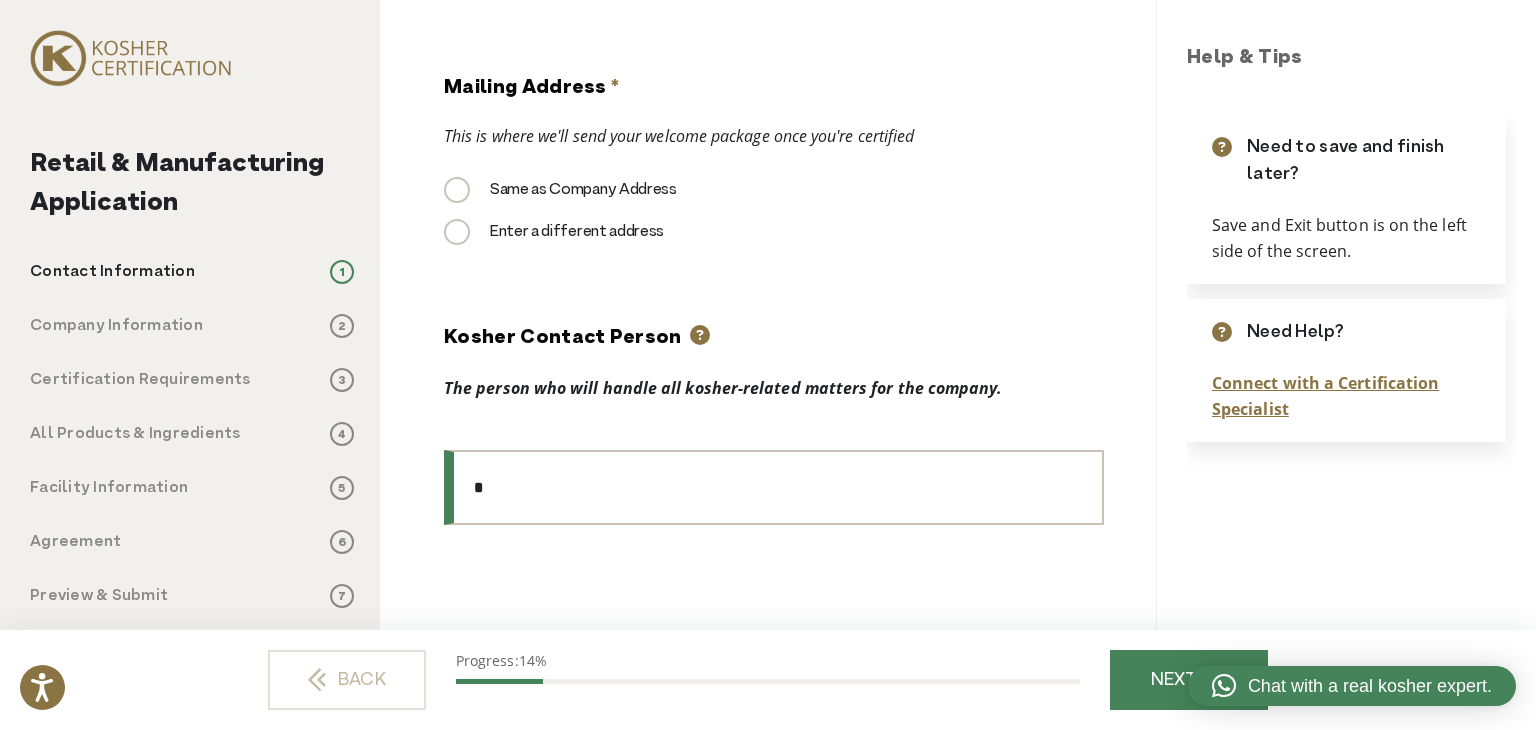 type on "**" 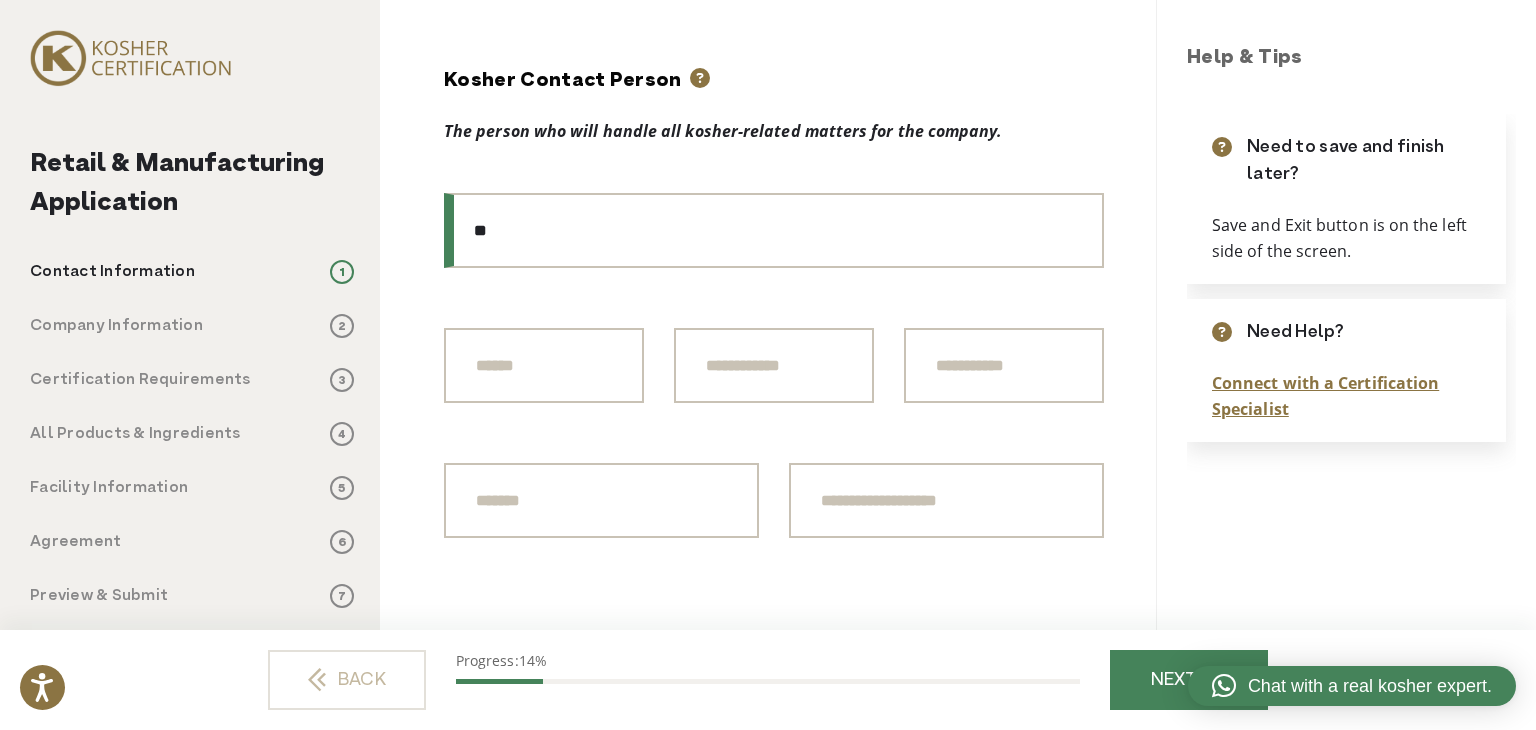 scroll, scrollTop: 1303, scrollLeft: 0, axis: vertical 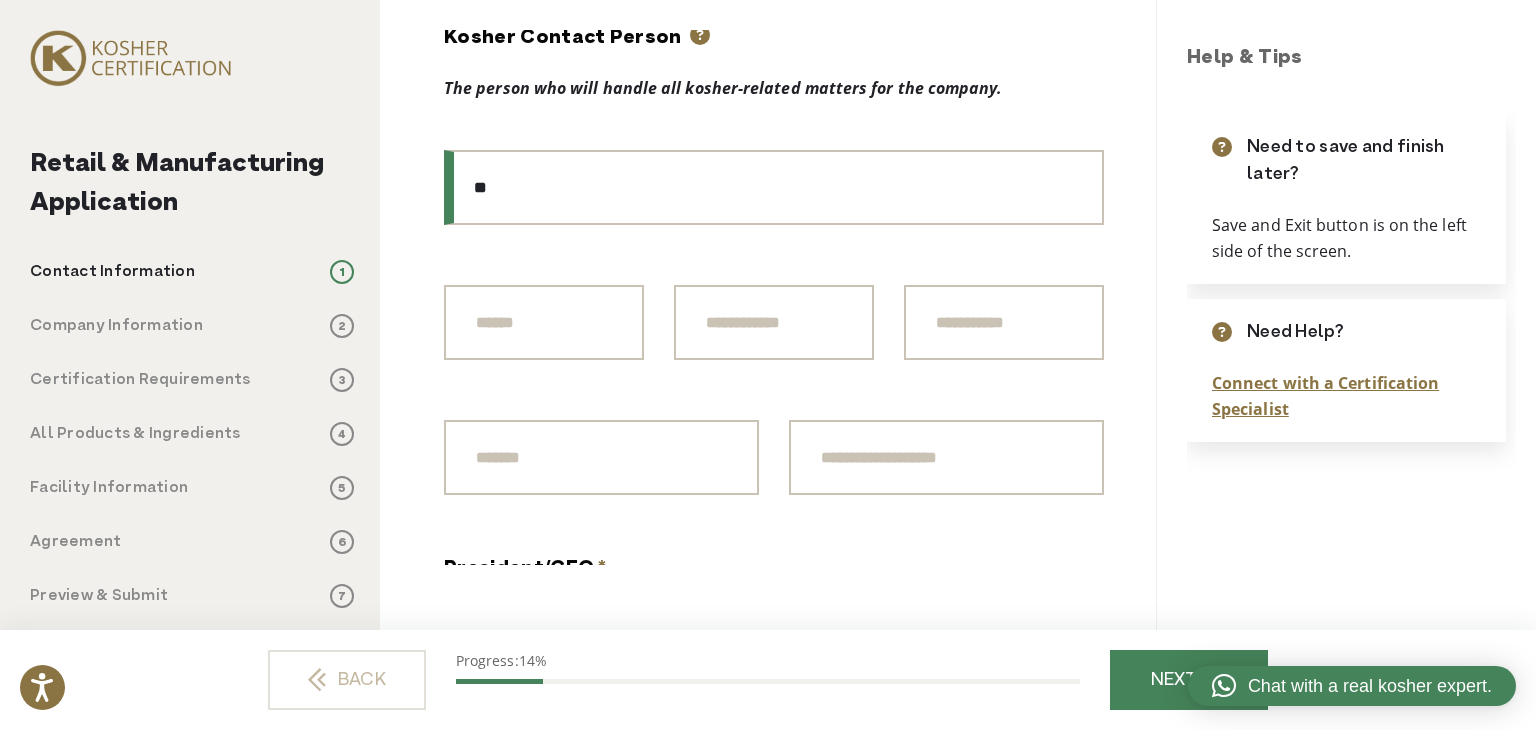 drag, startPoint x: 543, startPoint y: 159, endPoint x: 346, endPoint y: 161, distance: 197.01015 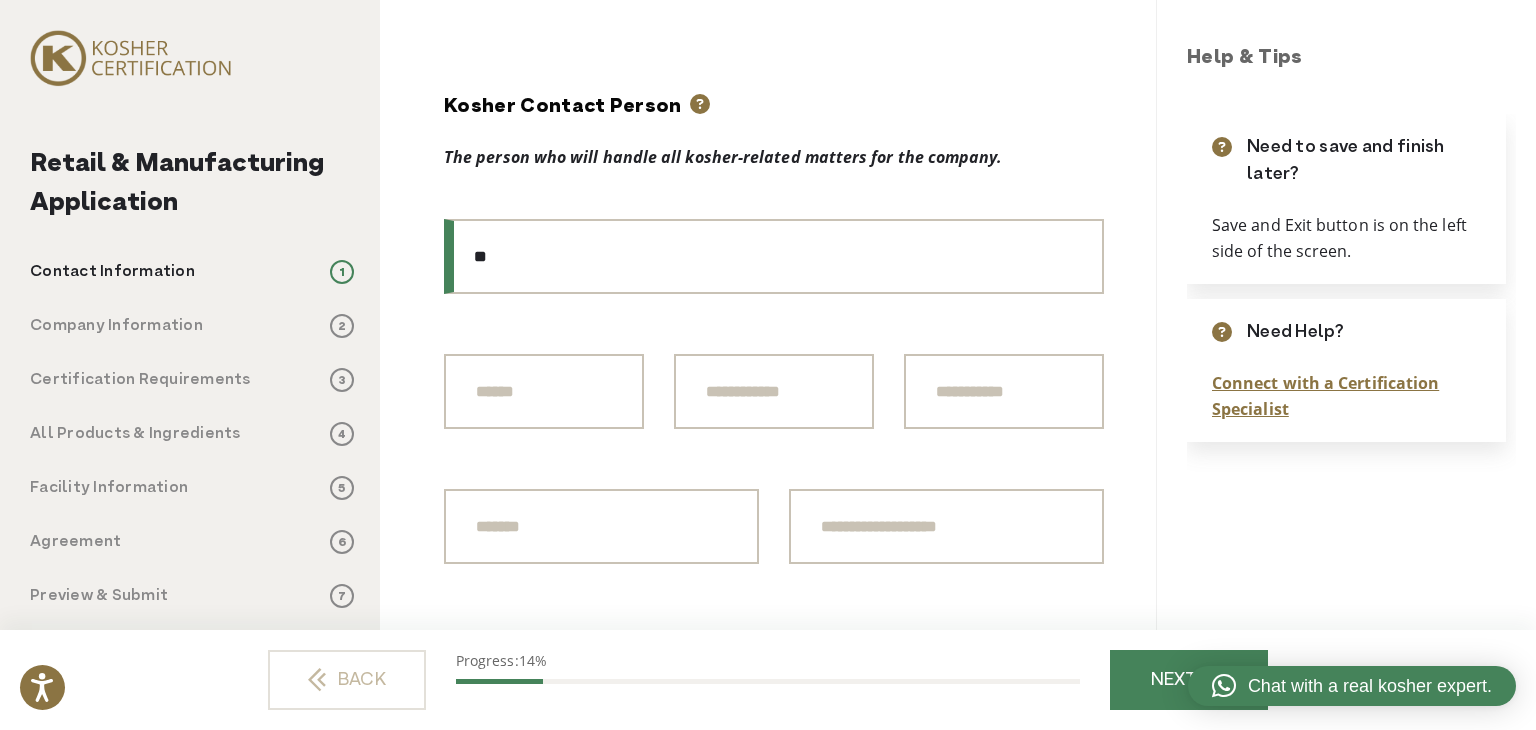 scroll, scrollTop: 1203, scrollLeft: 0, axis: vertical 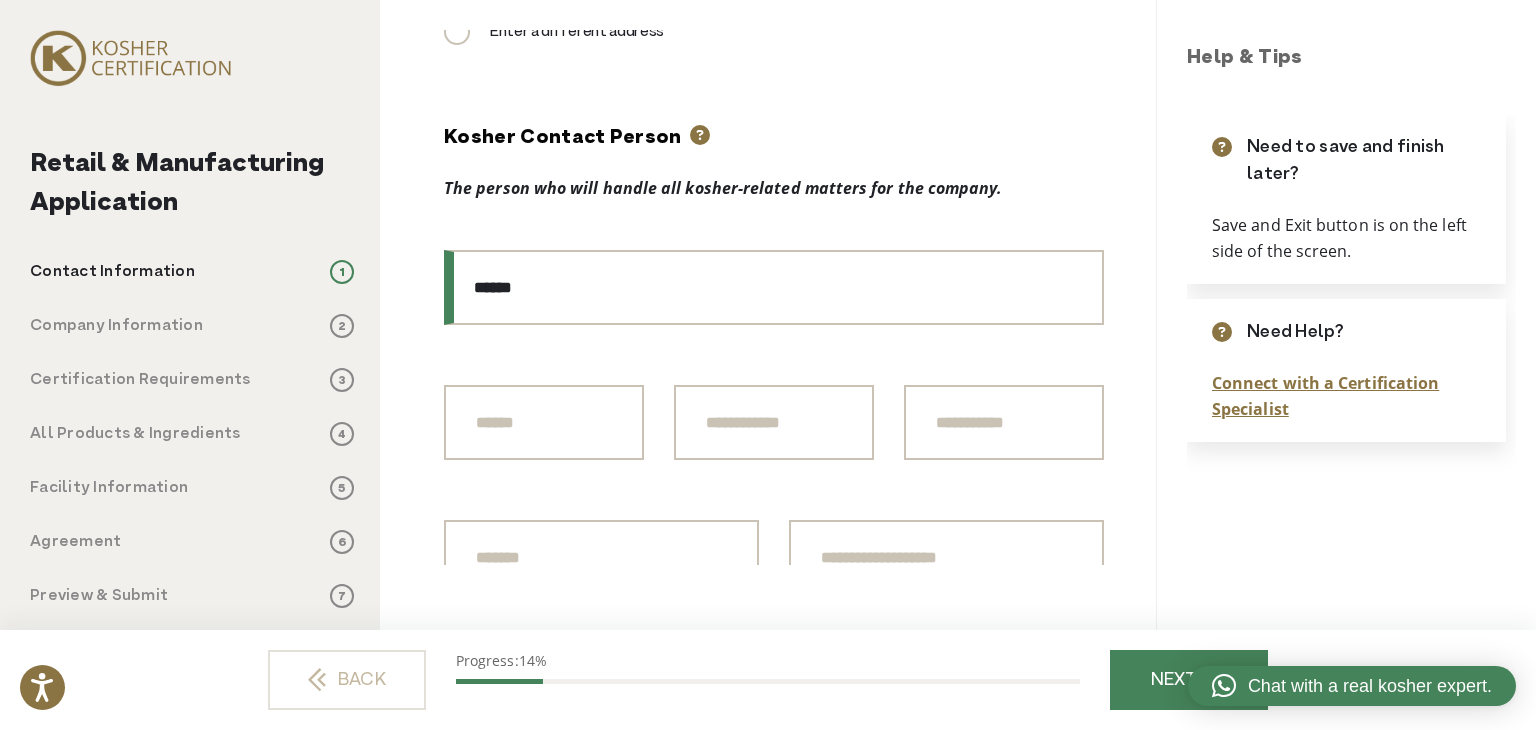 type on "******" 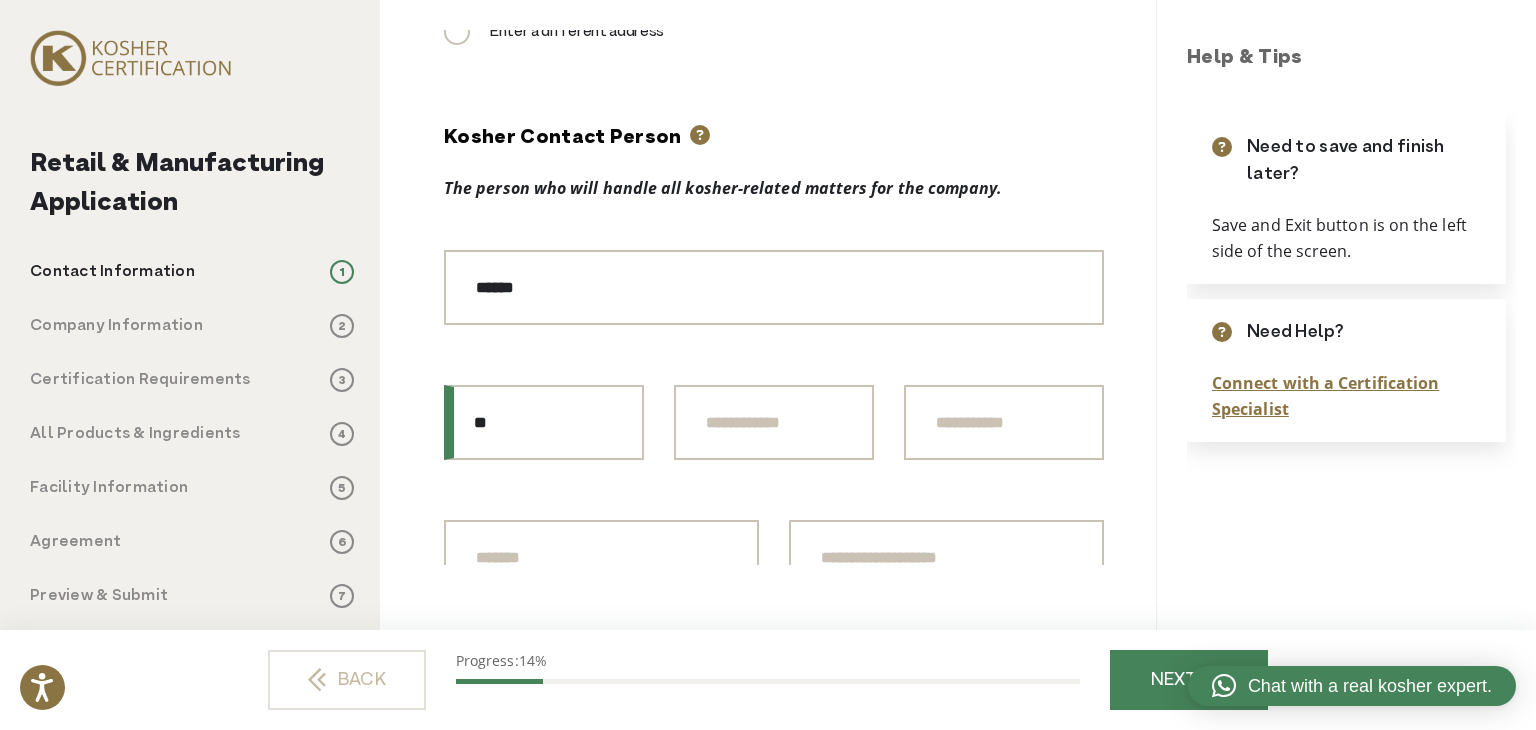 type on "**" 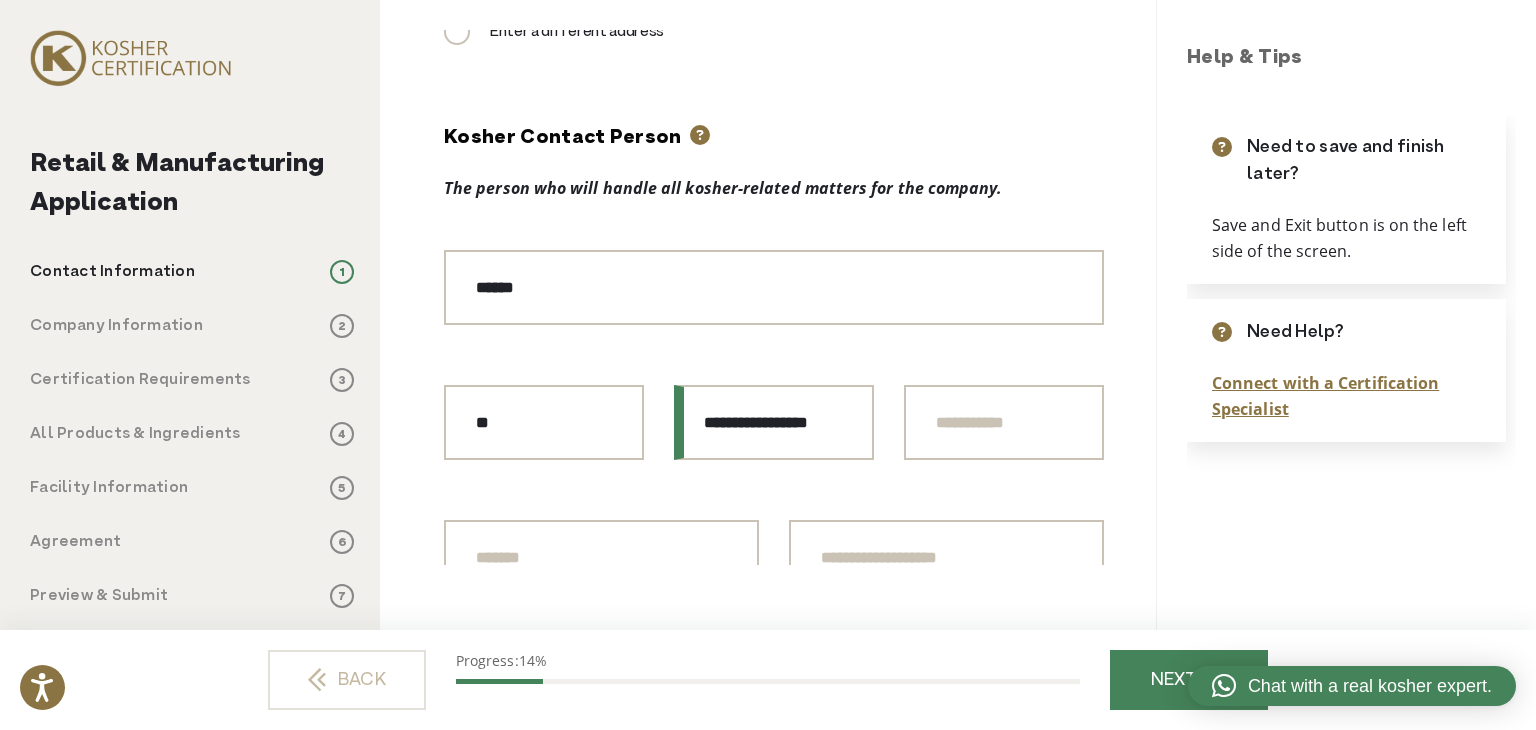 type on "**********" 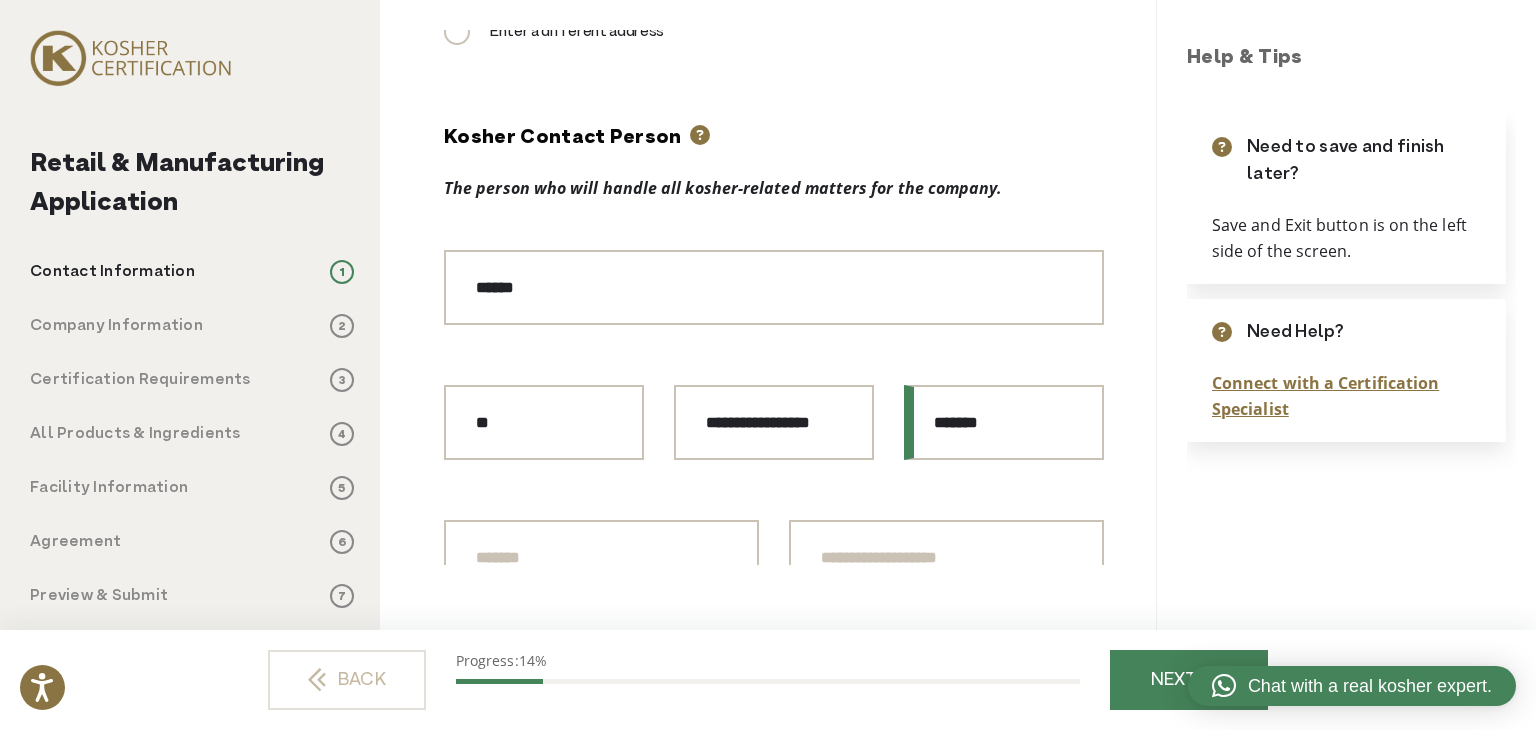 scroll, scrollTop: 1303, scrollLeft: 0, axis: vertical 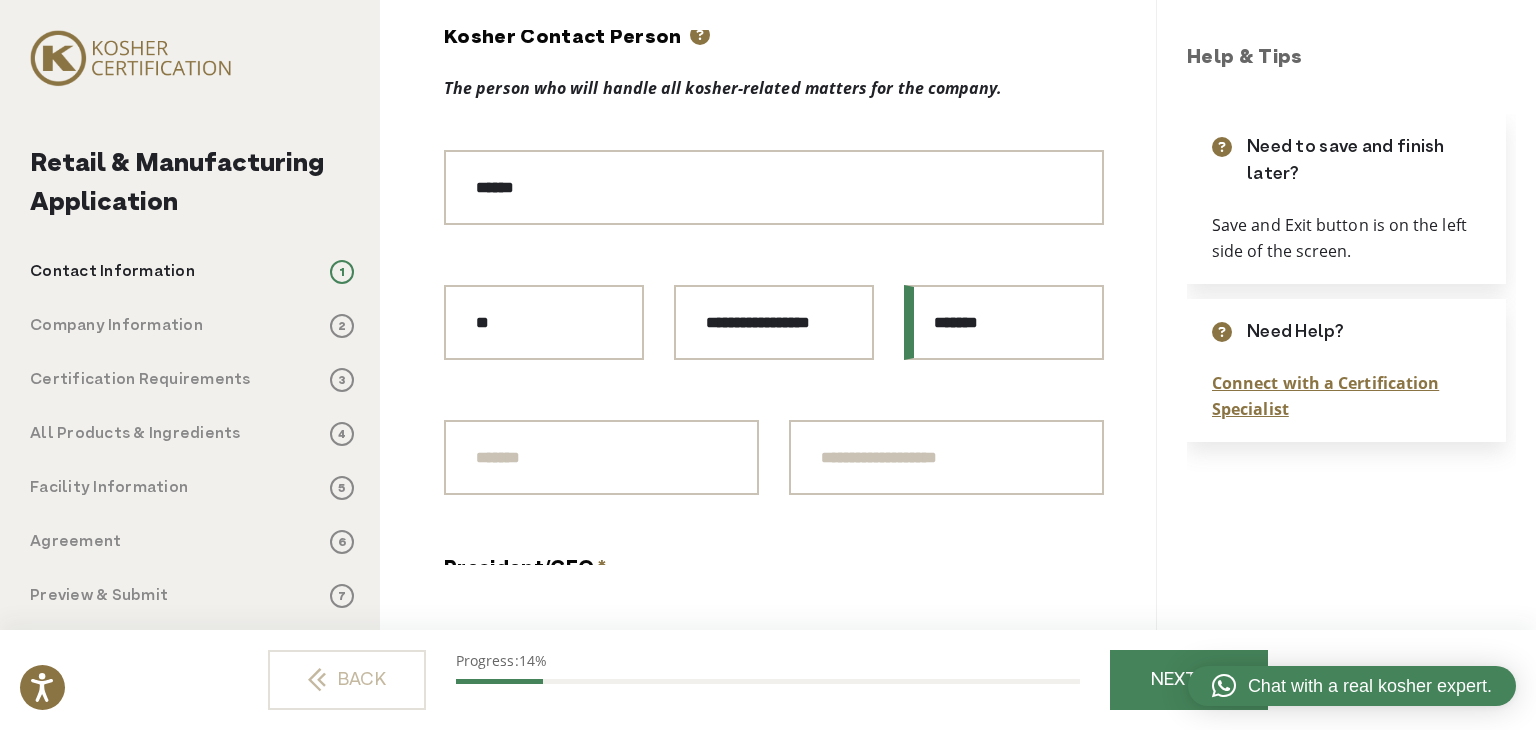 type on "*******" 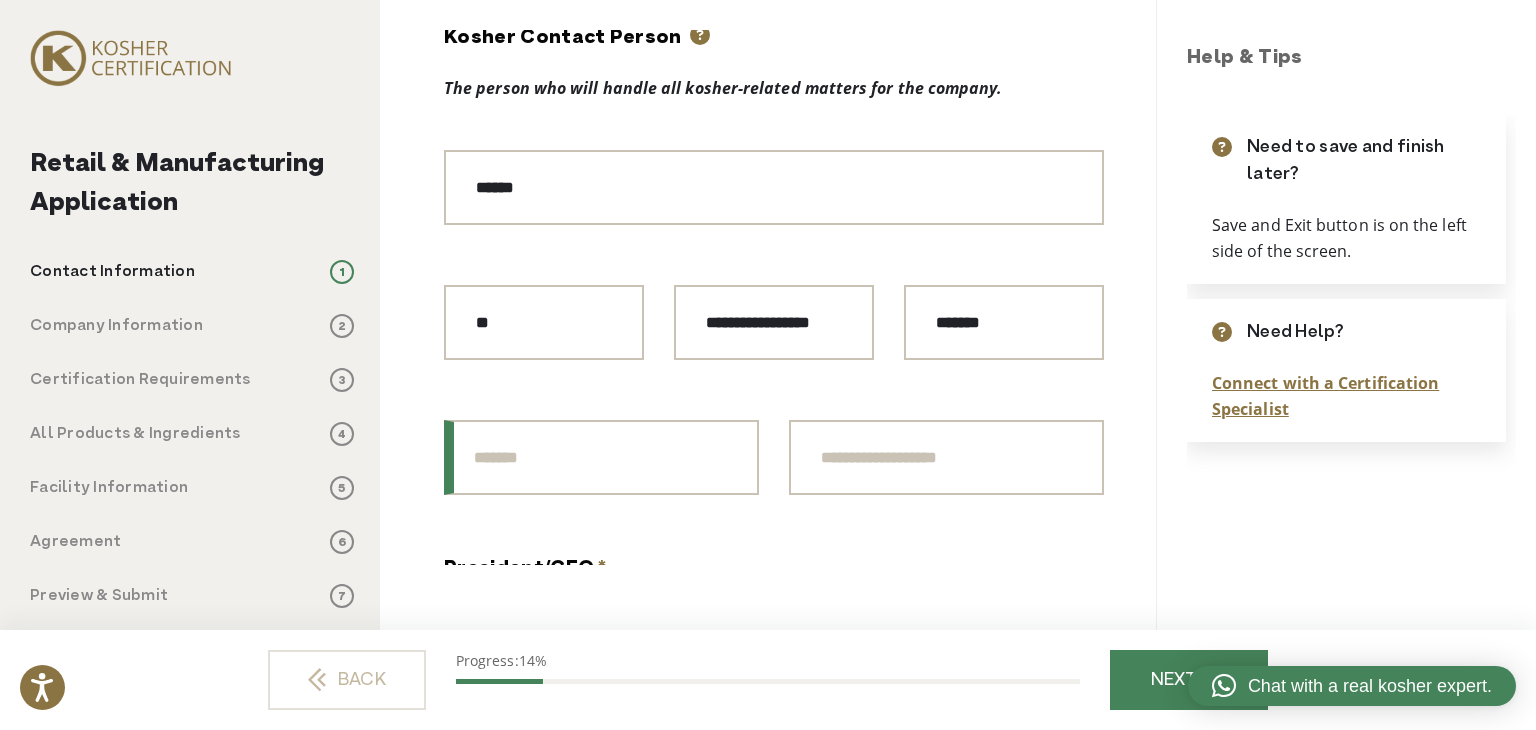 click on "Kosher Contact Person Phone *" at bounding box center (601, 457) 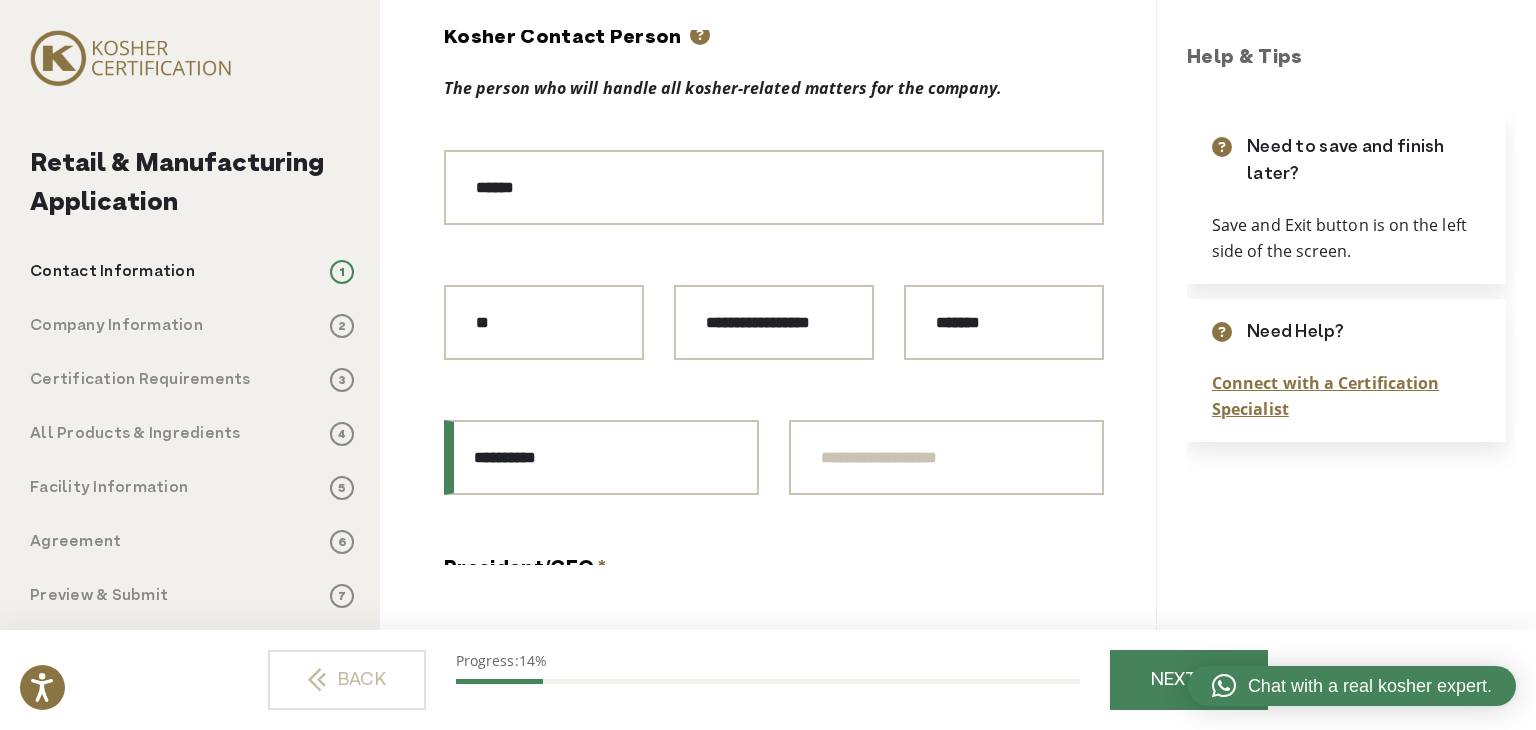 type on "**********" 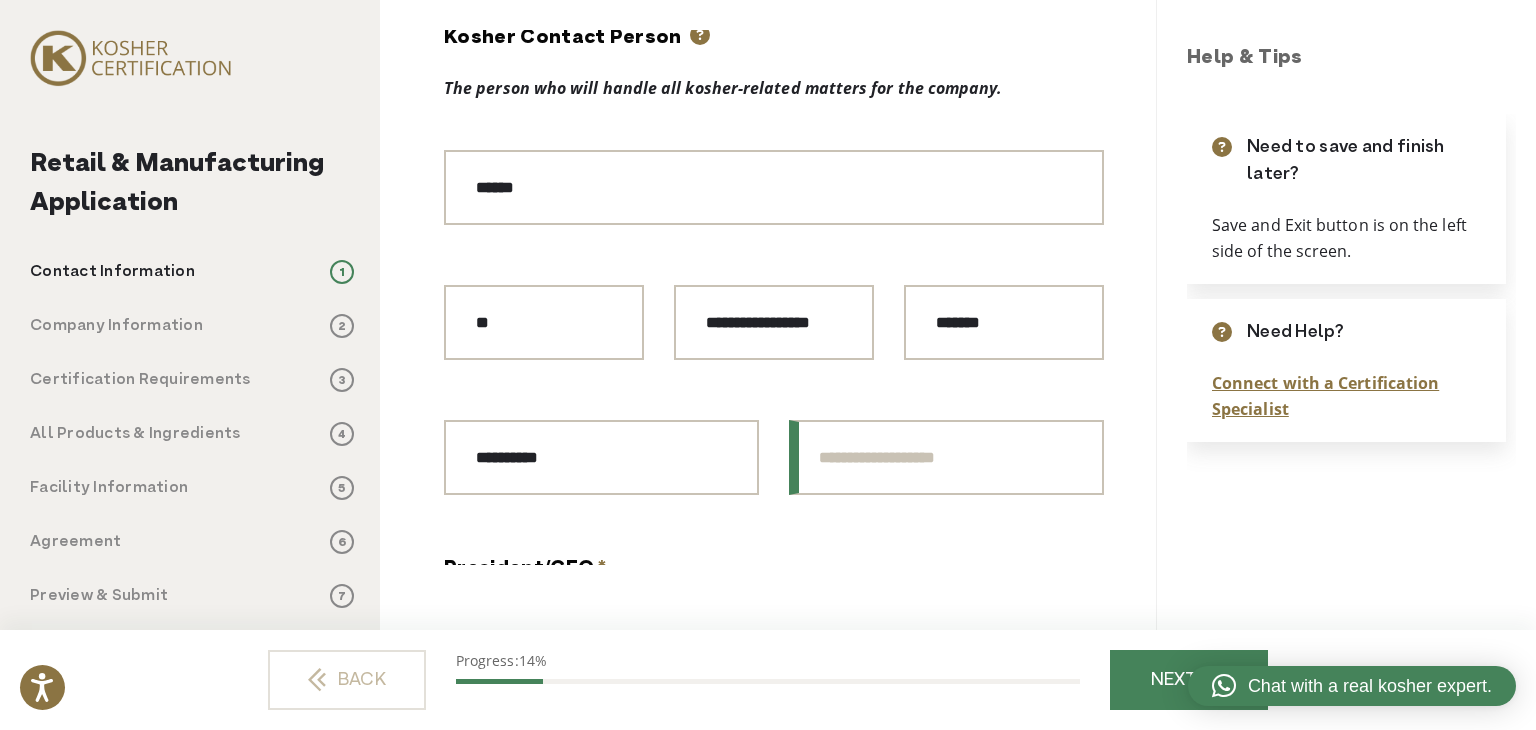 paste on "**********" 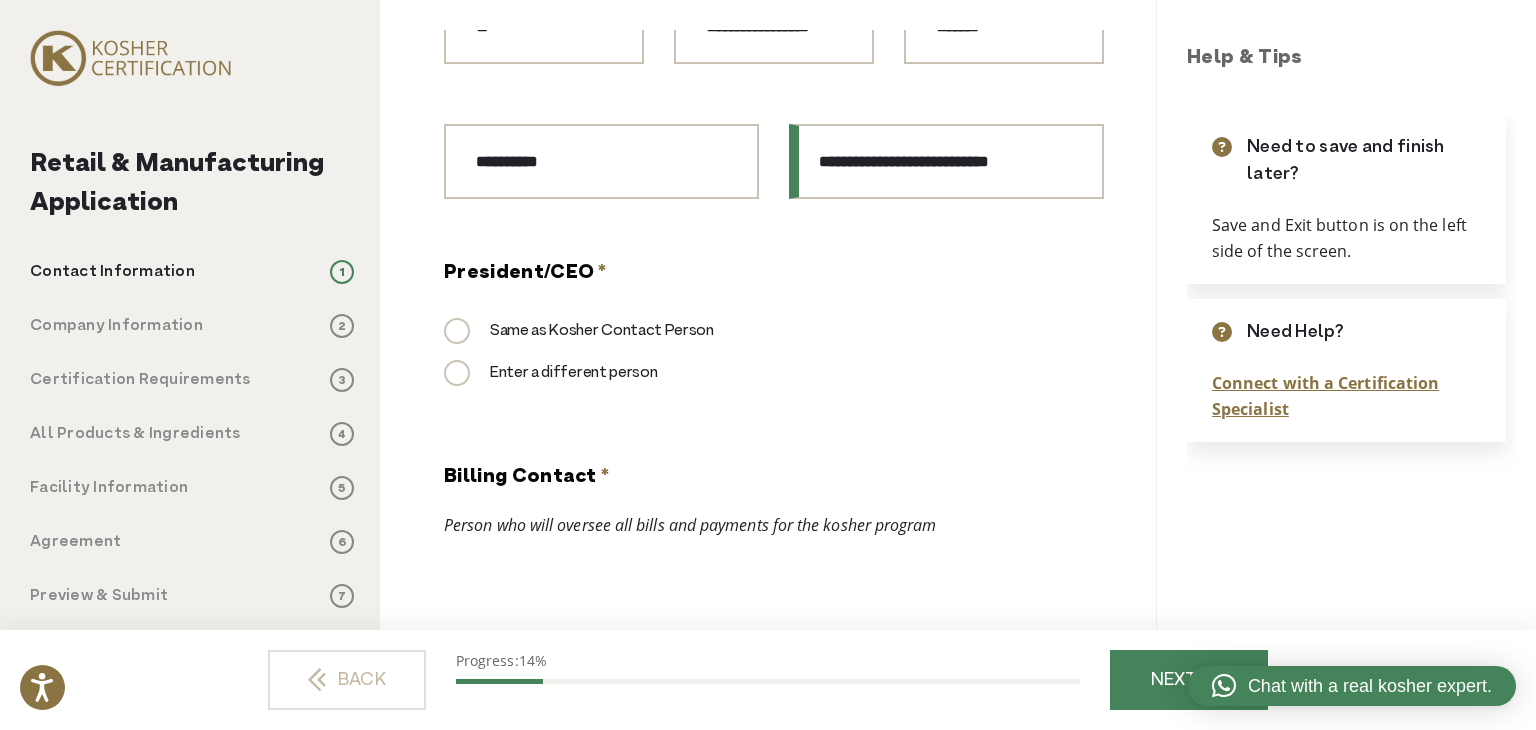 scroll, scrollTop: 1603, scrollLeft: 0, axis: vertical 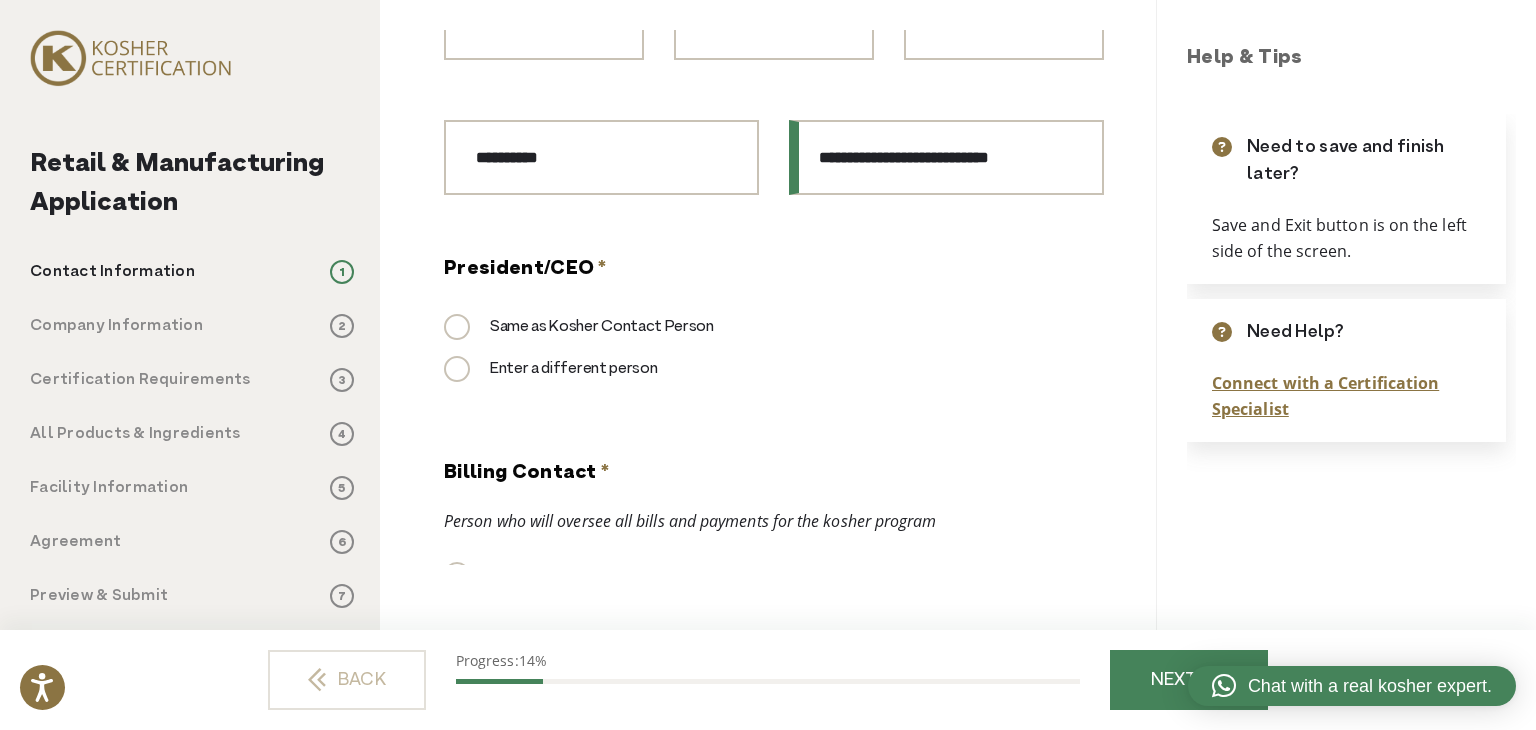 type on "**********" 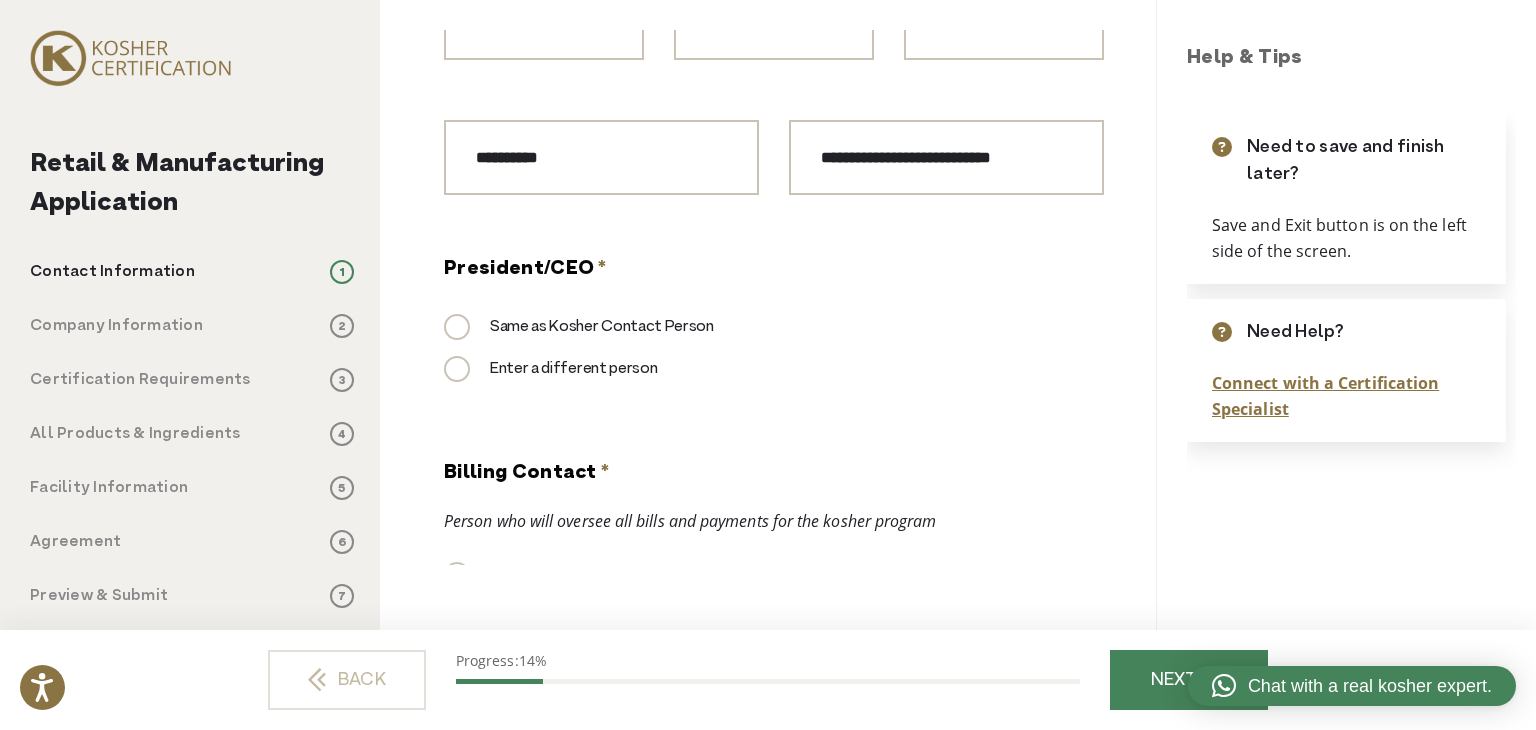 click on "Enter a different person" at bounding box center [550, 369] 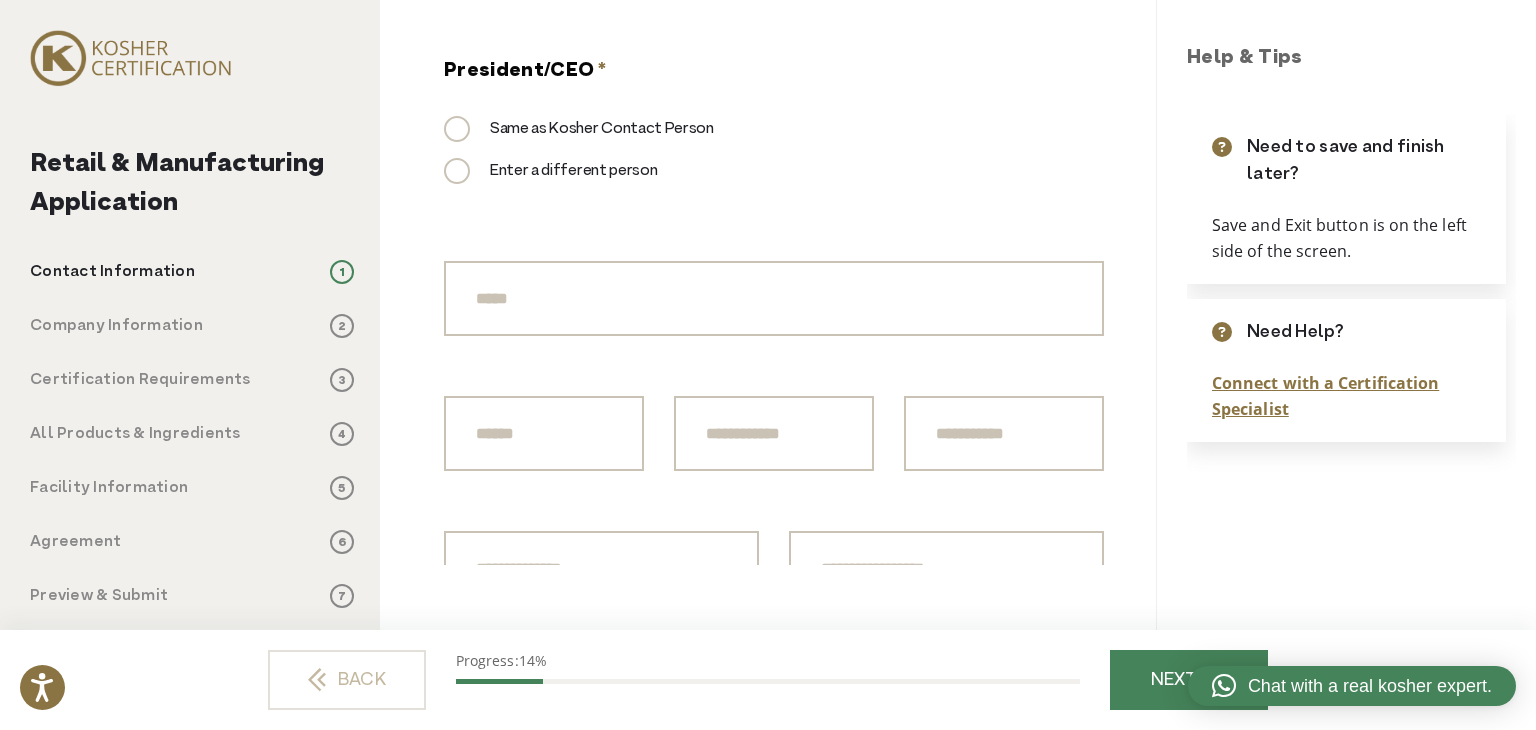 scroll, scrollTop: 1803, scrollLeft: 0, axis: vertical 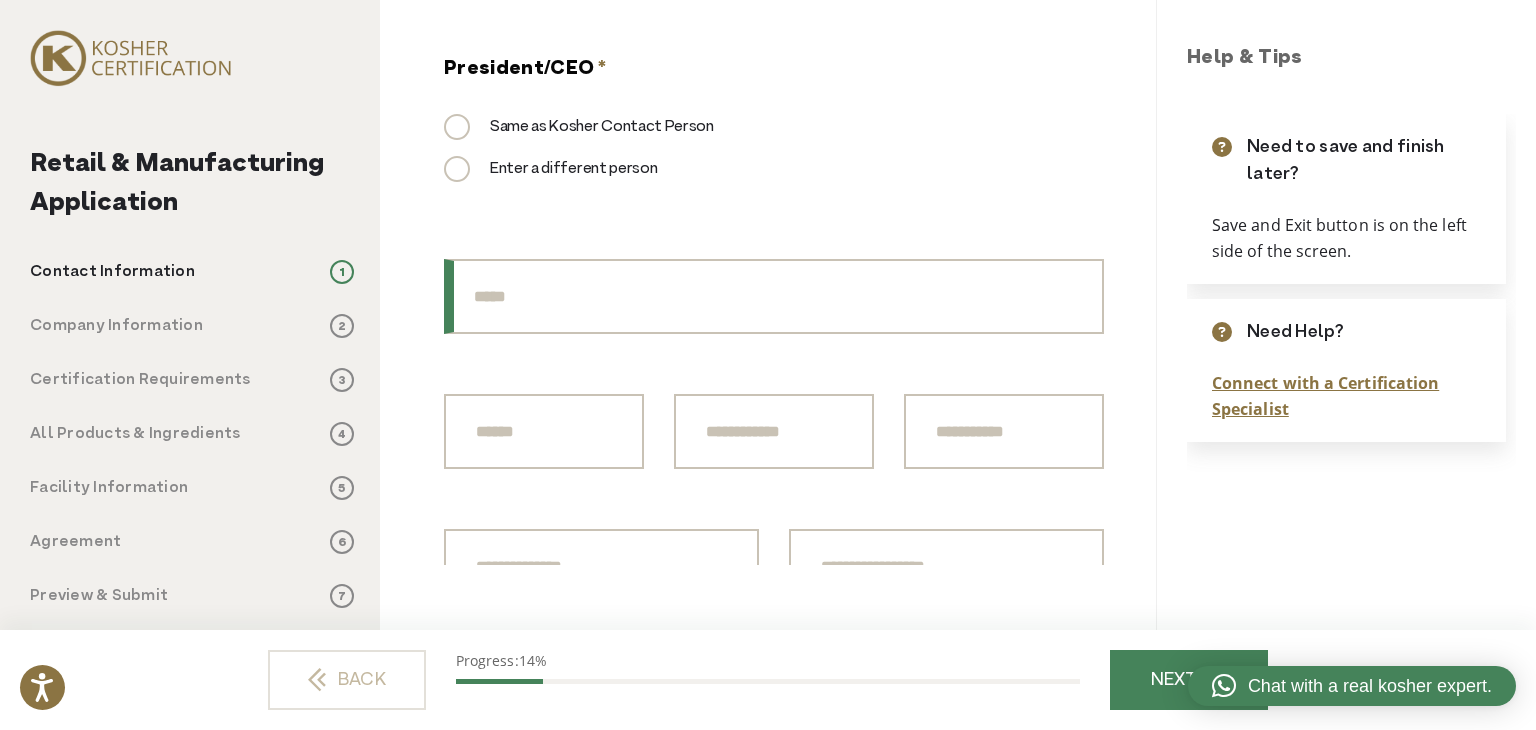 click on "President/CEO Title" at bounding box center [774, 296] 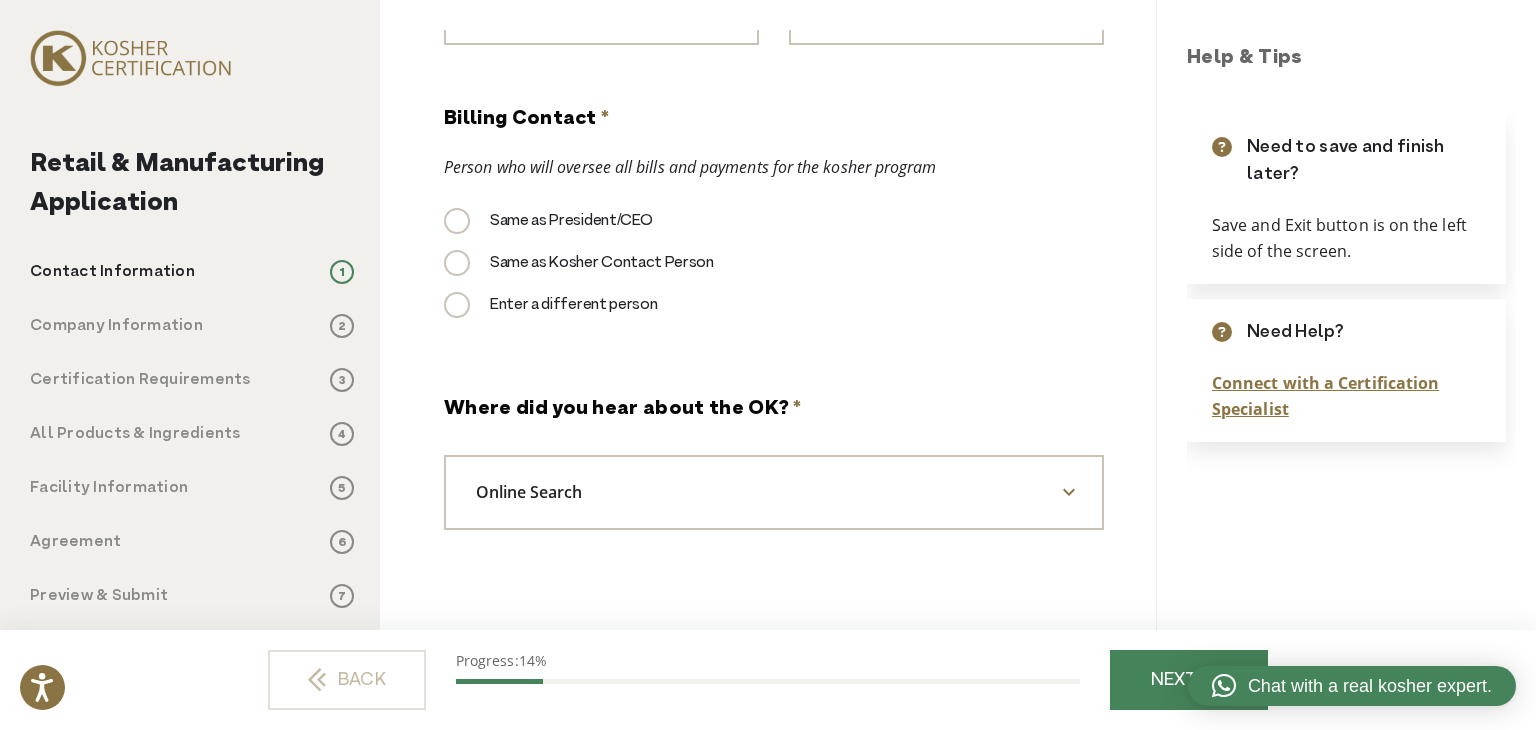 scroll, scrollTop: 2416, scrollLeft: 0, axis: vertical 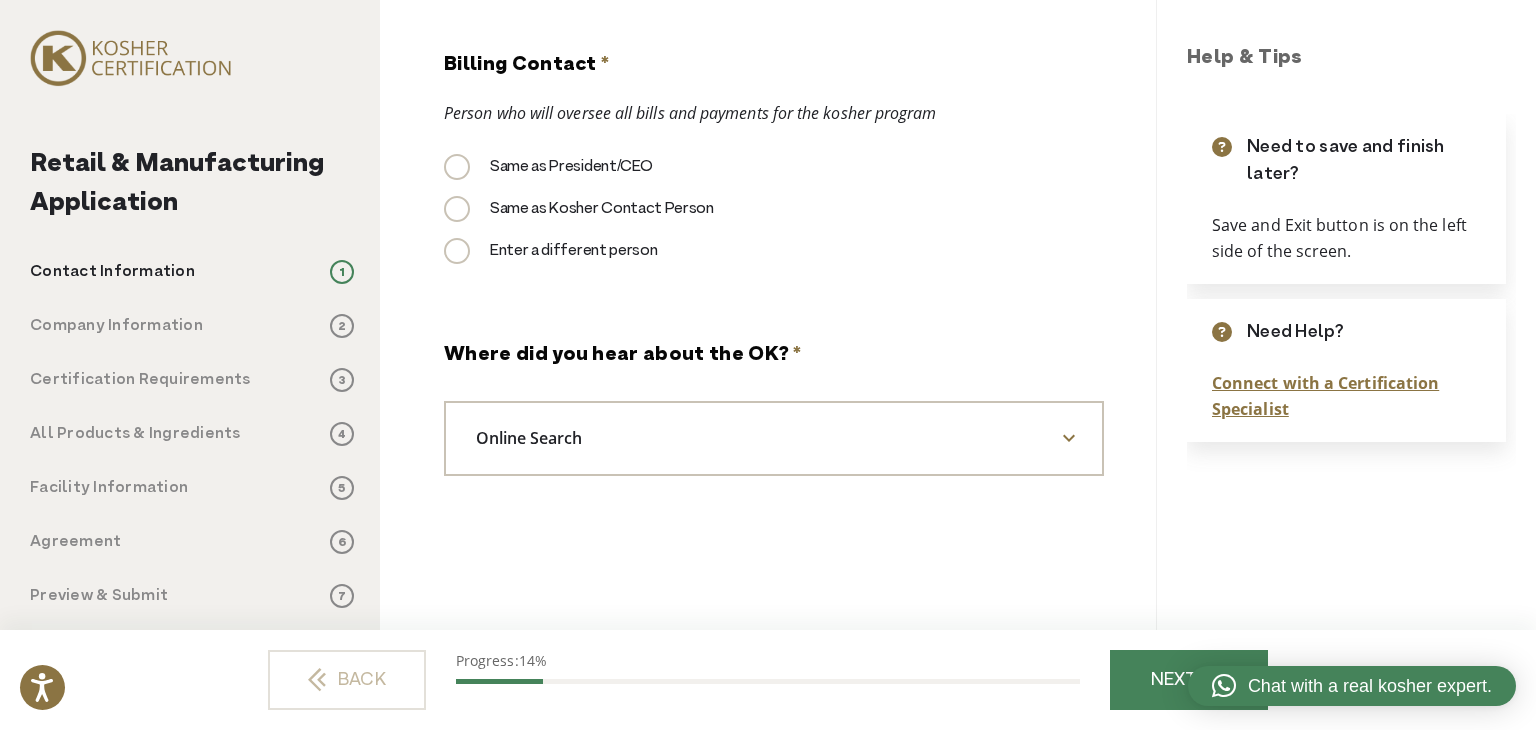 click on "Online Search" at bounding box center [774, 438] 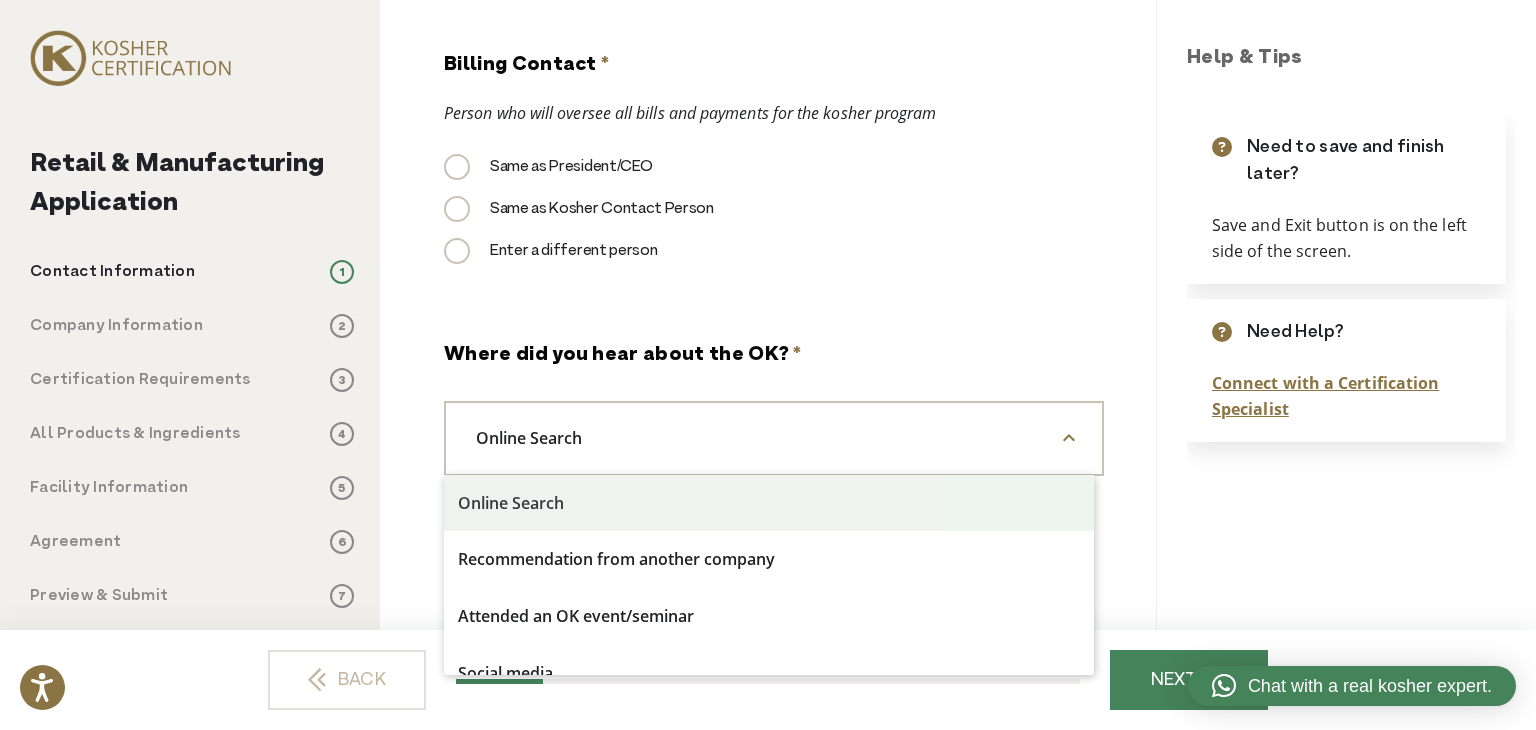 click on "Online Search" at bounding box center [774, 438] 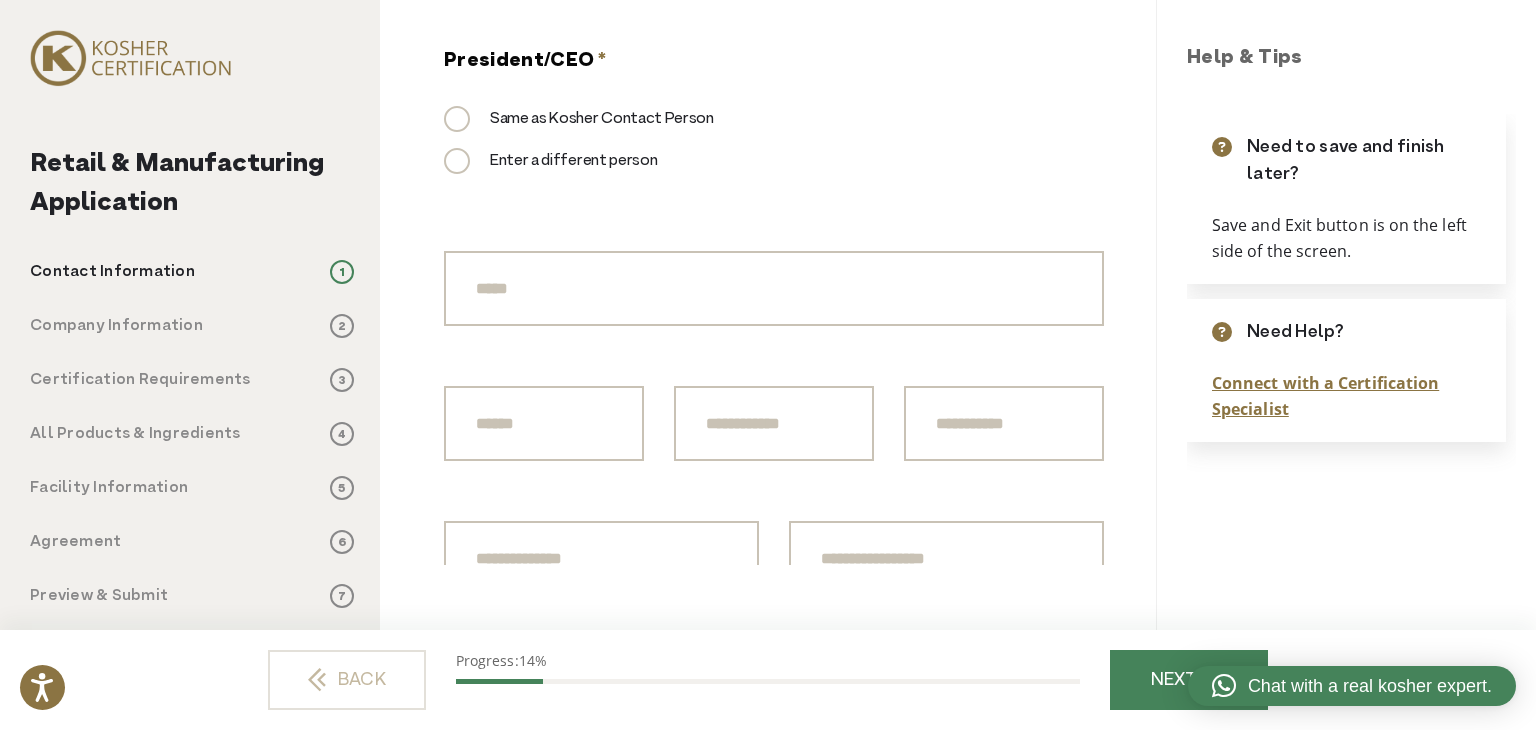 scroll, scrollTop: 1616, scrollLeft: 0, axis: vertical 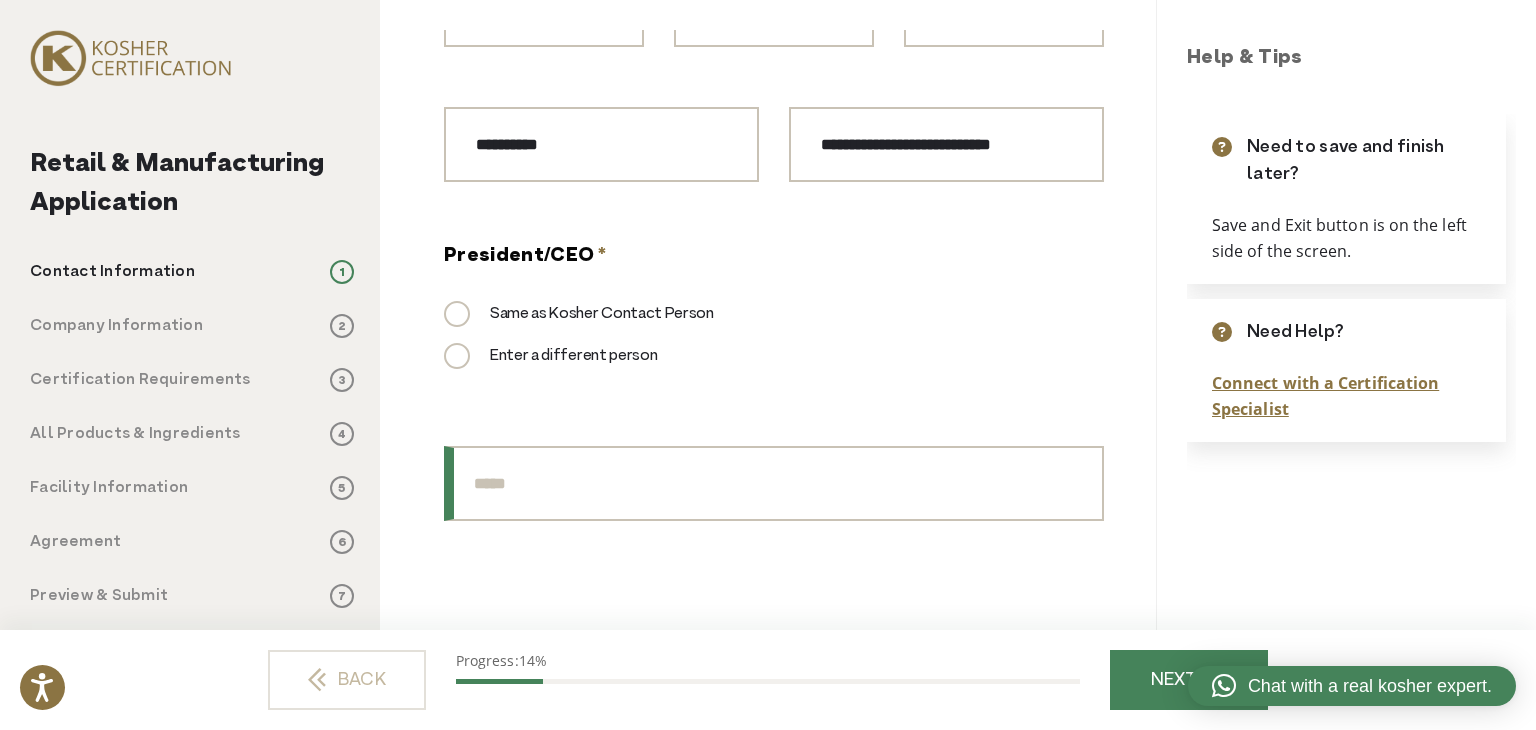 click on "President/CEO Title" at bounding box center [774, 483] 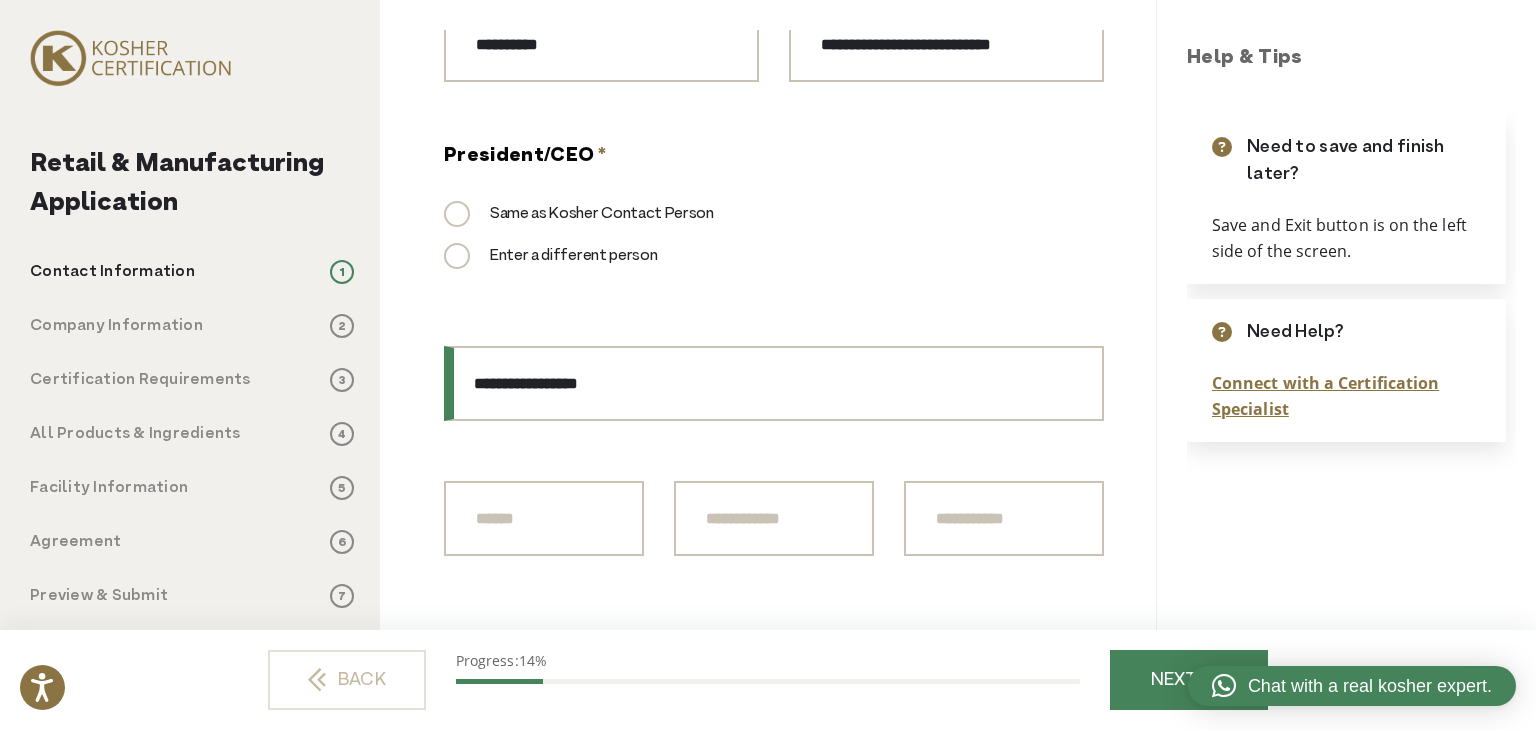 scroll, scrollTop: 1816, scrollLeft: 0, axis: vertical 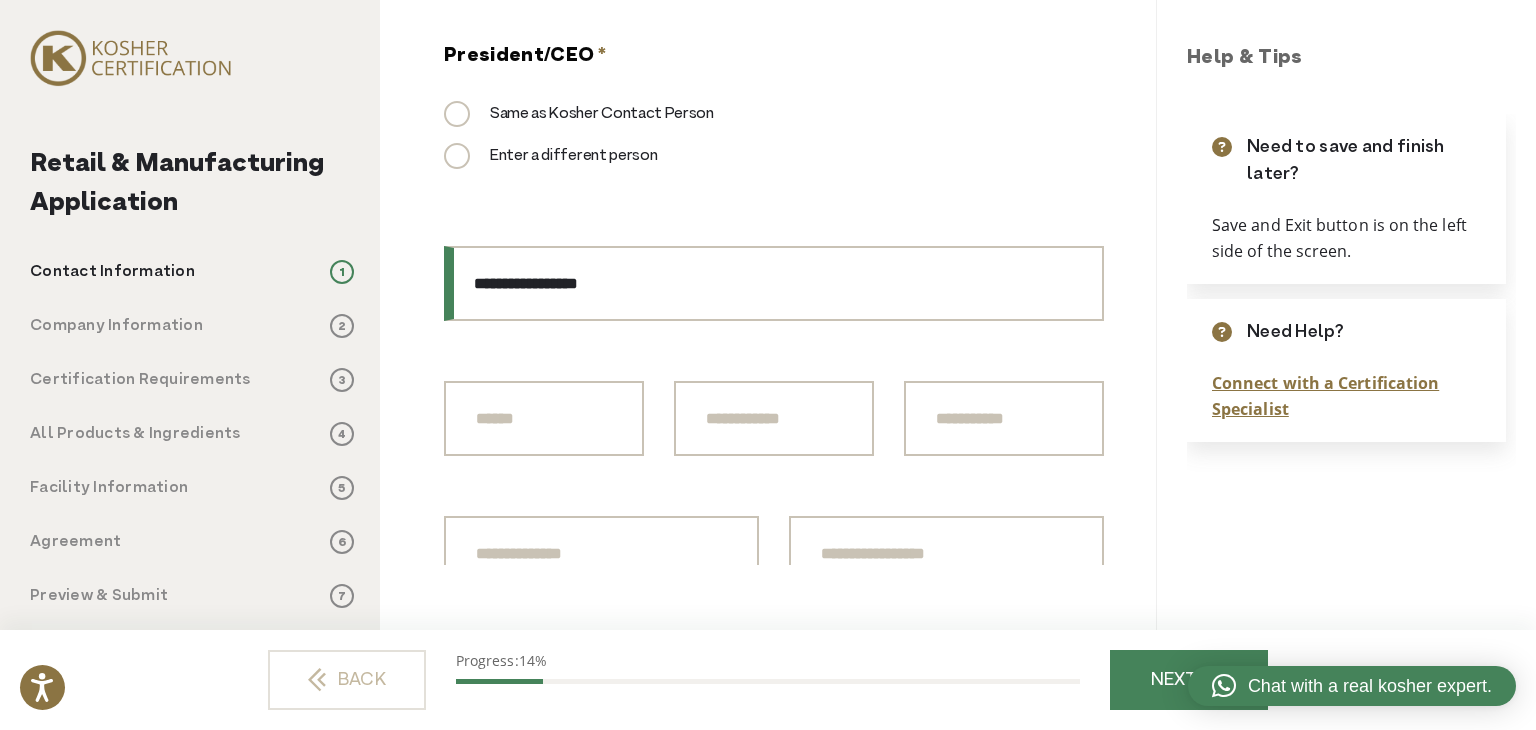 type on "**********" 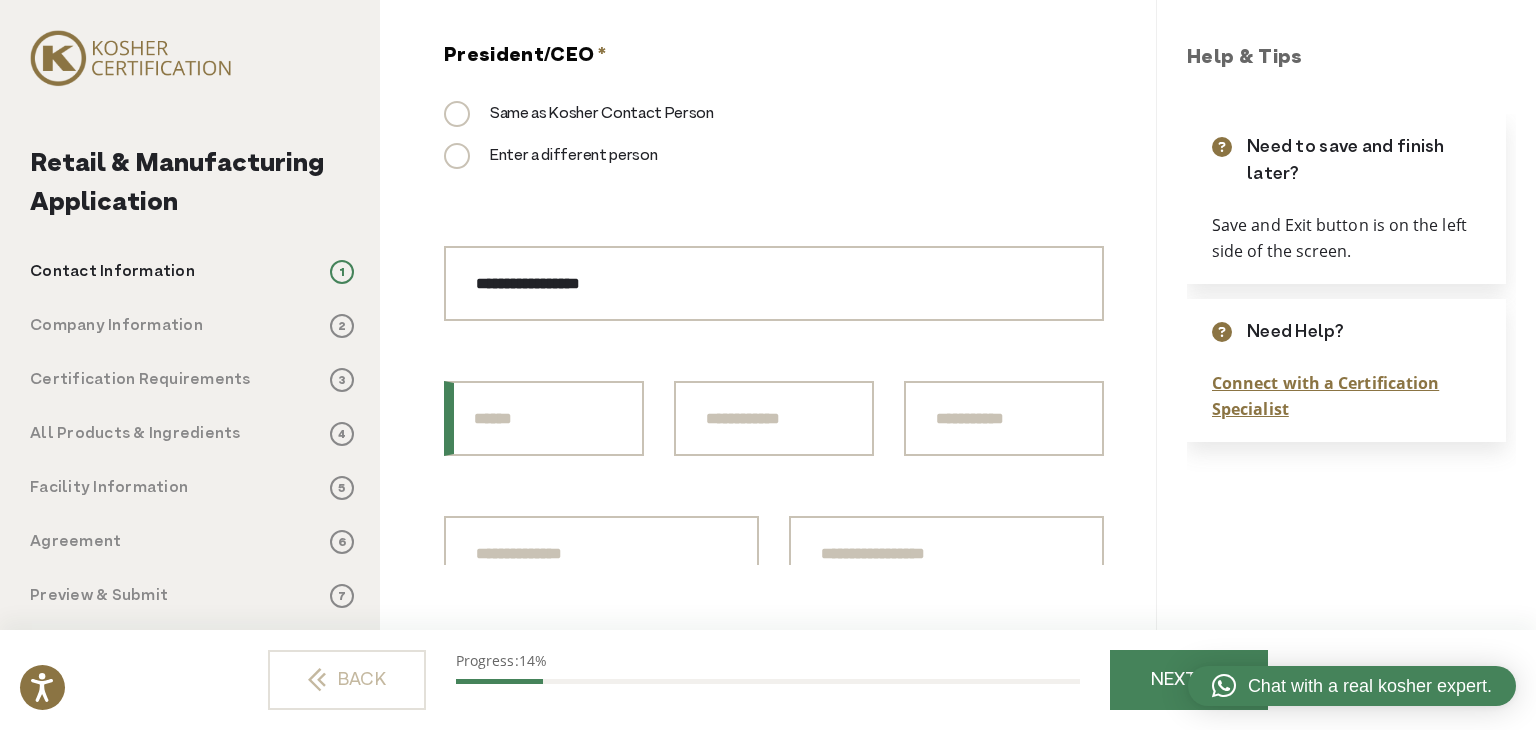 click on "Prefix" at bounding box center (544, 418) 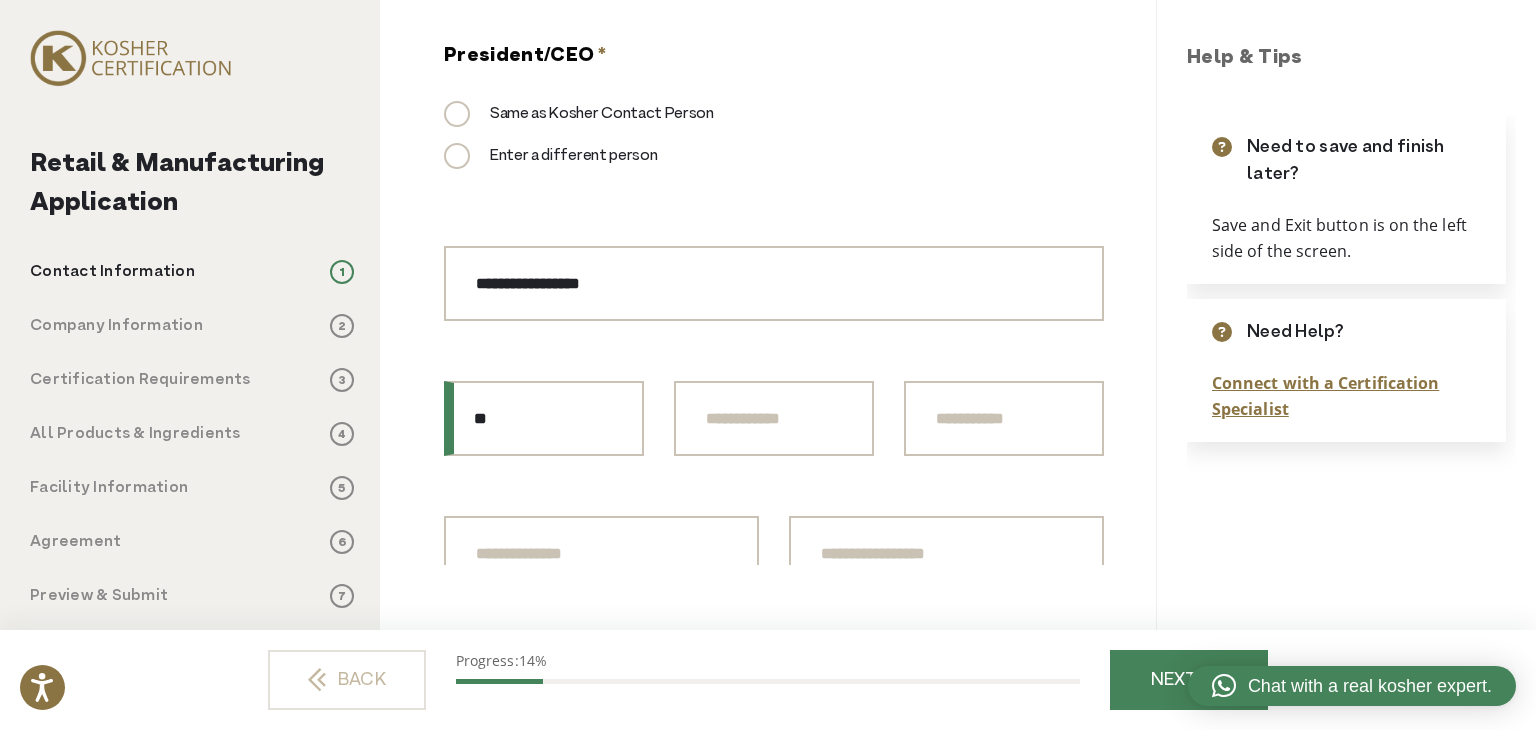 type on "**" 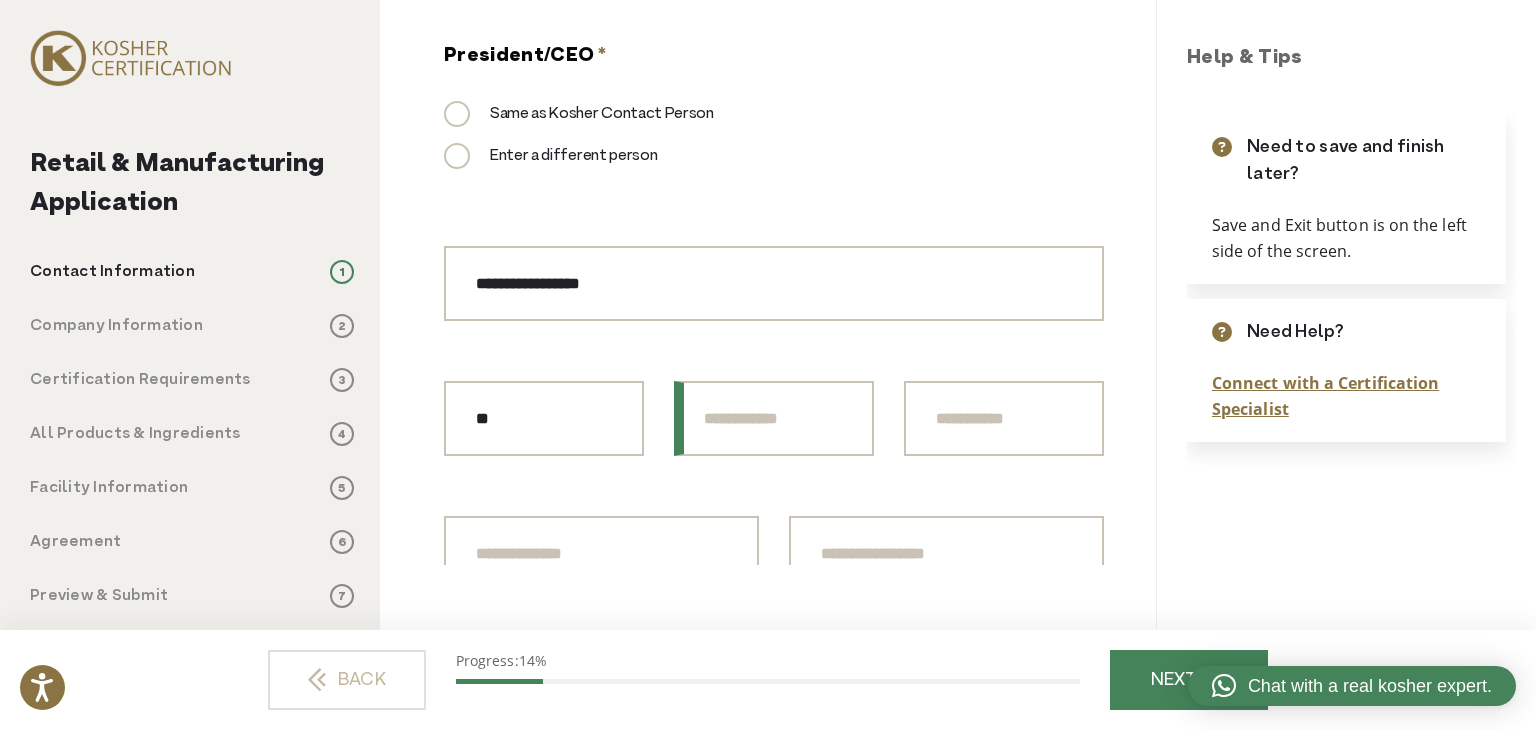 paste on "**********" 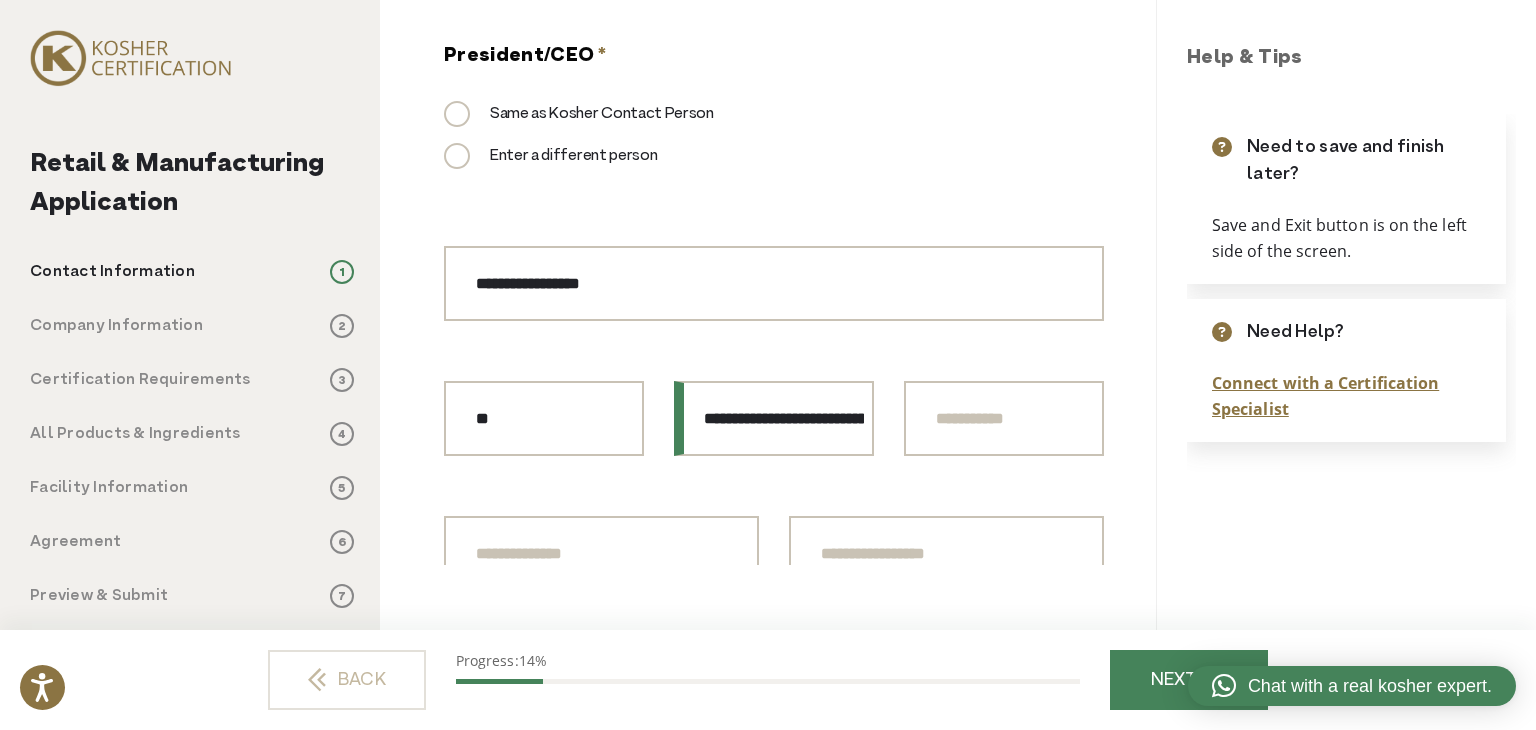 scroll, scrollTop: 0, scrollLeft: 127, axis: horizontal 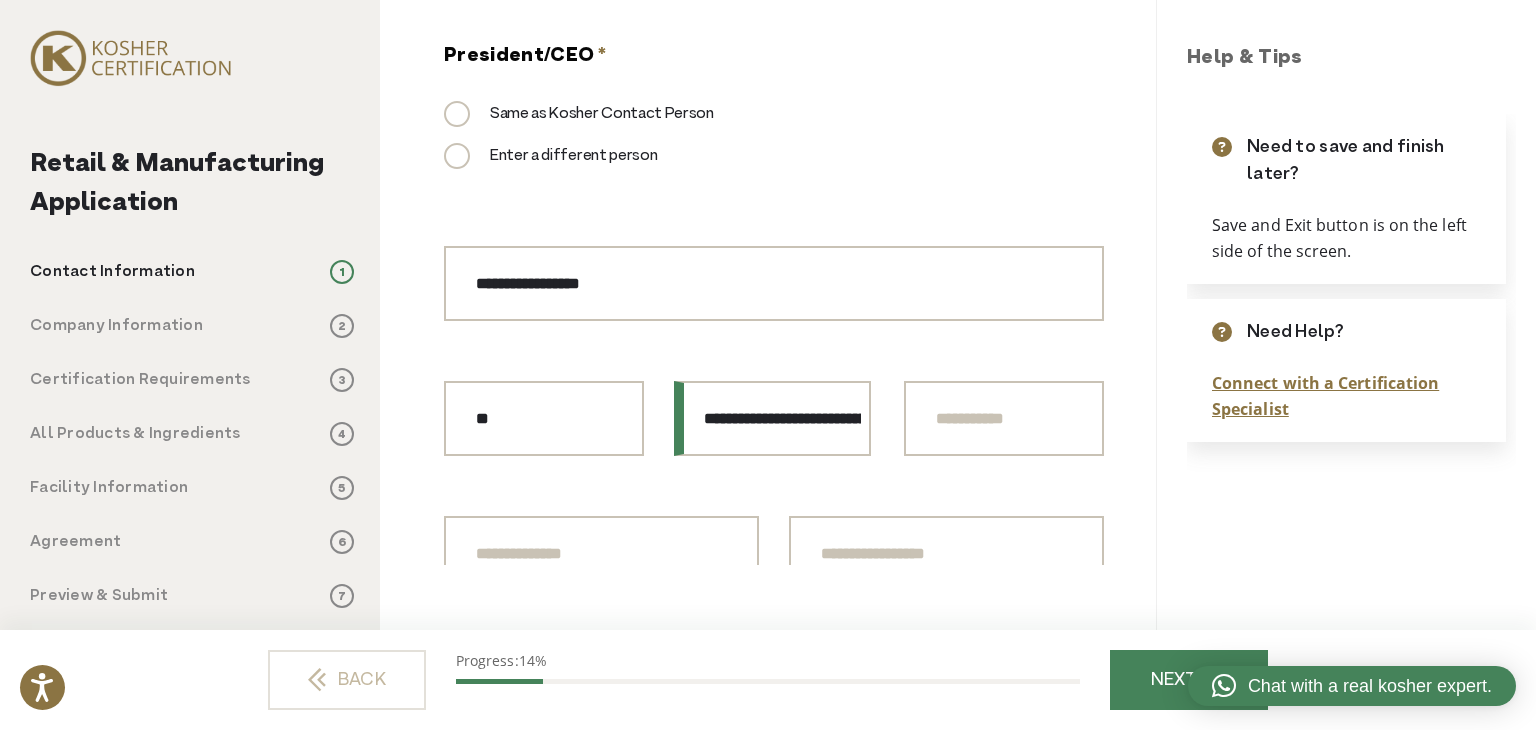 drag, startPoint x: 726, startPoint y: 416, endPoint x: 569, endPoint y: 392, distance: 158.8238 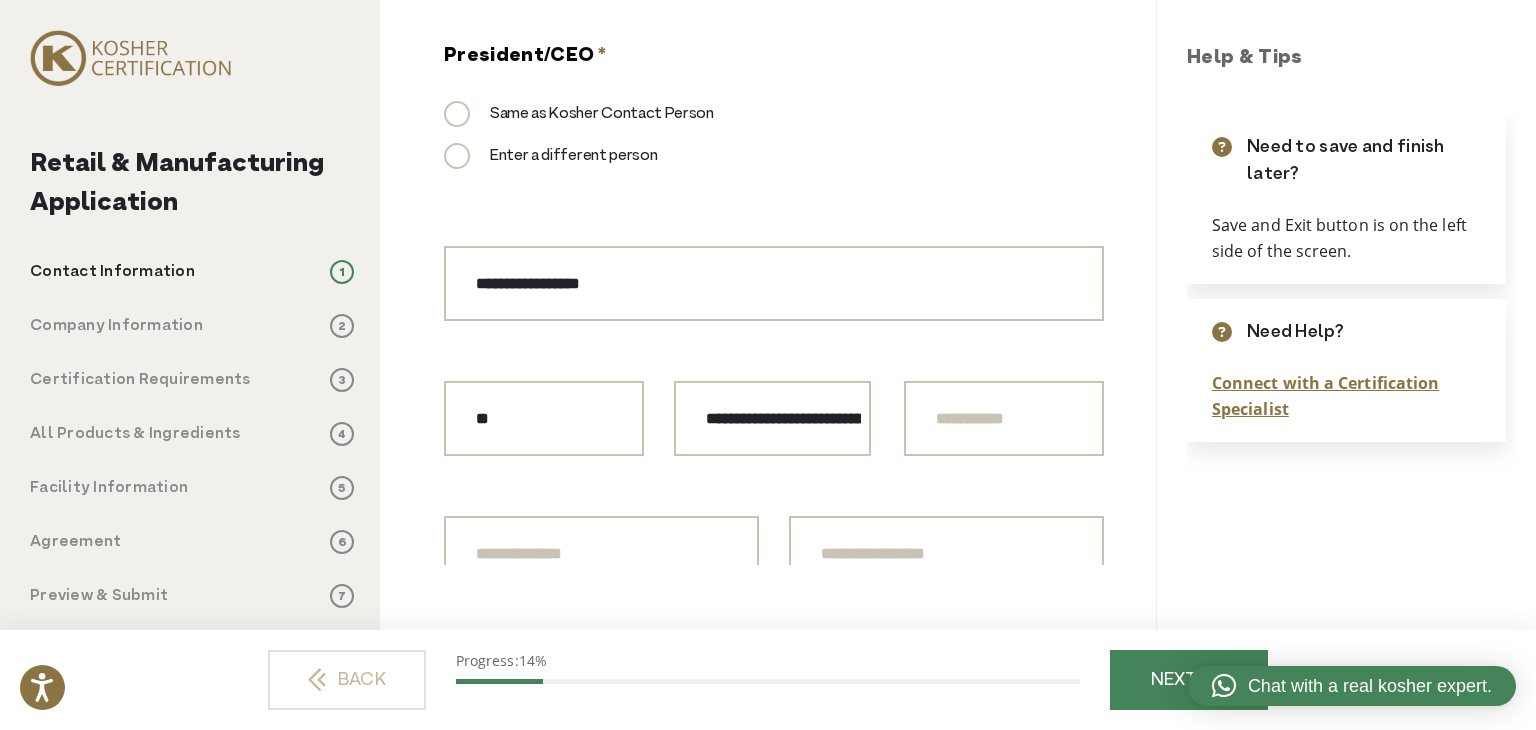 click on "**********" at bounding box center [774, -268] 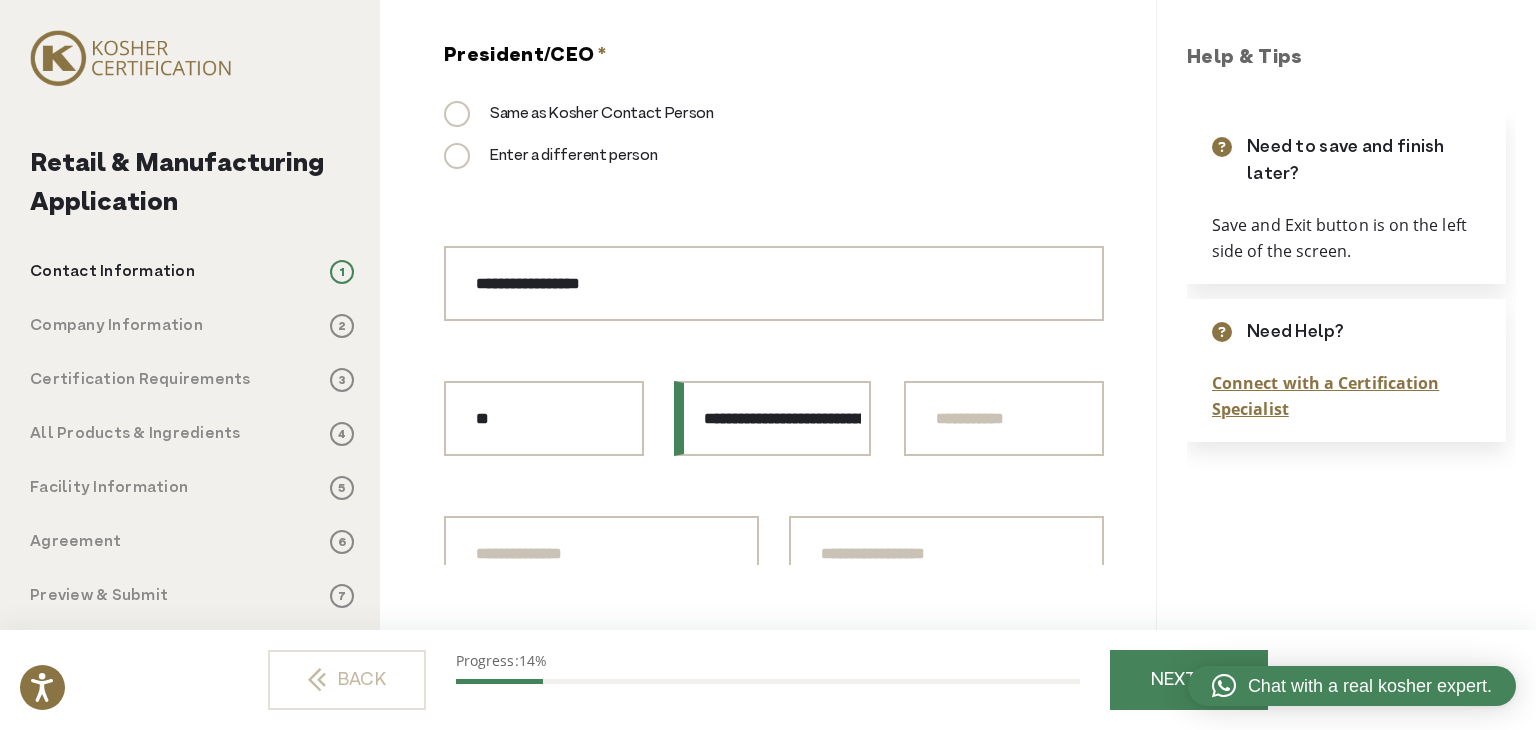 click on "**********" at bounding box center (772, 418) 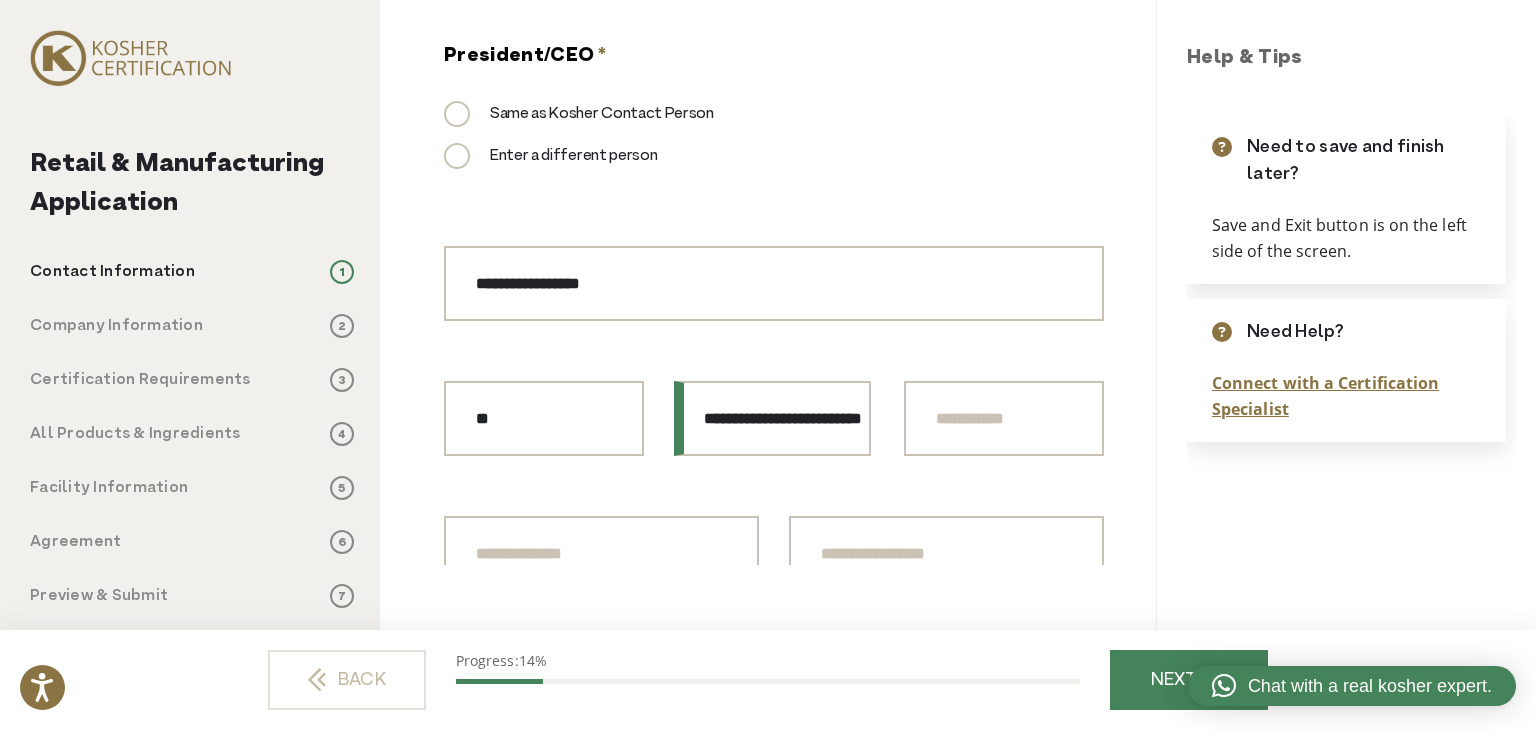 type on "**********" 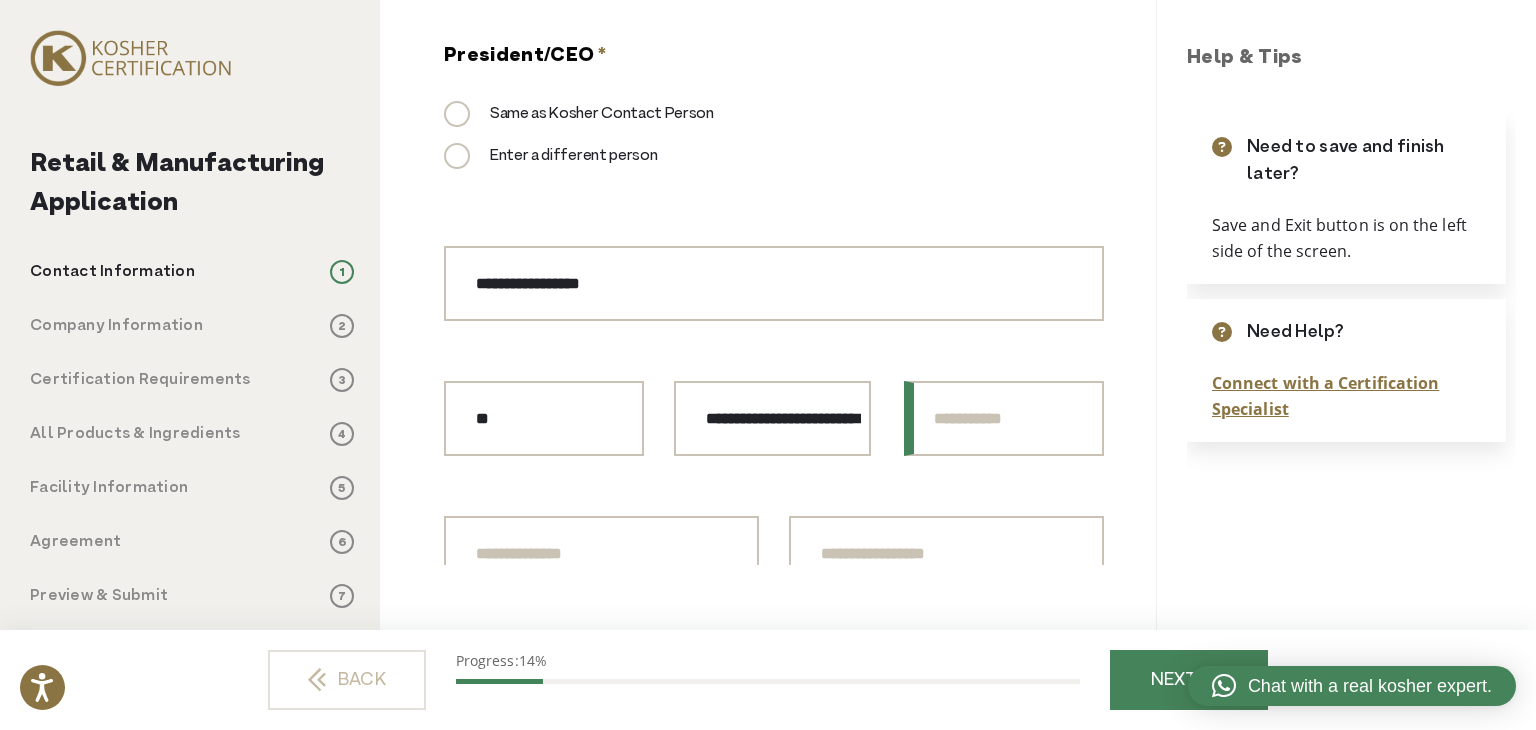 paste on "**********" 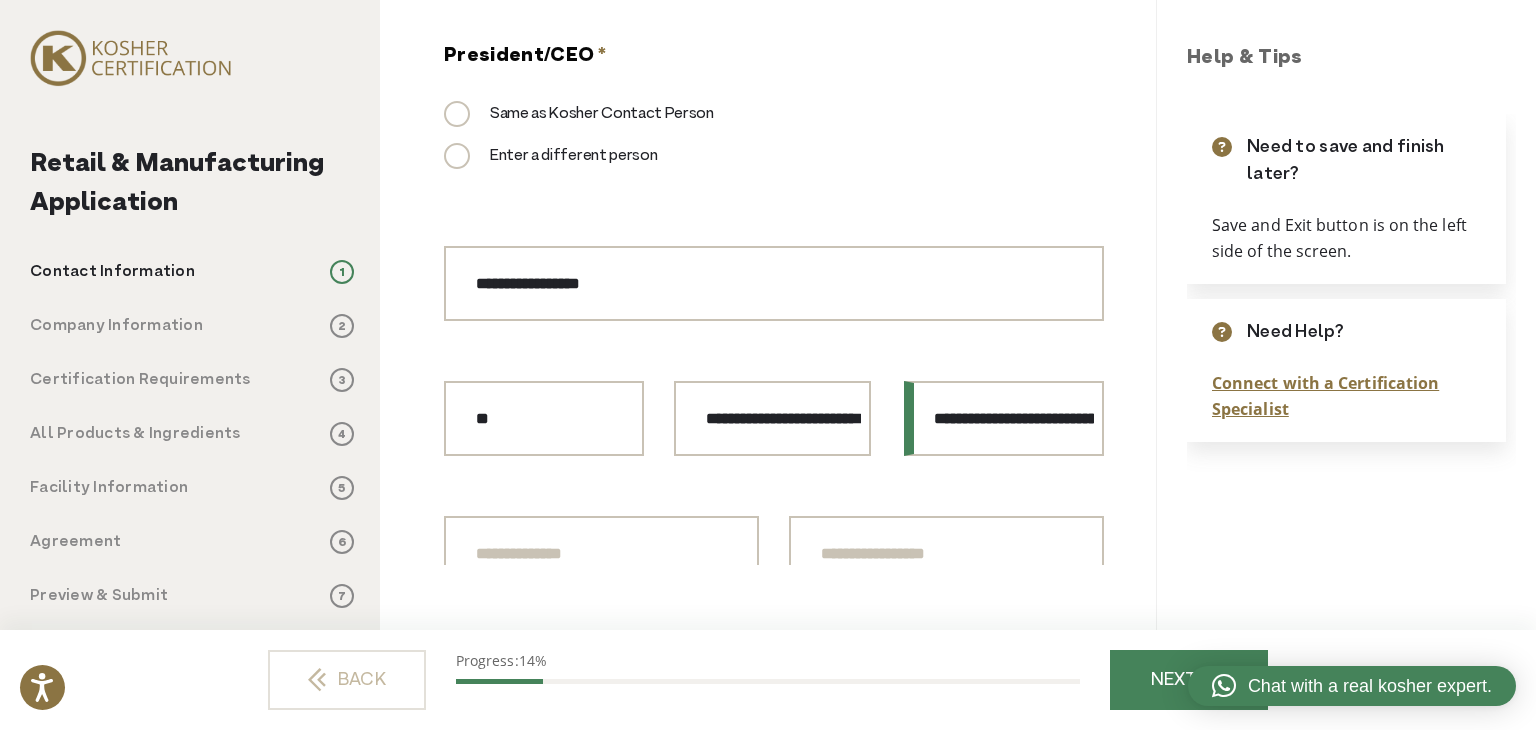 scroll, scrollTop: 0, scrollLeft: 127, axis: horizontal 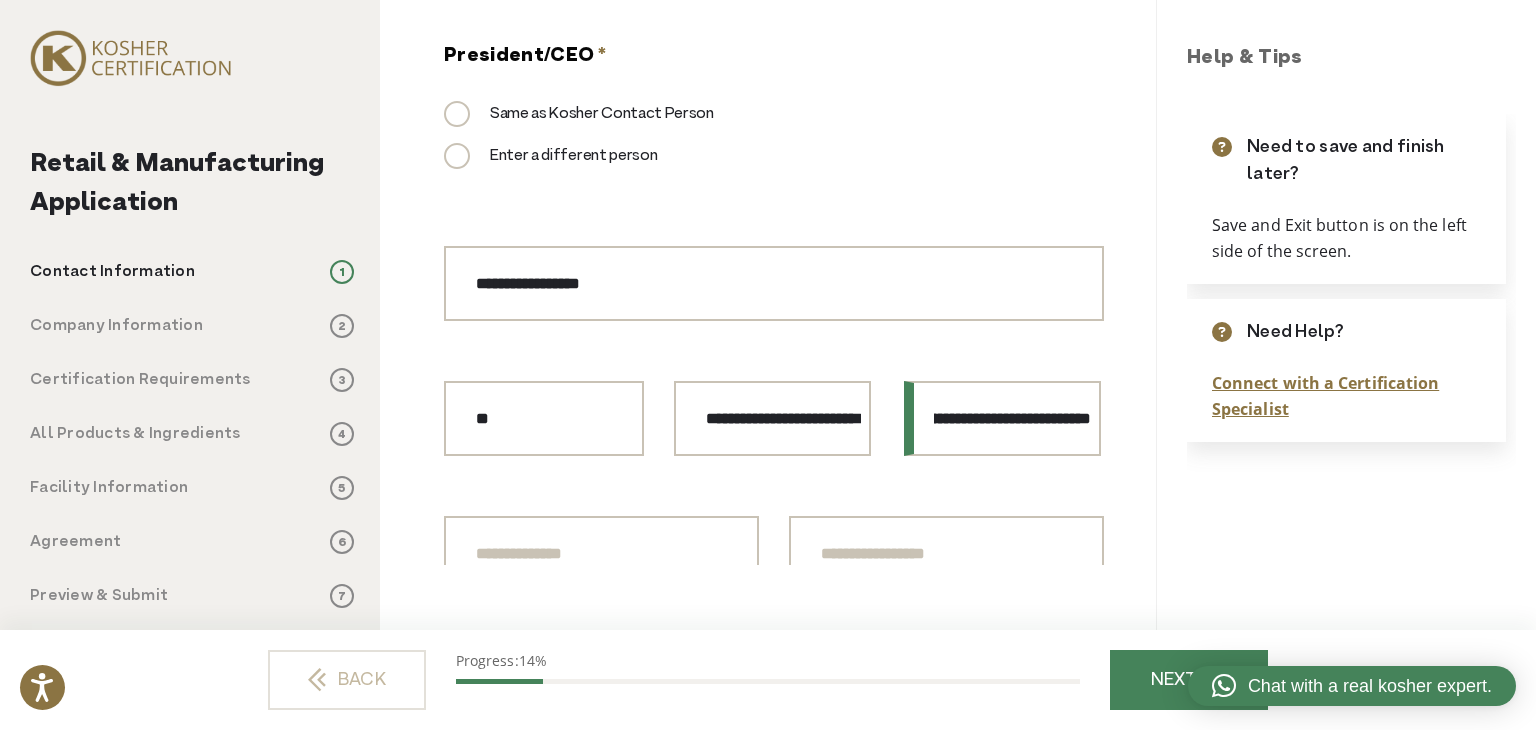 drag, startPoint x: 971, startPoint y: 413, endPoint x: 938, endPoint y: 407, distance: 33.54102 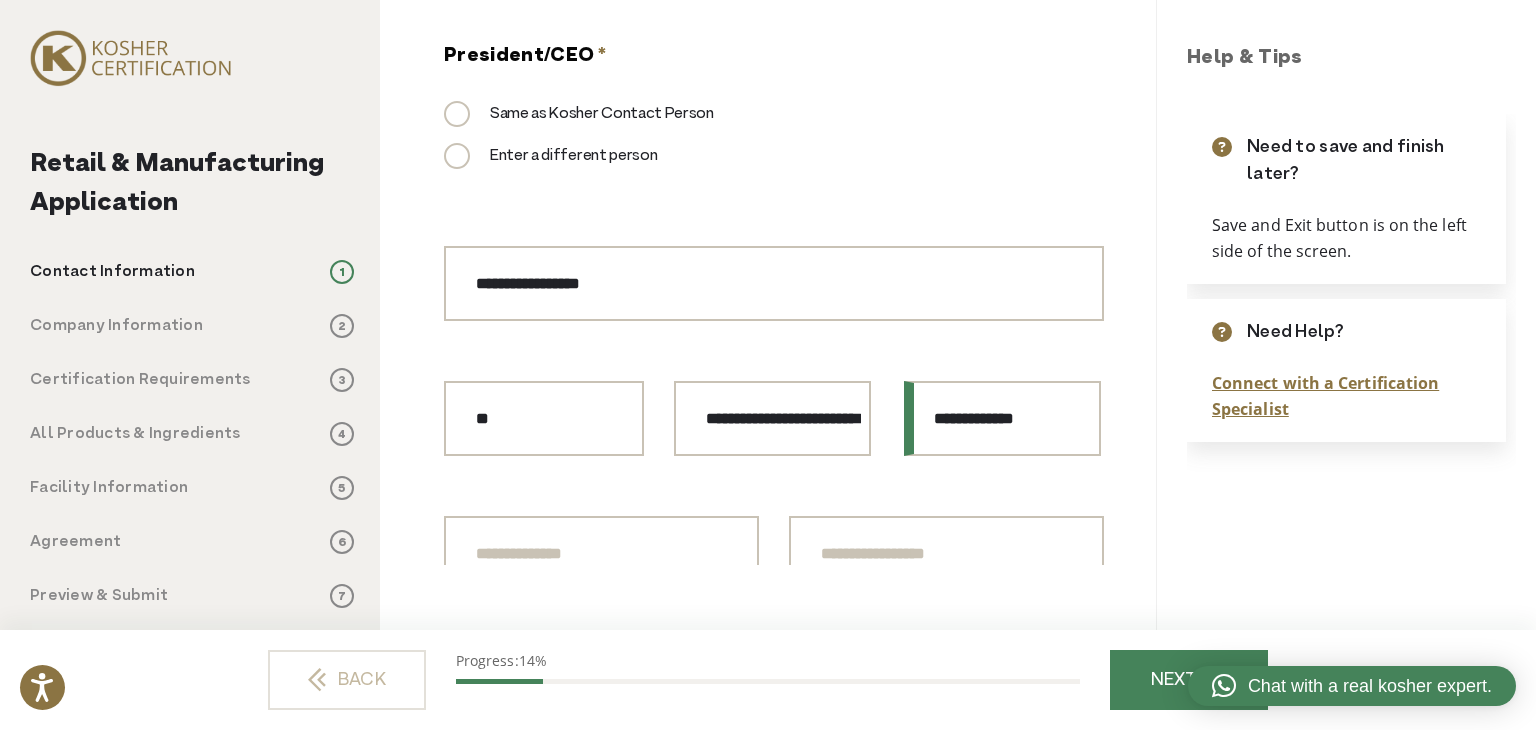 scroll, scrollTop: 0, scrollLeft: 0, axis: both 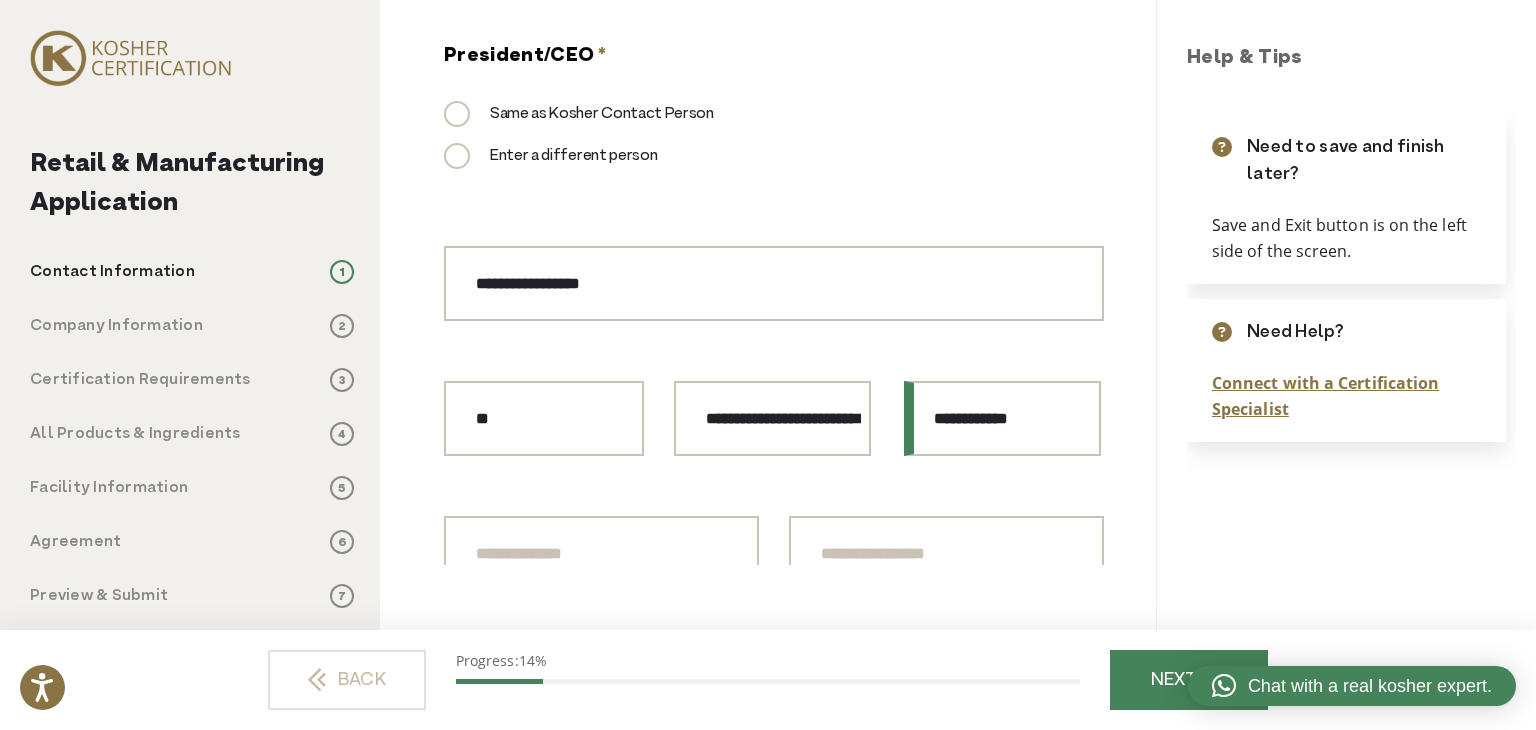 click on "**********" at bounding box center (1002, 418) 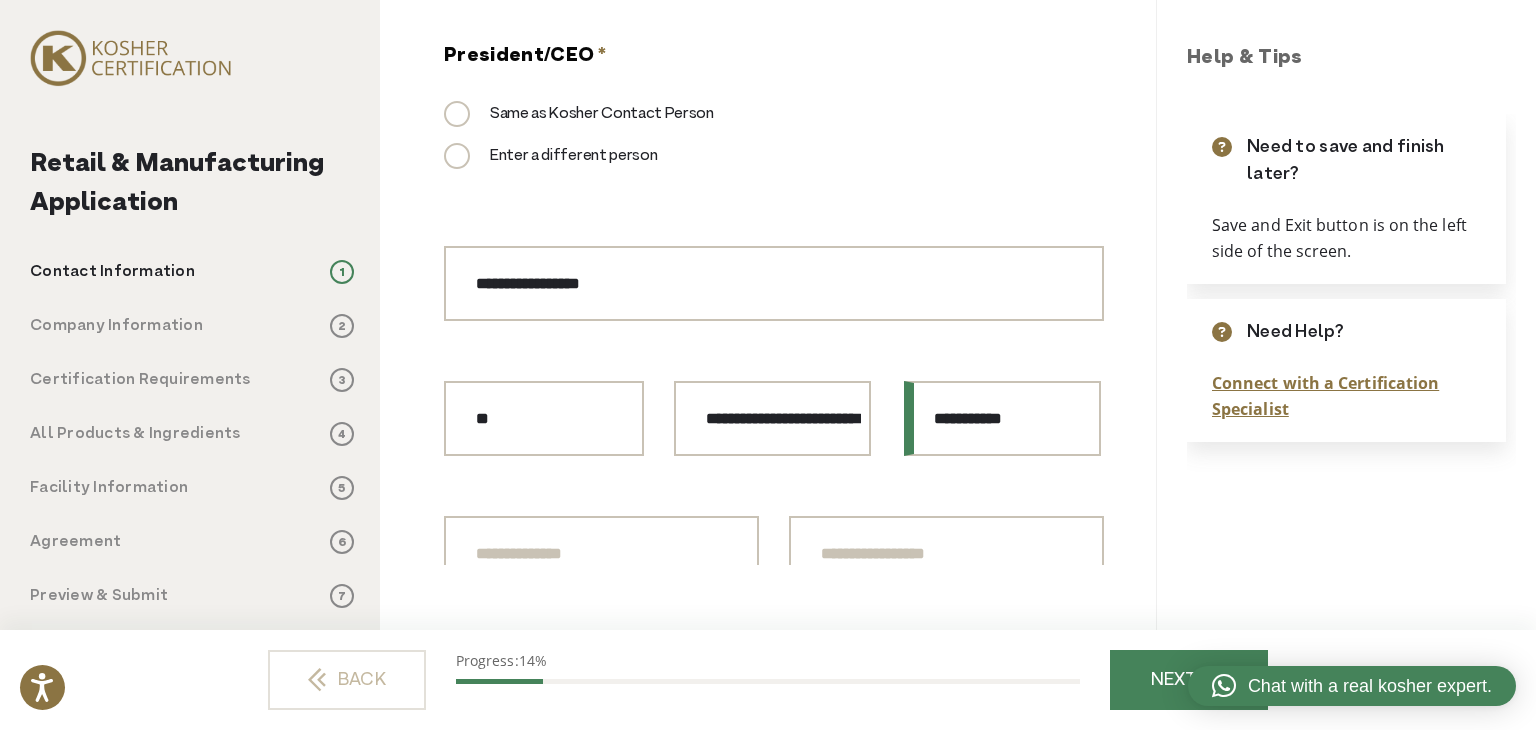 type on "**********" 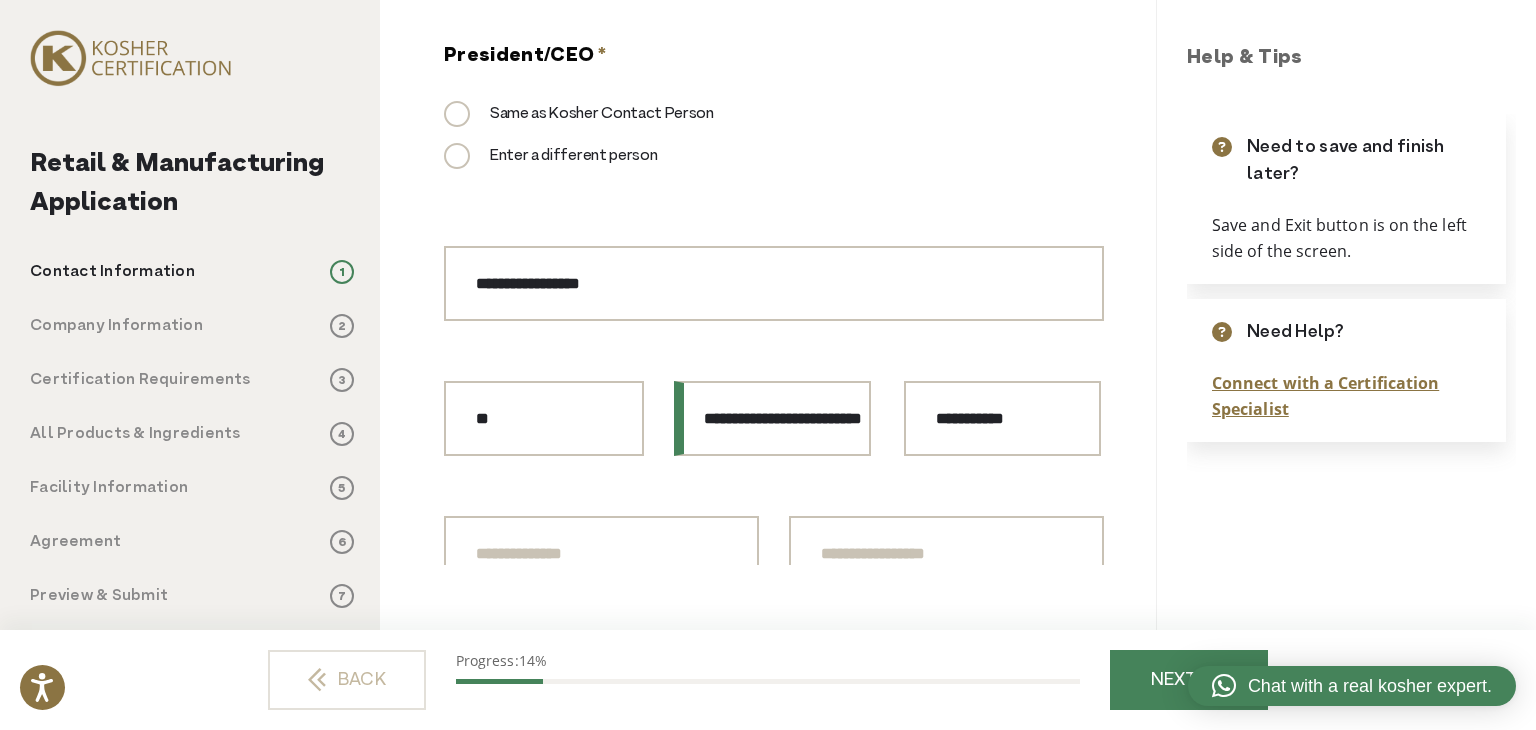 click on "**********" at bounding box center (772, 418) 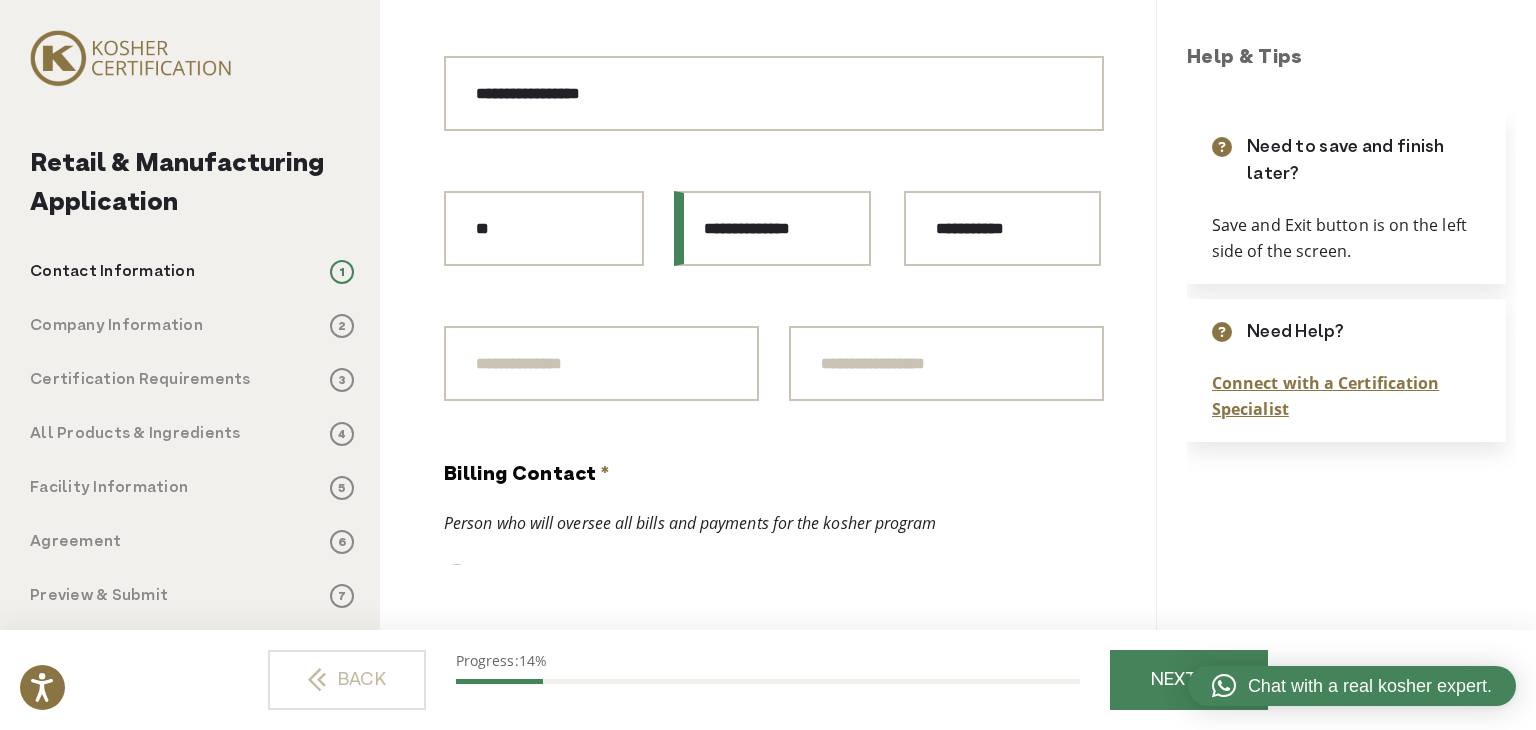 scroll, scrollTop: 2016, scrollLeft: 0, axis: vertical 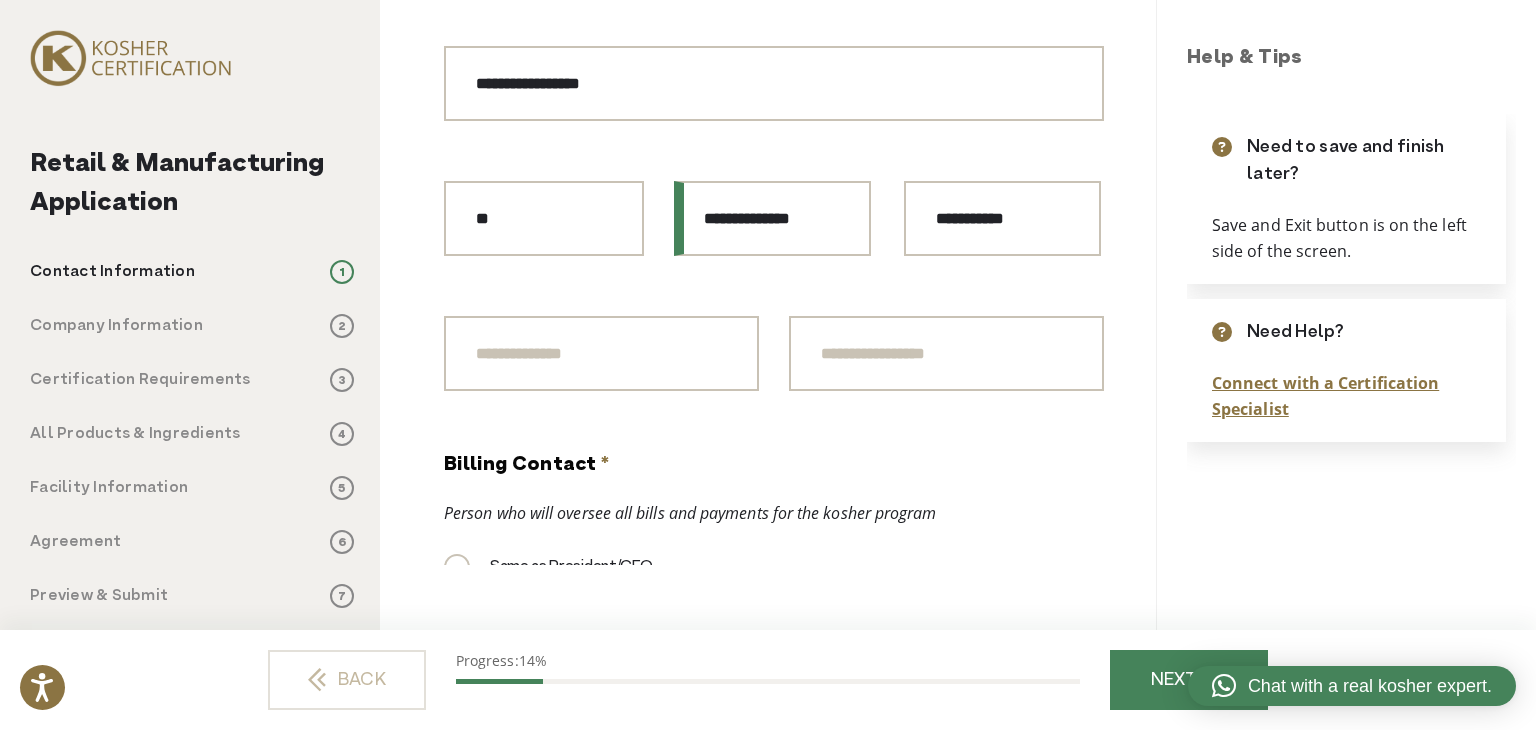 type on "**********" 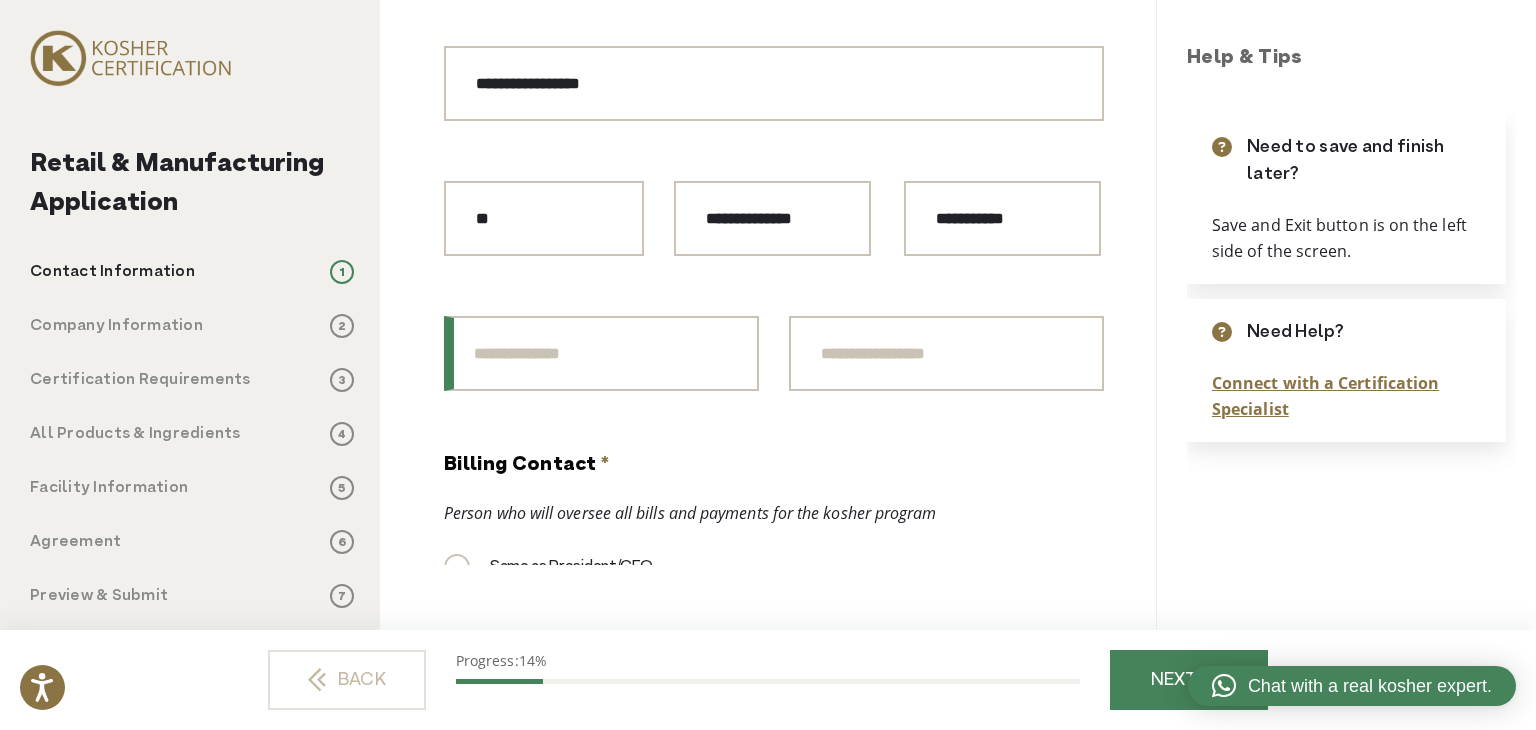 click on "President/CEO Phone Number *" at bounding box center (601, 353) 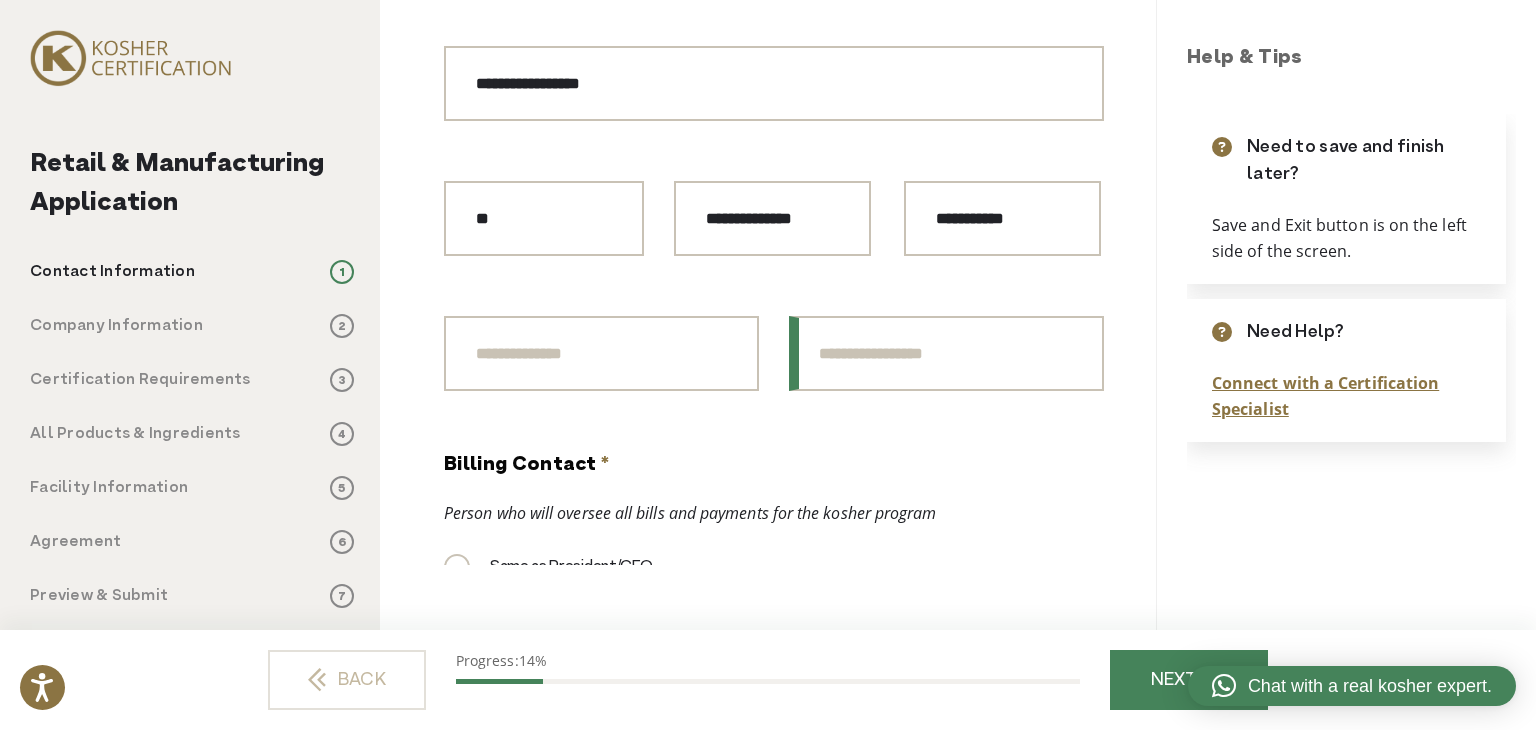 click on "President/CEO Email *" at bounding box center (946, 353) 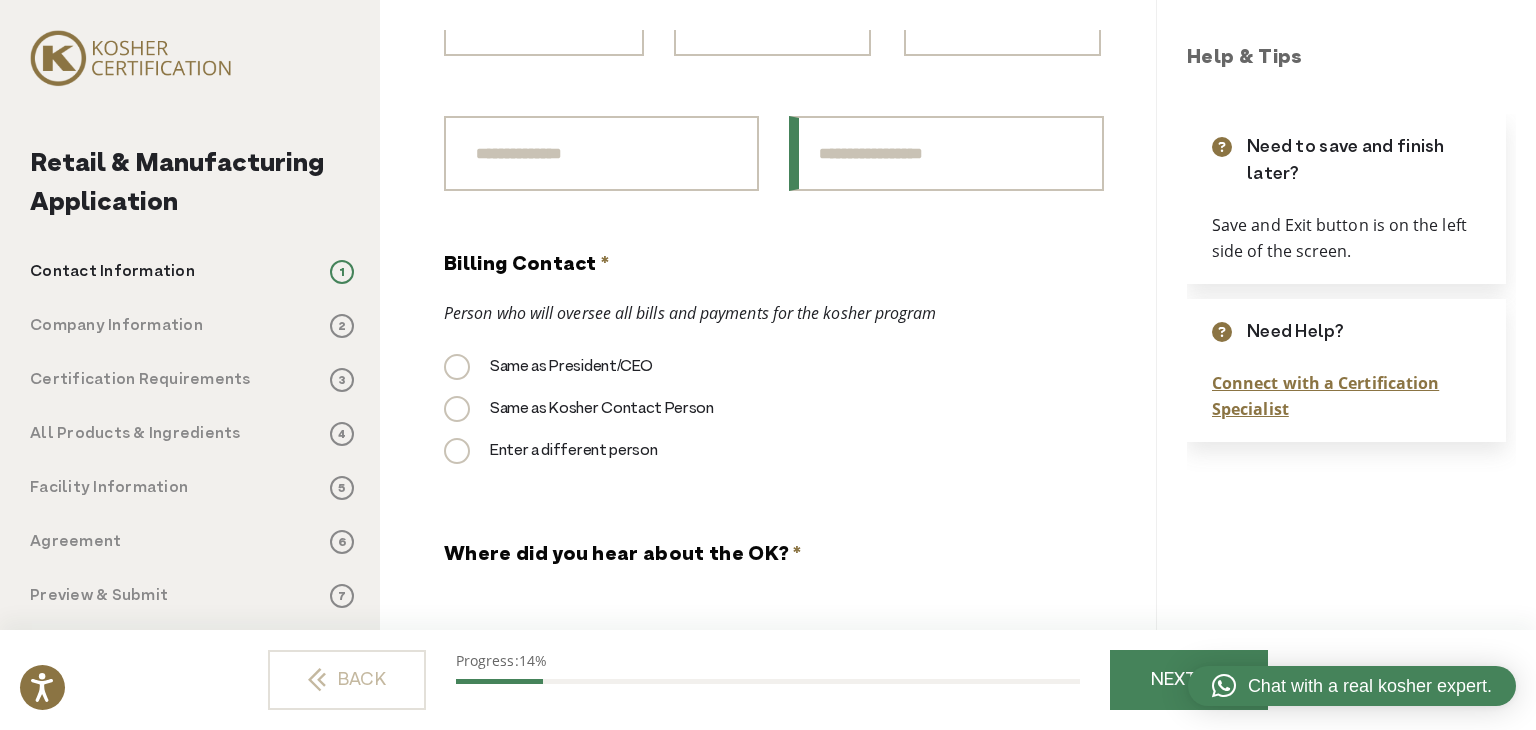 scroll, scrollTop: 2416, scrollLeft: 0, axis: vertical 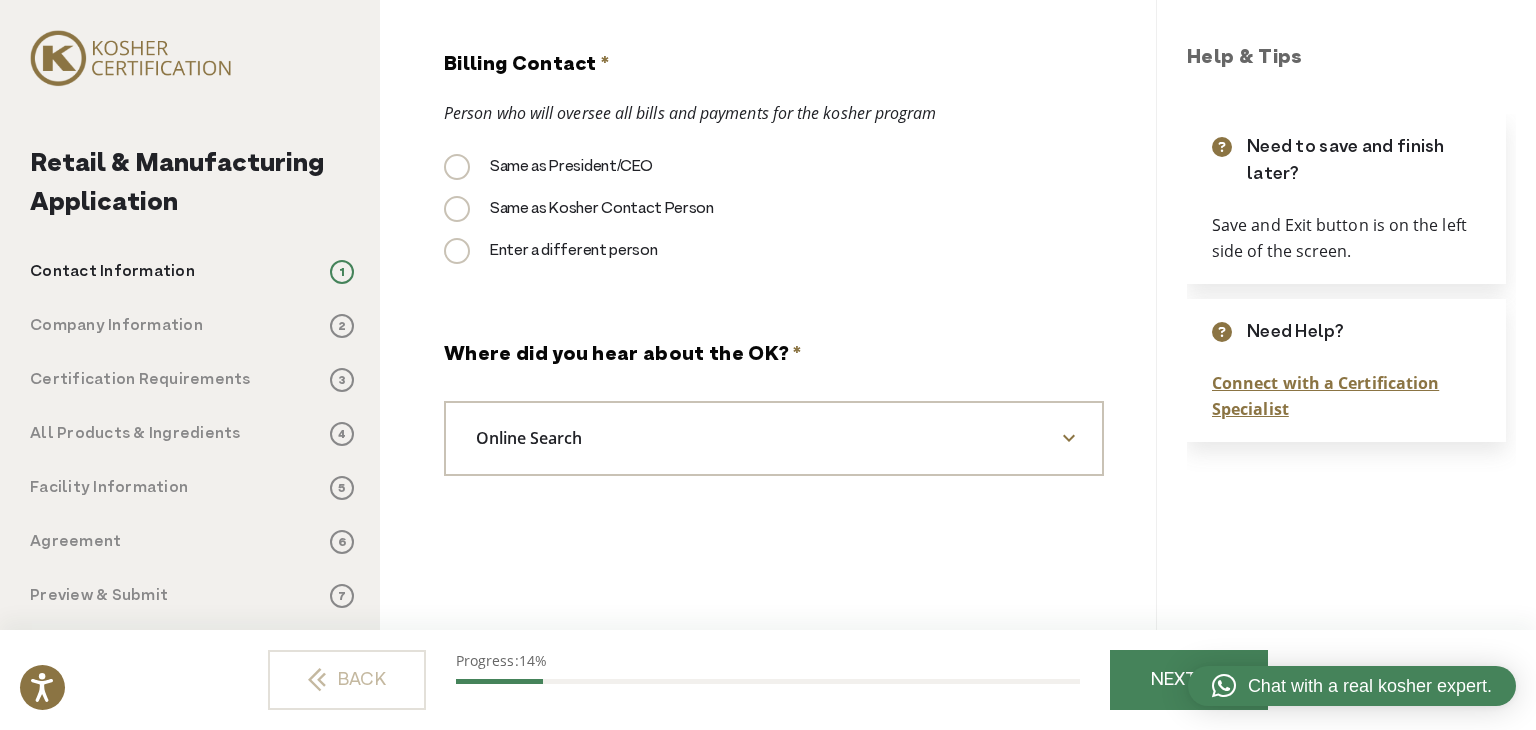 click on "Enter a different person" at bounding box center (550, 251) 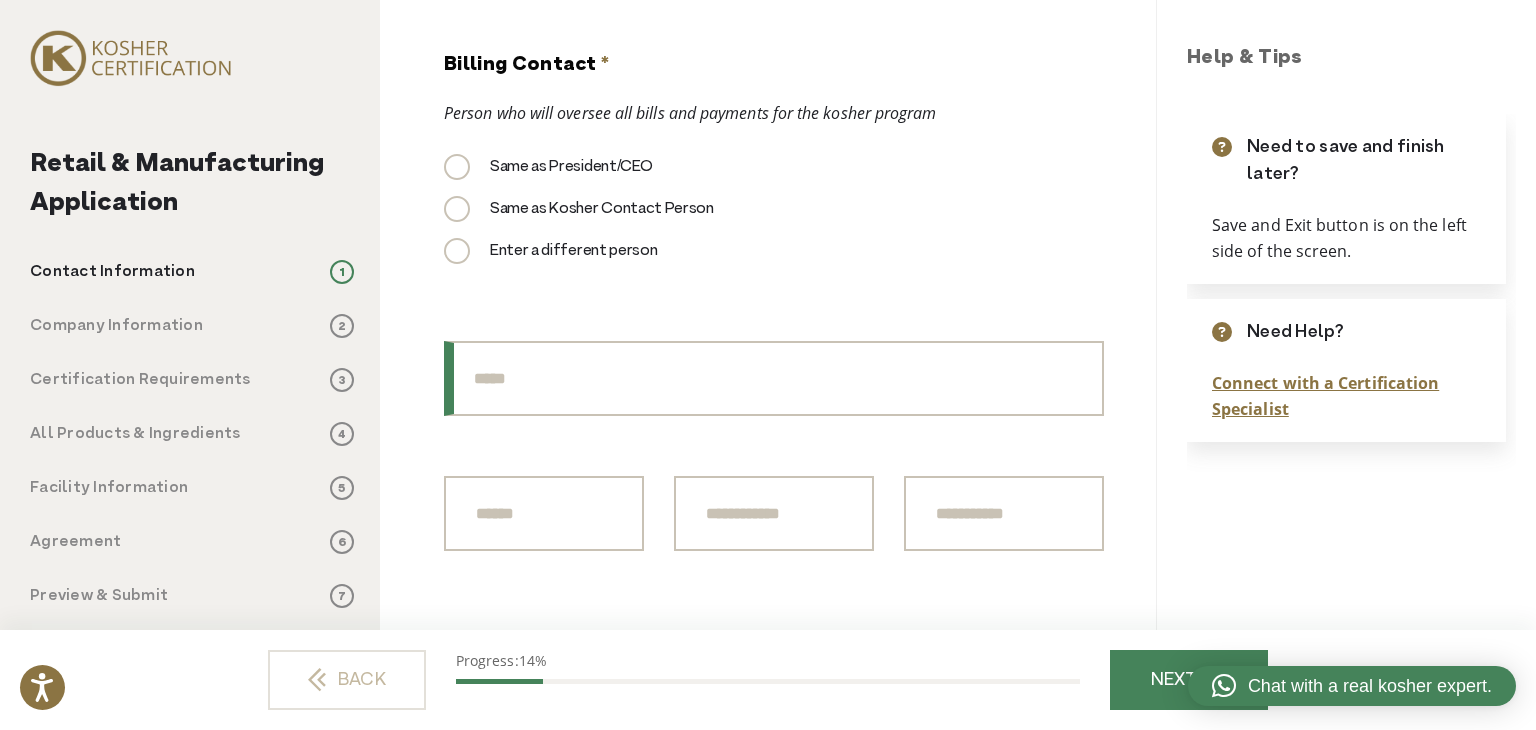 click on "Billing Contact Title" at bounding box center [774, 378] 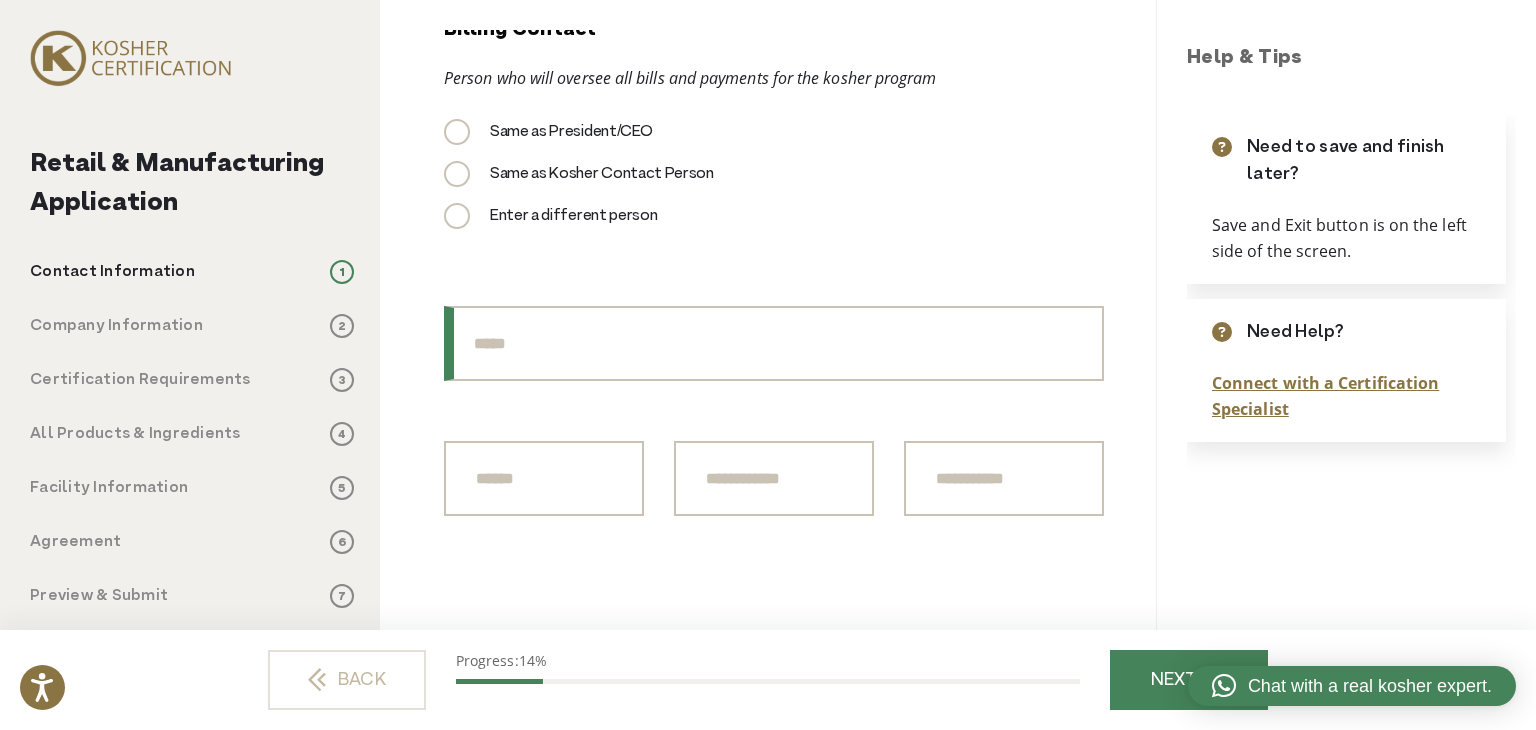 scroll, scrollTop: 2416, scrollLeft: 0, axis: vertical 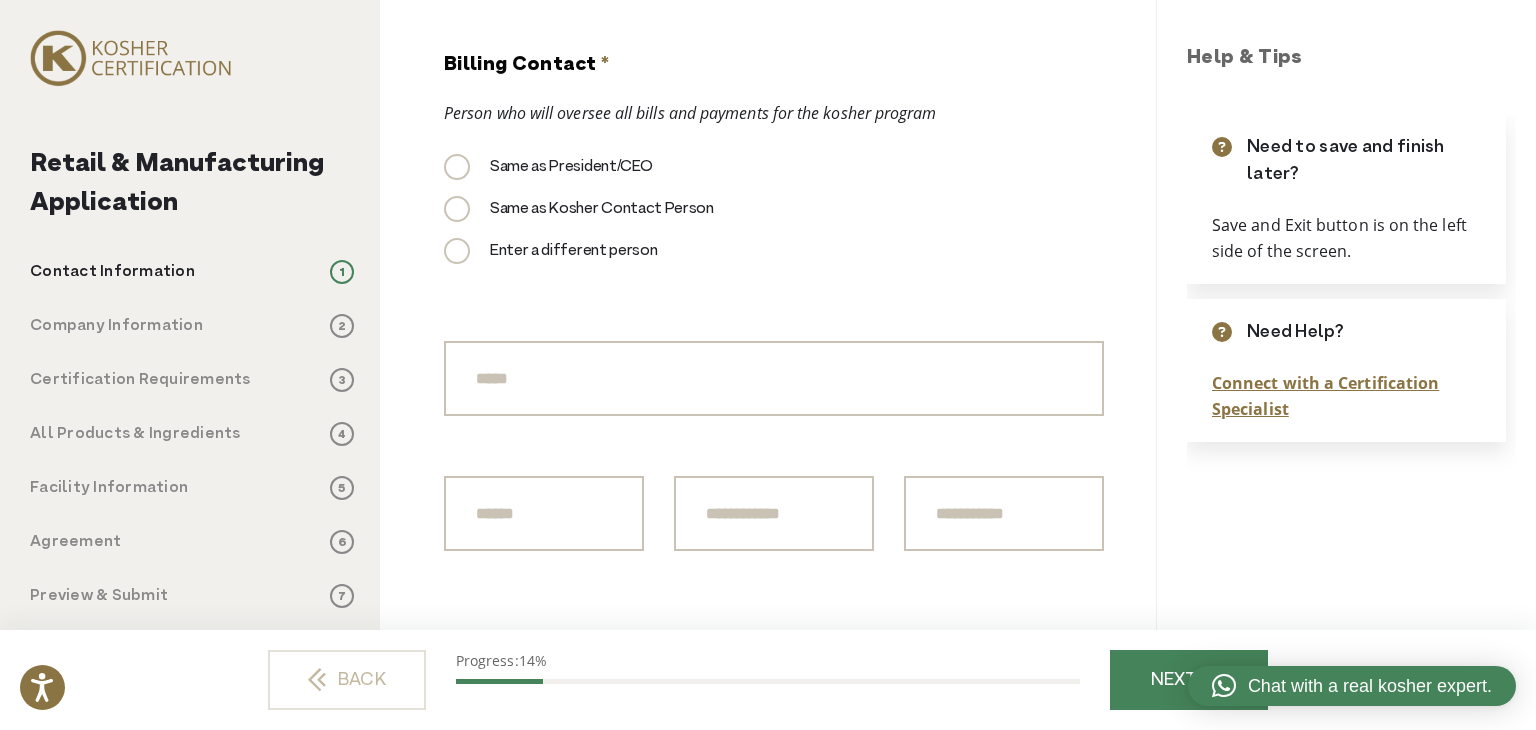 click on "Same as Kosher Contact Person" at bounding box center [579, 209] 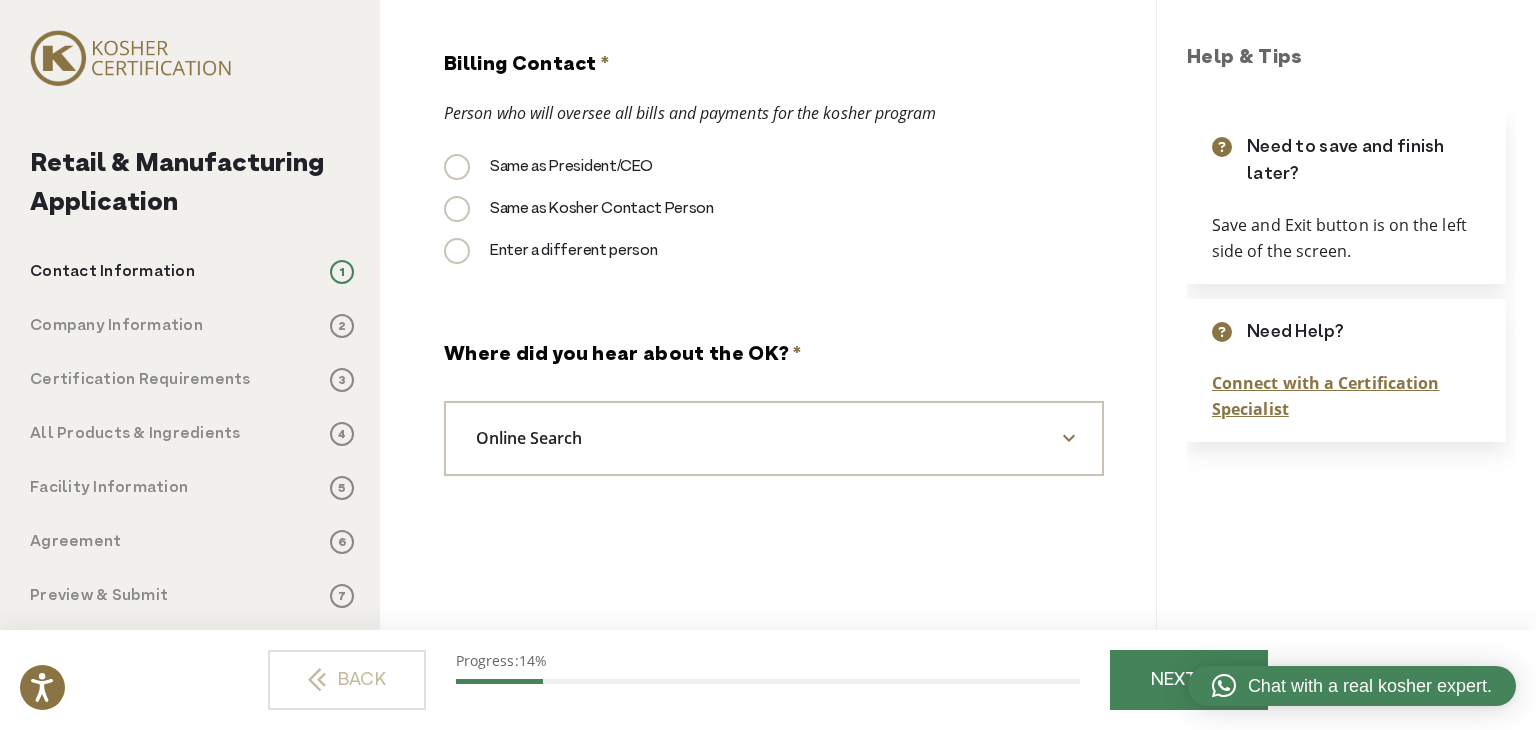 click on "Online Search" at bounding box center (774, 438) 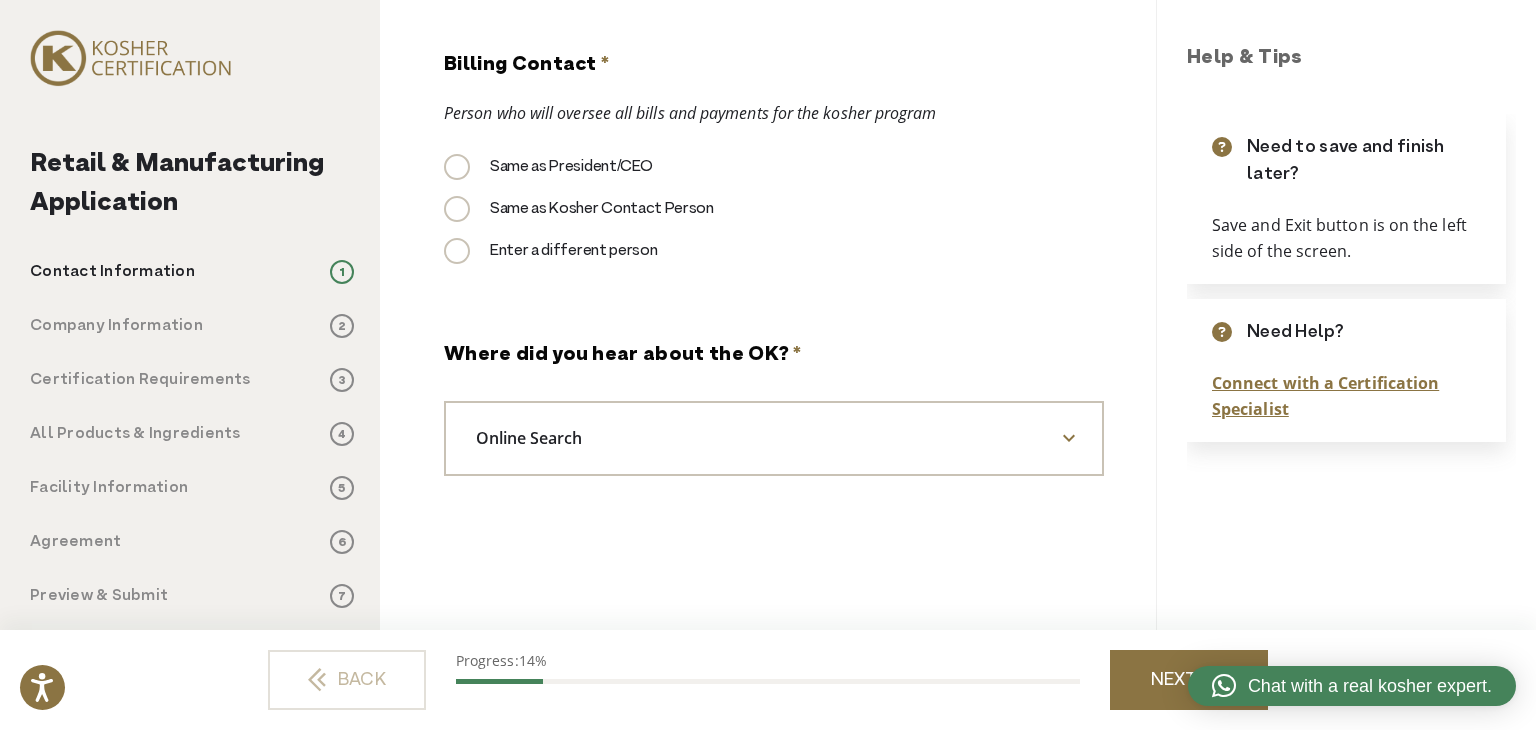 click on "NEXT" at bounding box center (1189, 680) 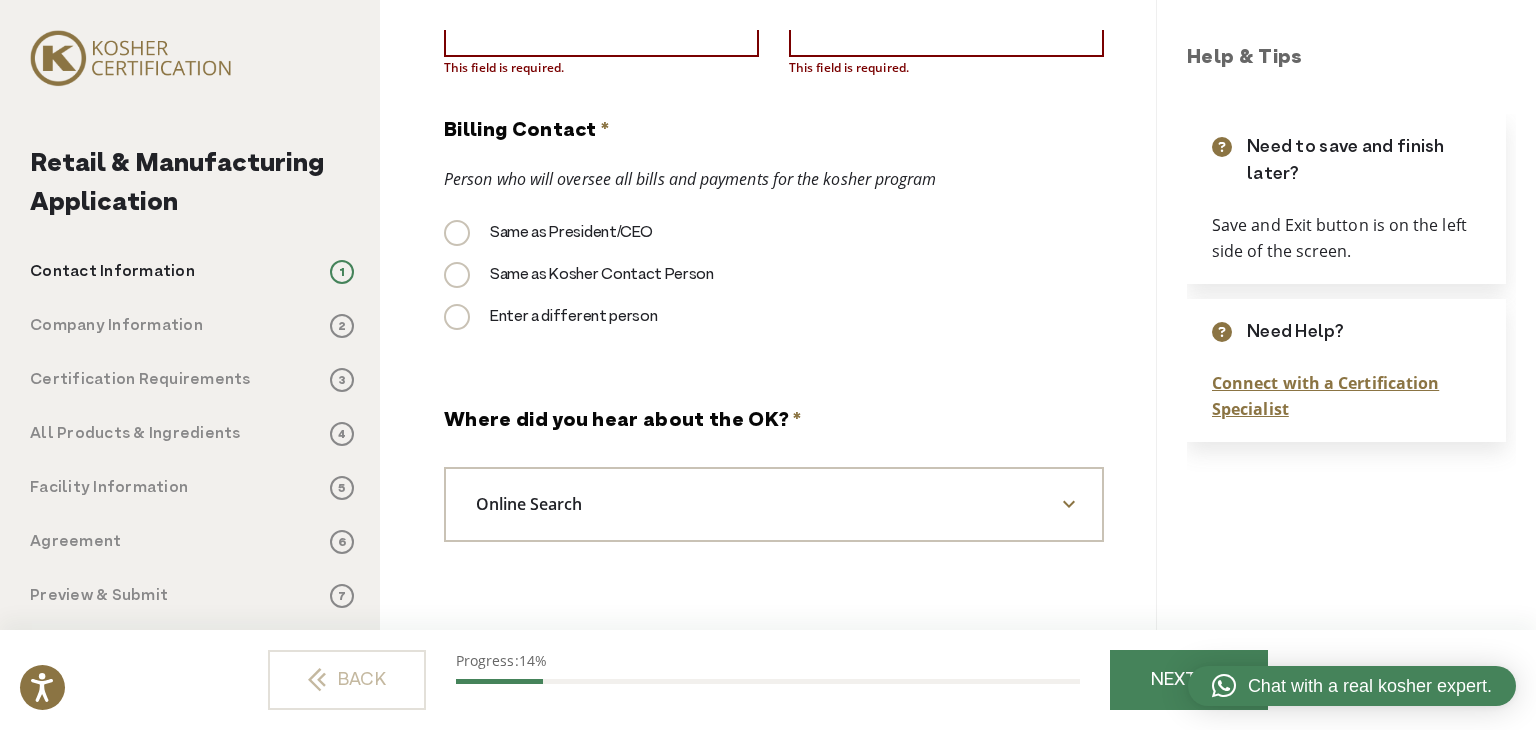 scroll, scrollTop: 0, scrollLeft: 0, axis: both 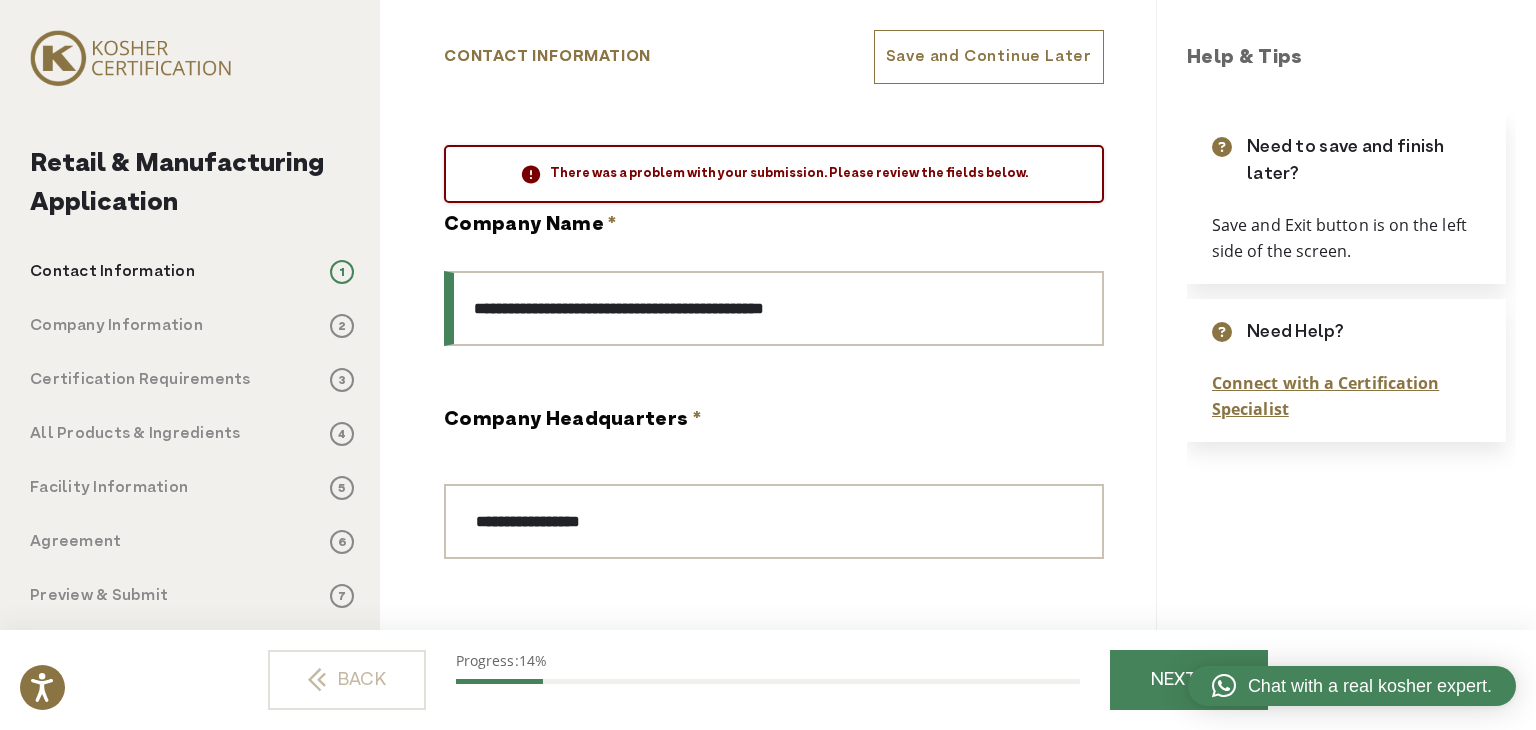 click on "**********" at bounding box center (774, 308) 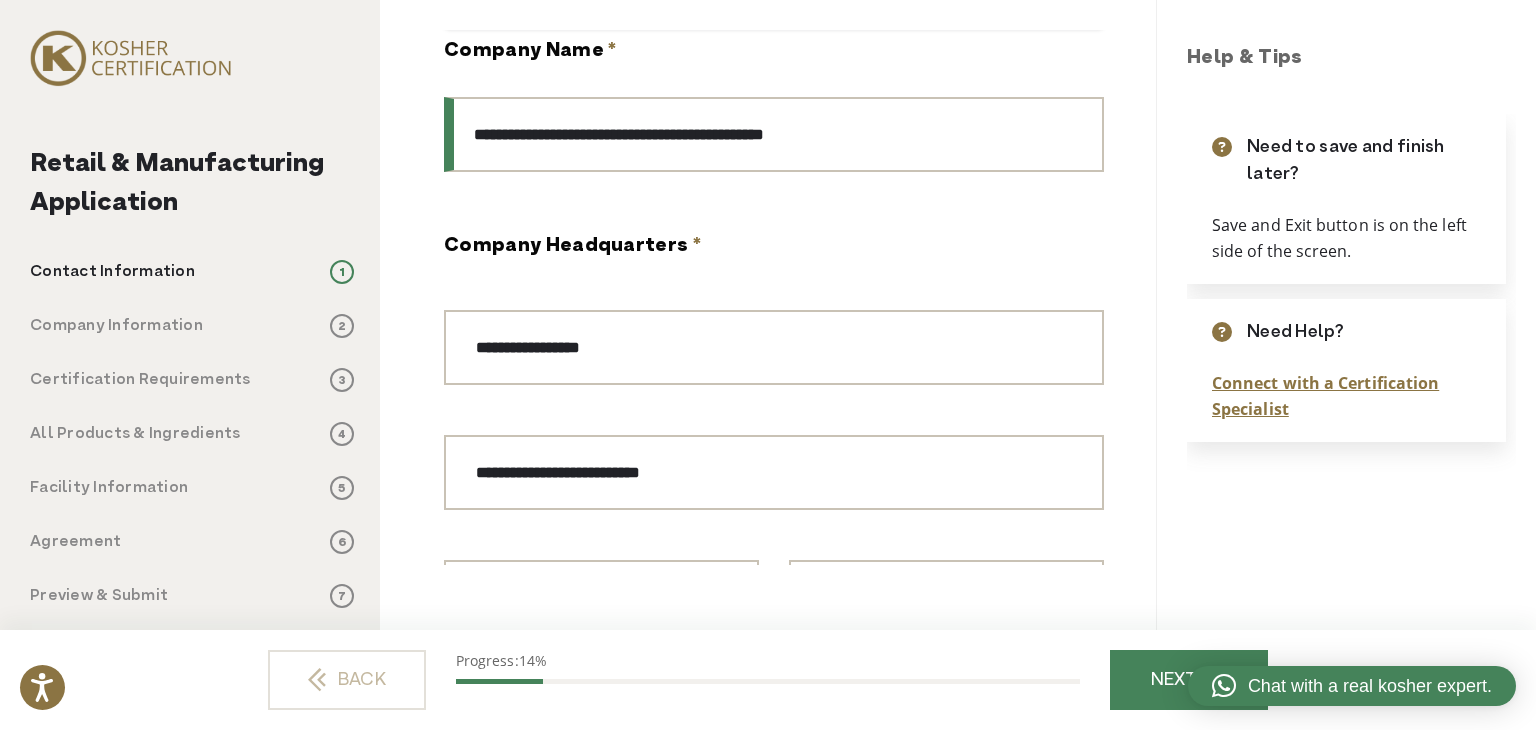 scroll, scrollTop: 300, scrollLeft: 0, axis: vertical 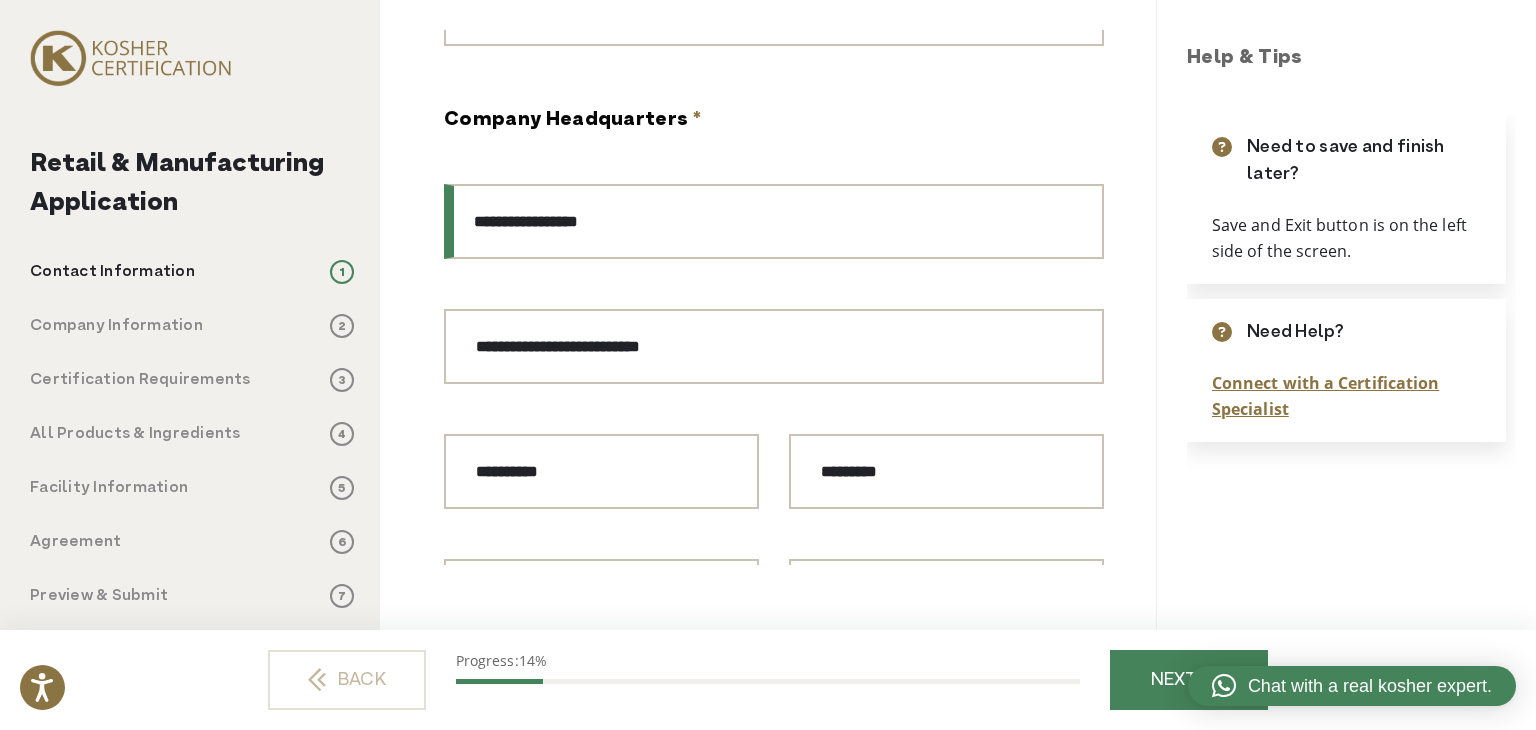 click on "**********" at bounding box center [774, 221] 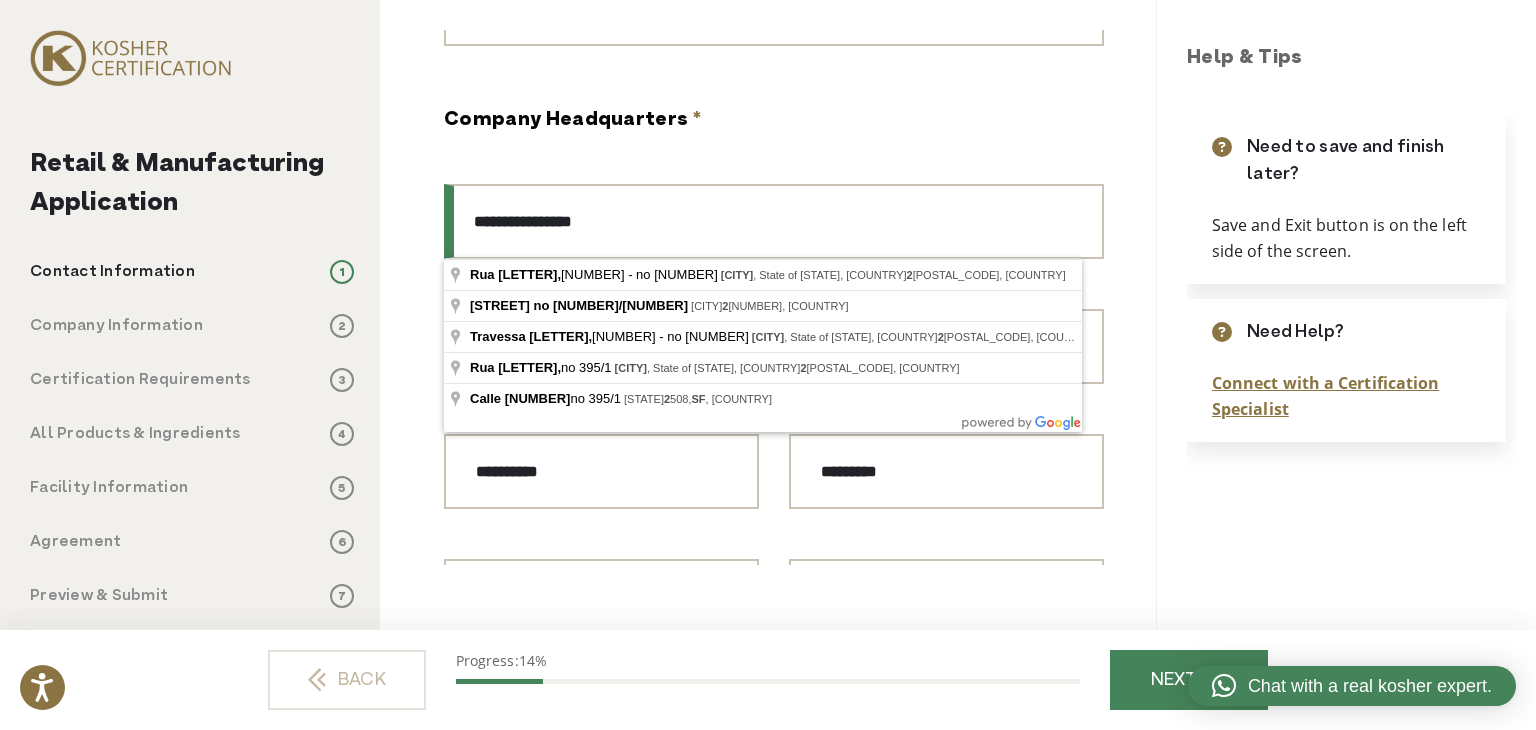 click on "**********" at bounding box center (774, 221) 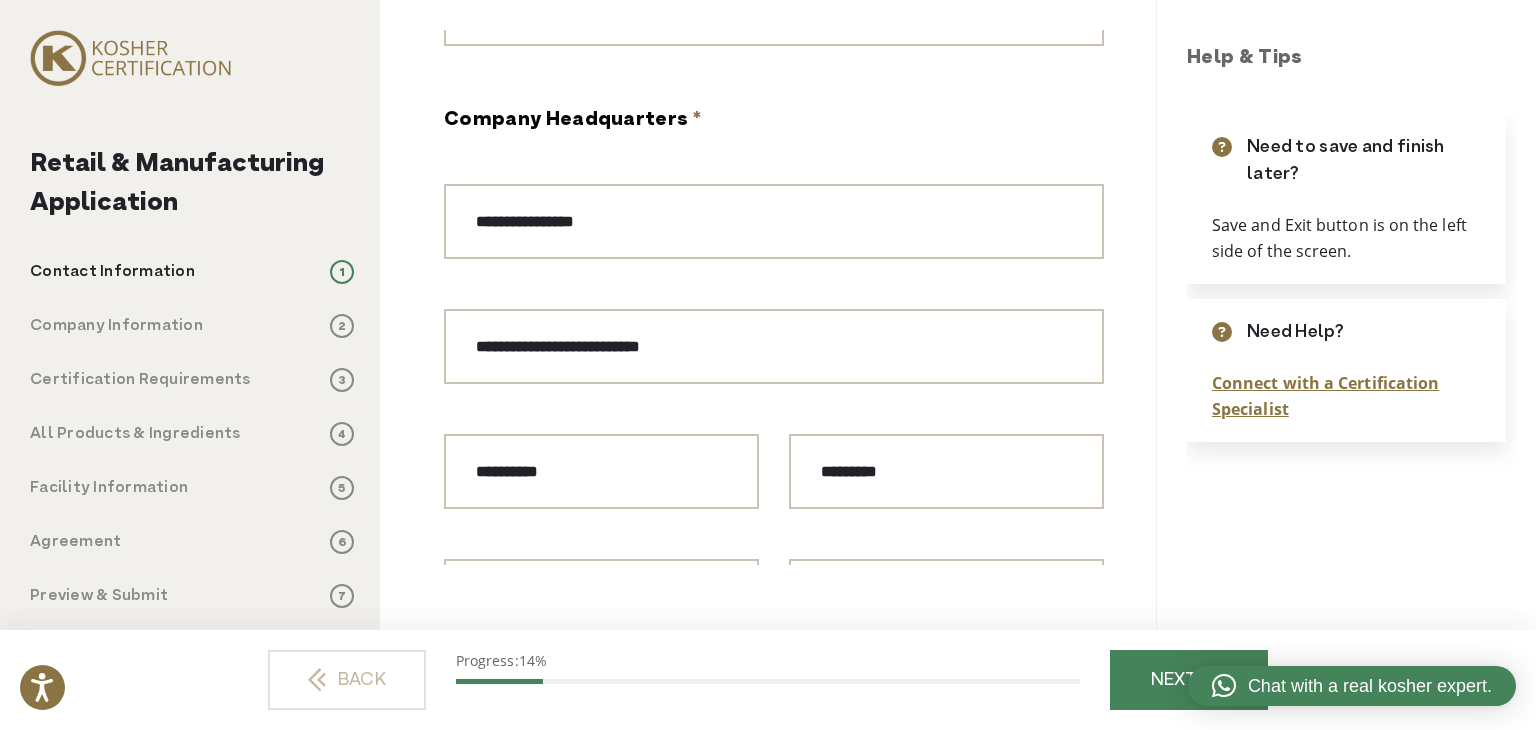click on "**********" at bounding box center [774, 391] 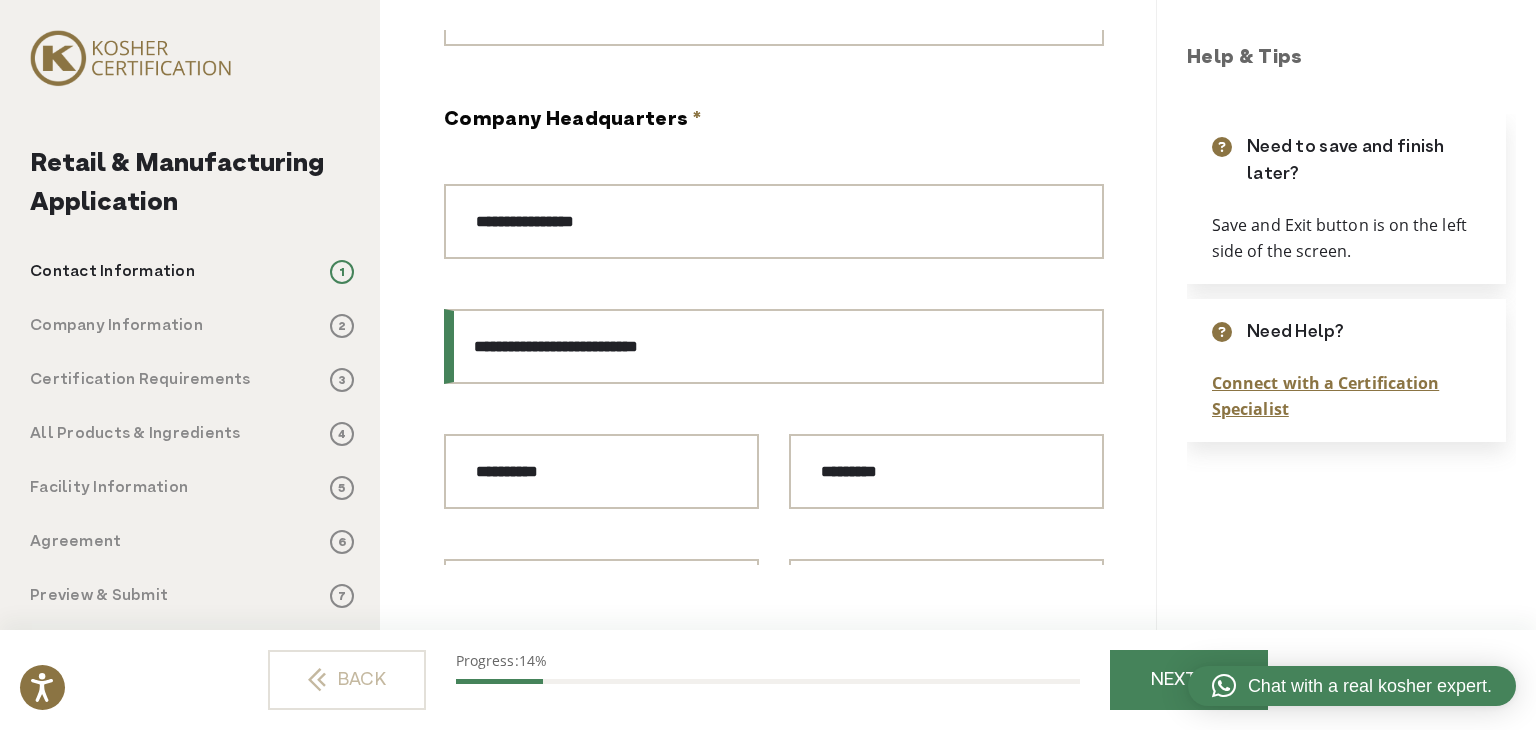 click on "**********" at bounding box center (774, 346) 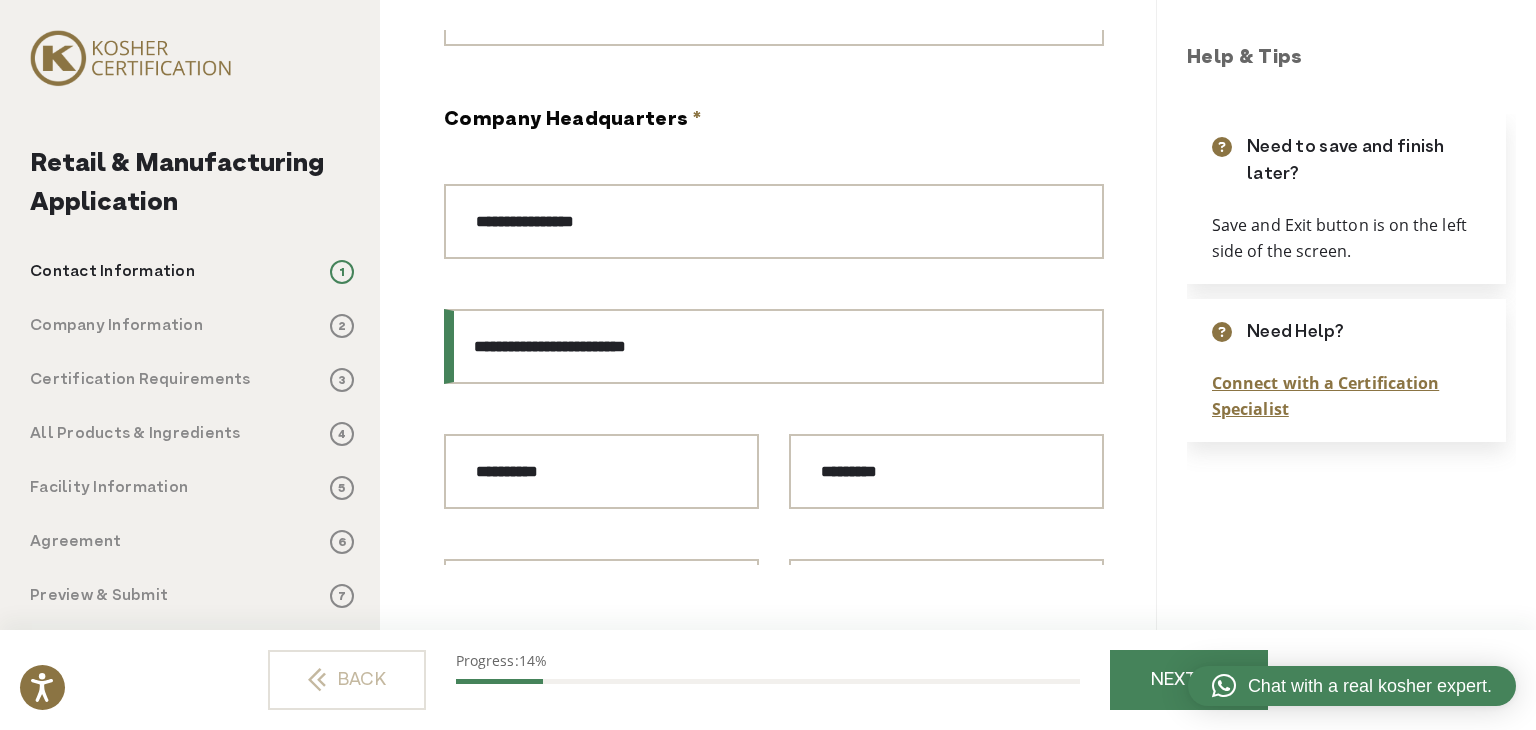 type on "**********" 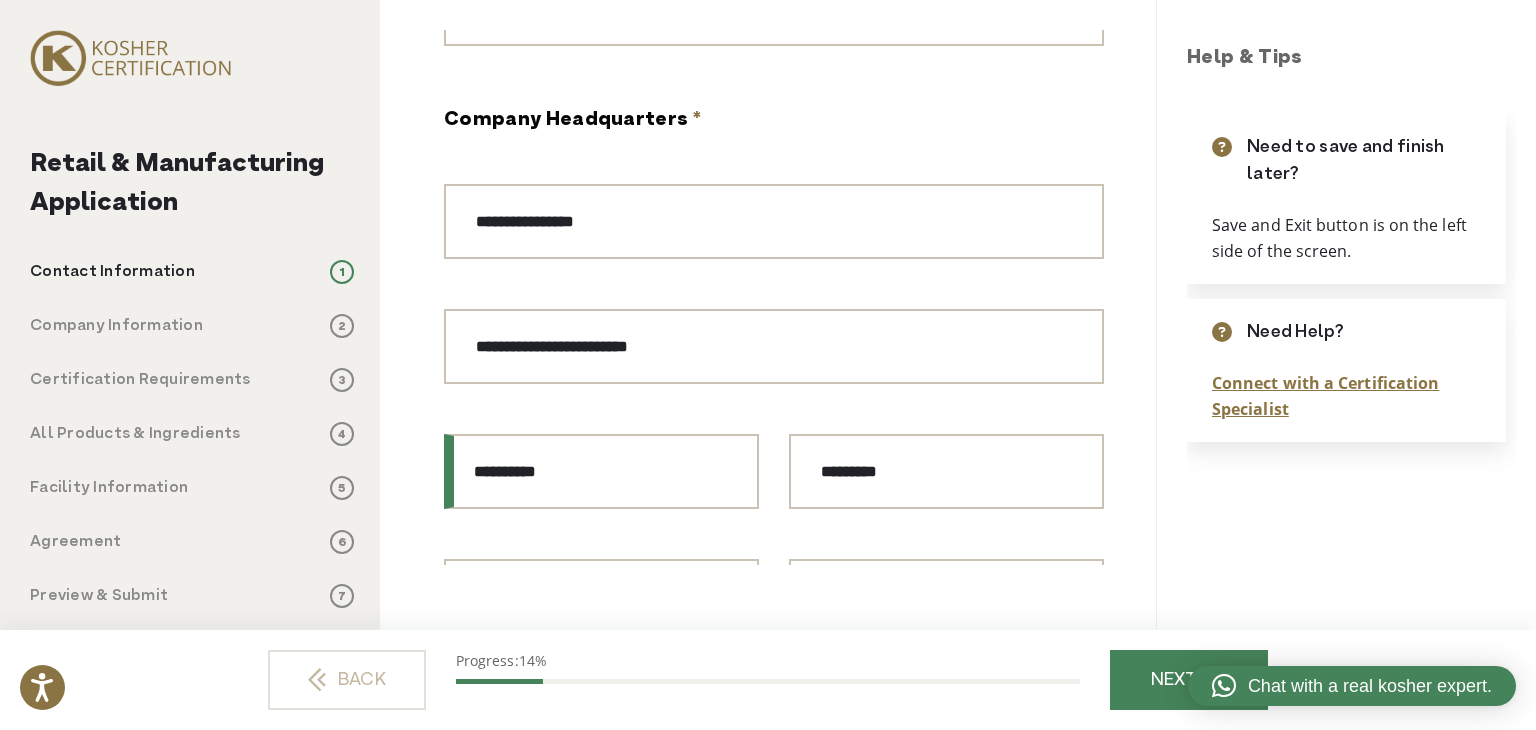 click on "**********" at bounding box center [601, 471] 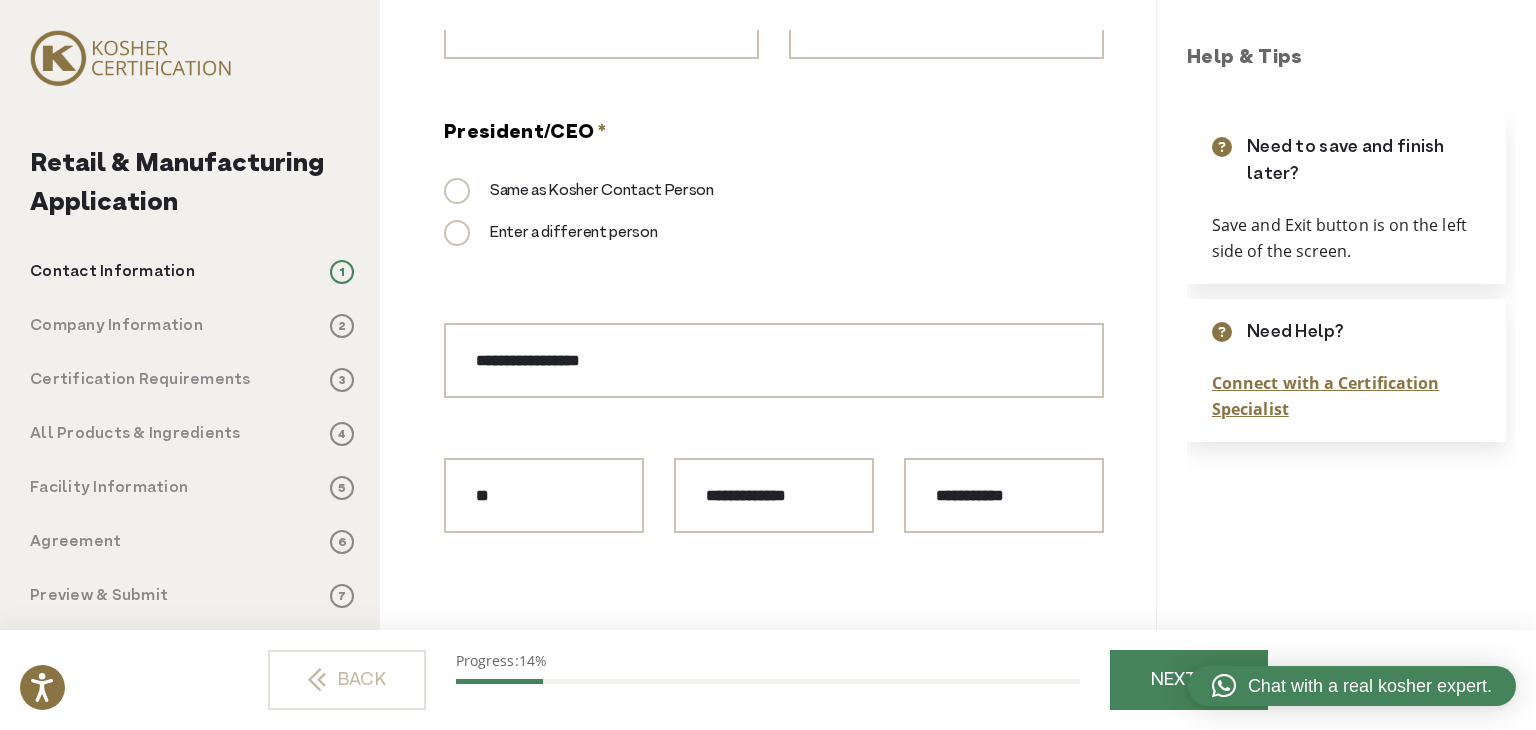 scroll, scrollTop: 2000, scrollLeft: 0, axis: vertical 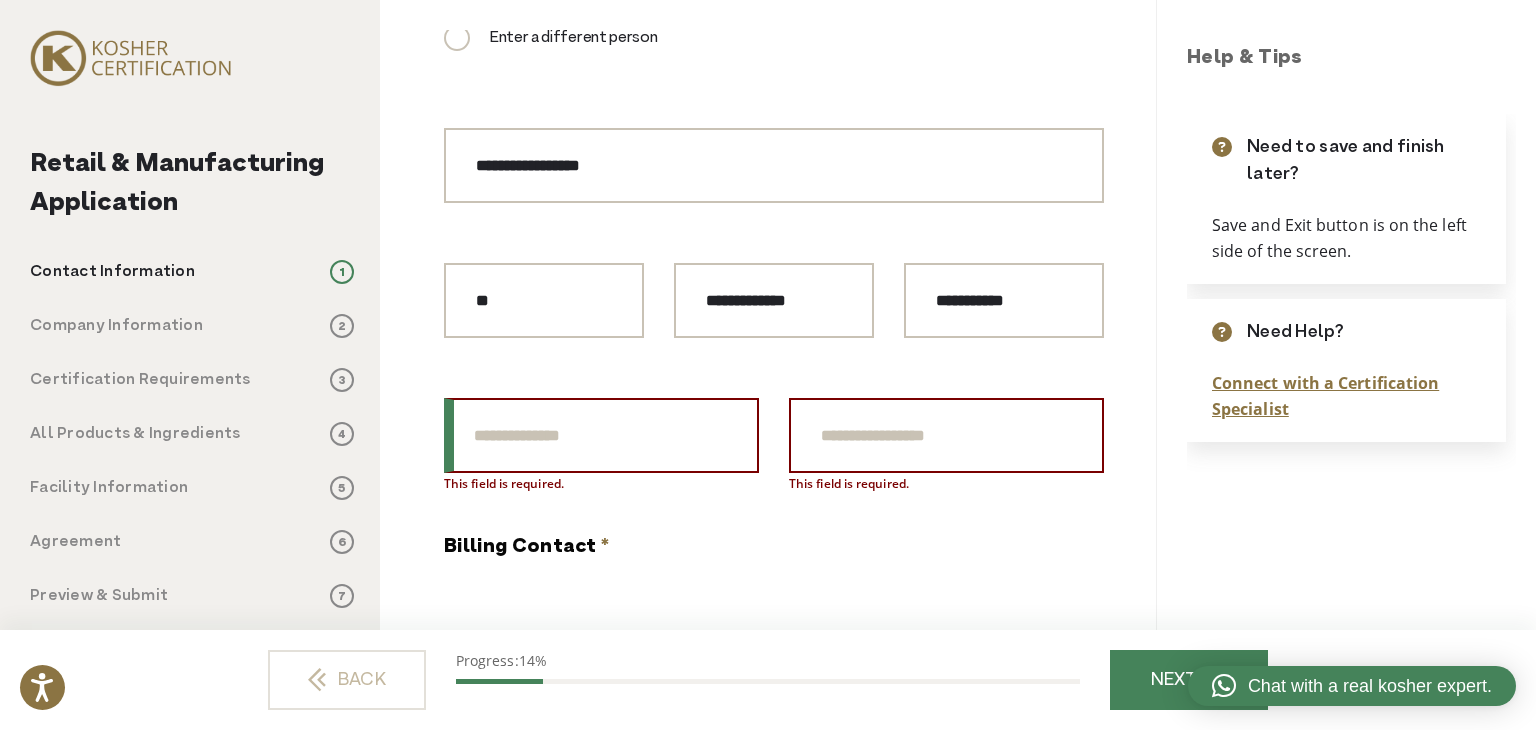click on "President/CEO Phone Number *" at bounding box center [601, 435] 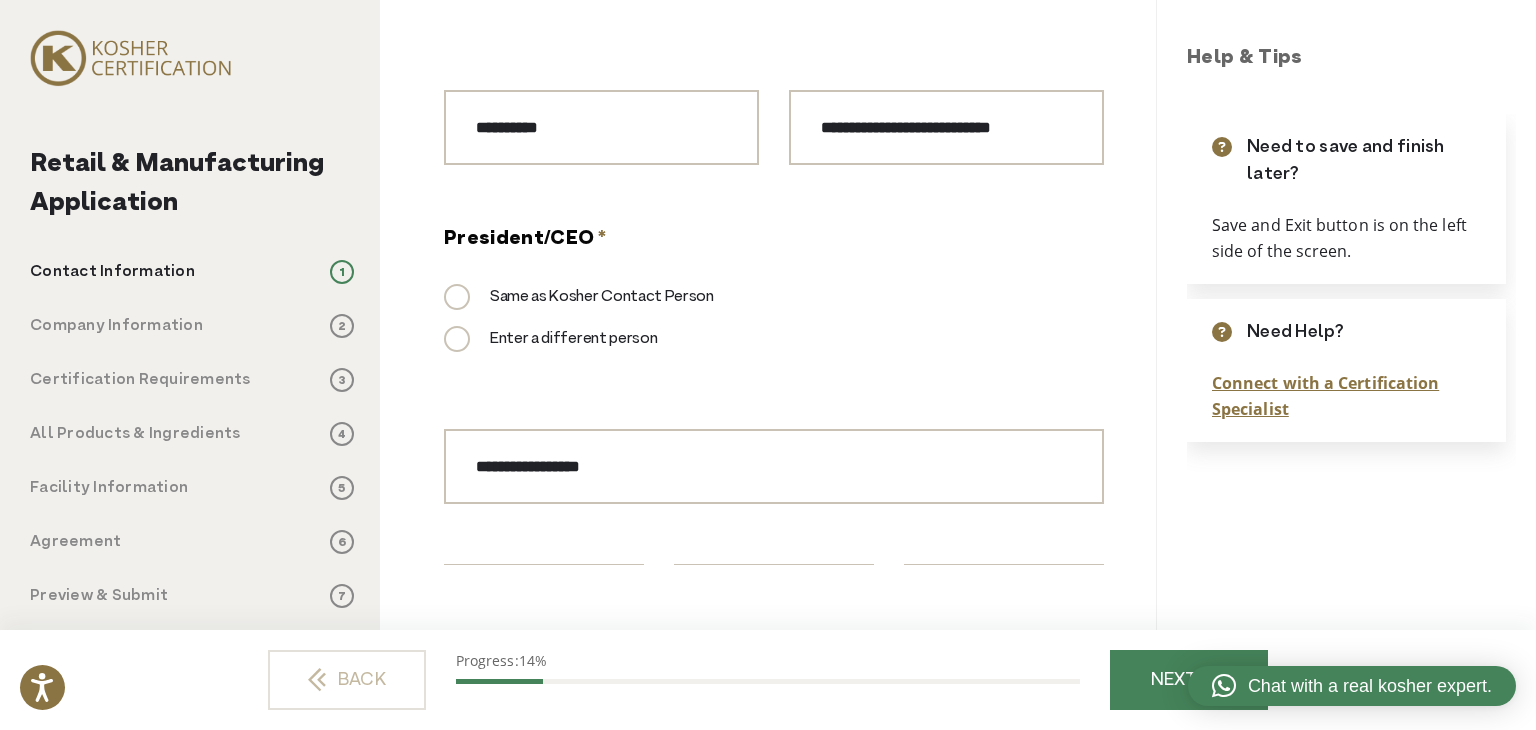 scroll, scrollTop: 1700, scrollLeft: 0, axis: vertical 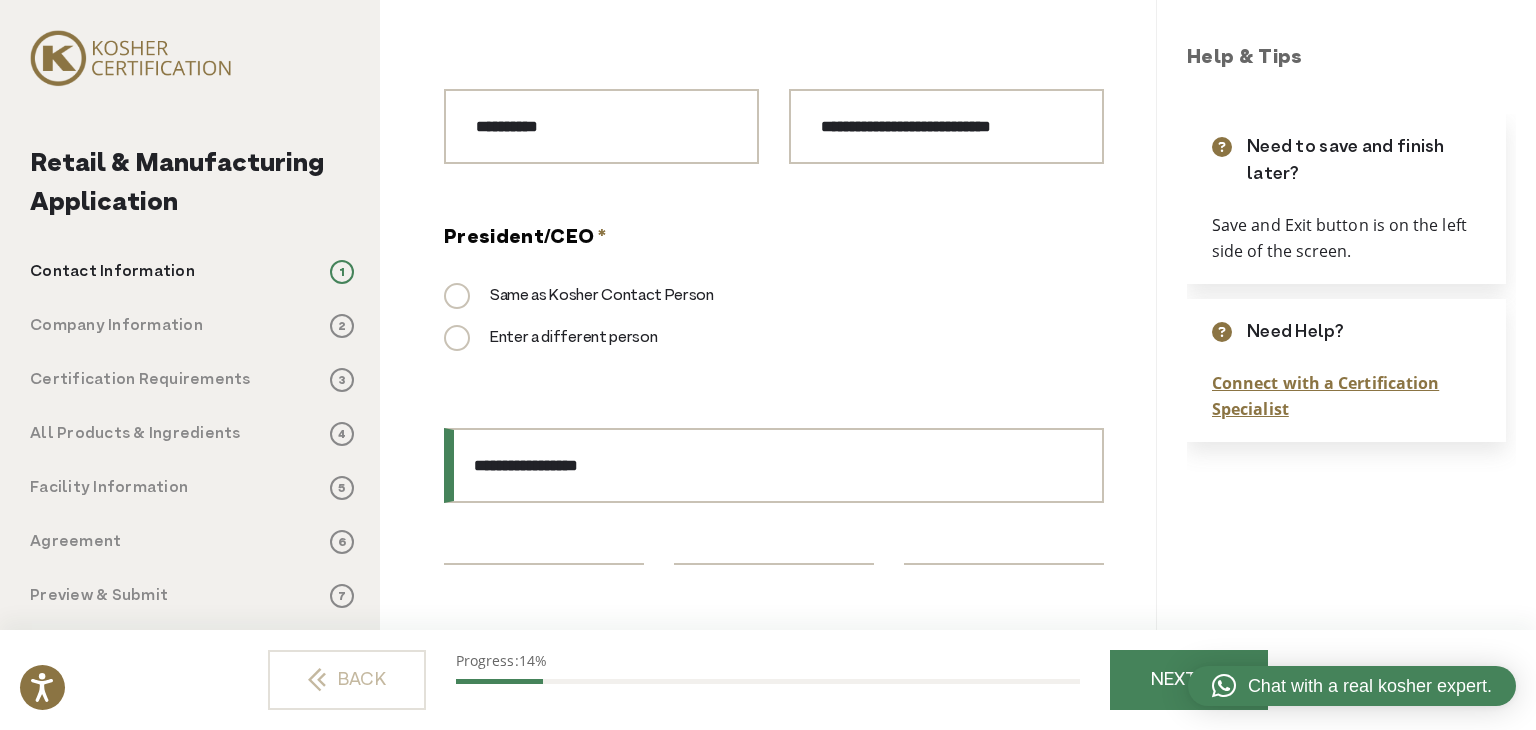 drag, startPoint x: 632, startPoint y: 473, endPoint x: 321, endPoint y: 471, distance: 311.00644 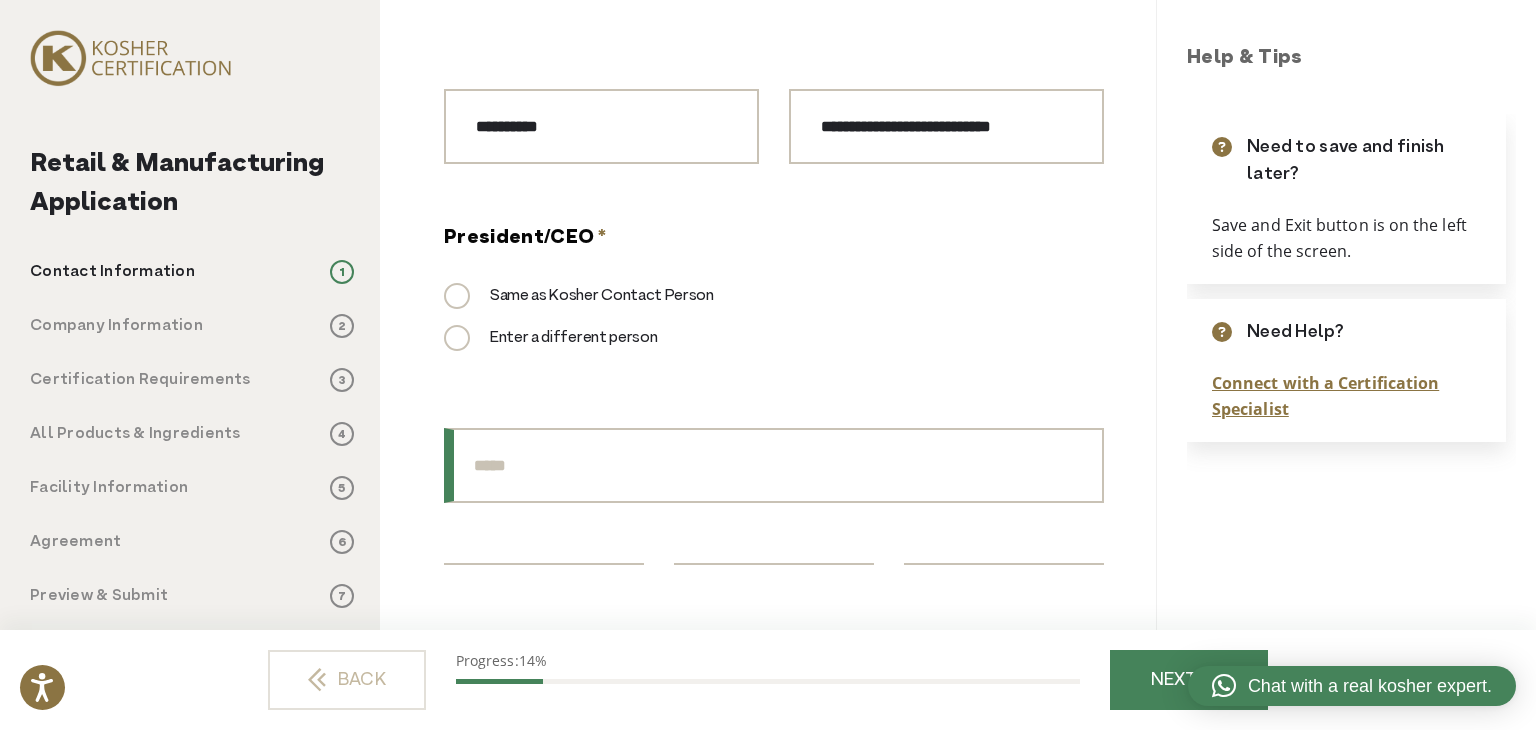 paste on "**********" 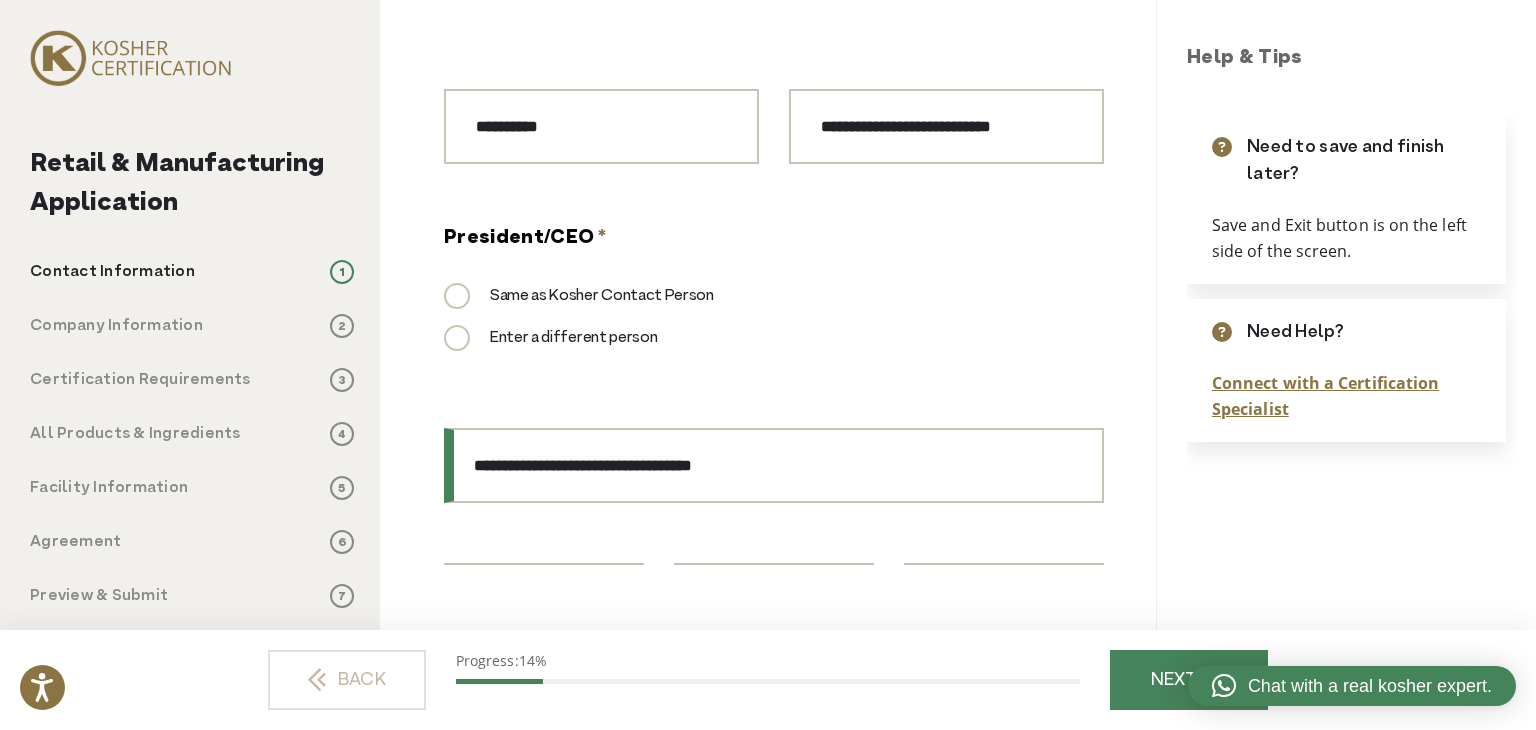 drag, startPoint x: 835, startPoint y: 468, endPoint x: 395, endPoint y: 456, distance: 440.1636 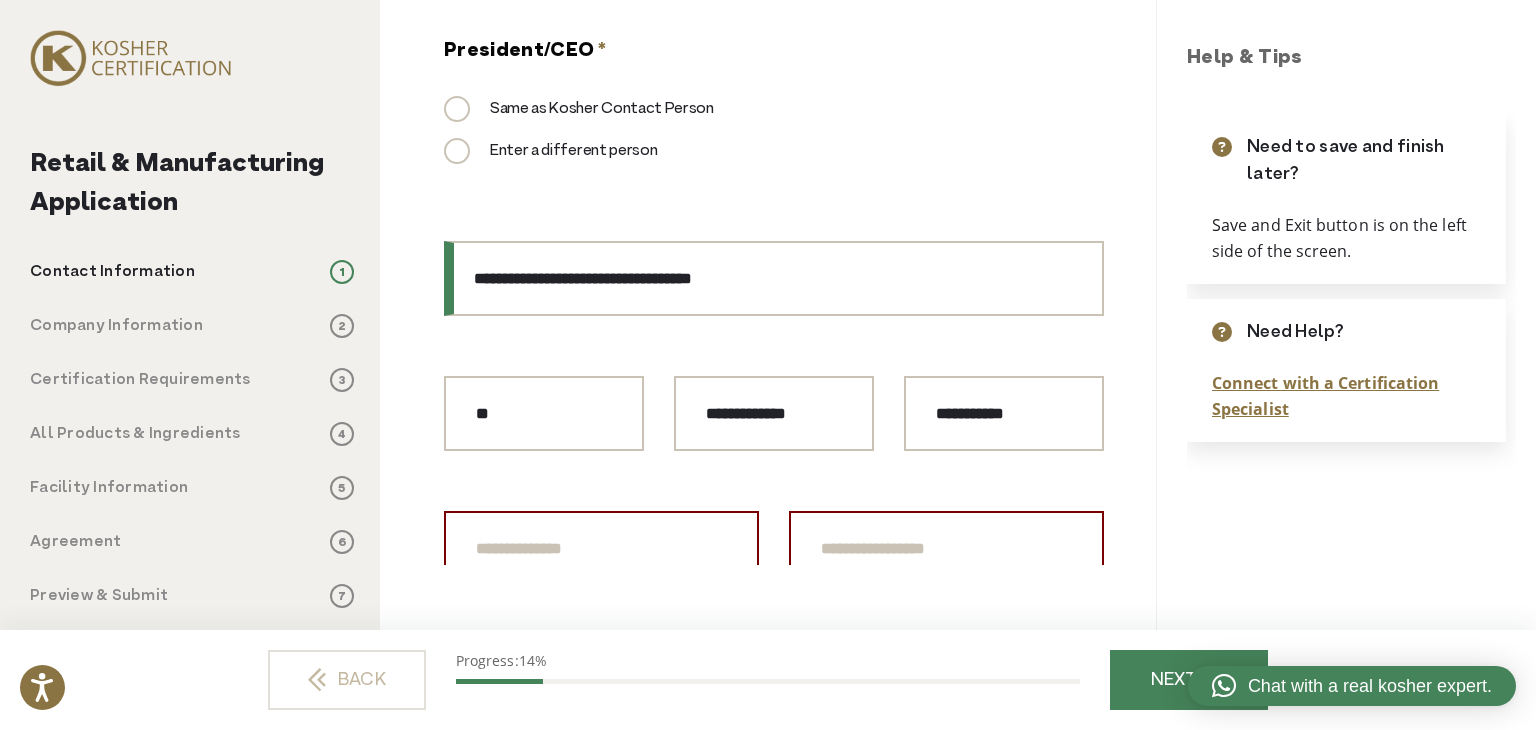 scroll, scrollTop: 1900, scrollLeft: 0, axis: vertical 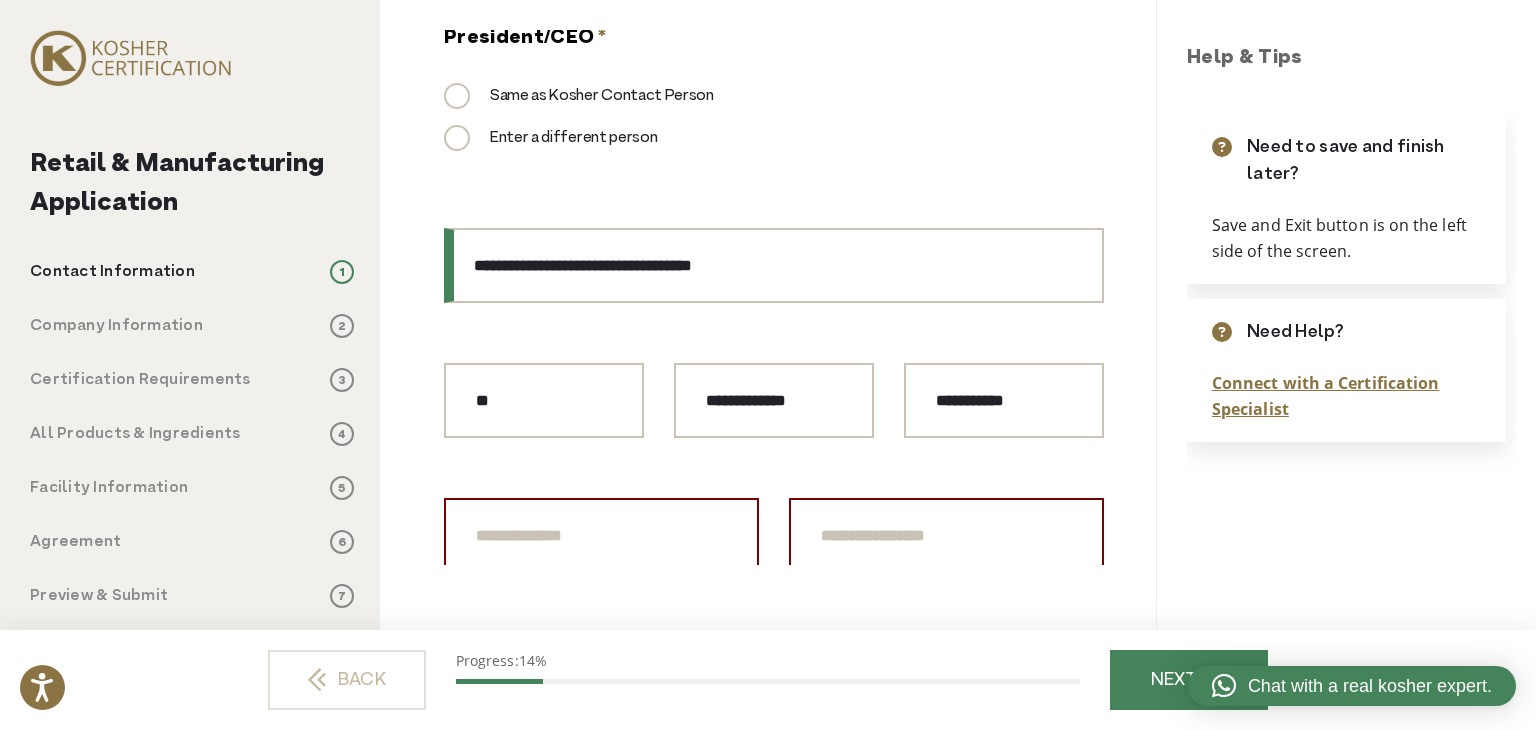 type on "**********" 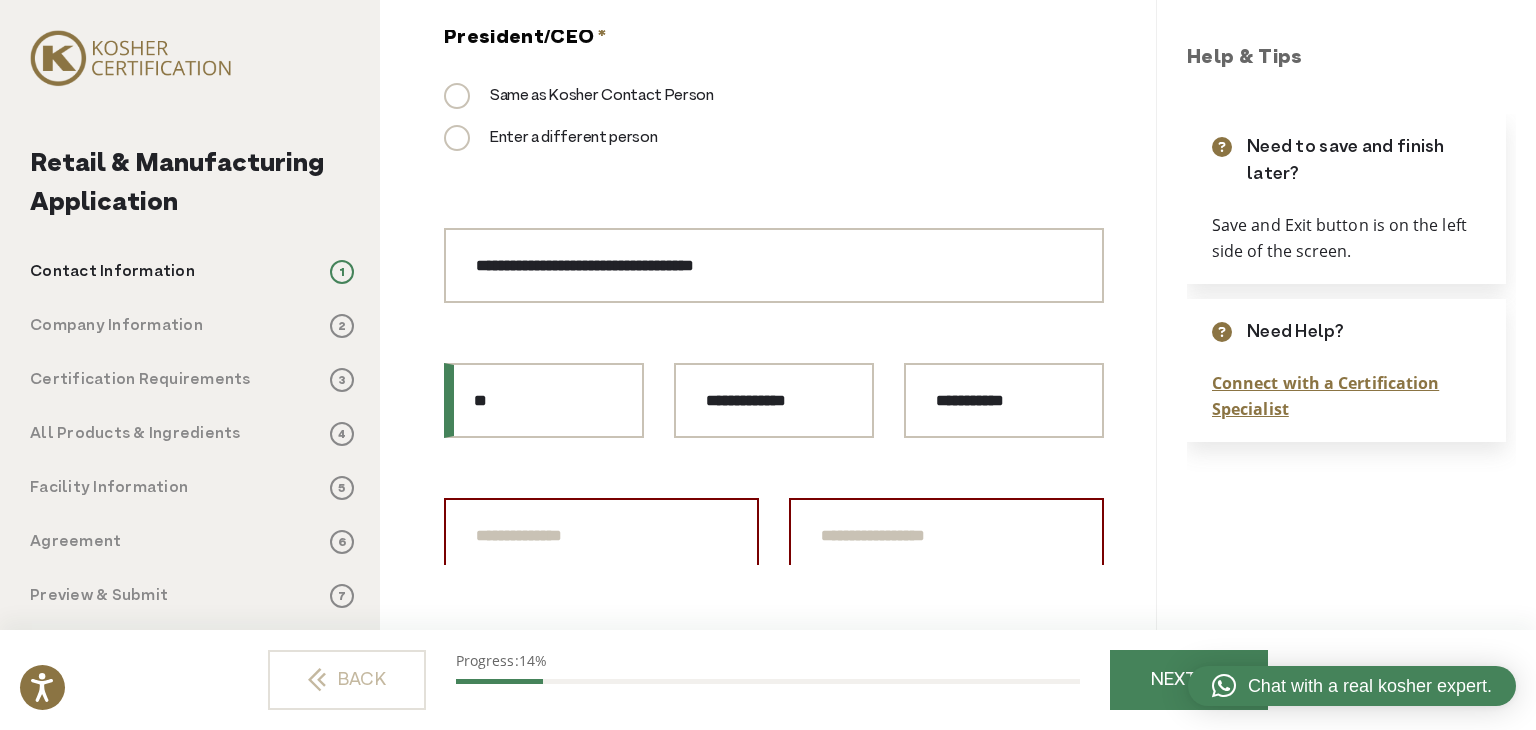 click on "**" at bounding box center (544, 400) 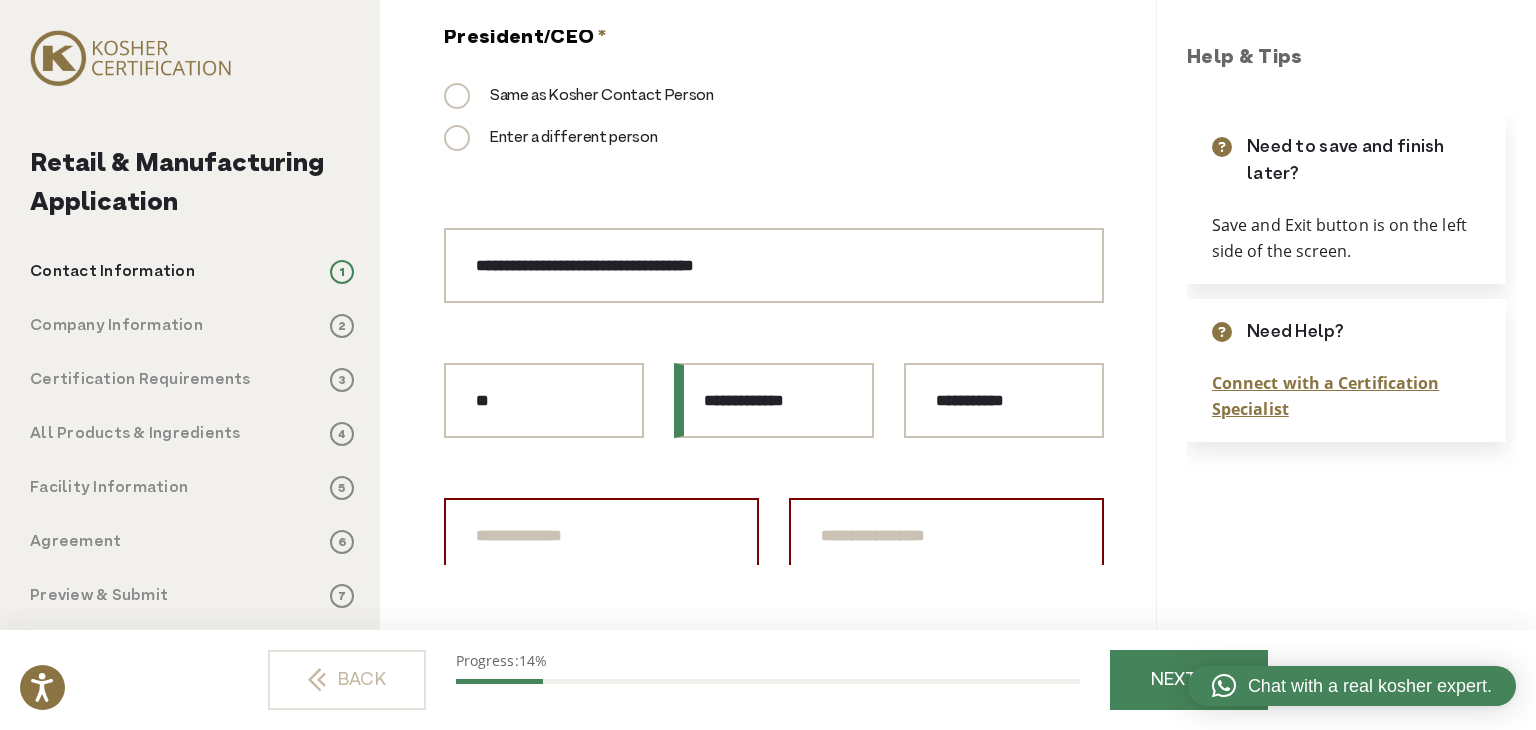 click on "**********" at bounding box center (774, 400) 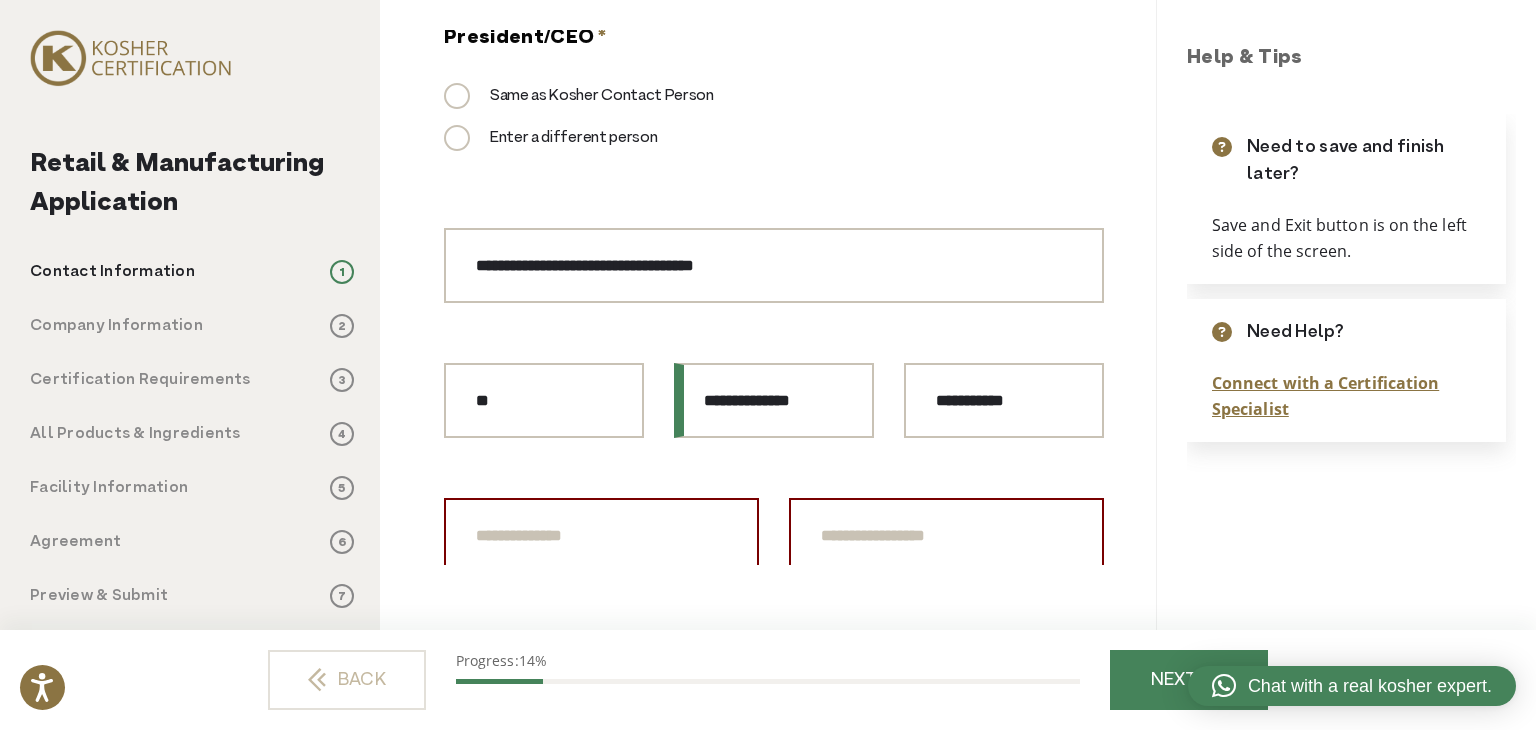type on "**********" 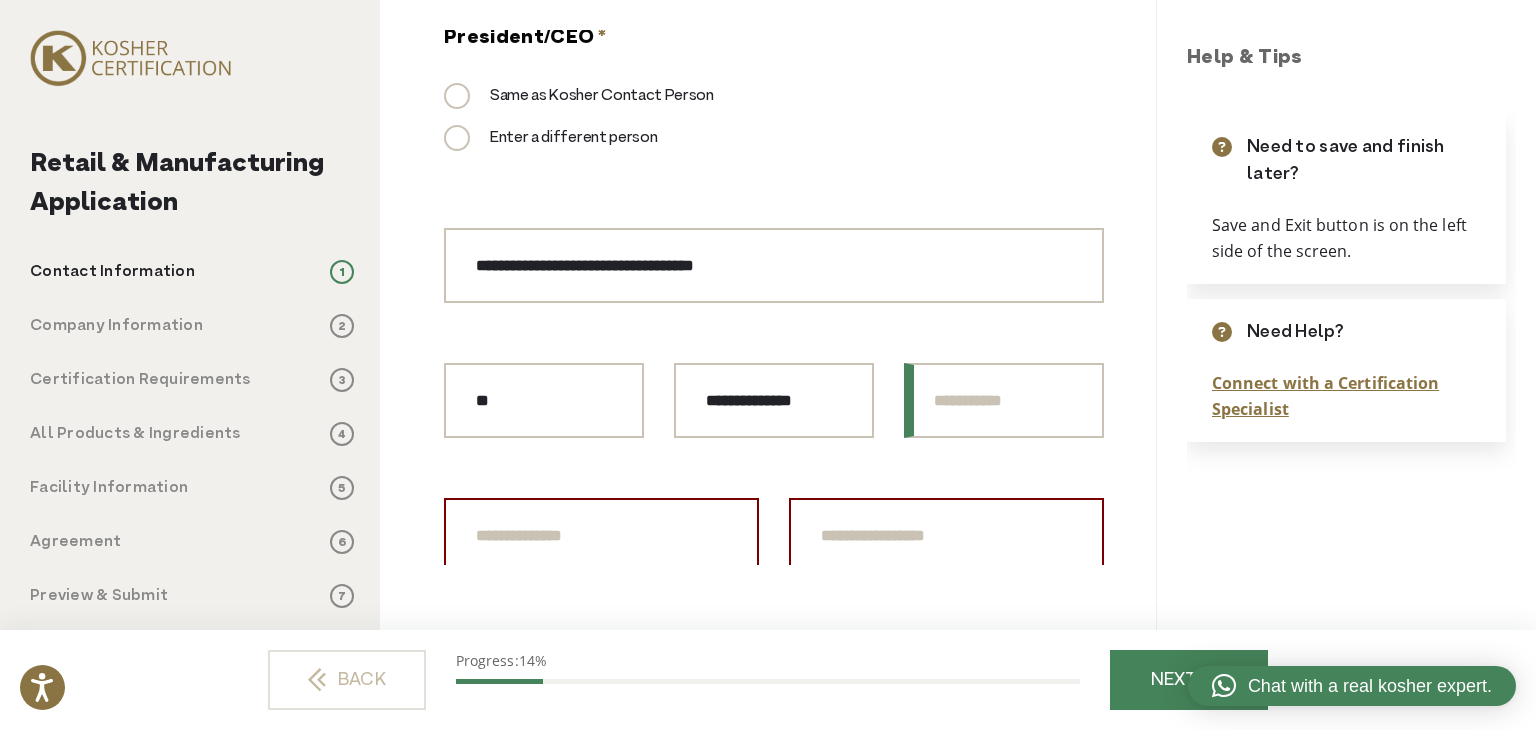 type 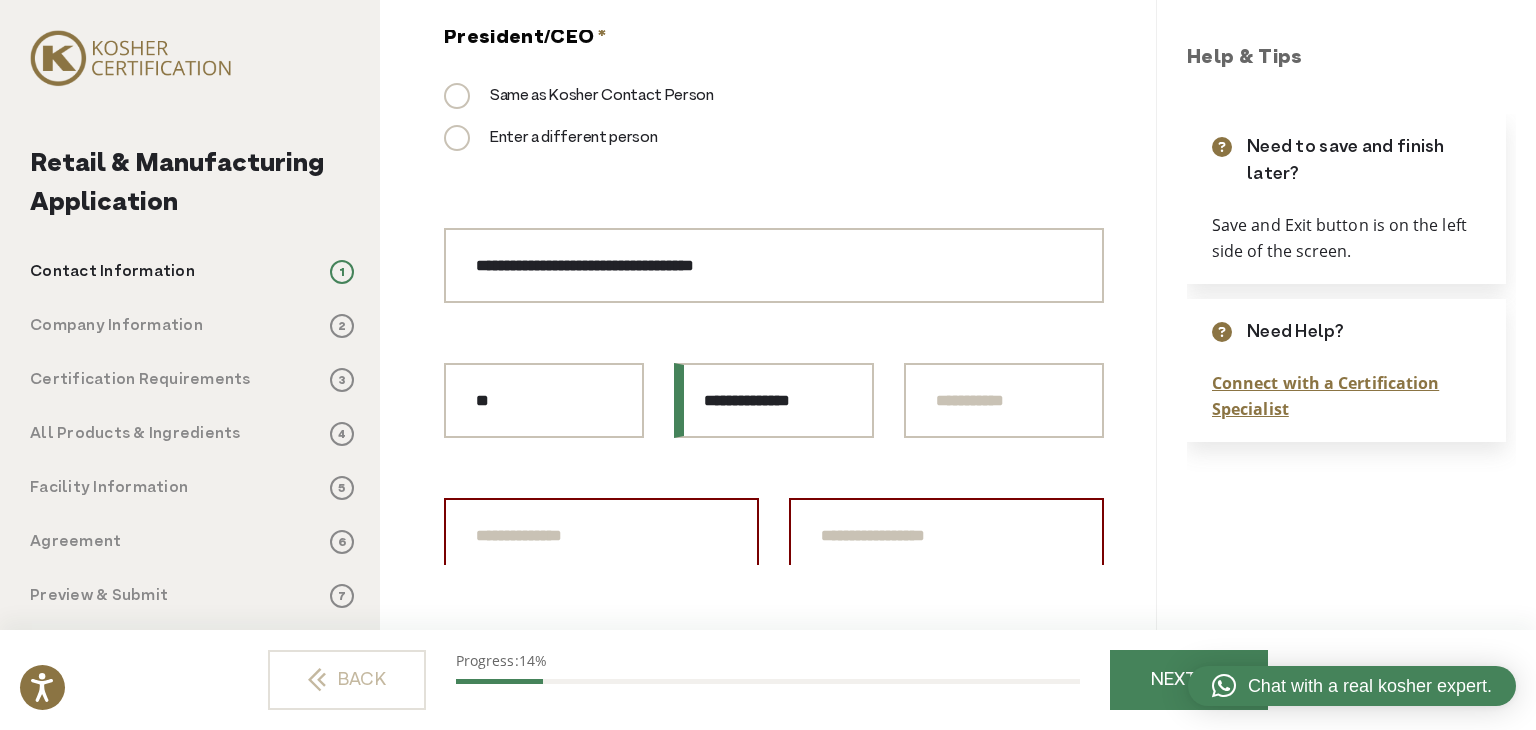 click on "**********" at bounding box center (774, 400) 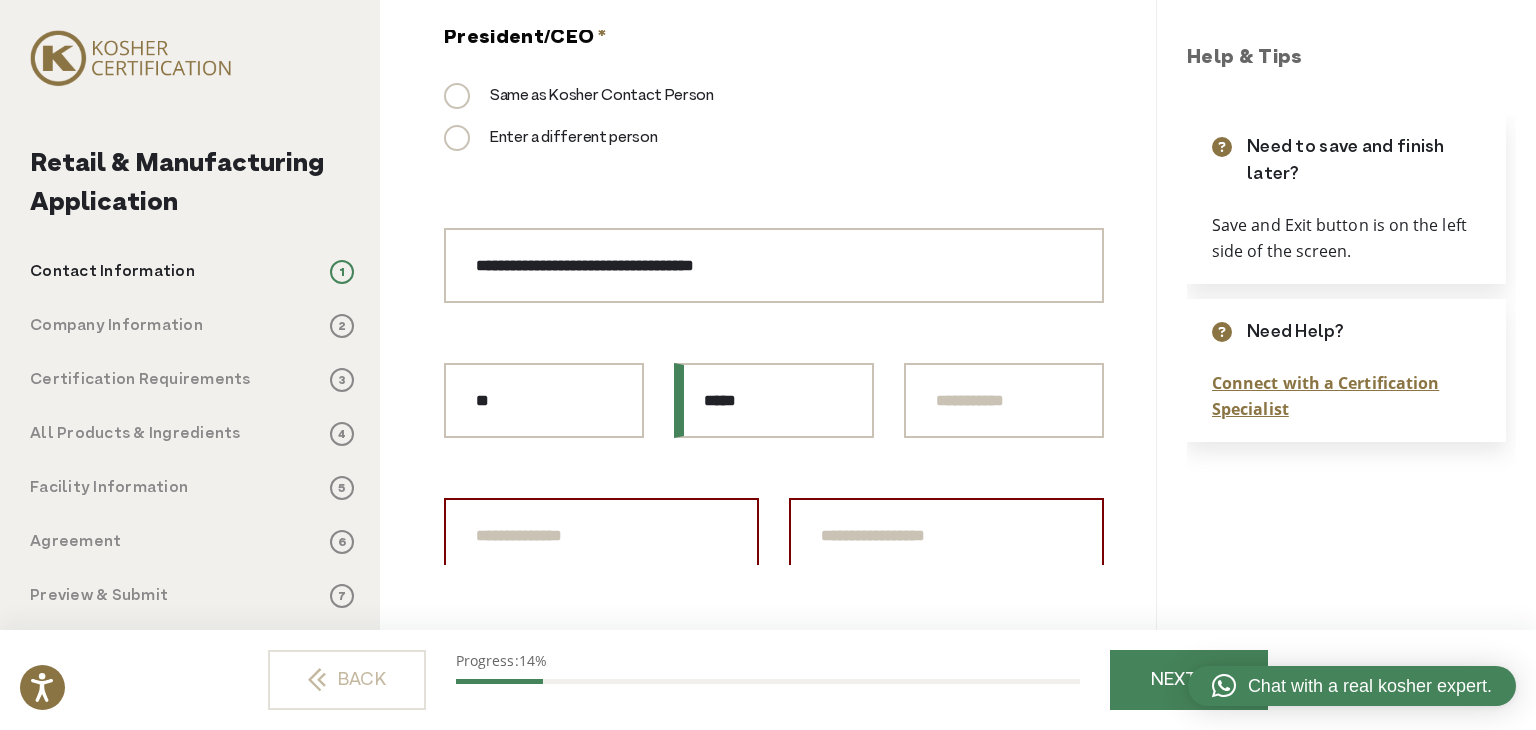 type on "*****" 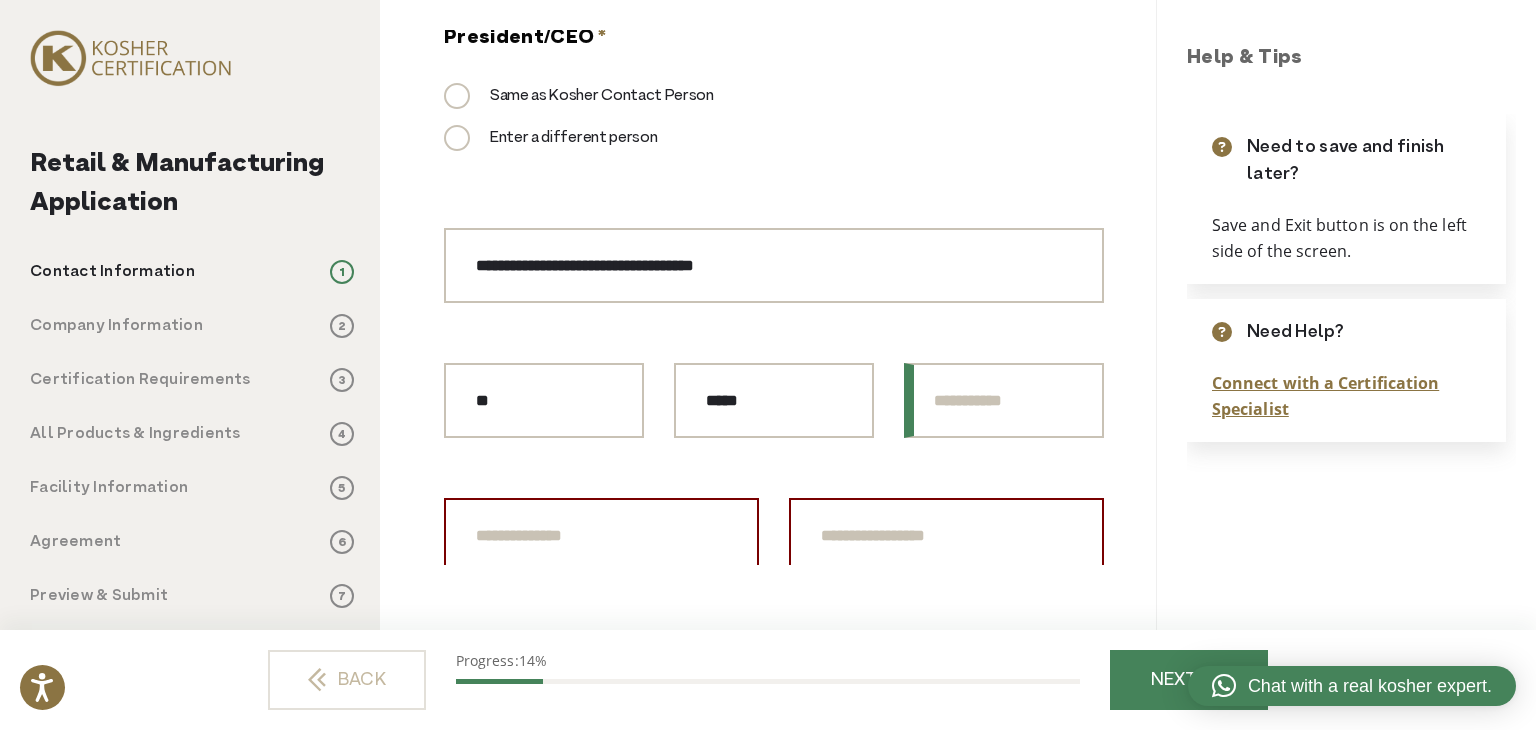 click on "Last Name * *" at bounding box center [1004, 400] 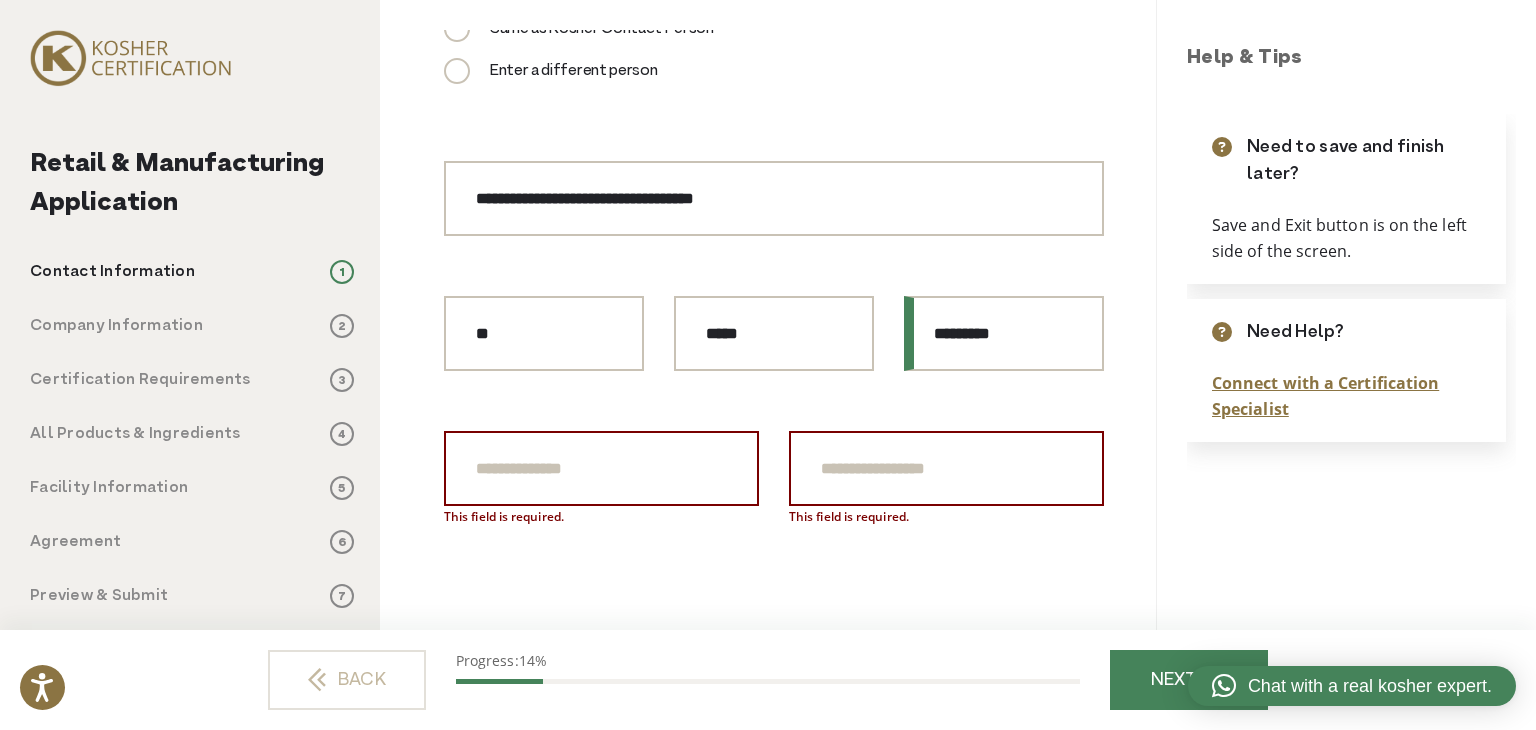 scroll, scrollTop: 2000, scrollLeft: 0, axis: vertical 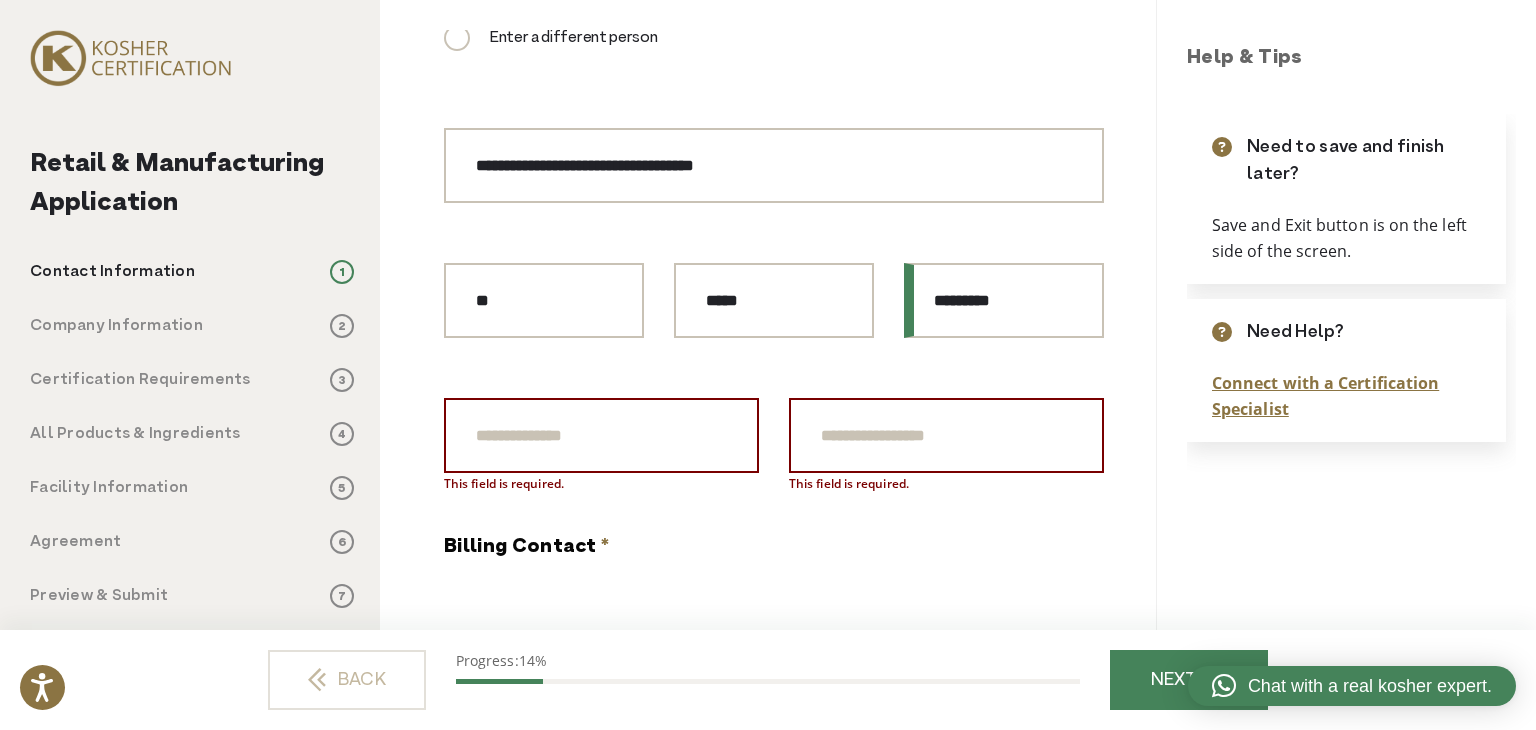 type on "*********" 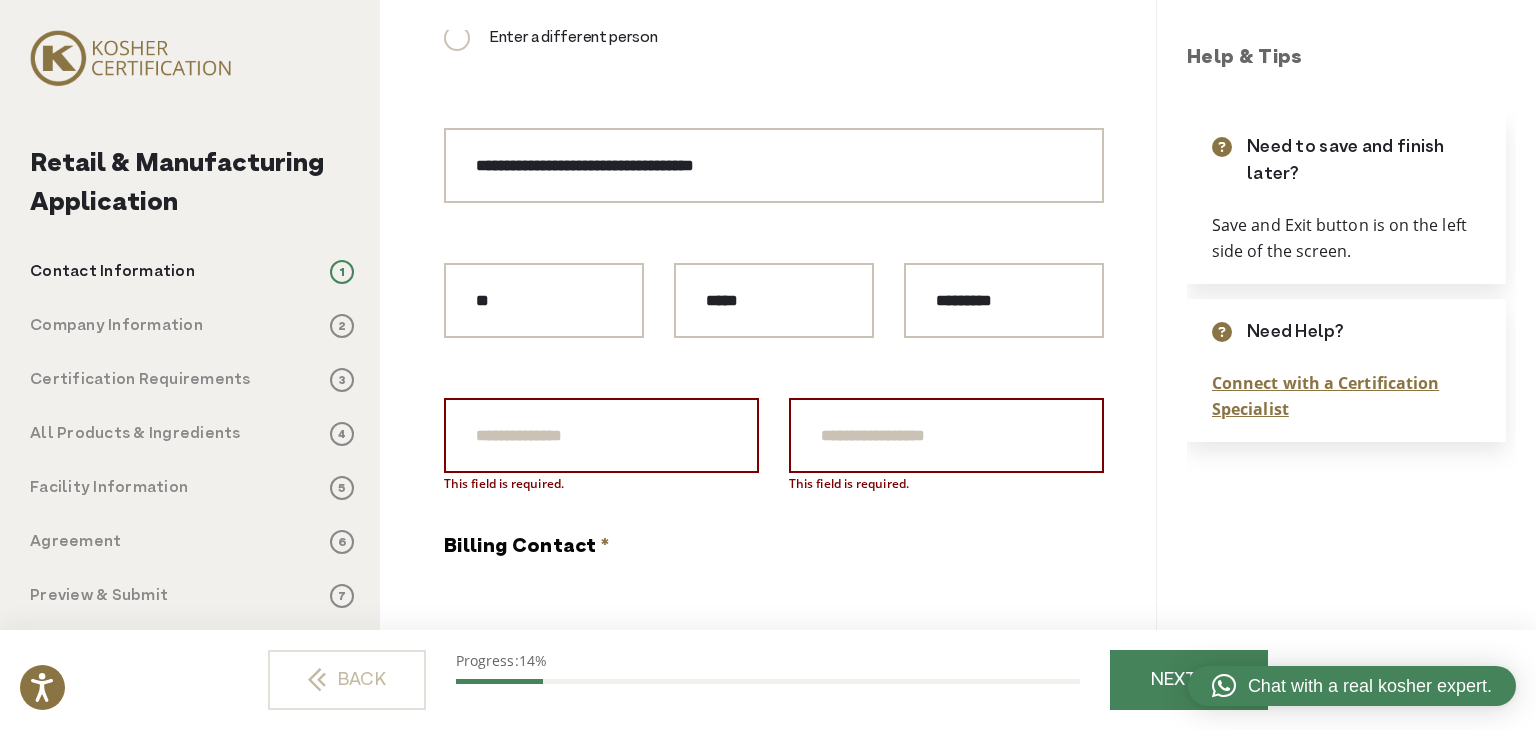 click on "This field is required." at bounding box center [601, 484] 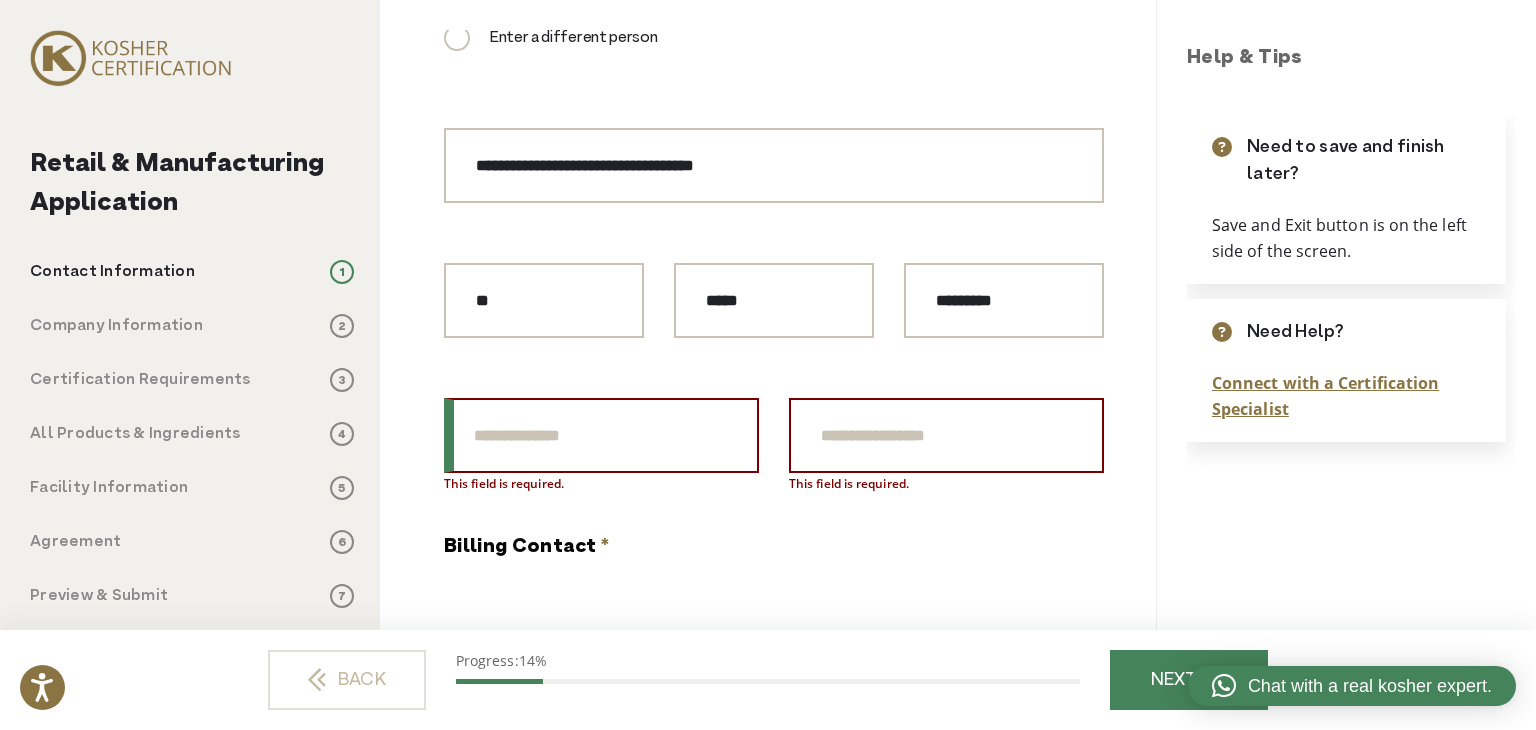 click on "President/CEO Phone Number *" at bounding box center [601, 435] 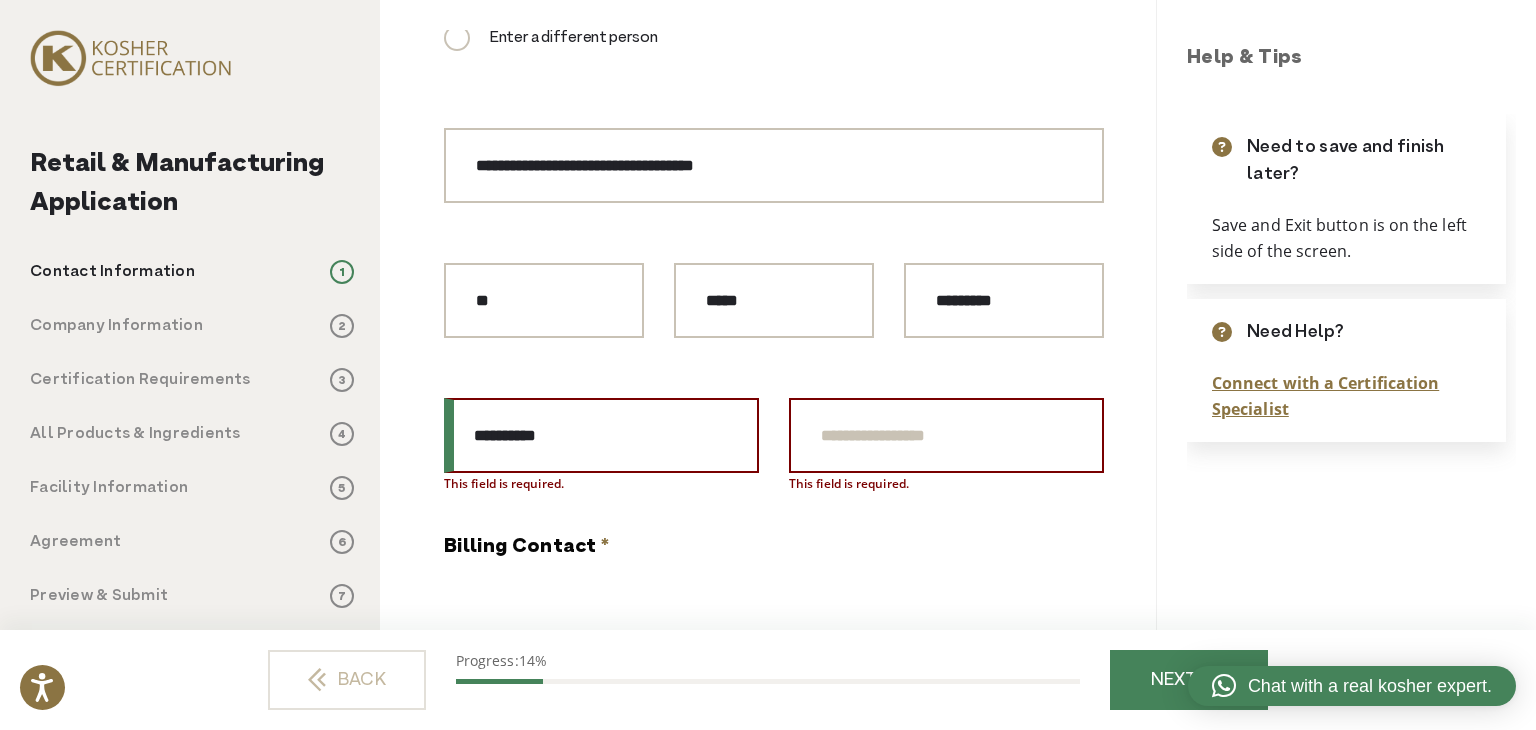 type on "**********" 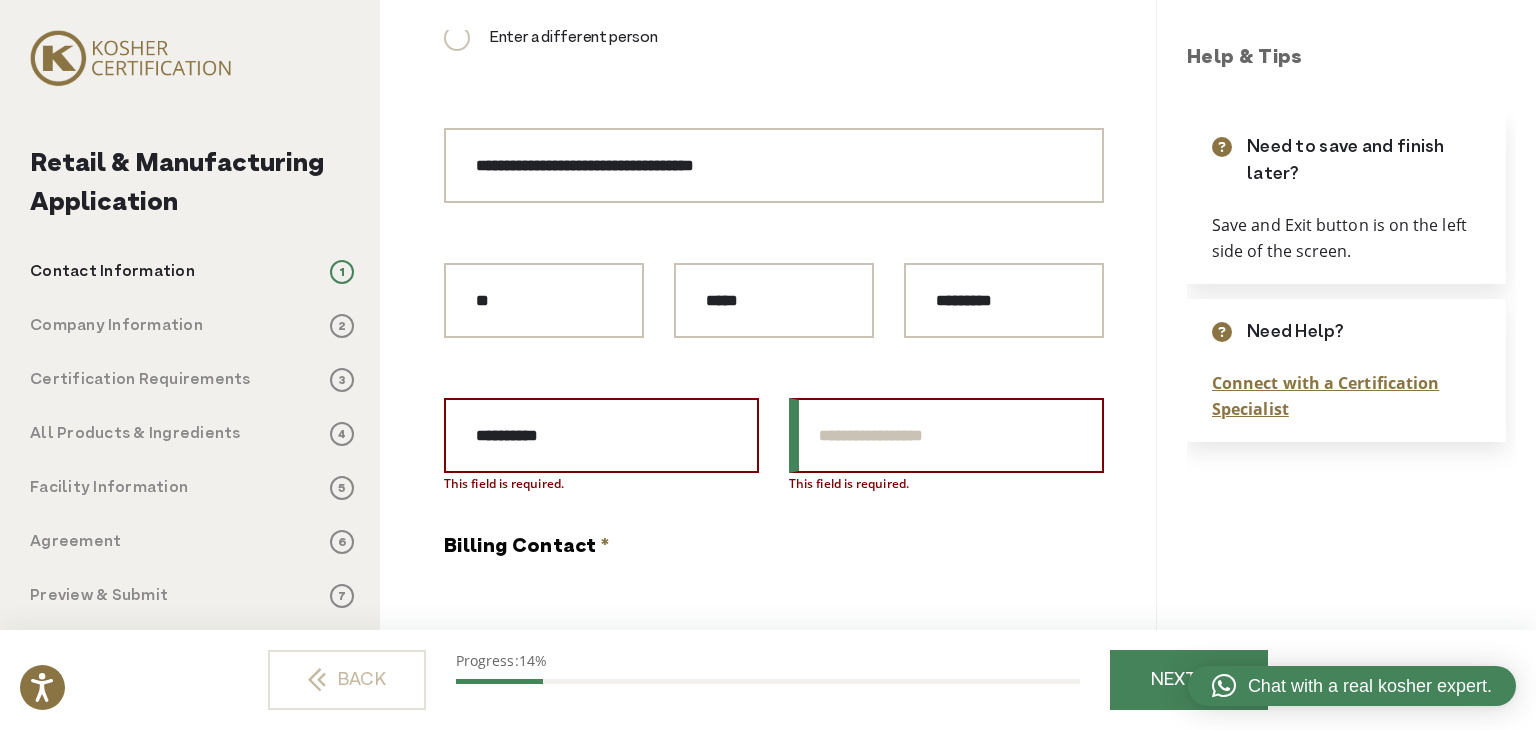 paste on "**********" 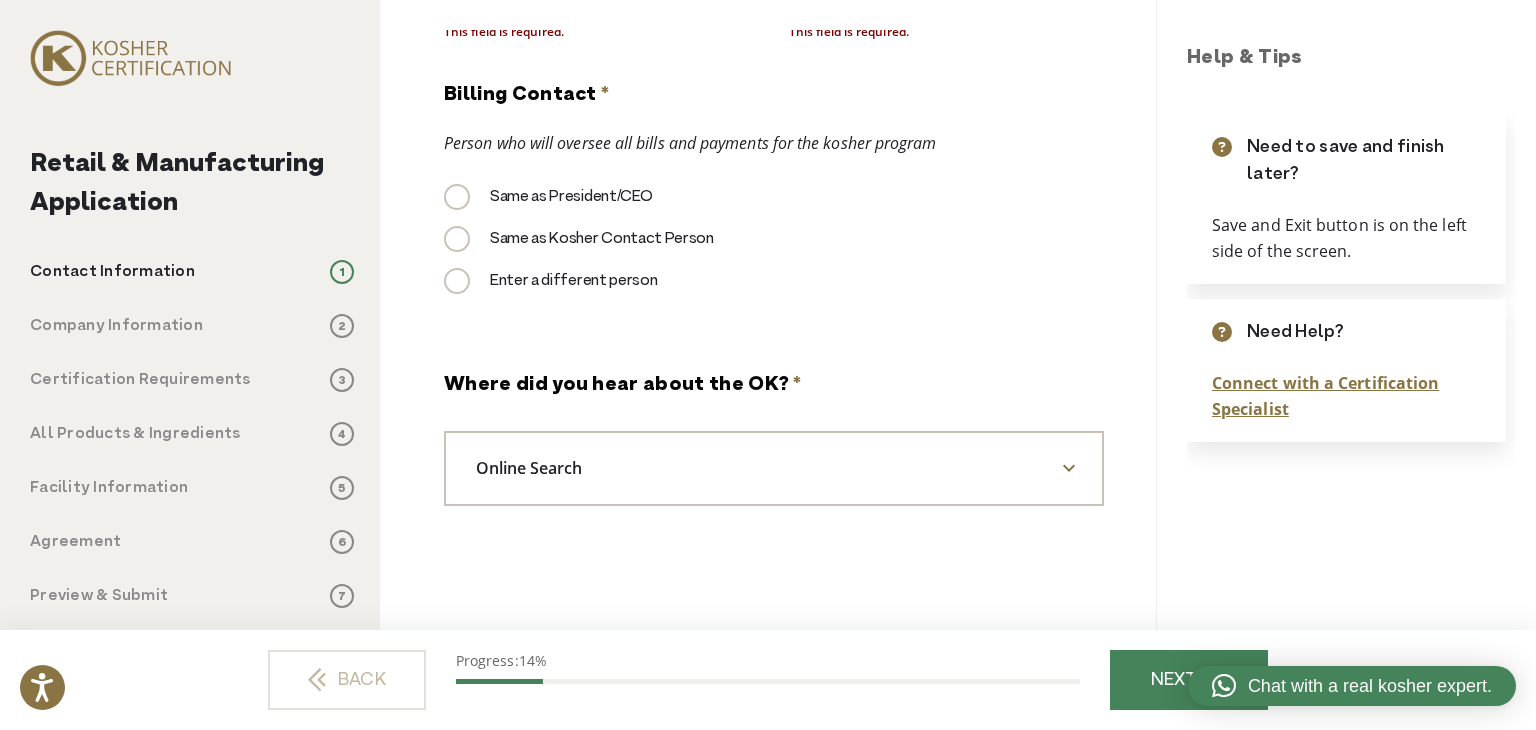 scroll, scrollTop: 2480, scrollLeft: 0, axis: vertical 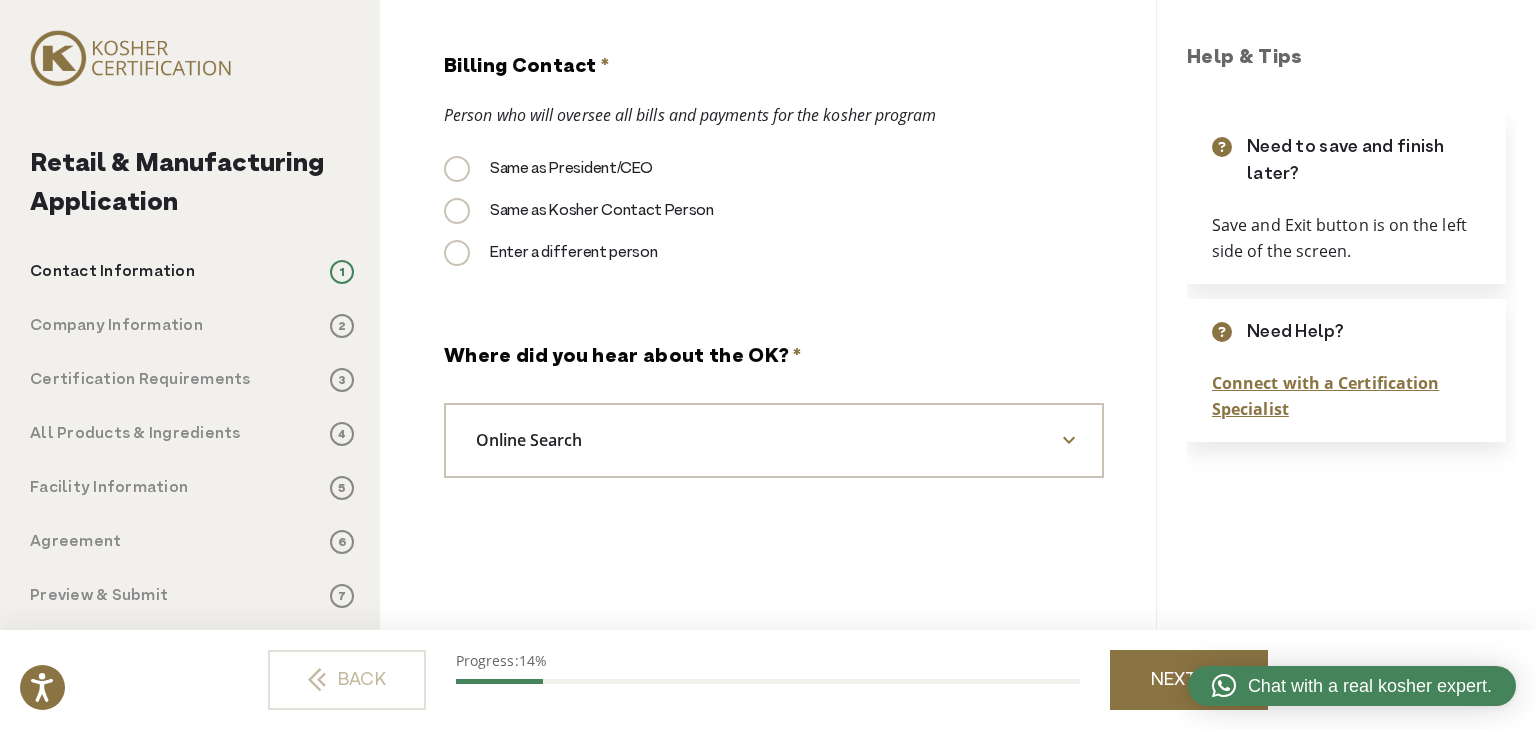 type on "**********" 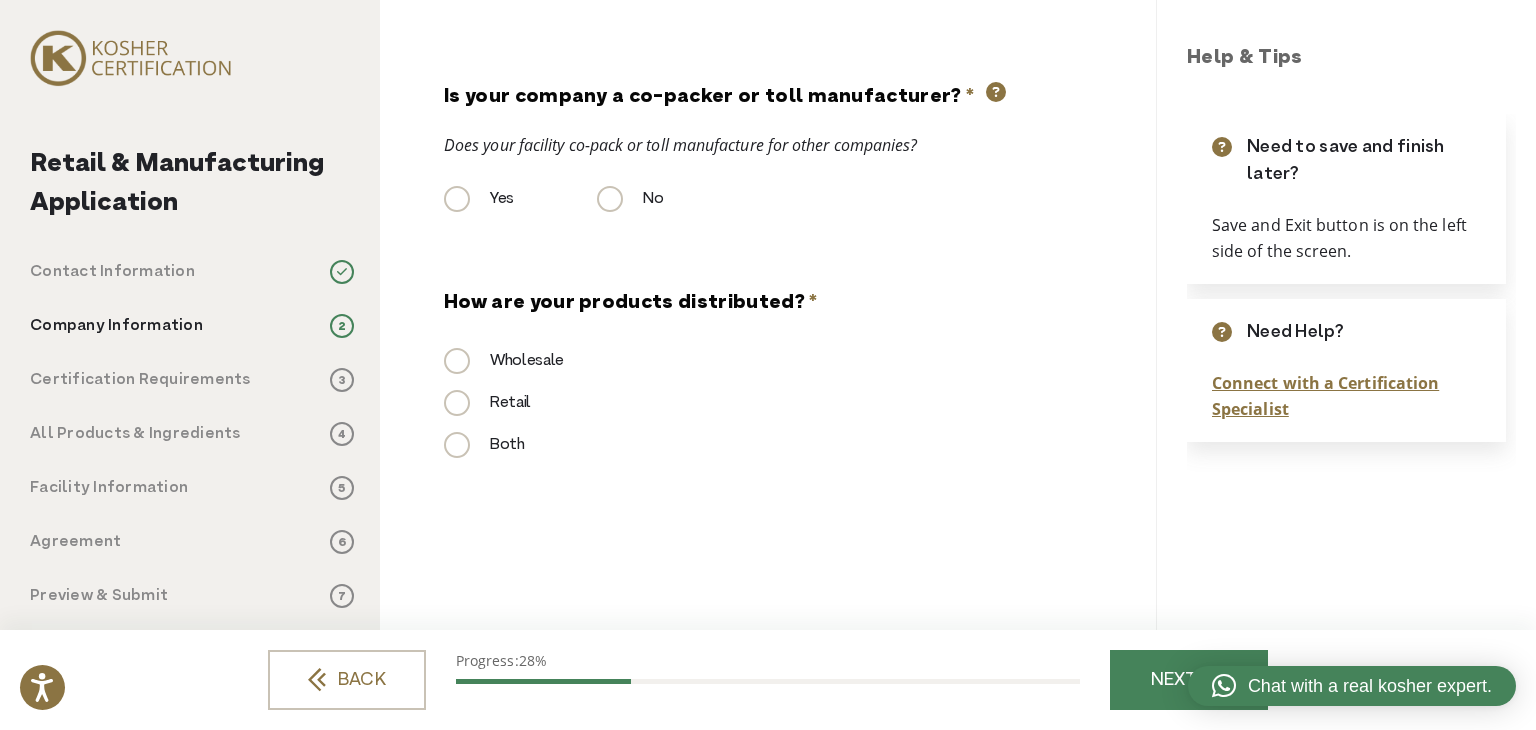 scroll, scrollTop: 0, scrollLeft: 0, axis: both 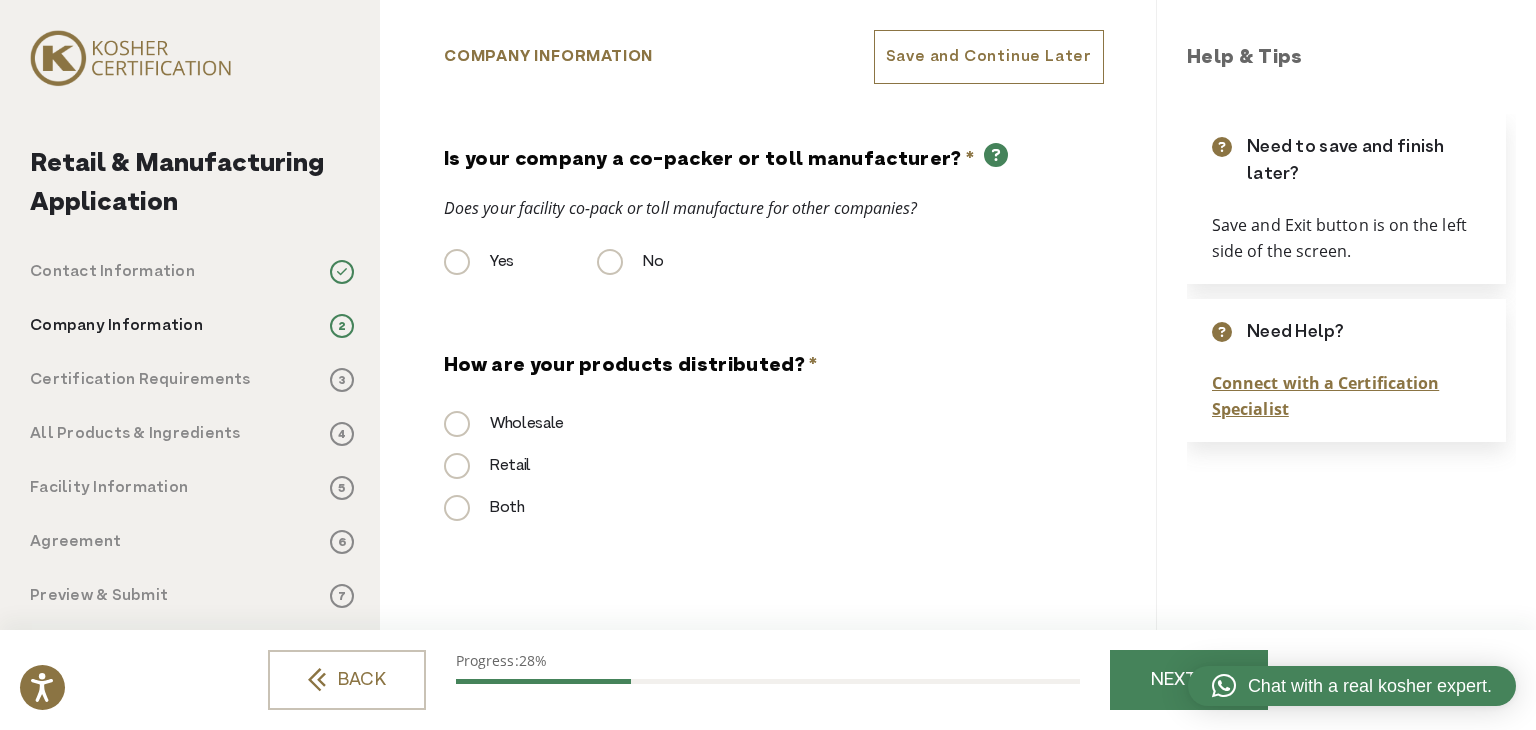 click 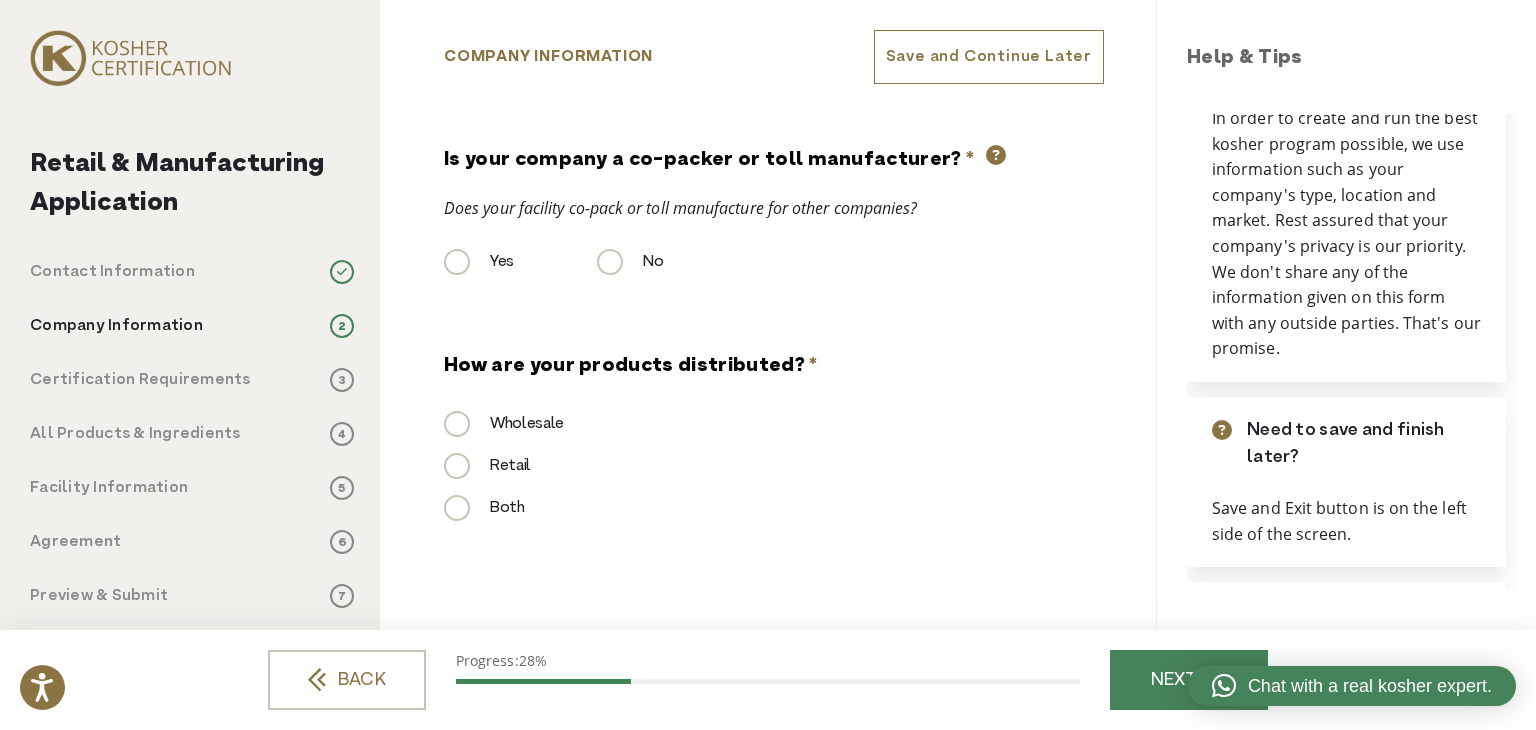 scroll, scrollTop: 0, scrollLeft: 0, axis: both 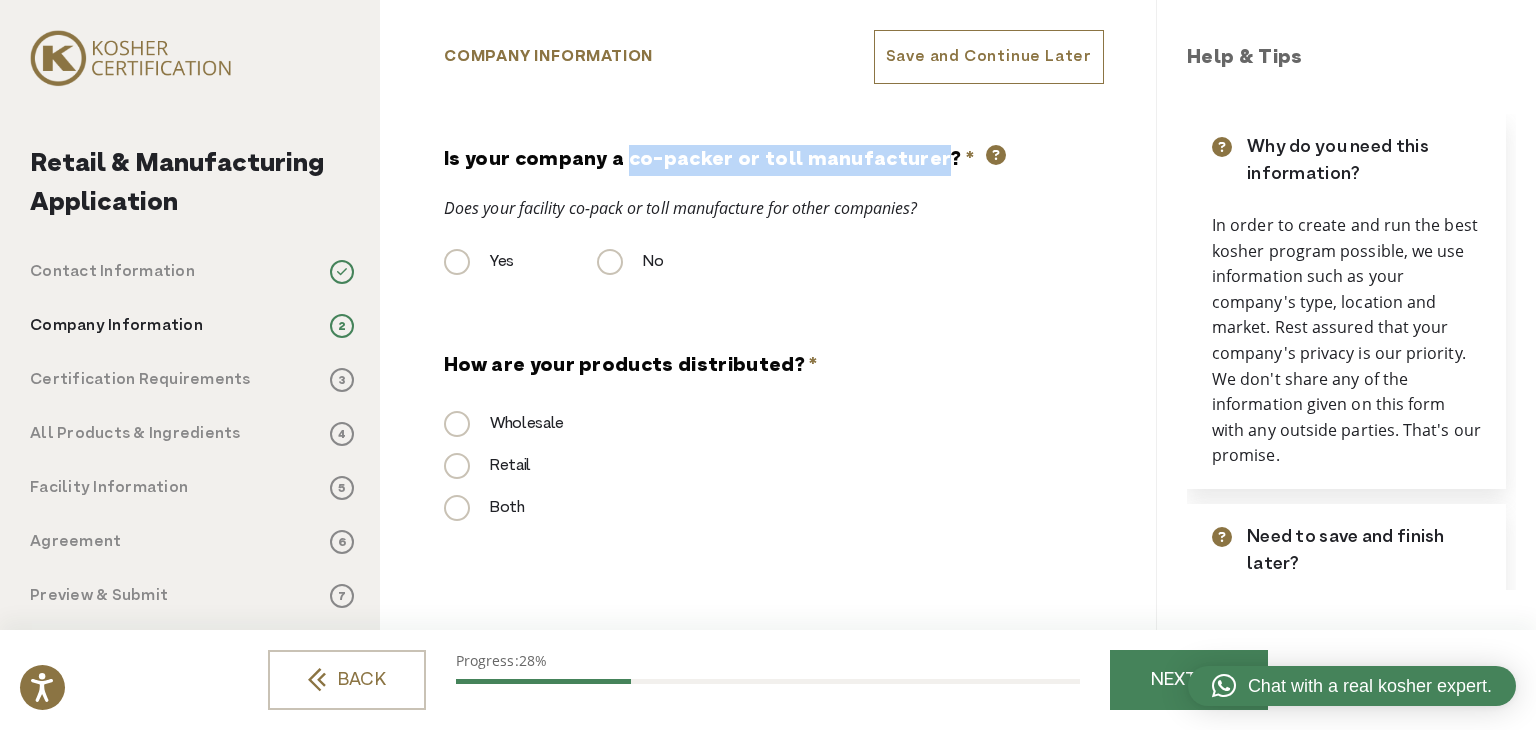 drag, startPoint x: 621, startPoint y: 157, endPoint x: 920, endPoint y: 168, distance: 299.20227 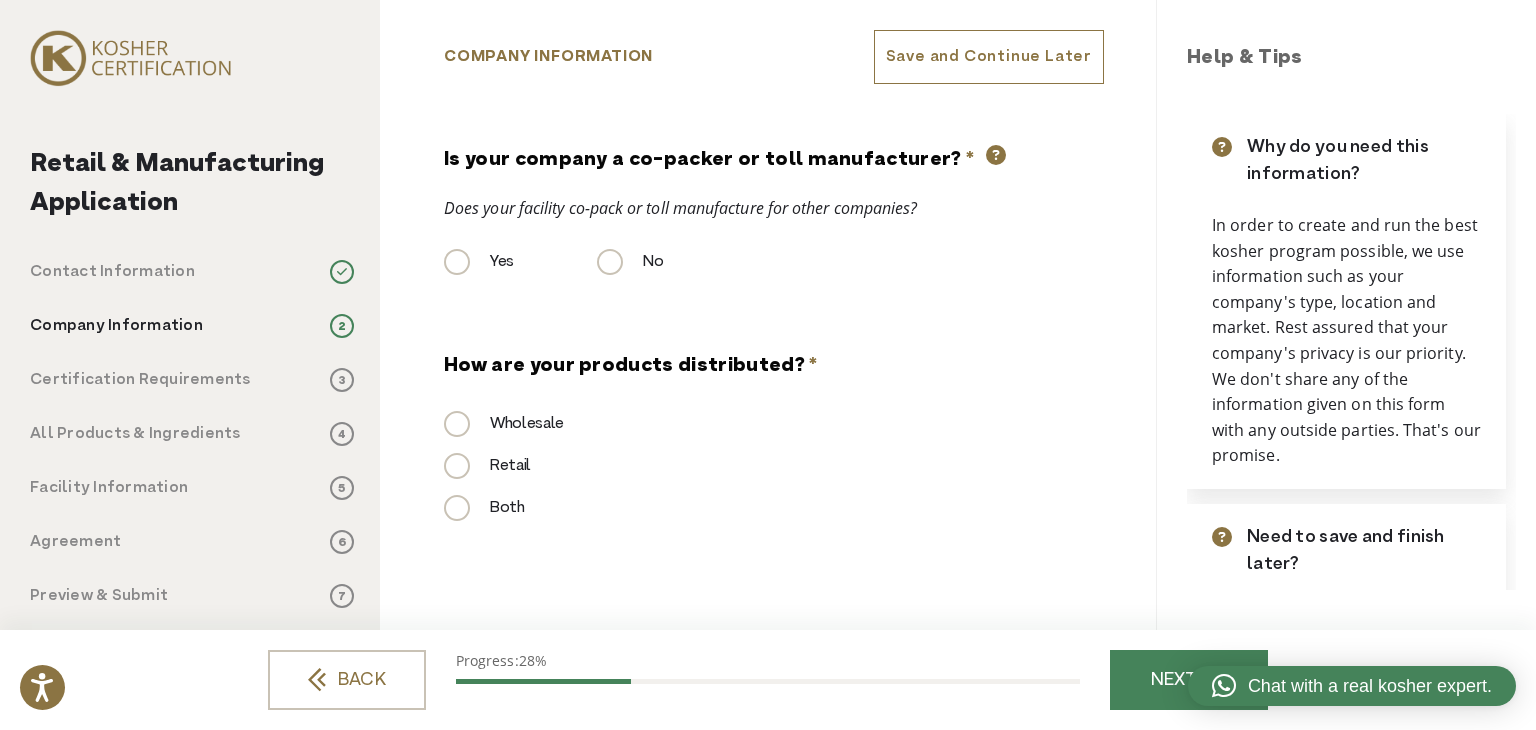 click on "Yes" at bounding box center (479, 262) 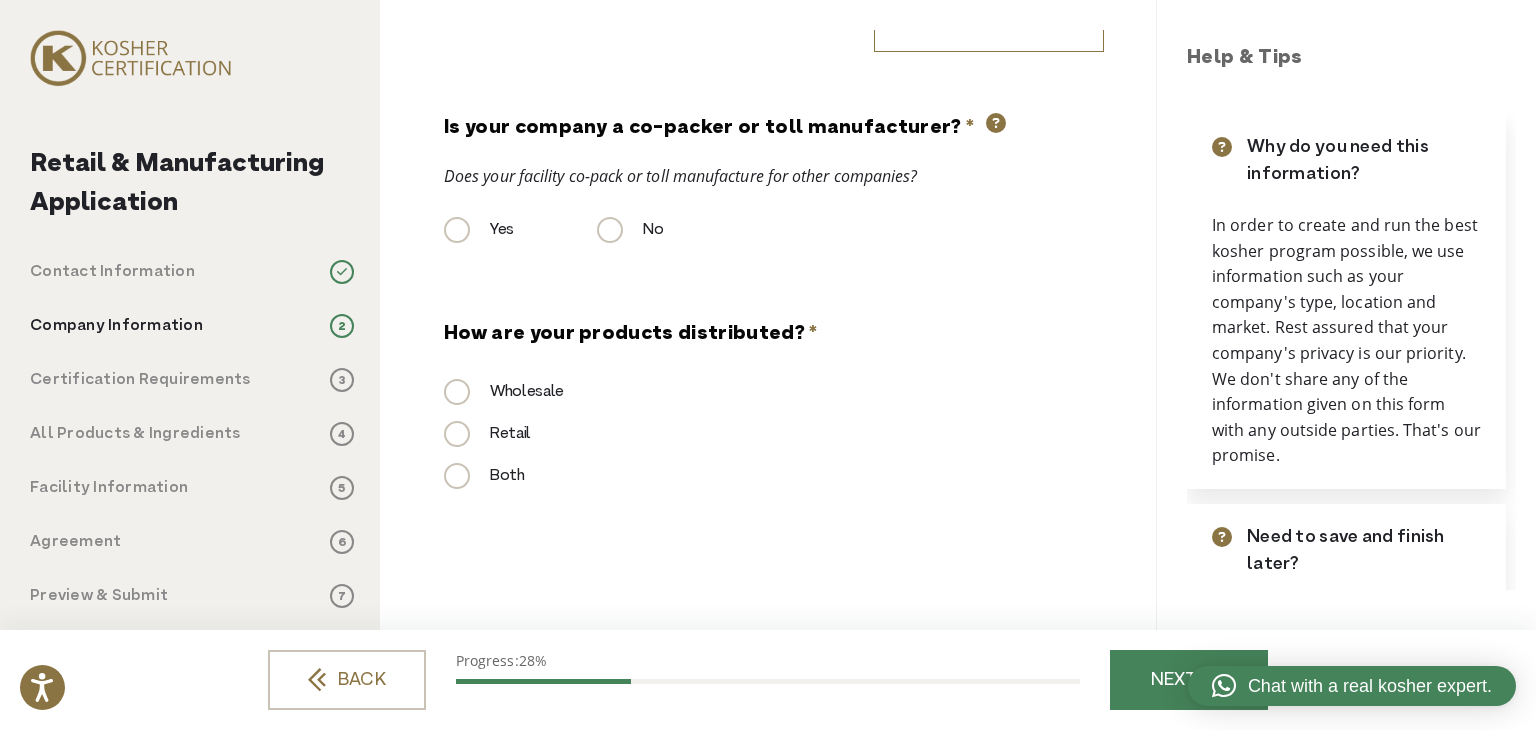 scroll, scrollTop: 62, scrollLeft: 0, axis: vertical 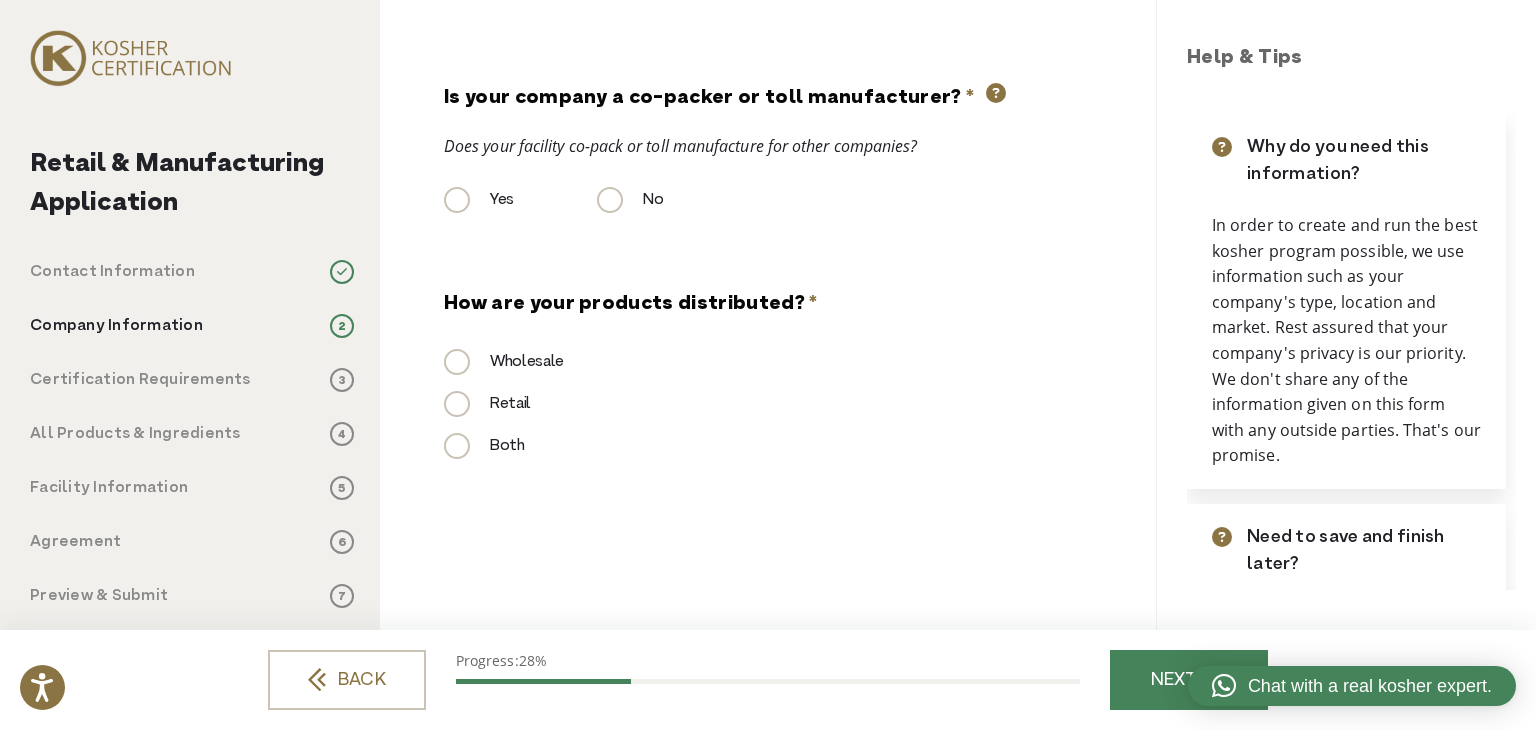click on "Wholesale" at bounding box center (504, 362) 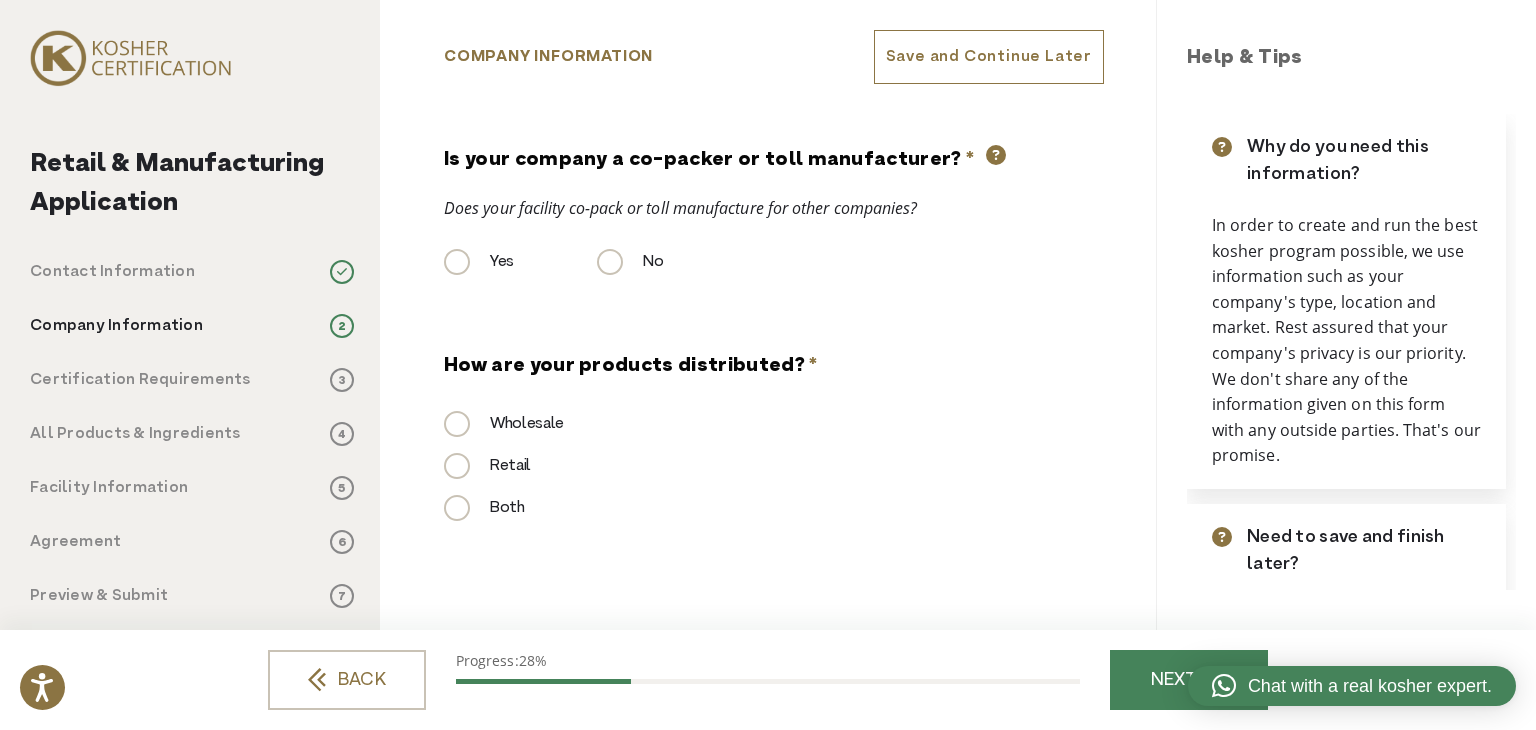 scroll, scrollTop: 62, scrollLeft: 0, axis: vertical 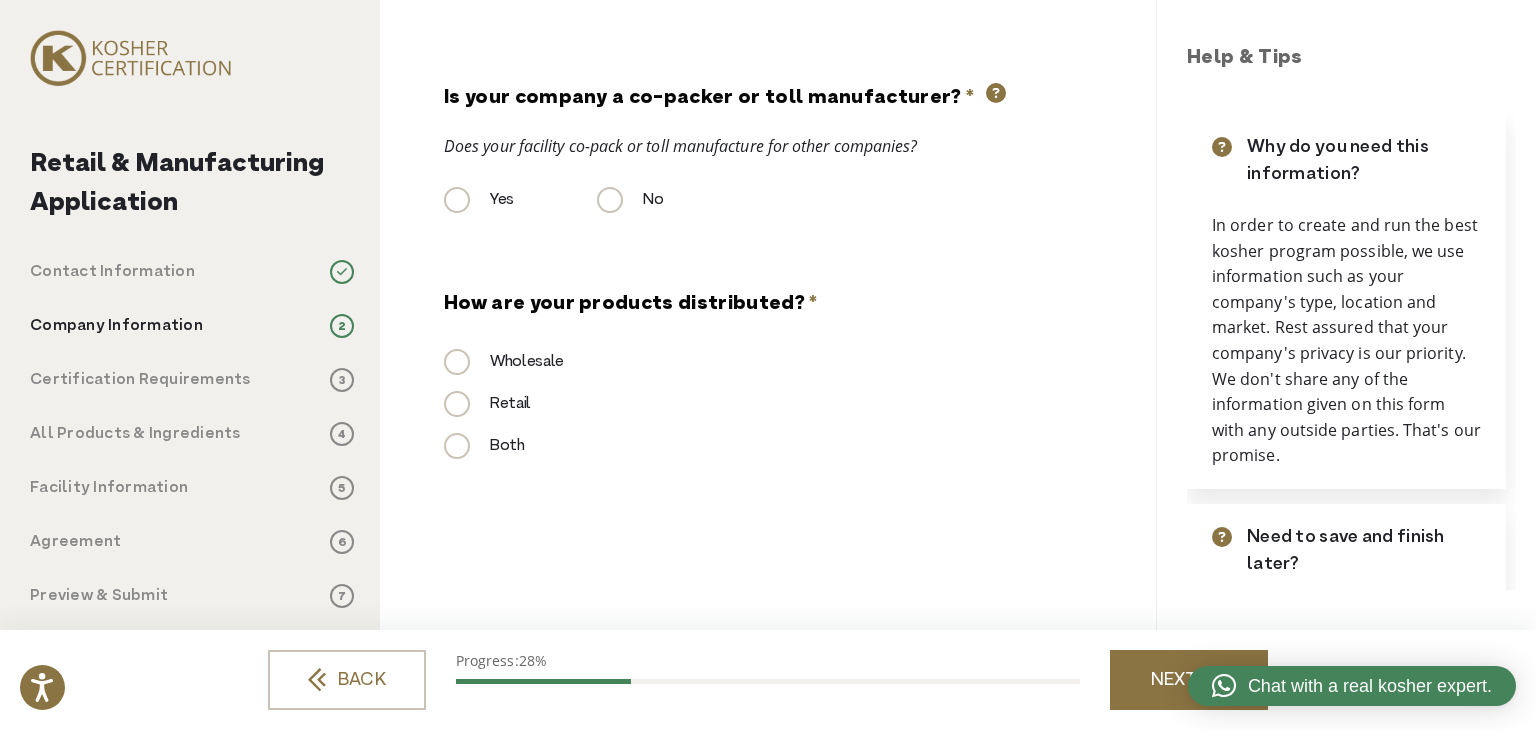 click on "NEXT" at bounding box center [1189, 680] 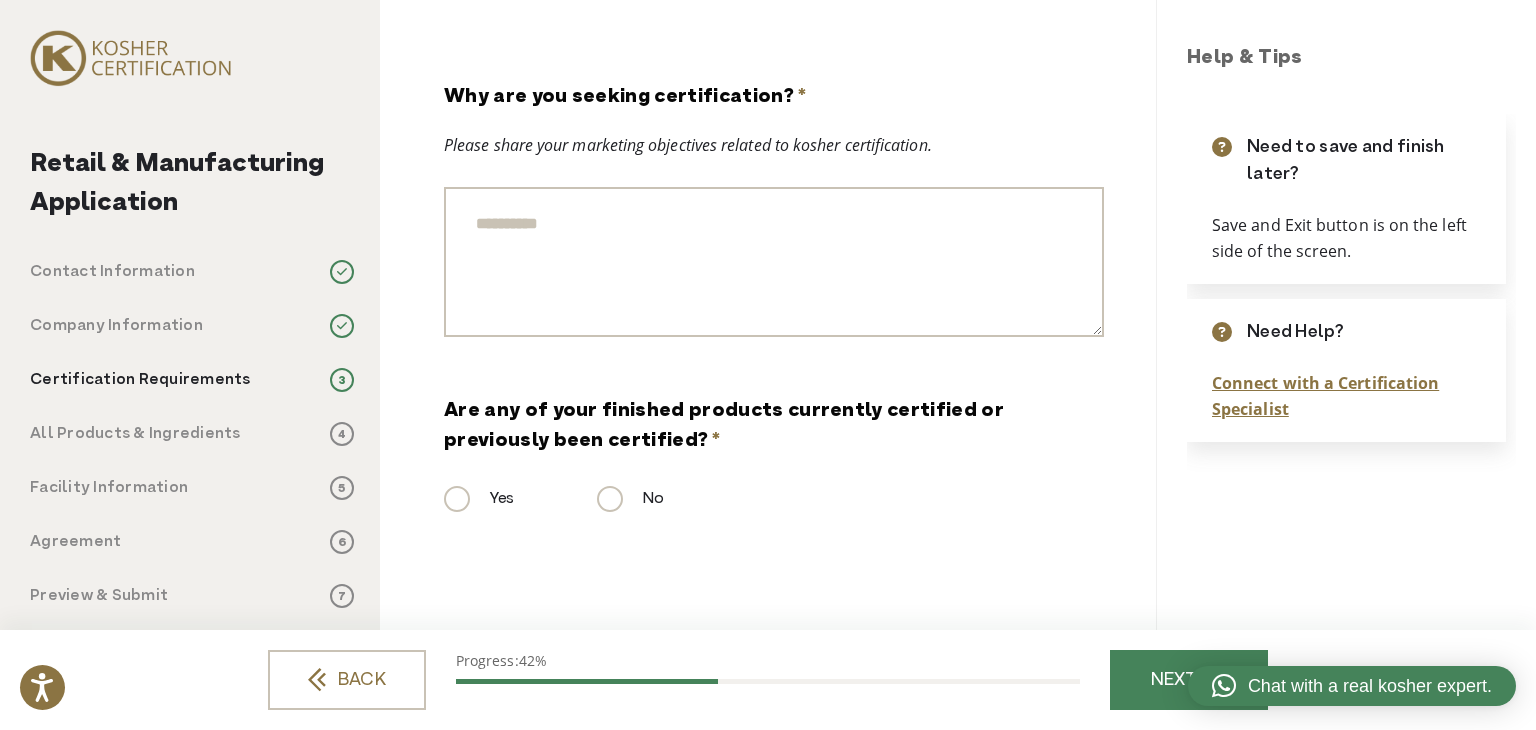 scroll, scrollTop: 0, scrollLeft: 0, axis: both 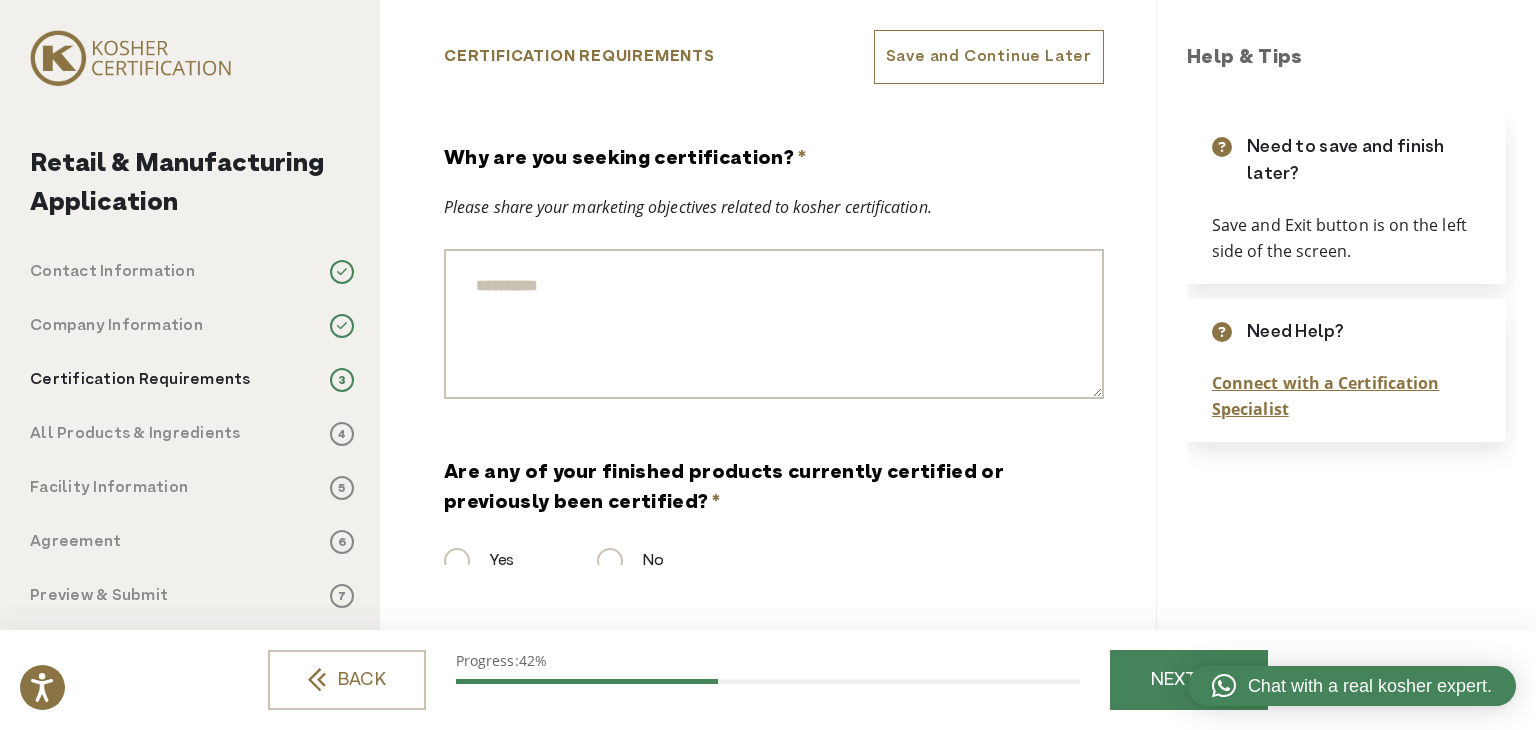 click on "Why are you seeking certification? *" at bounding box center (774, 324) 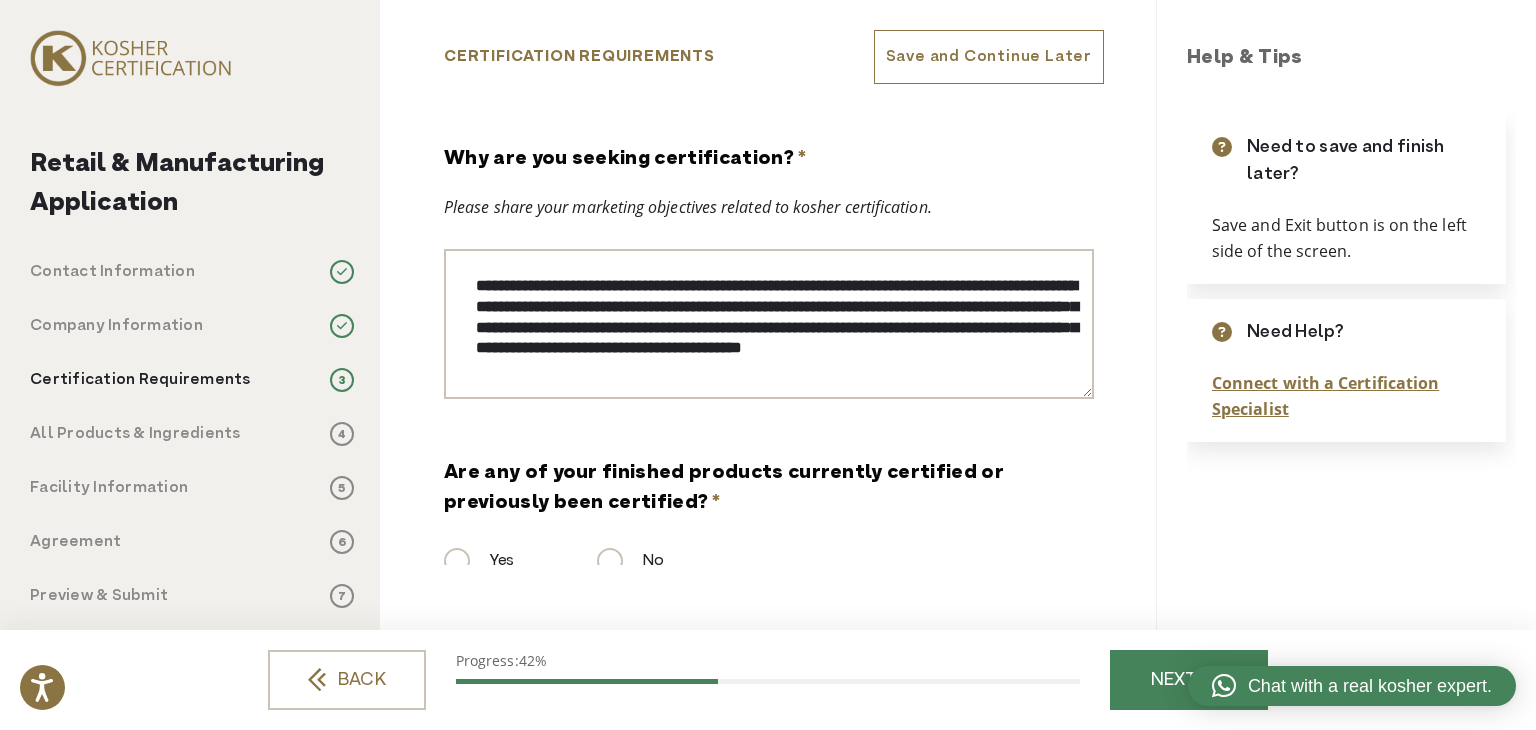 scroll, scrollTop: 0, scrollLeft: 0, axis: both 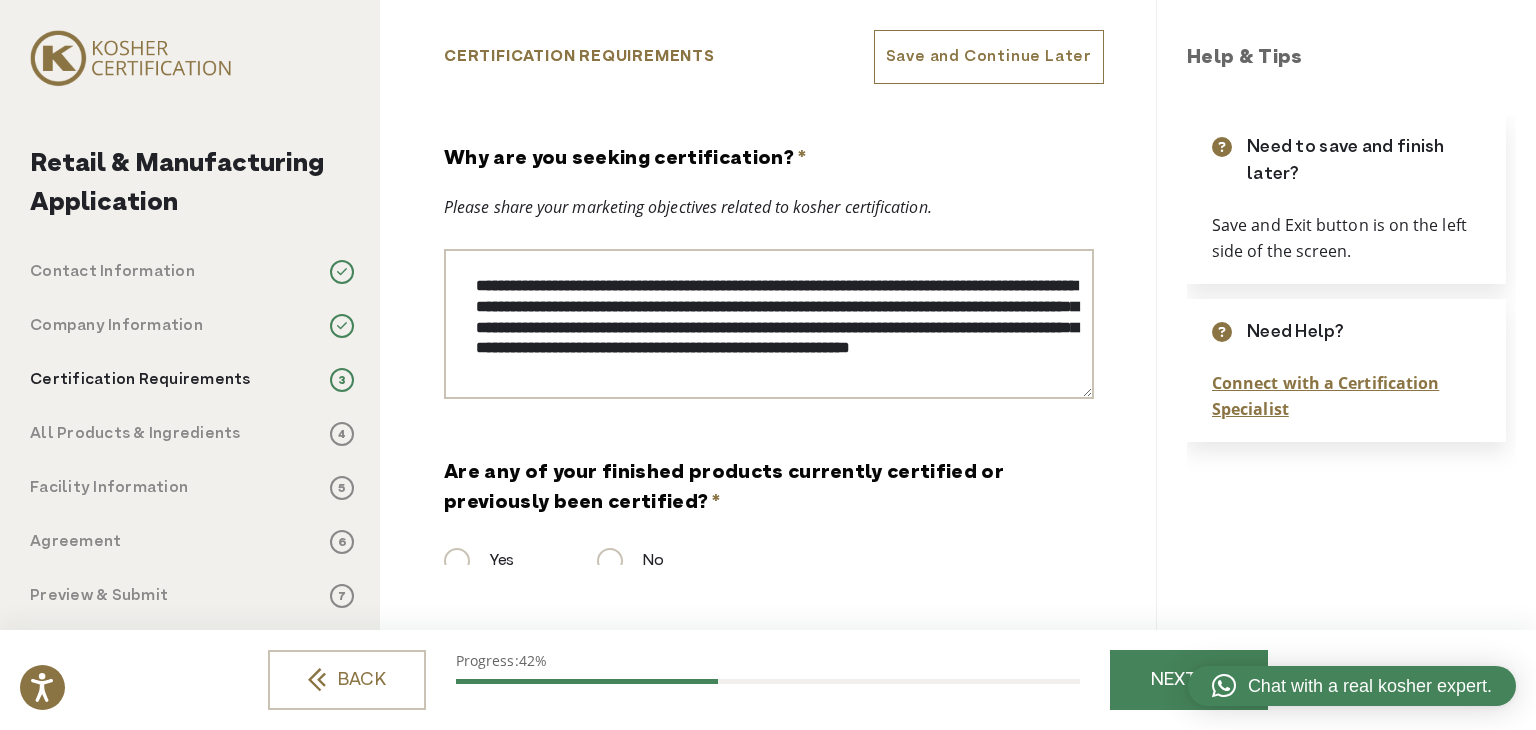 drag, startPoint x: 520, startPoint y: 309, endPoint x: 626, endPoint y: 326, distance: 107.35455 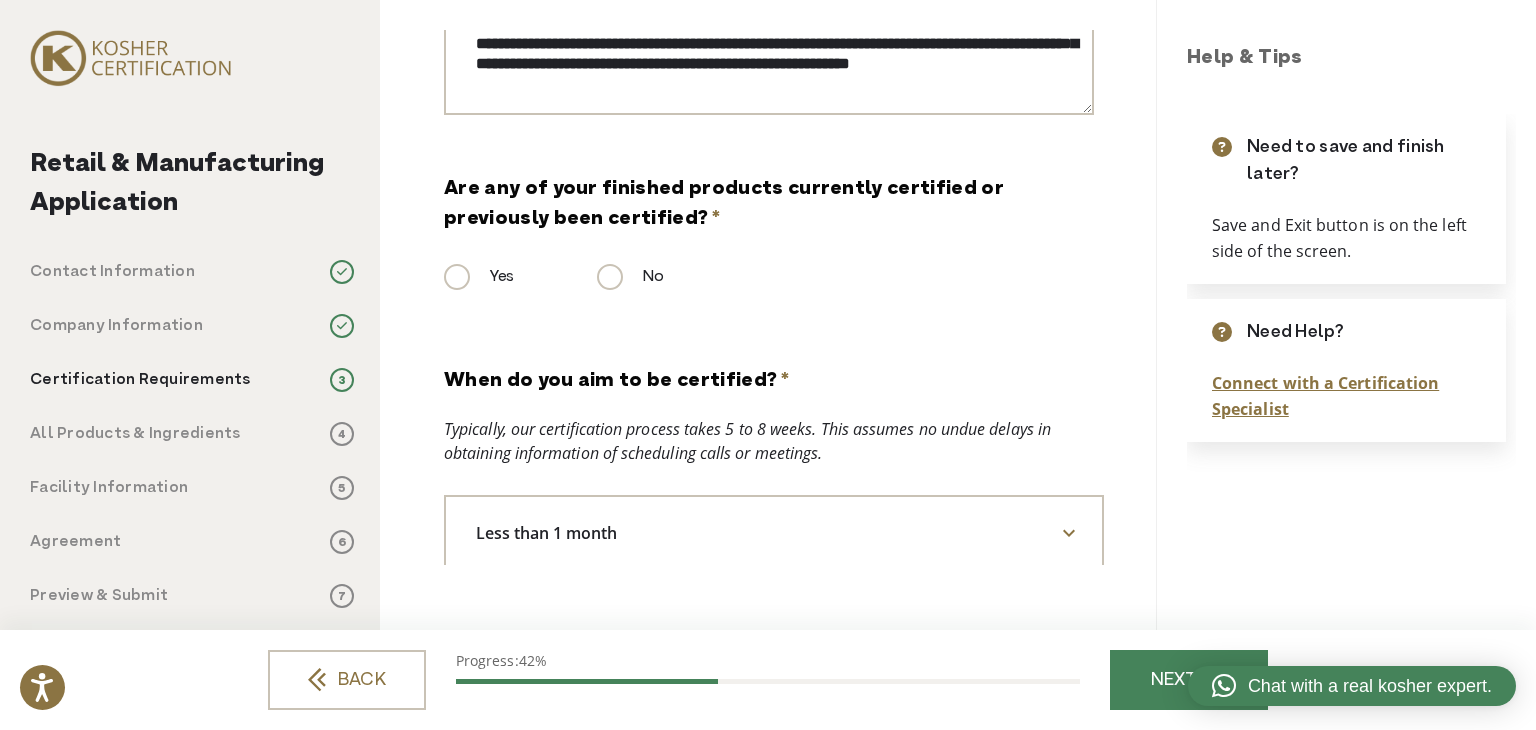scroll, scrollTop: 300, scrollLeft: 0, axis: vertical 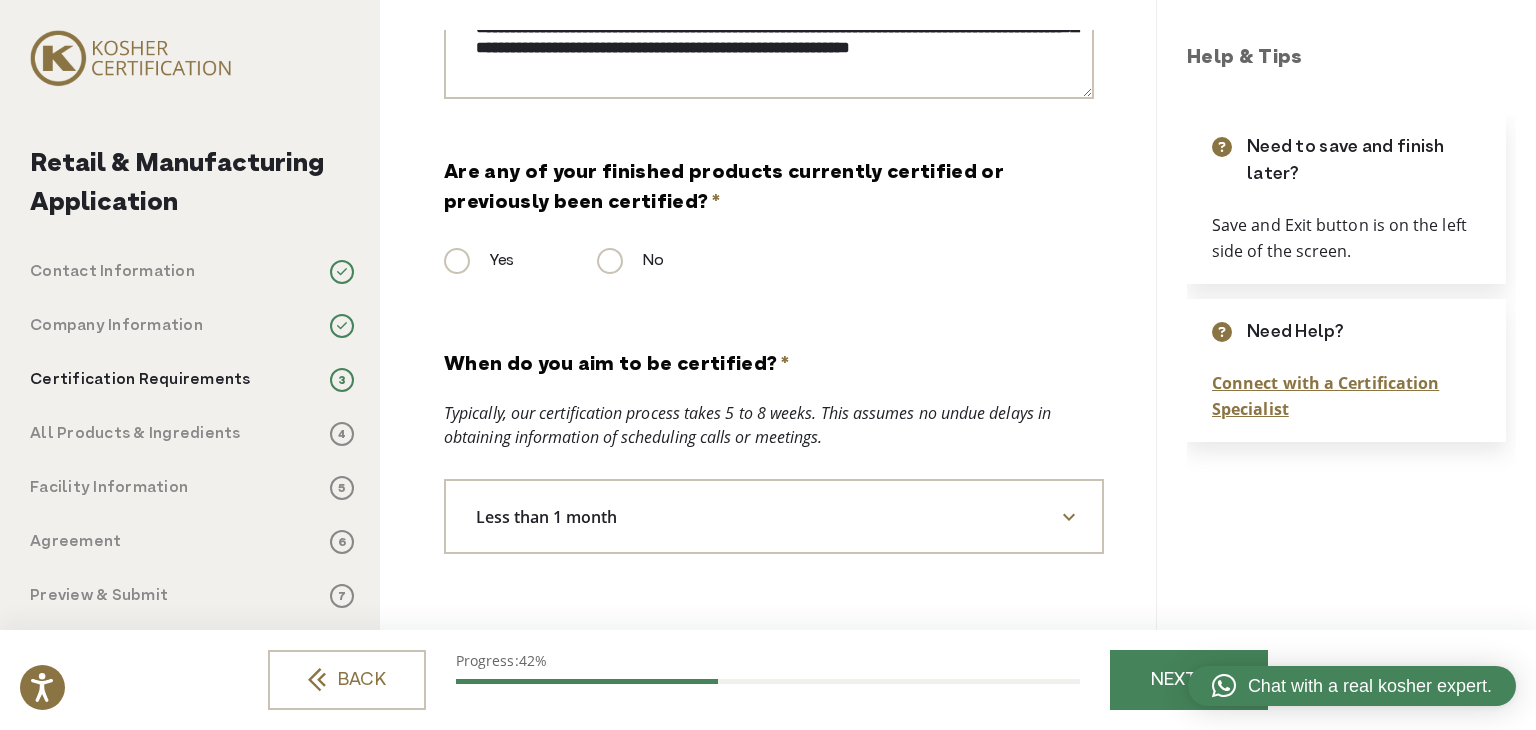 type on "**********" 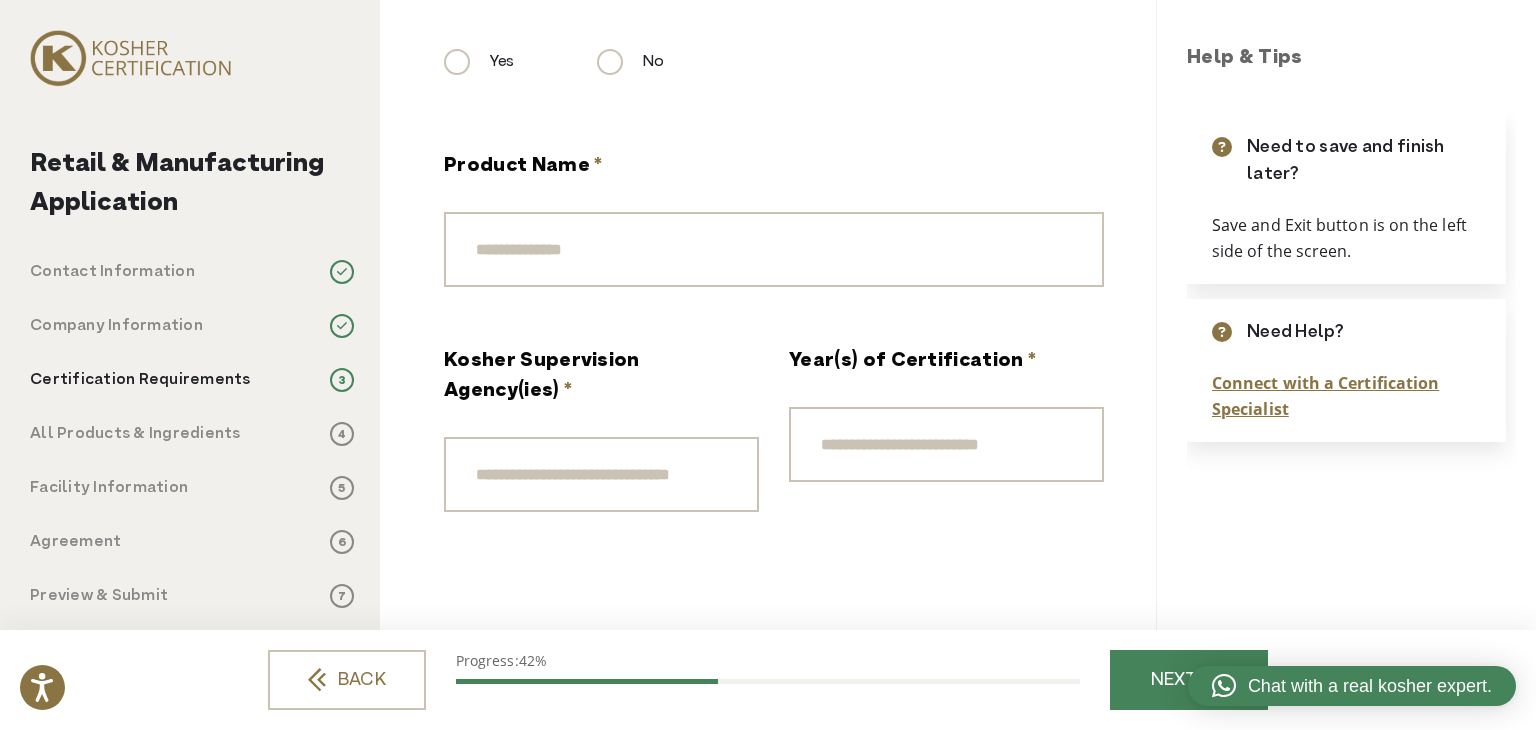scroll, scrollTop: 500, scrollLeft: 0, axis: vertical 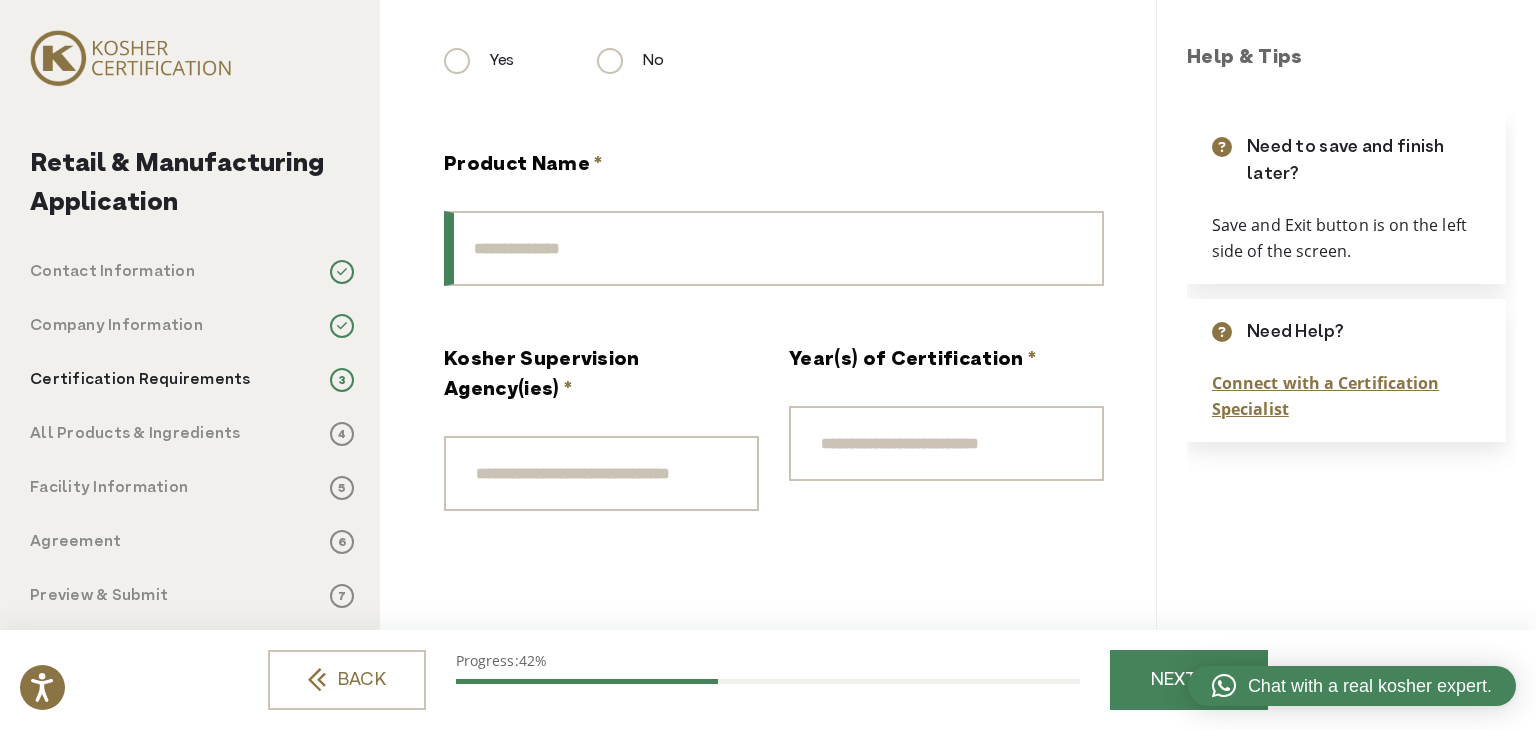 click on "Product Name *" at bounding box center [774, 248] 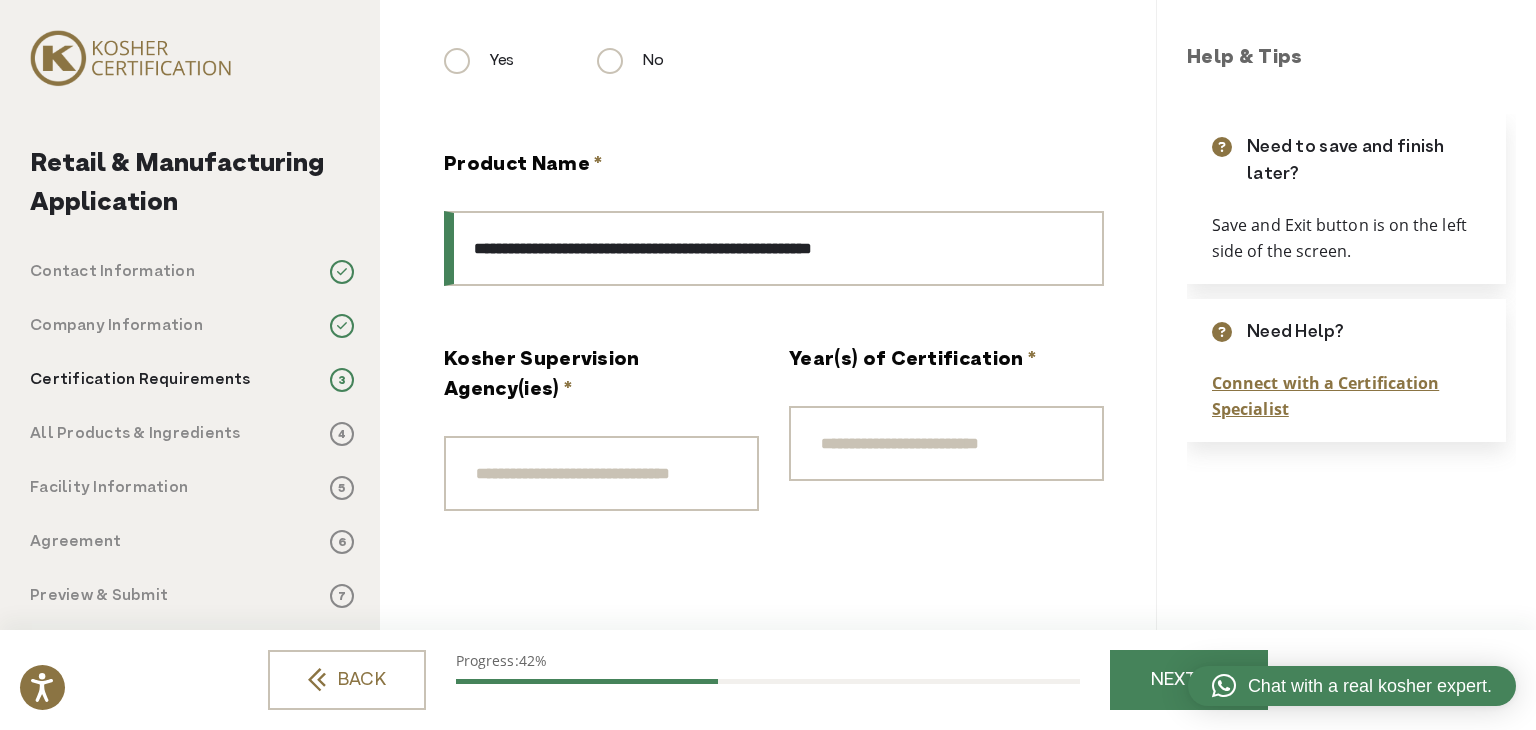 type on "**********" 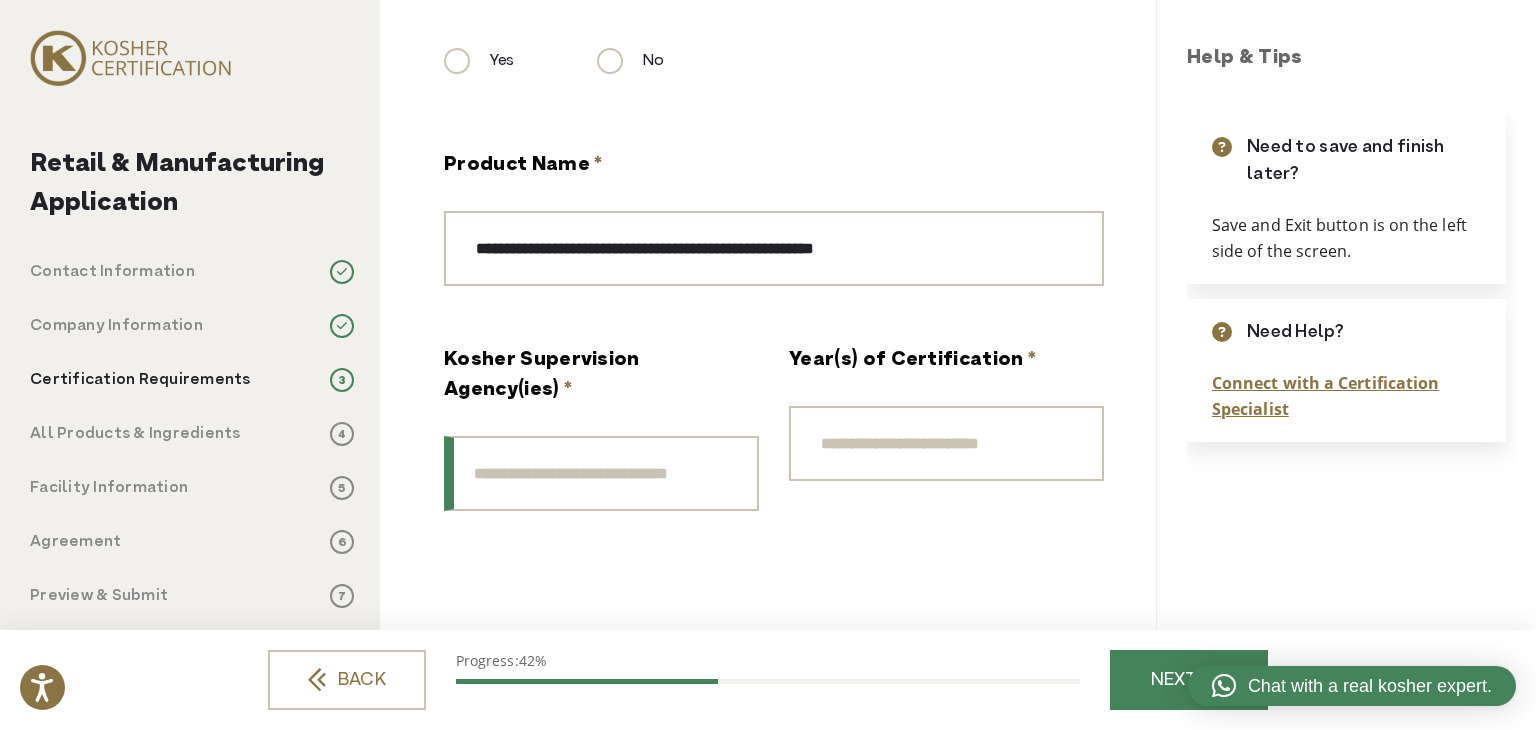 click on "Kosher Supervision Agency(ies) *" at bounding box center [601, 473] 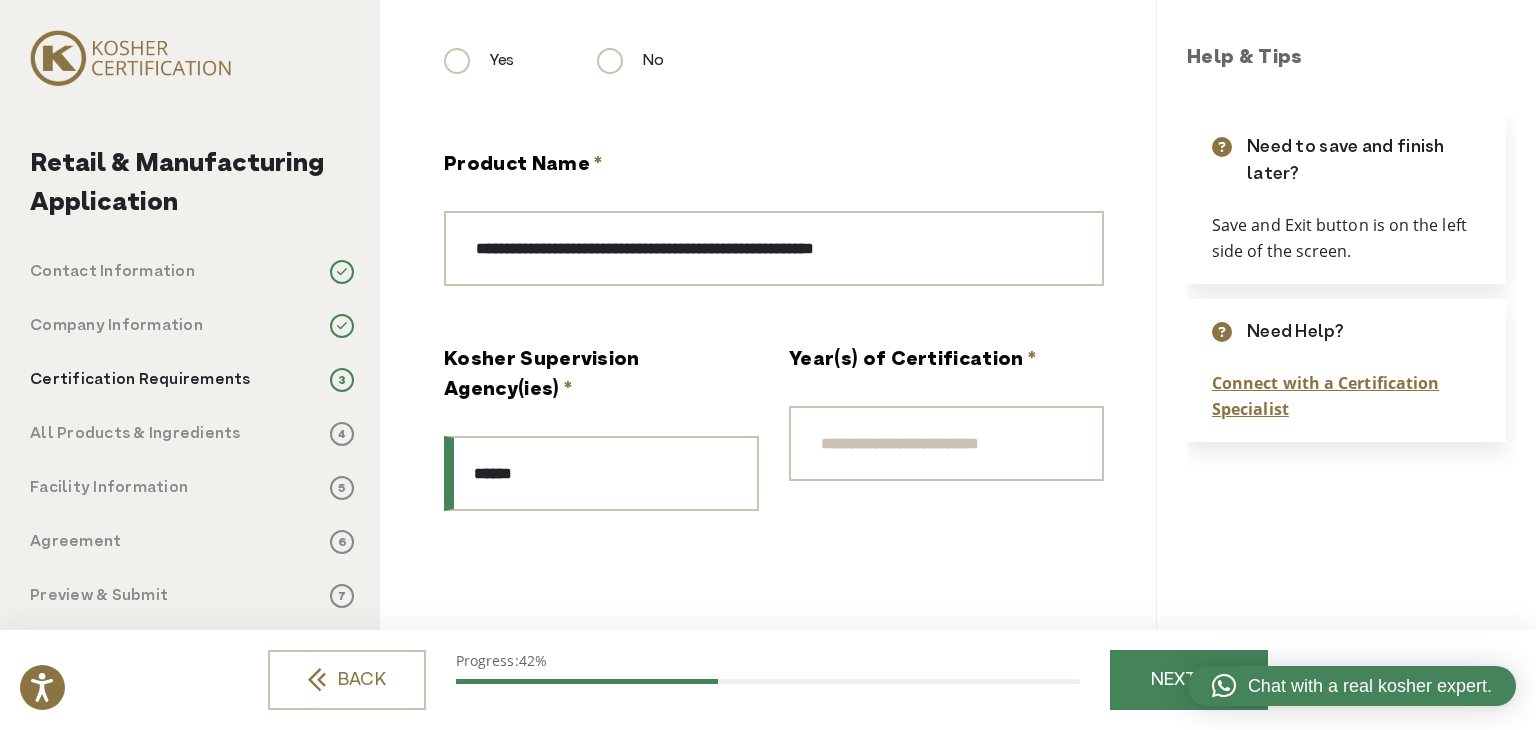 type on "******" 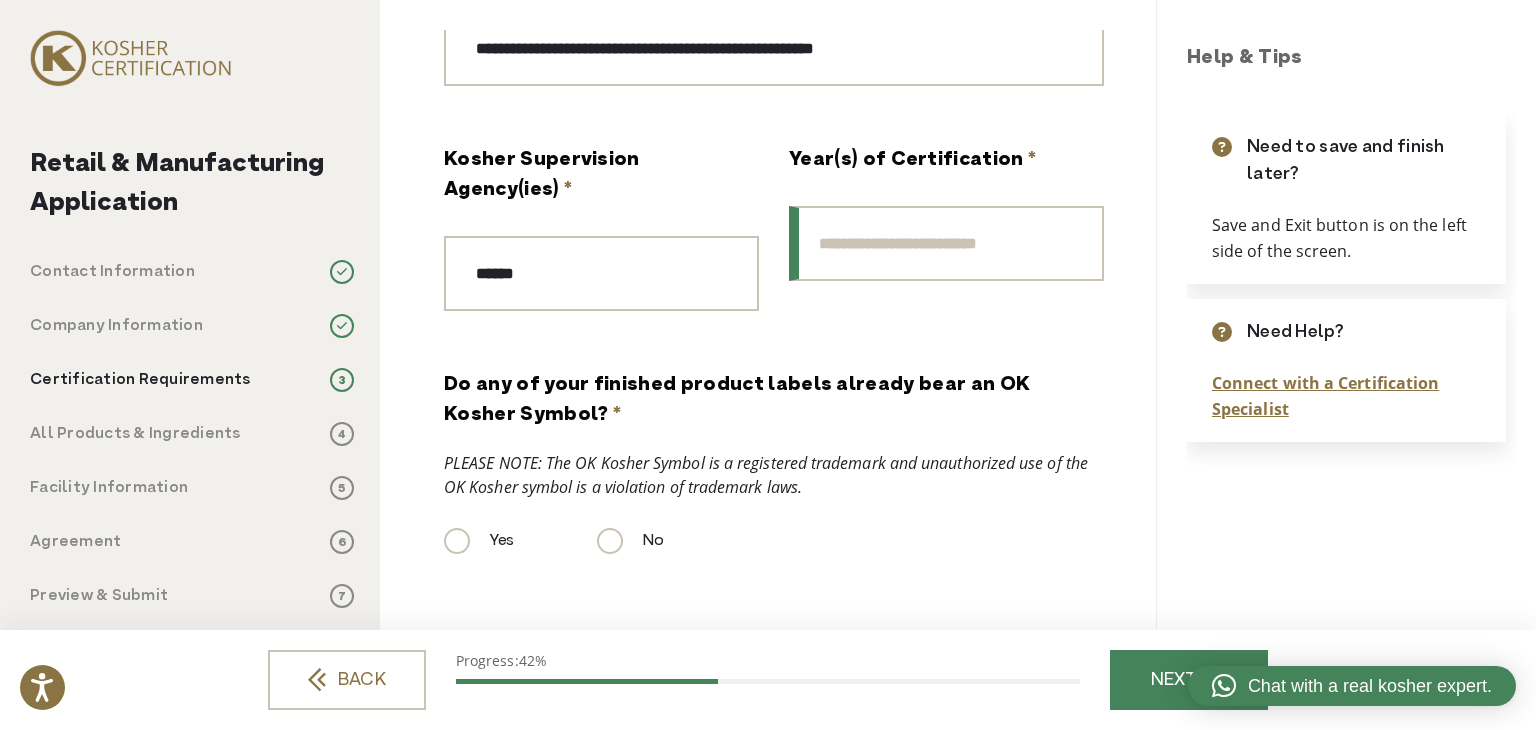 scroll, scrollTop: 800, scrollLeft: 0, axis: vertical 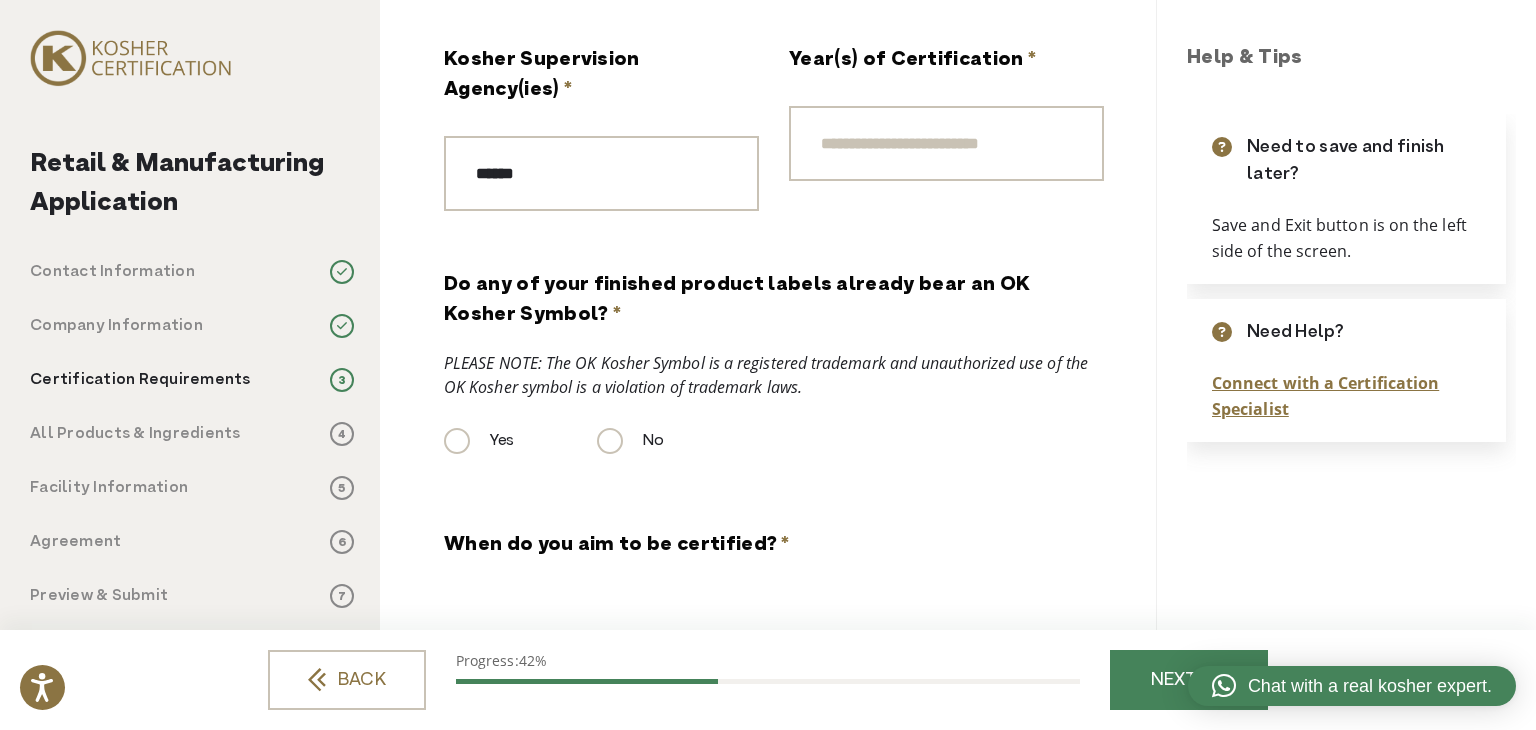 click on "No" at bounding box center (630, 441) 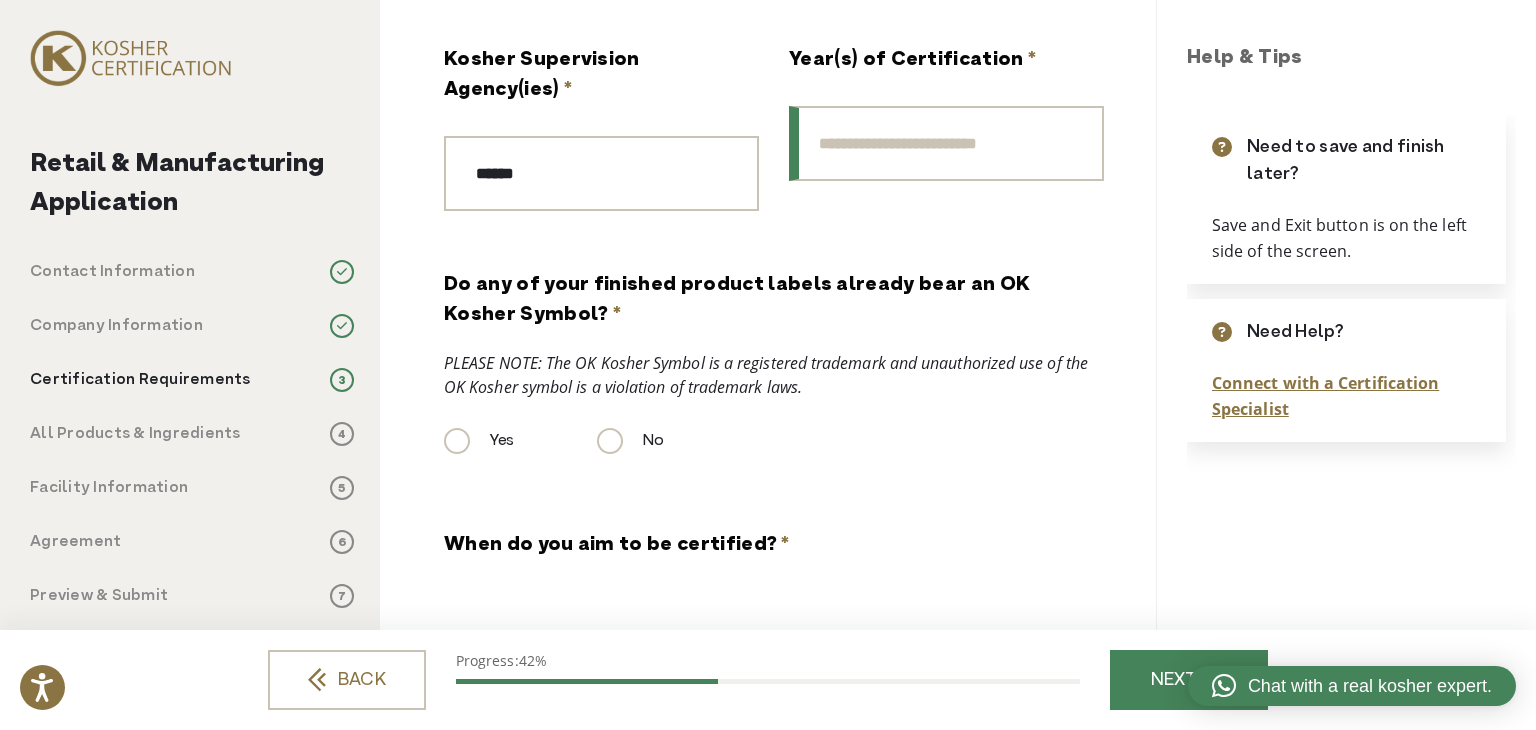 click on "Year(s) of Certification *" at bounding box center [946, 143] 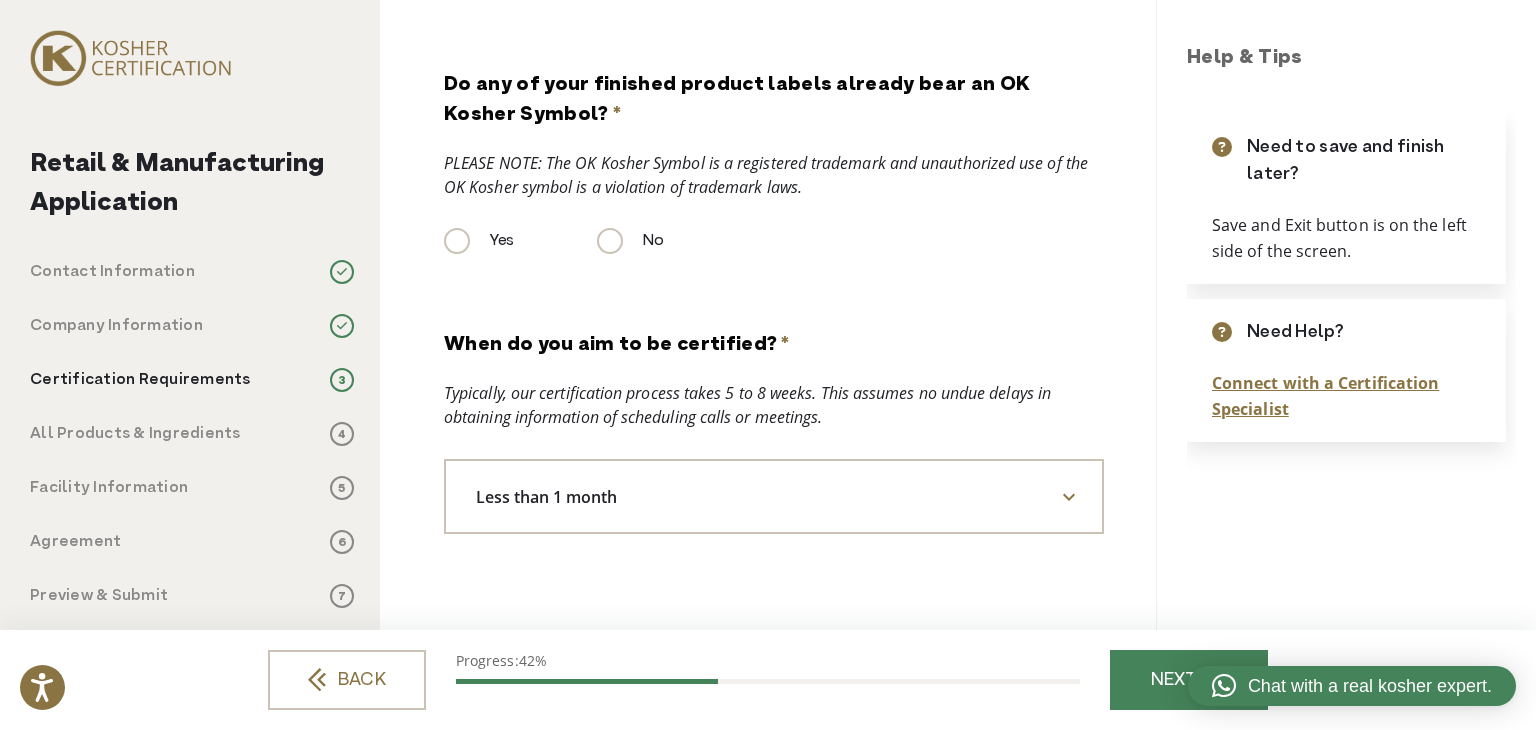 scroll, scrollTop: 1059, scrollLeft: 0, axis: vertical 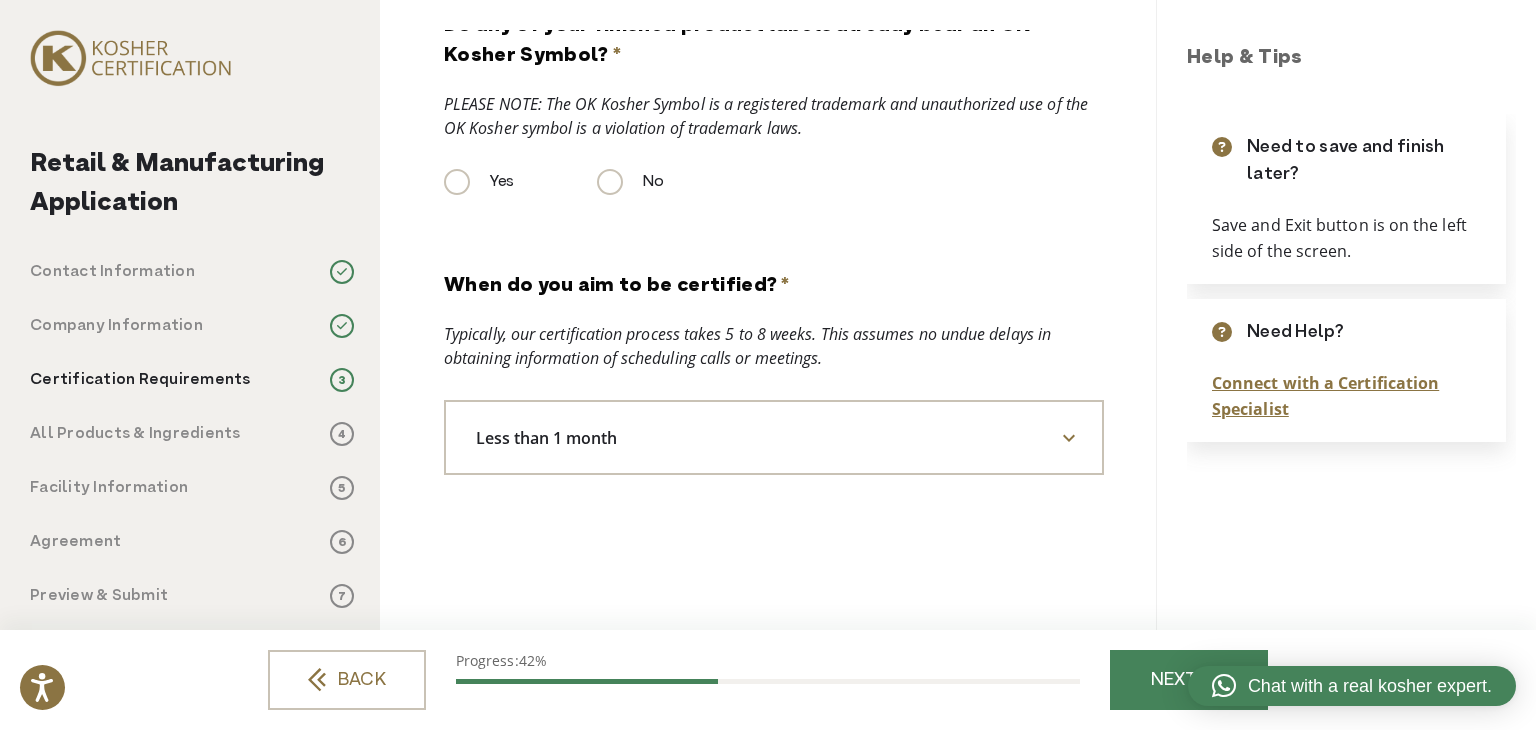 click on "Less than 1 month" at bounding box center [774, 437] 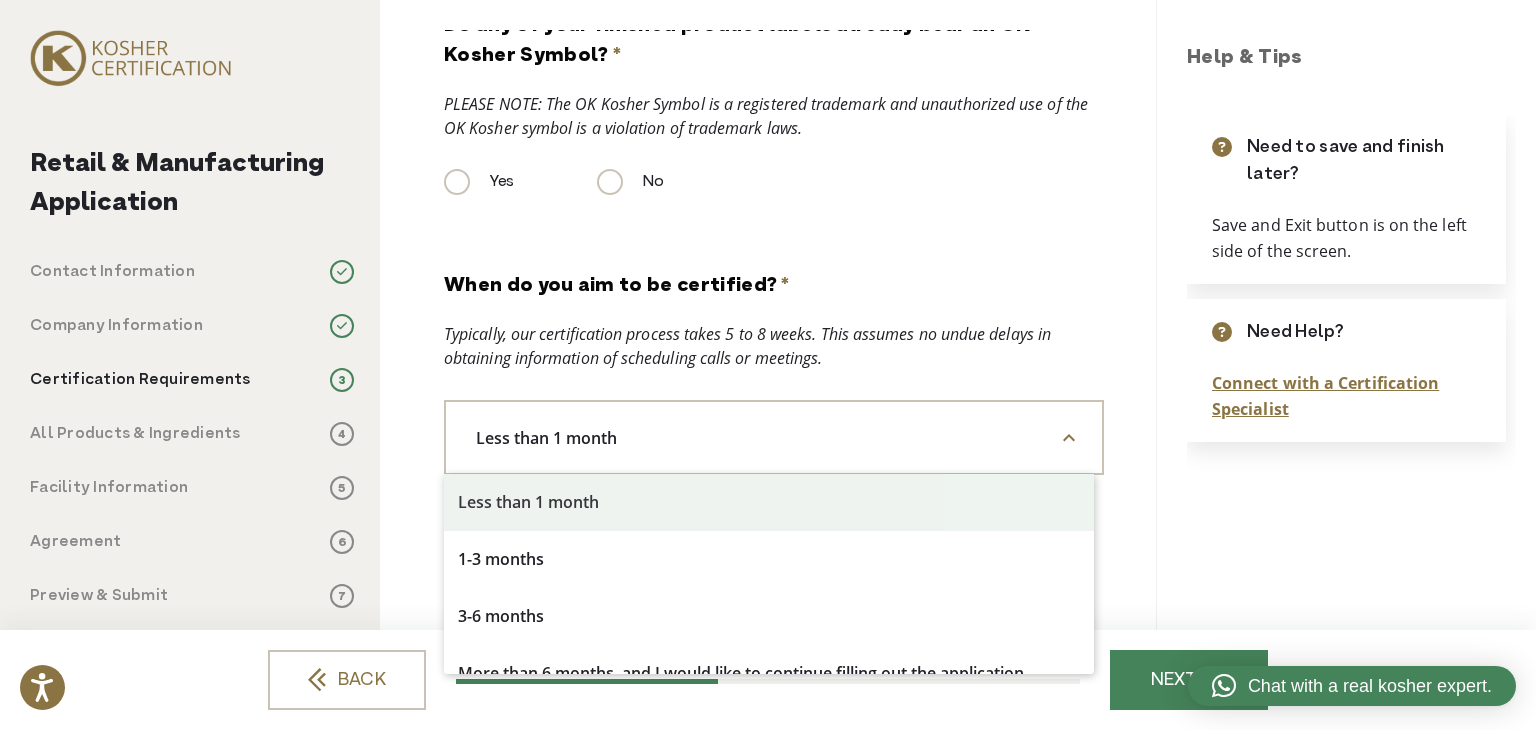 click on "Less than 1 month" at bounding box center [774, 437] 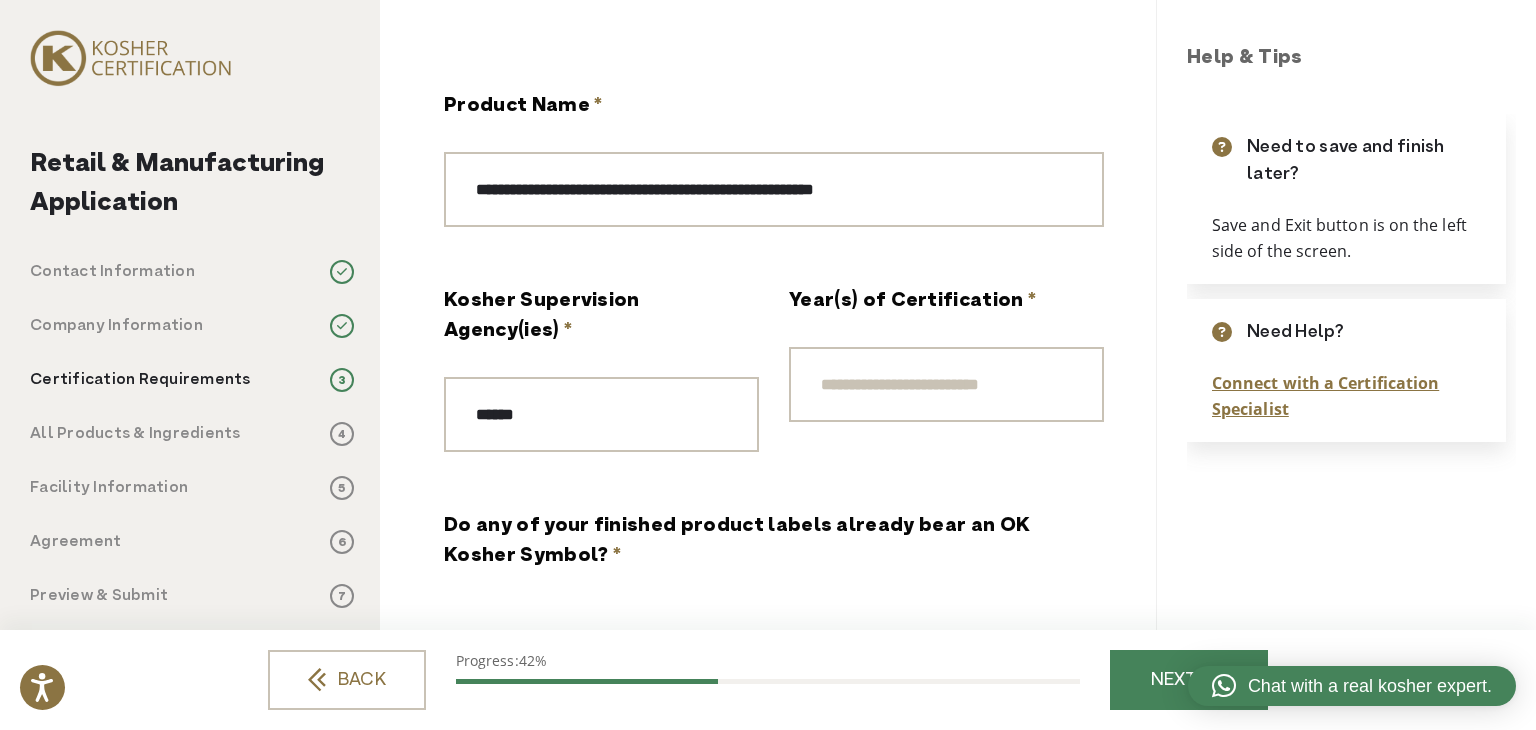 scroll, scrollTop: 459, scrollLeft: 0, axis: vertical 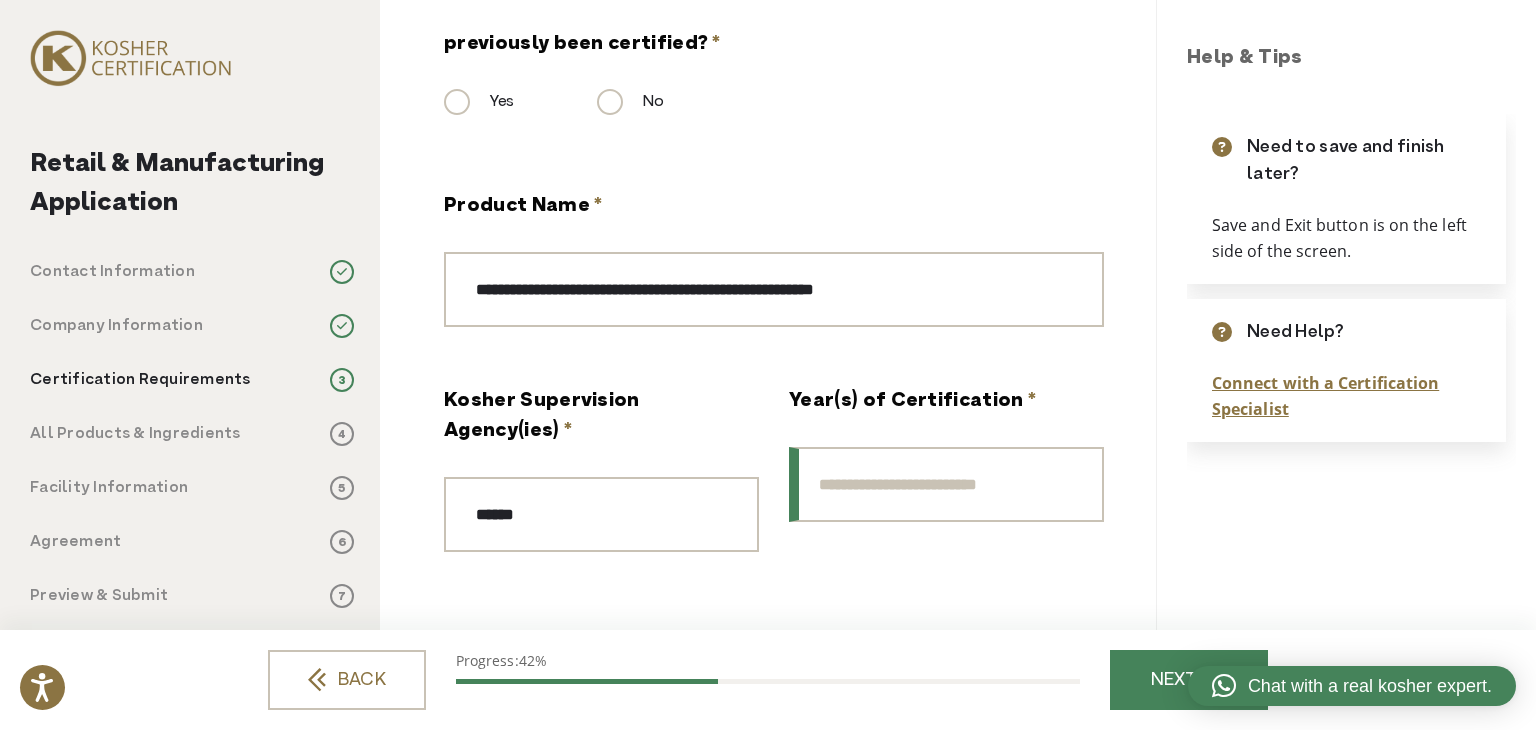 click on "Year(s) of Certification *" at bounding box center [946, 484] 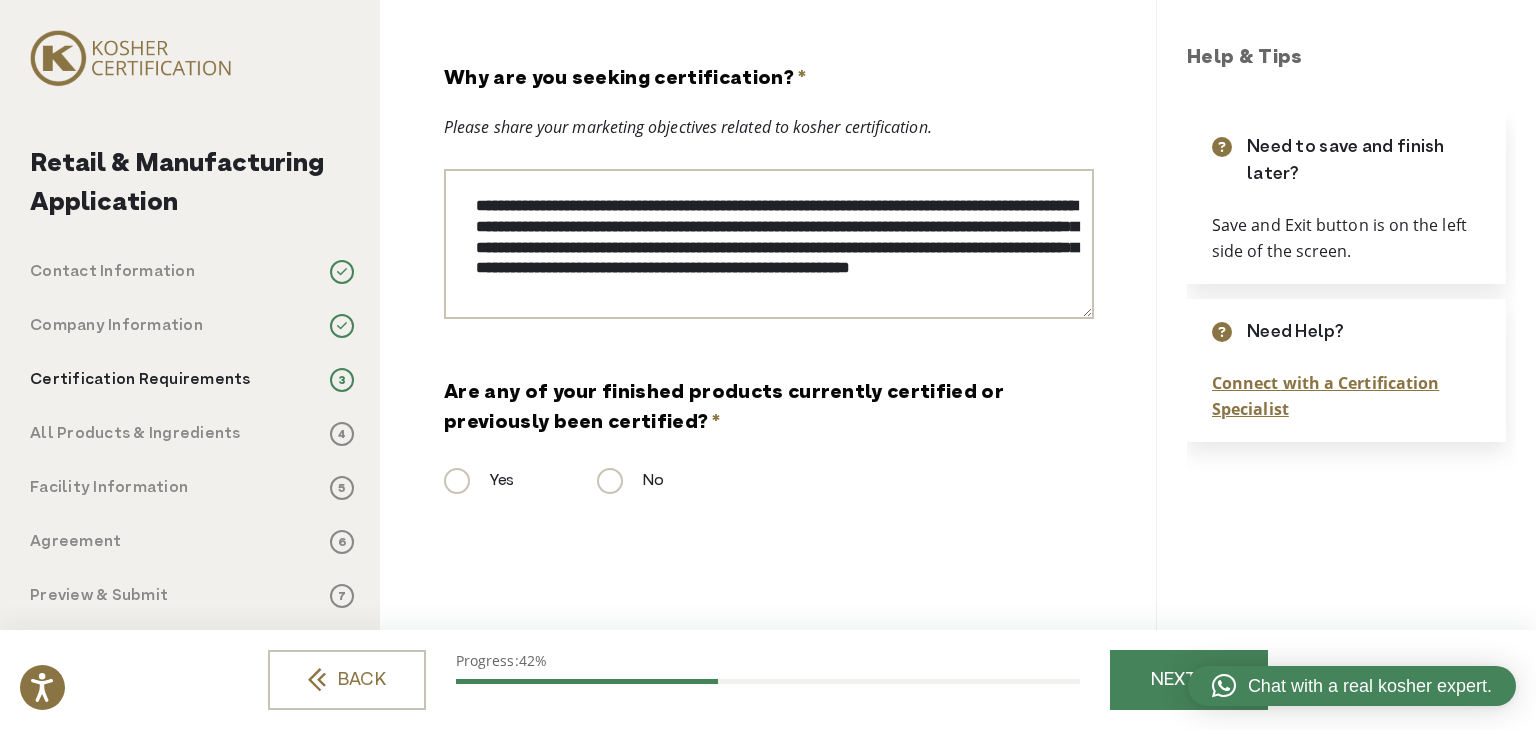 scroll, scrollTop: 0, scrollLeft: 0, axis: both 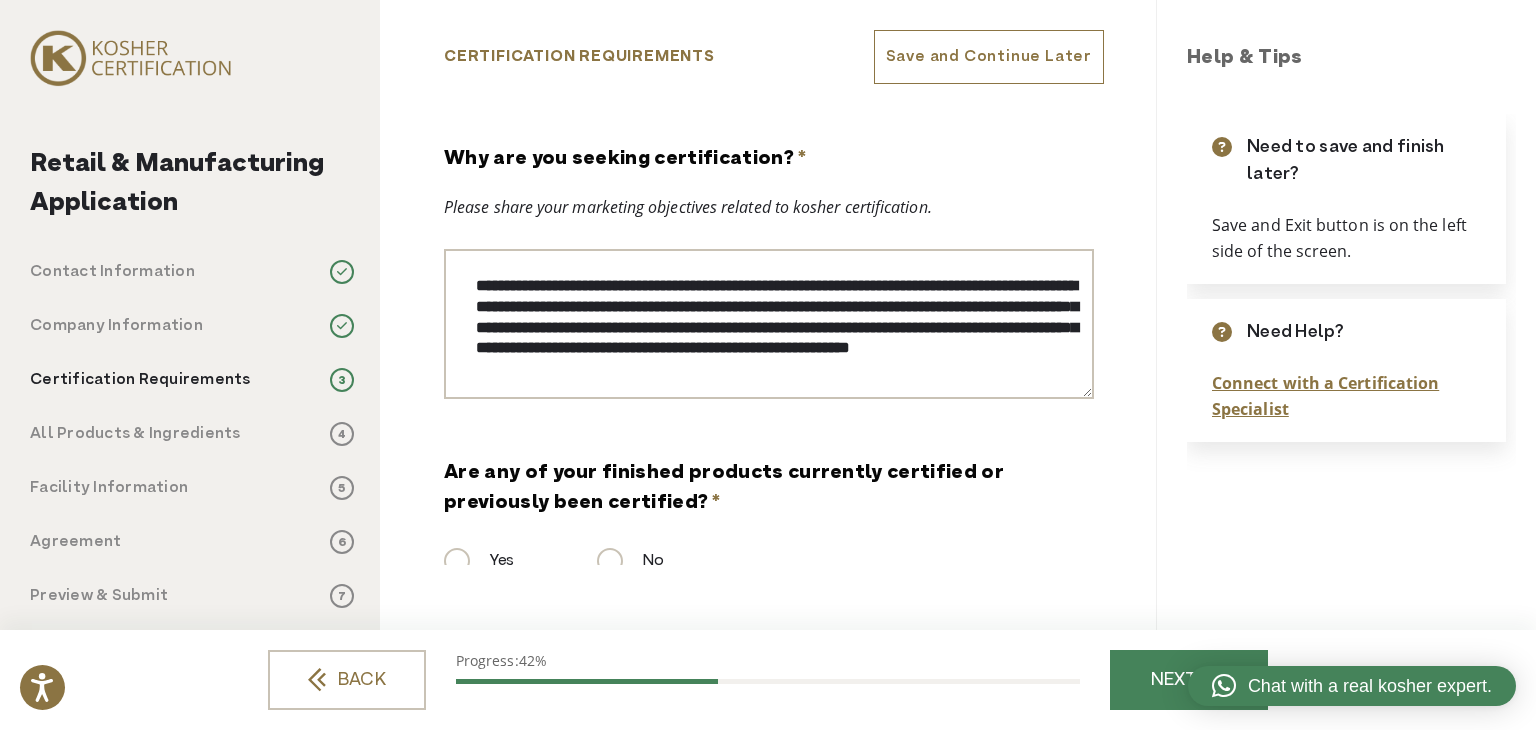 click on "**********" at bounding box center (769, 324) 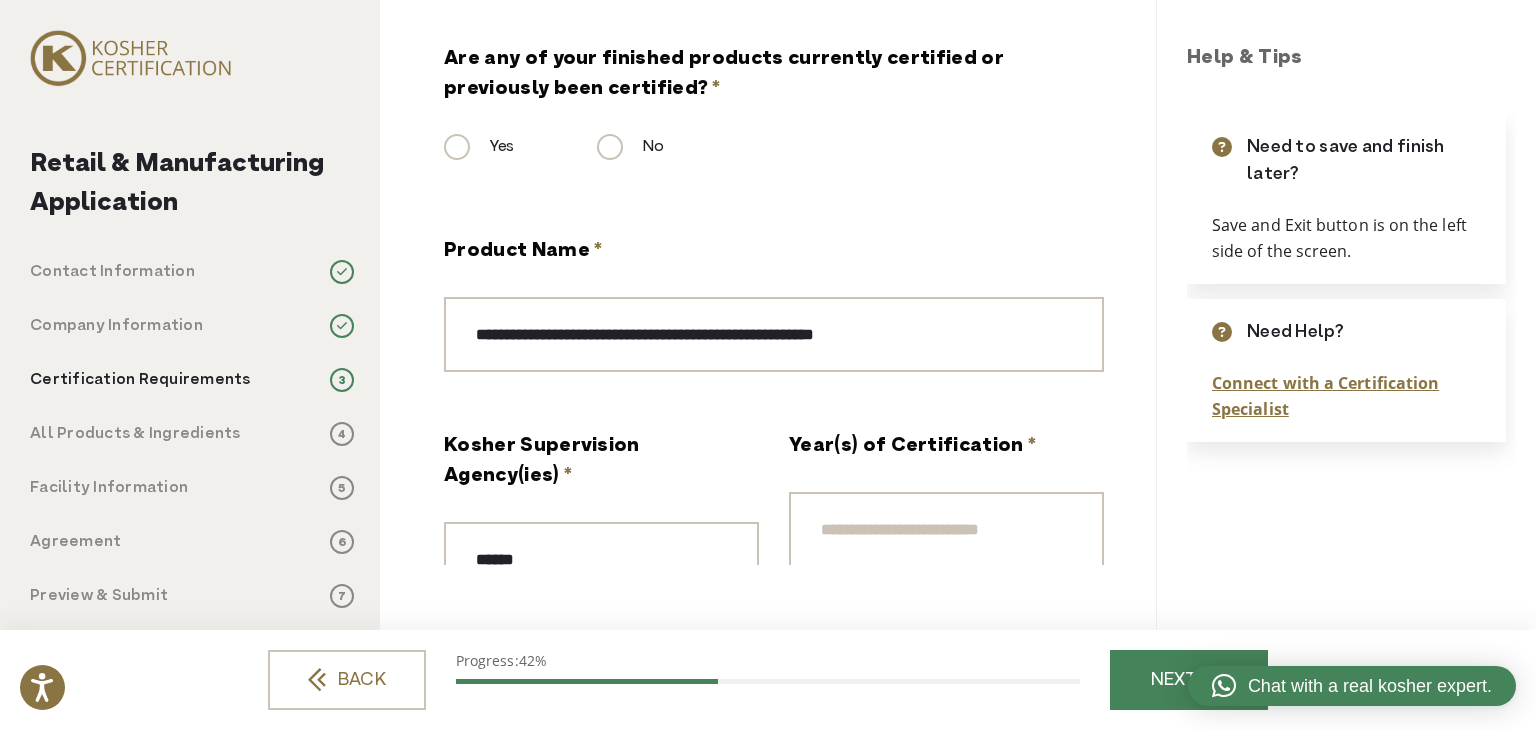 scroll, scrollTop: 500, scrollLeft: 0, axis: vertical 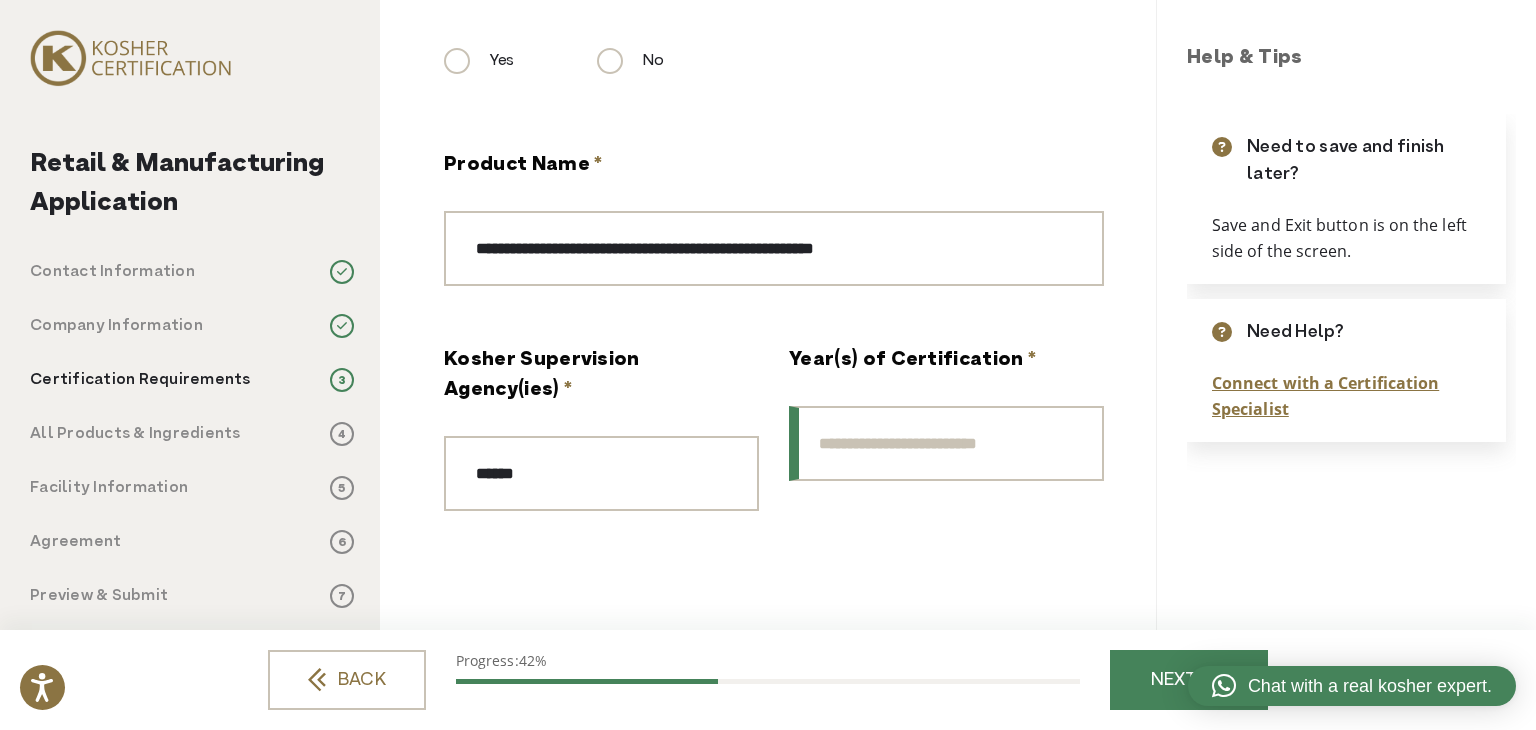 click on "Year(s) of Certification *" at bounding box center [946, 443] 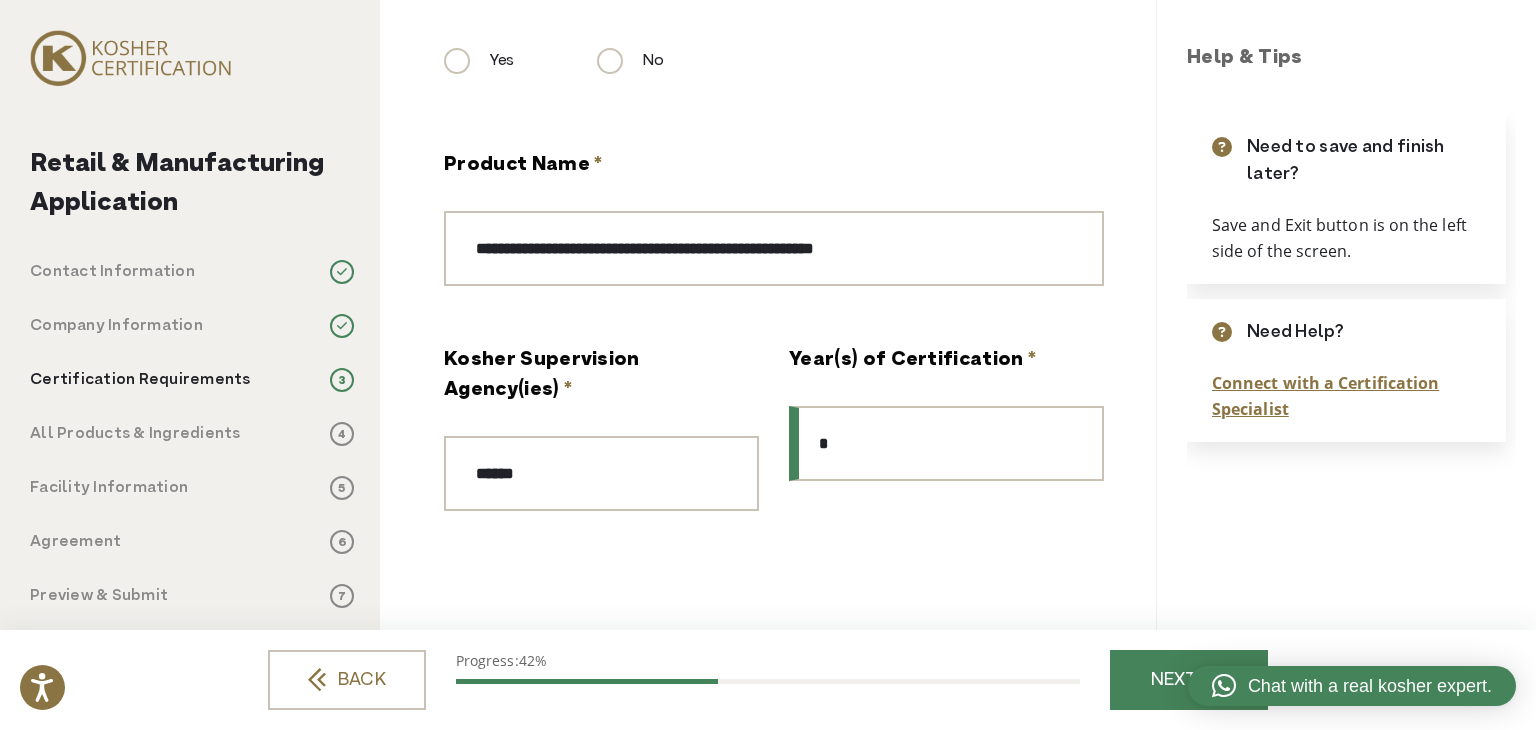 scroll, scrollTop: 1059, scrollLeft: 0, axis: vertical 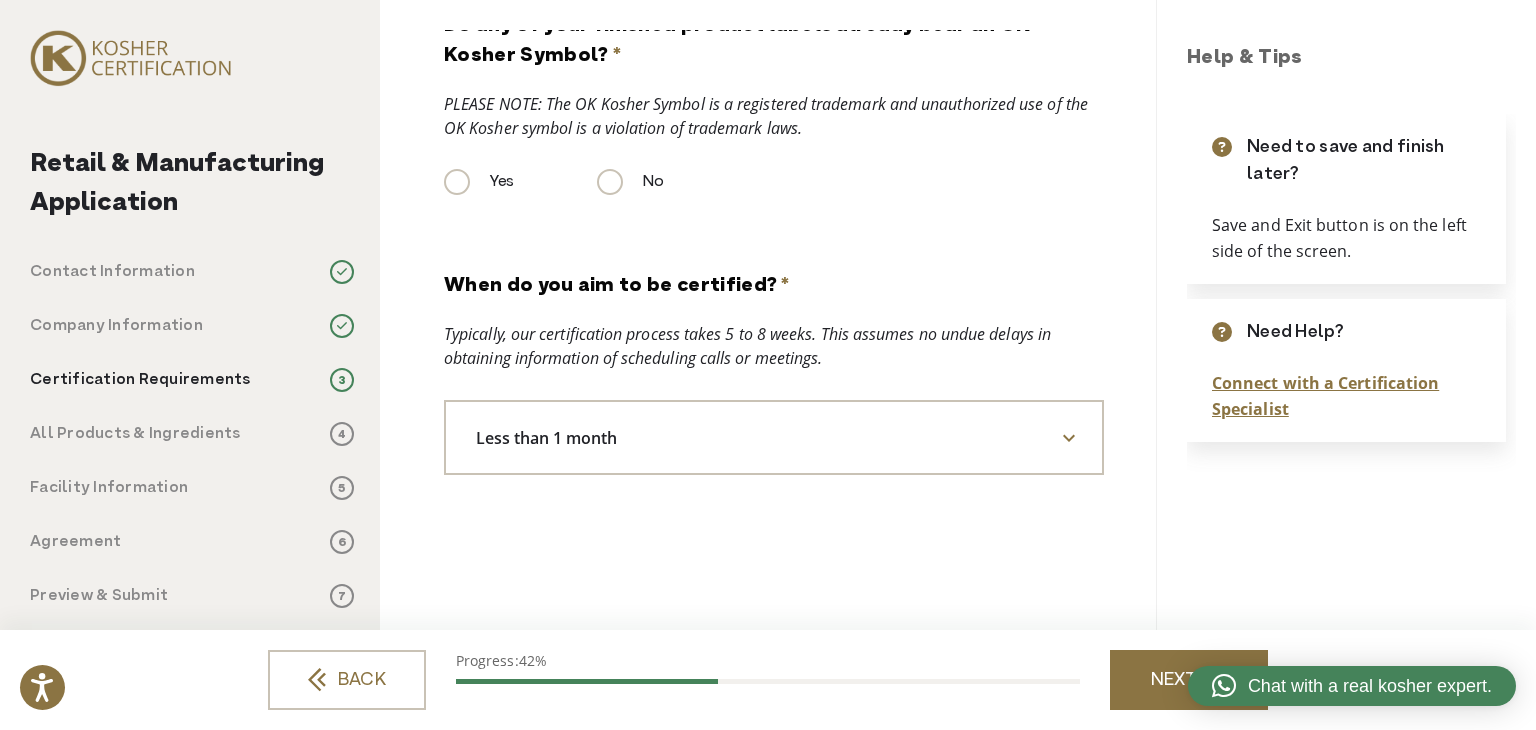 type on "*" 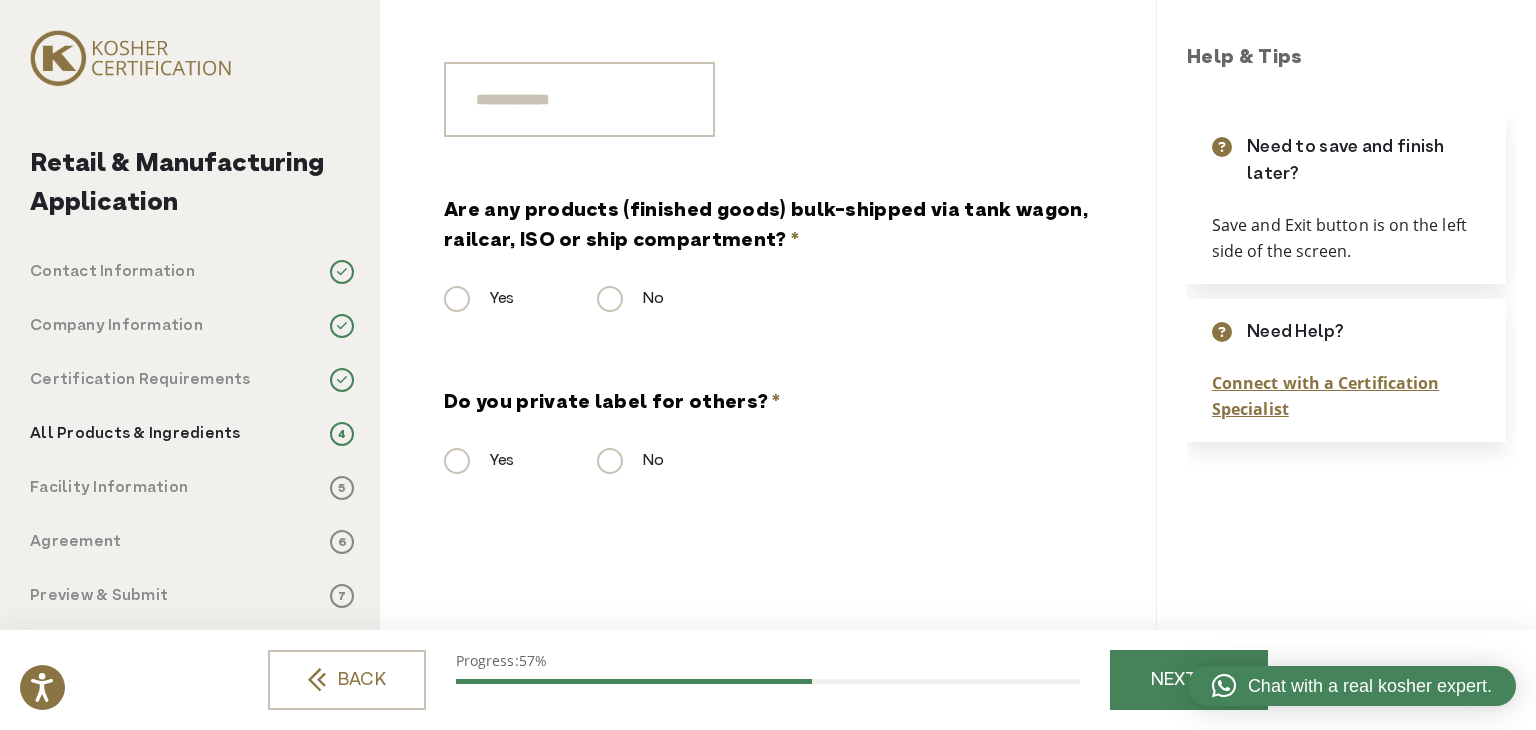 scroll, scrollTop: 0, scrollLeft: 0, axis: both 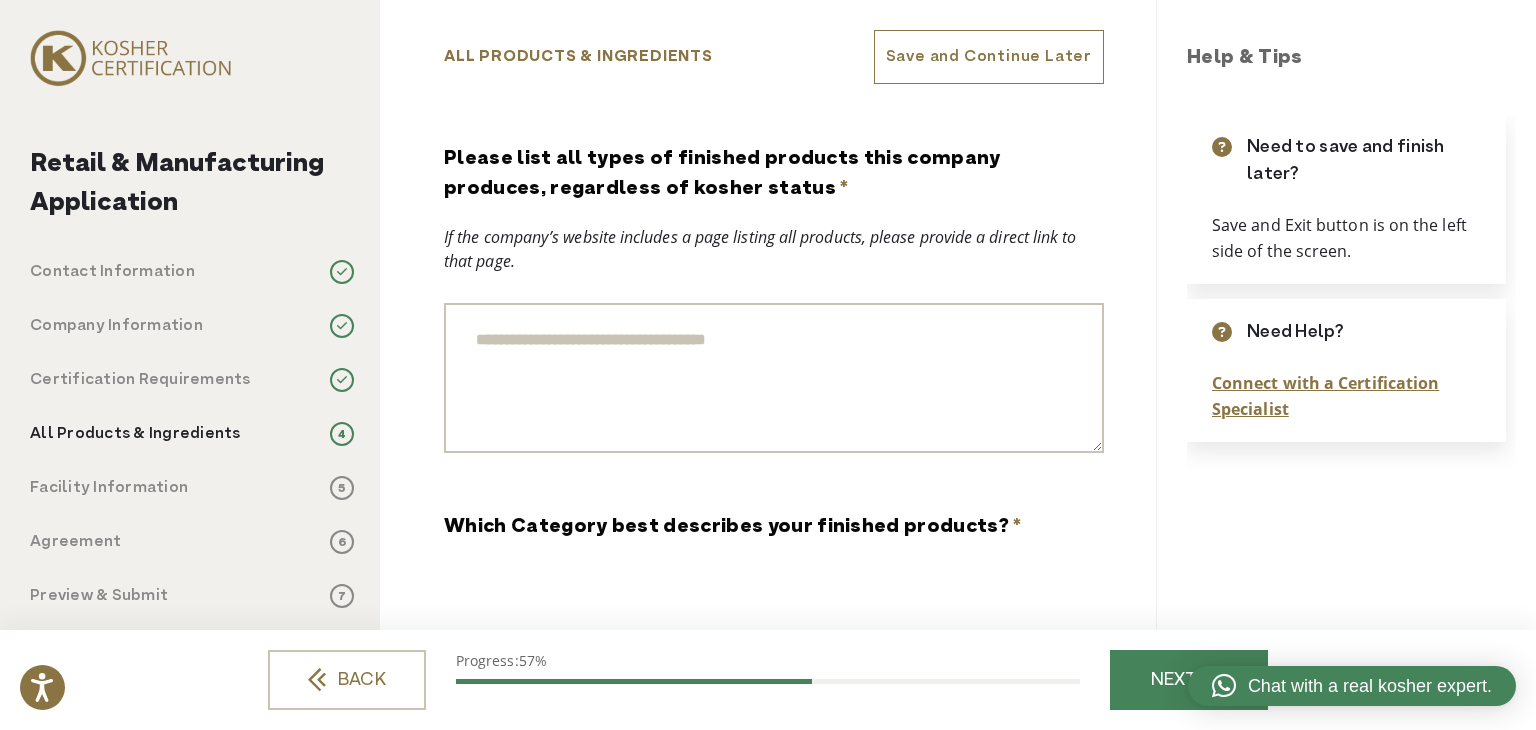 click on "Please list all types of finished products this company produces, regardless of kosher status *" at bounding box center [774, 378] 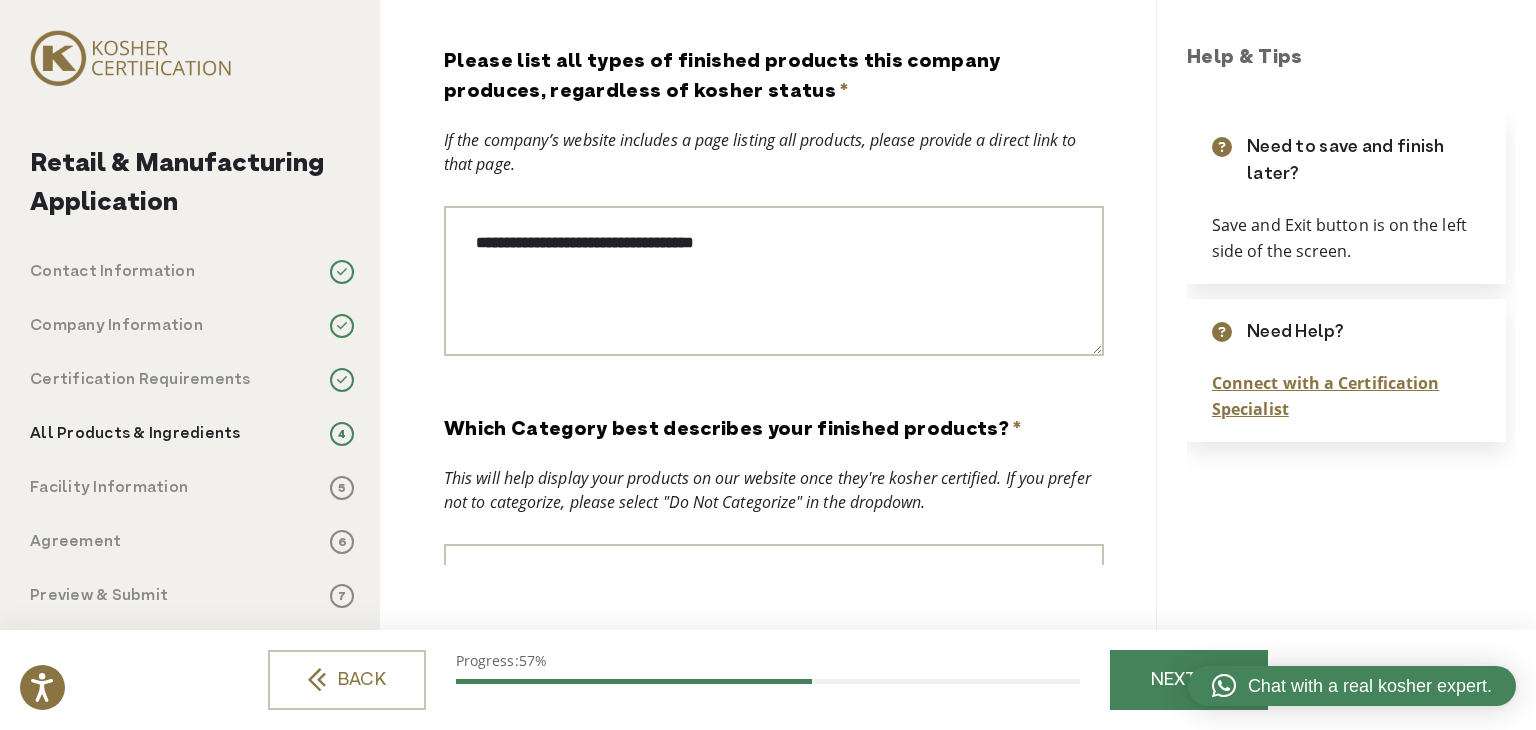 scroll, scrollTop: 200, scrollLeft: 0, axis: vertical 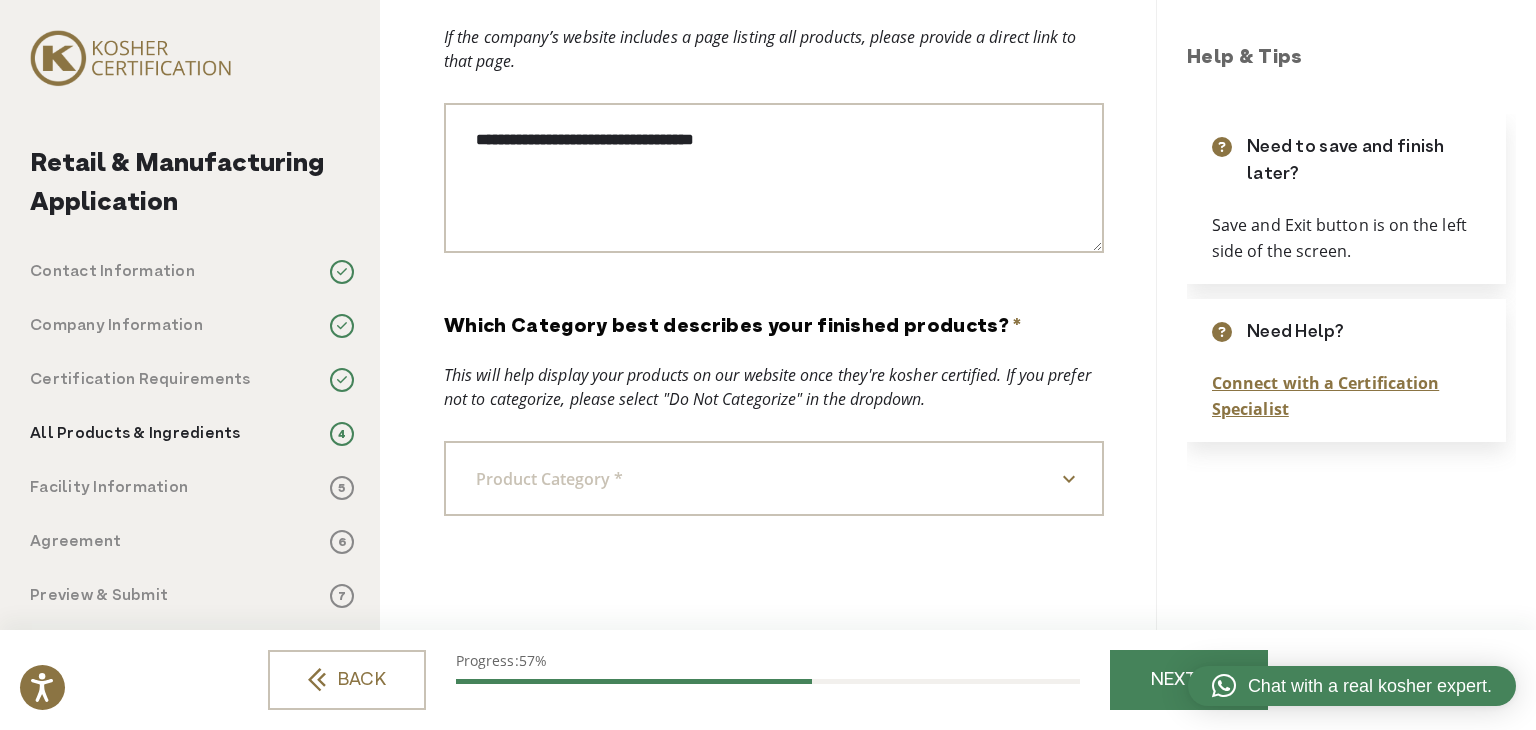 drag, startPoint x: 760, startPoint y: 146, endPoint x: 325, endPoint y: 135, distance: 435.13907 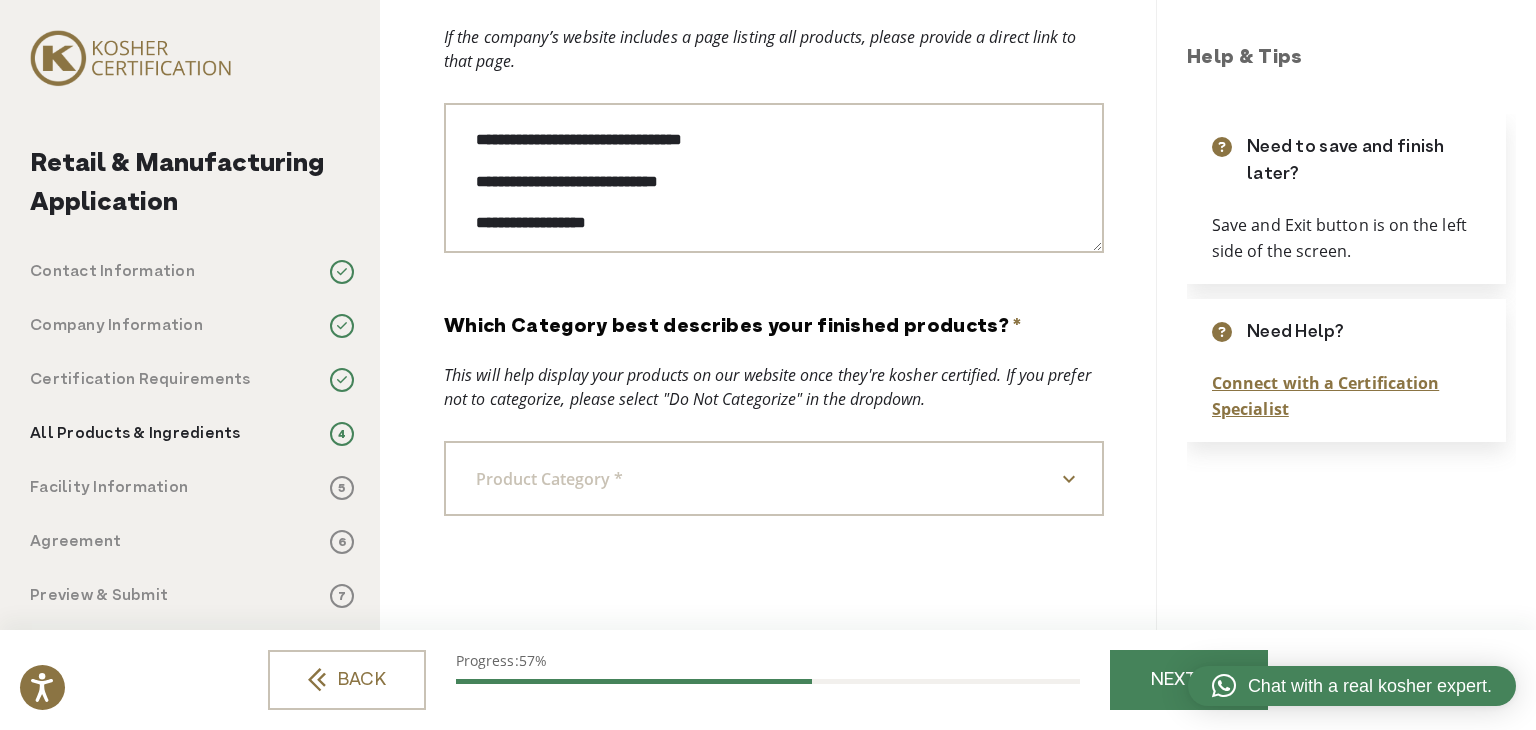 drag, startPoint x: 611, startPoint y: 221, endPoint x: 663, endPoint y: 229, distance: 52.611786 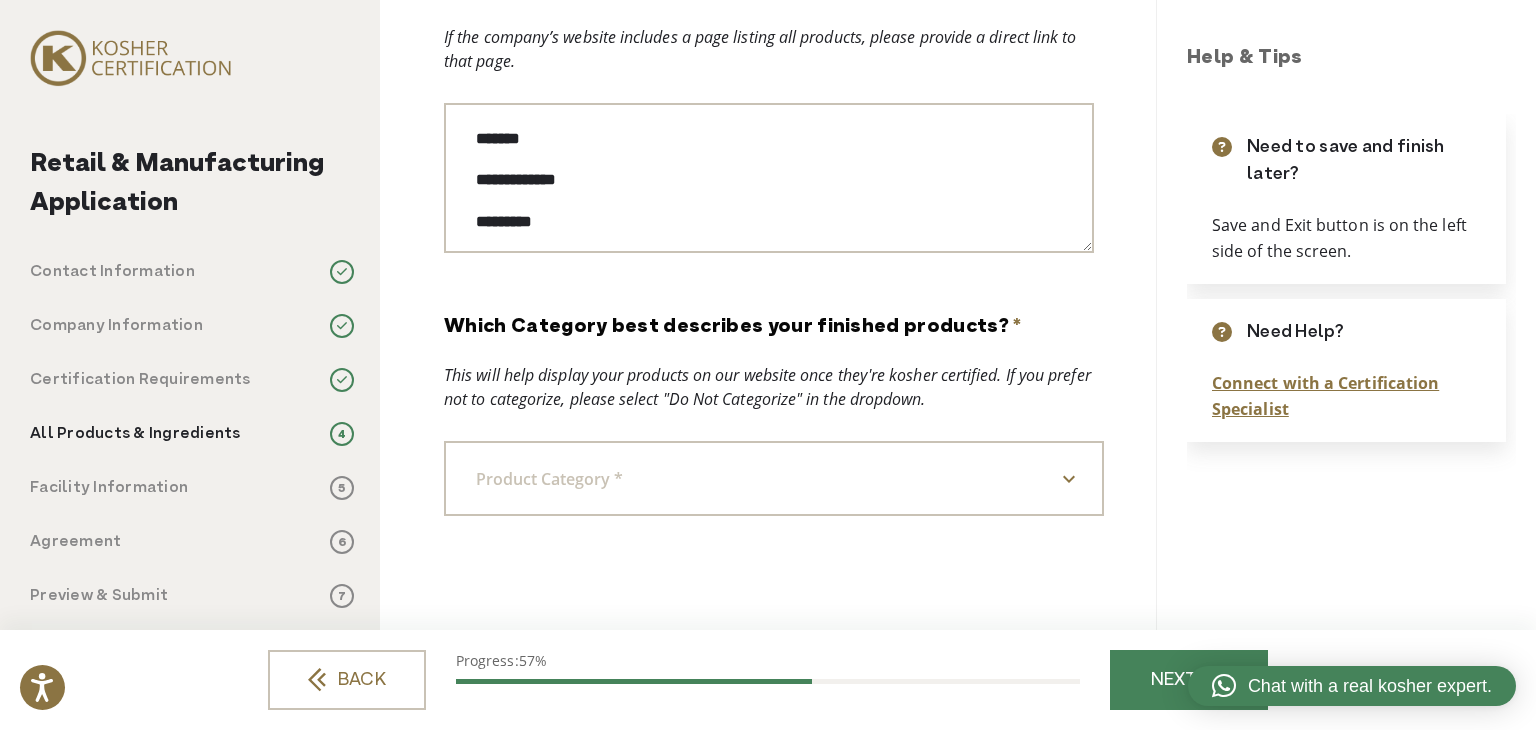 scroll, scrollTop: 94, scrollLeft: 0, axis: vertical 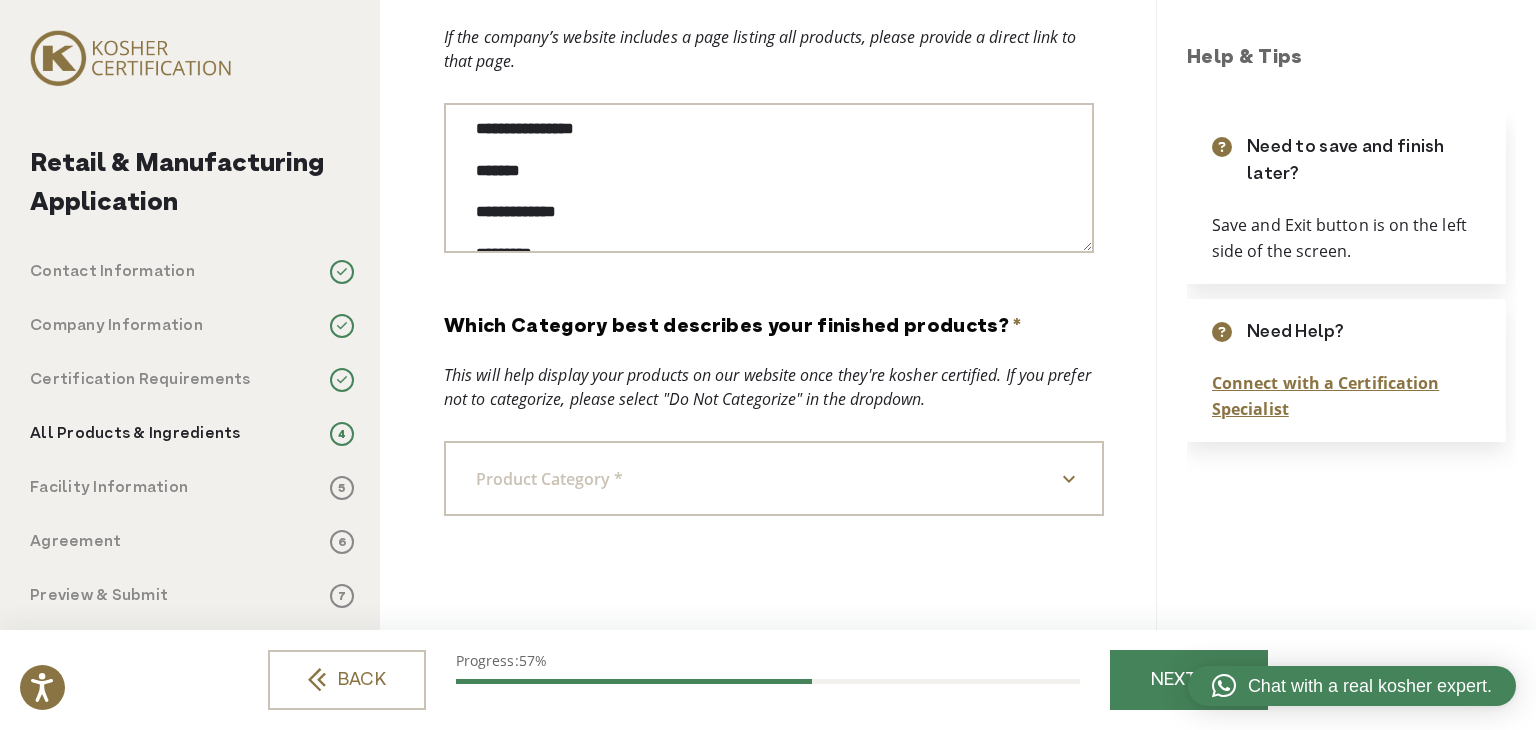 type on "**********" 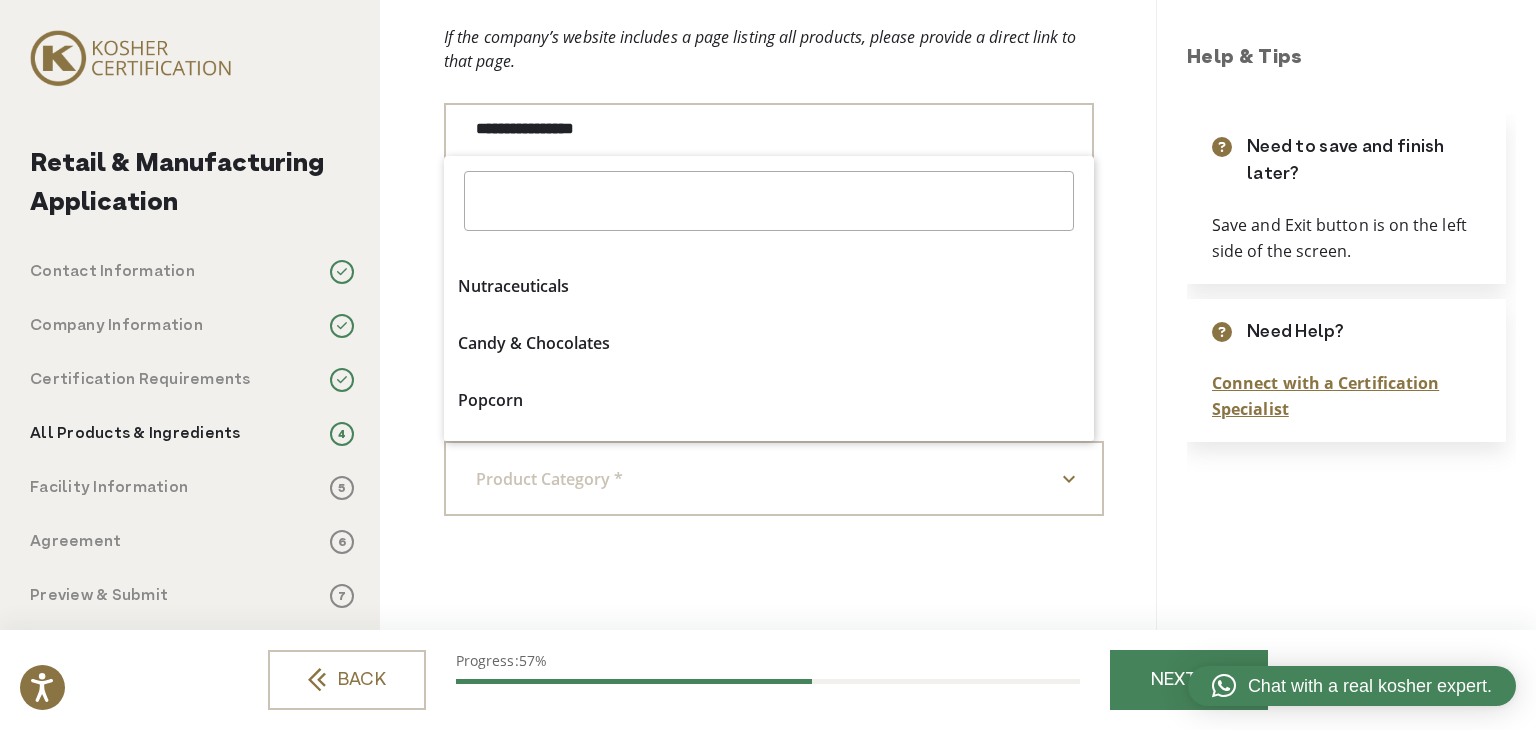 scroll, scrollTop: 0, scrollLeft: 0, axis: both 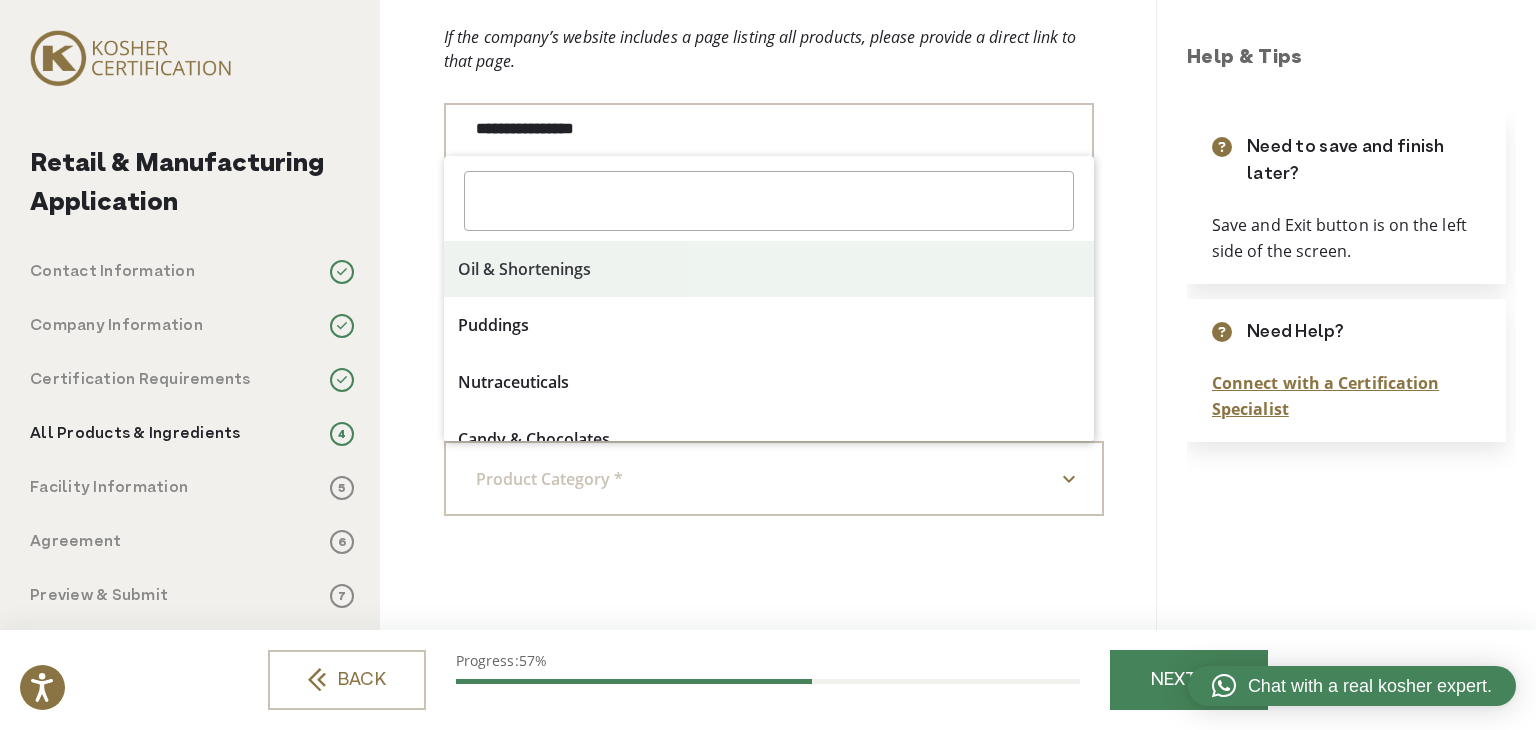 click on "**********" at bounding box center (774, 99) 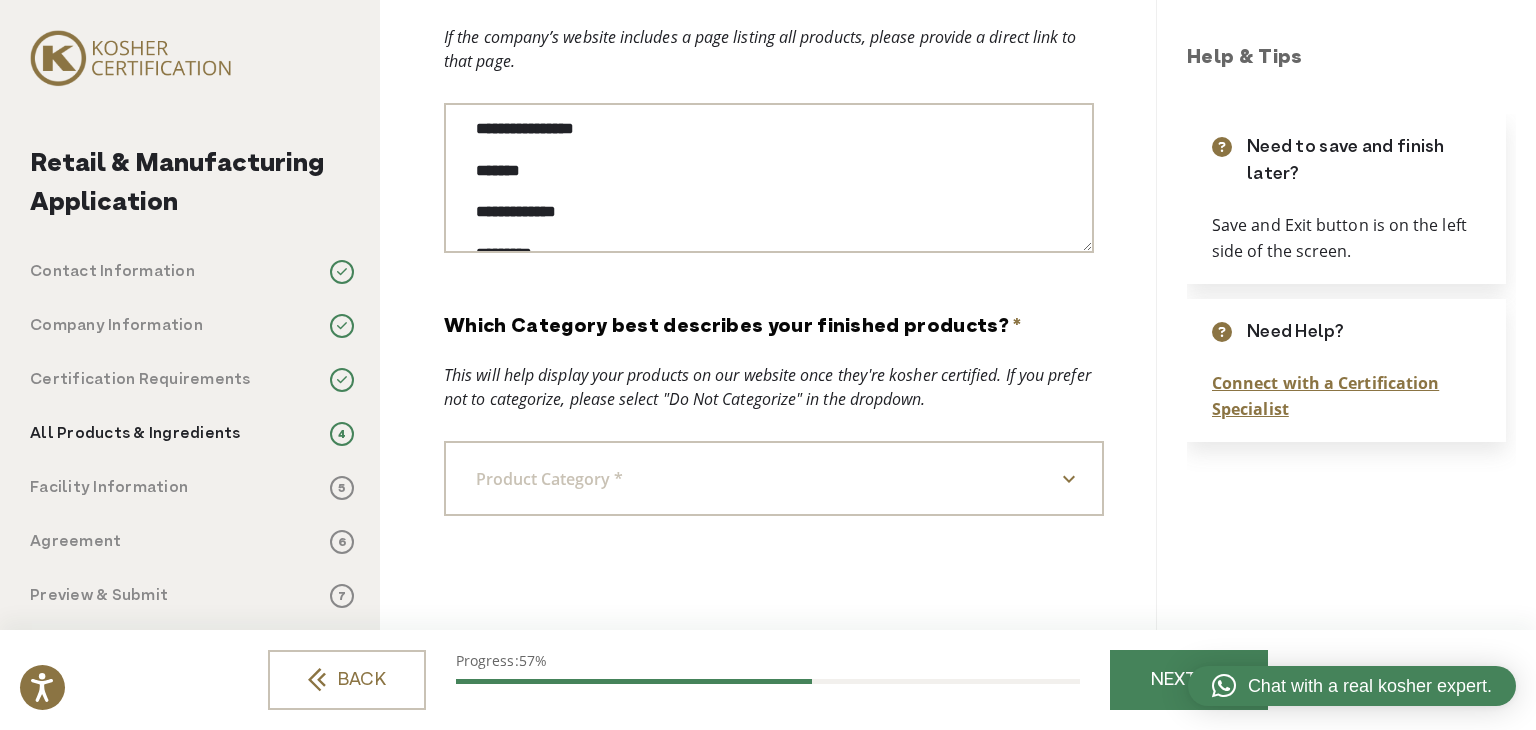 click on "Product Category *" at bounding box center (557, 479) 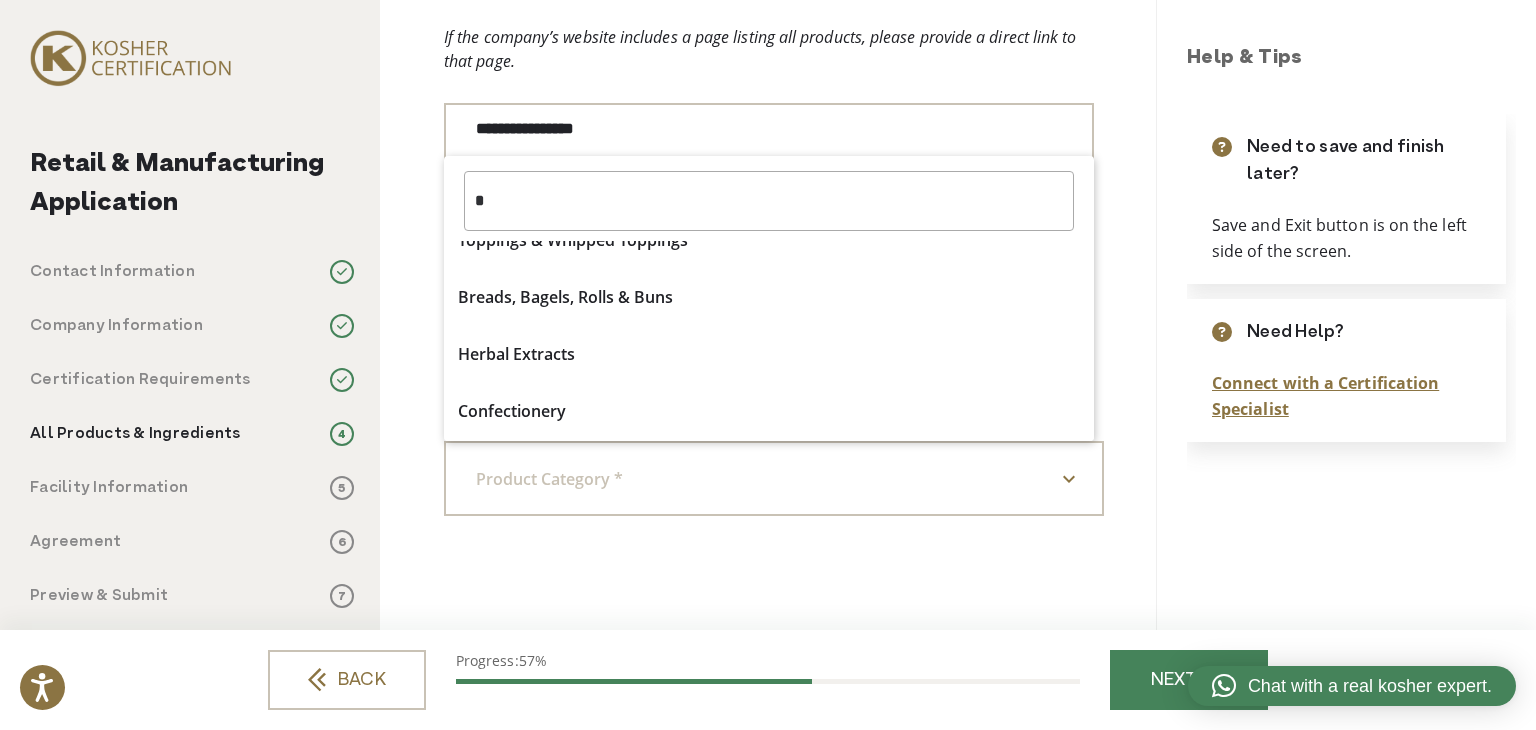 scroll, scrollTop: 0, scrollLeft: 0, axis: both 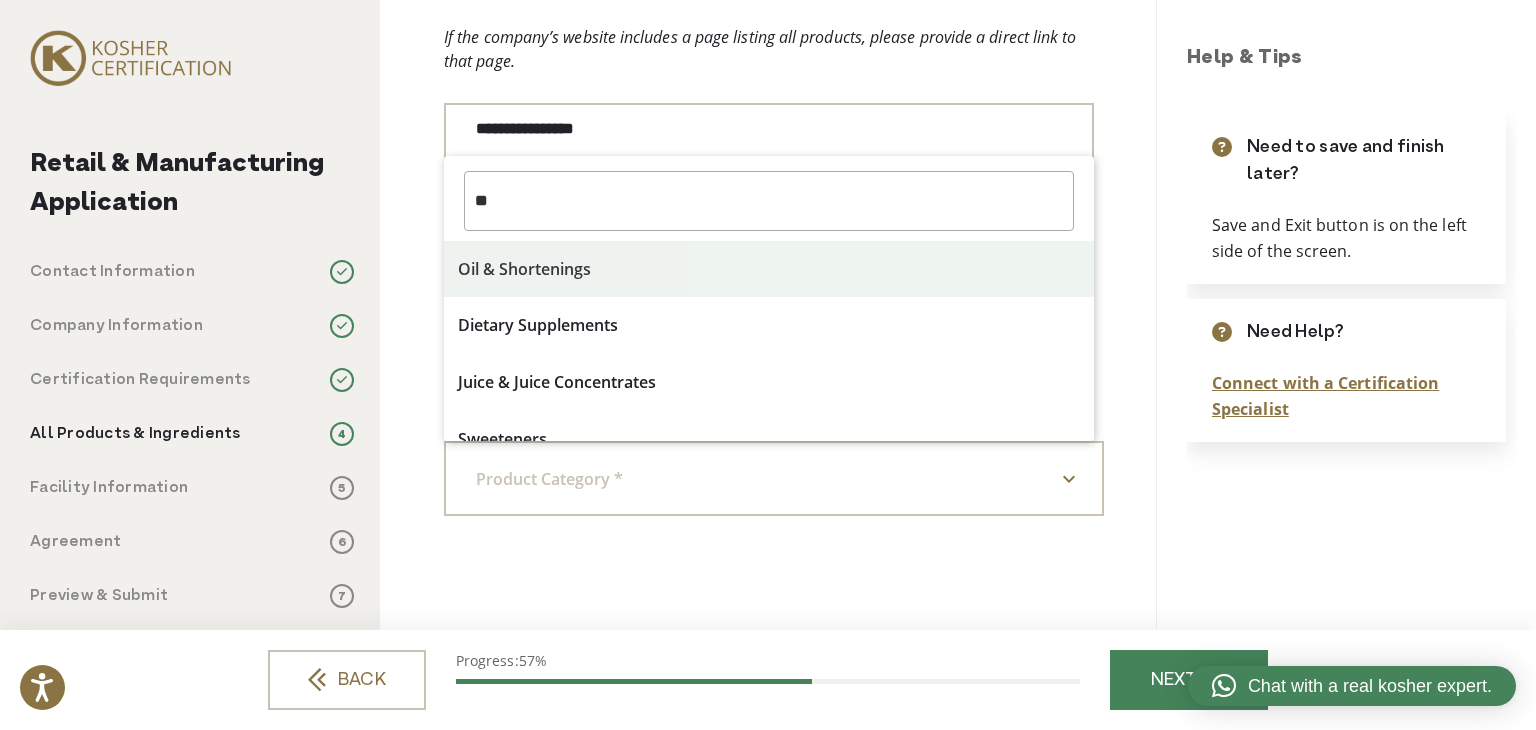 type on "*" 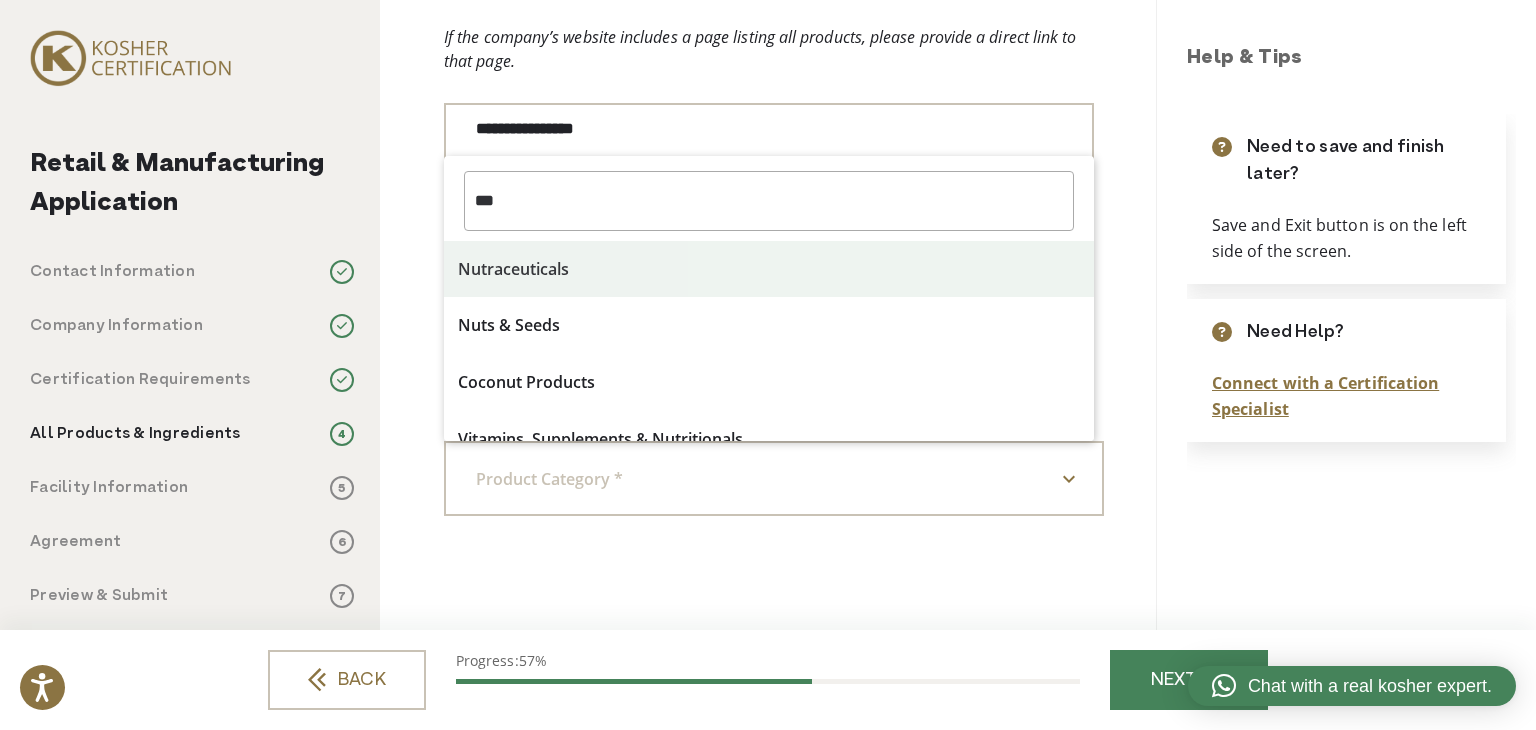 type on "***" 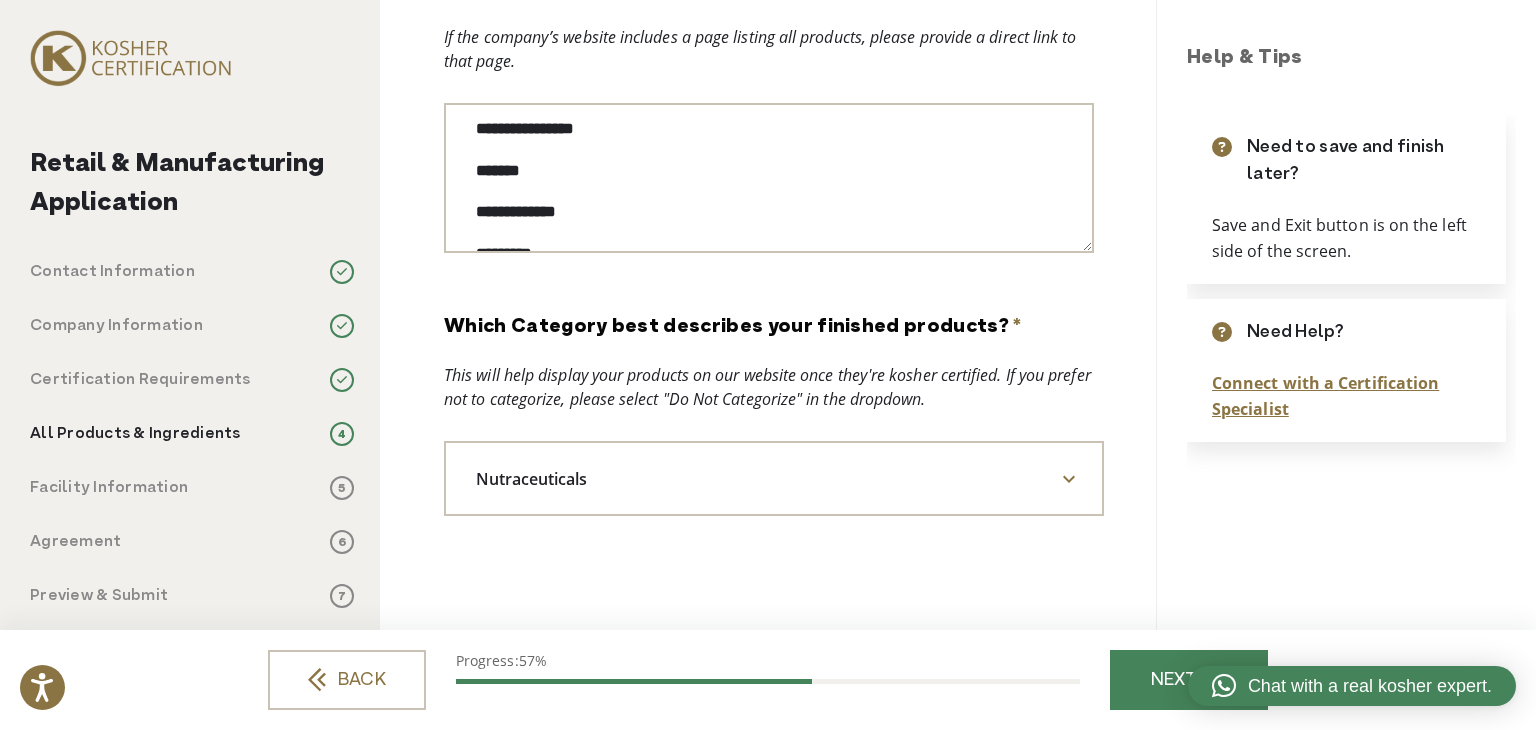 click on "Nutraceuticals" at bounding box center [774, 478] 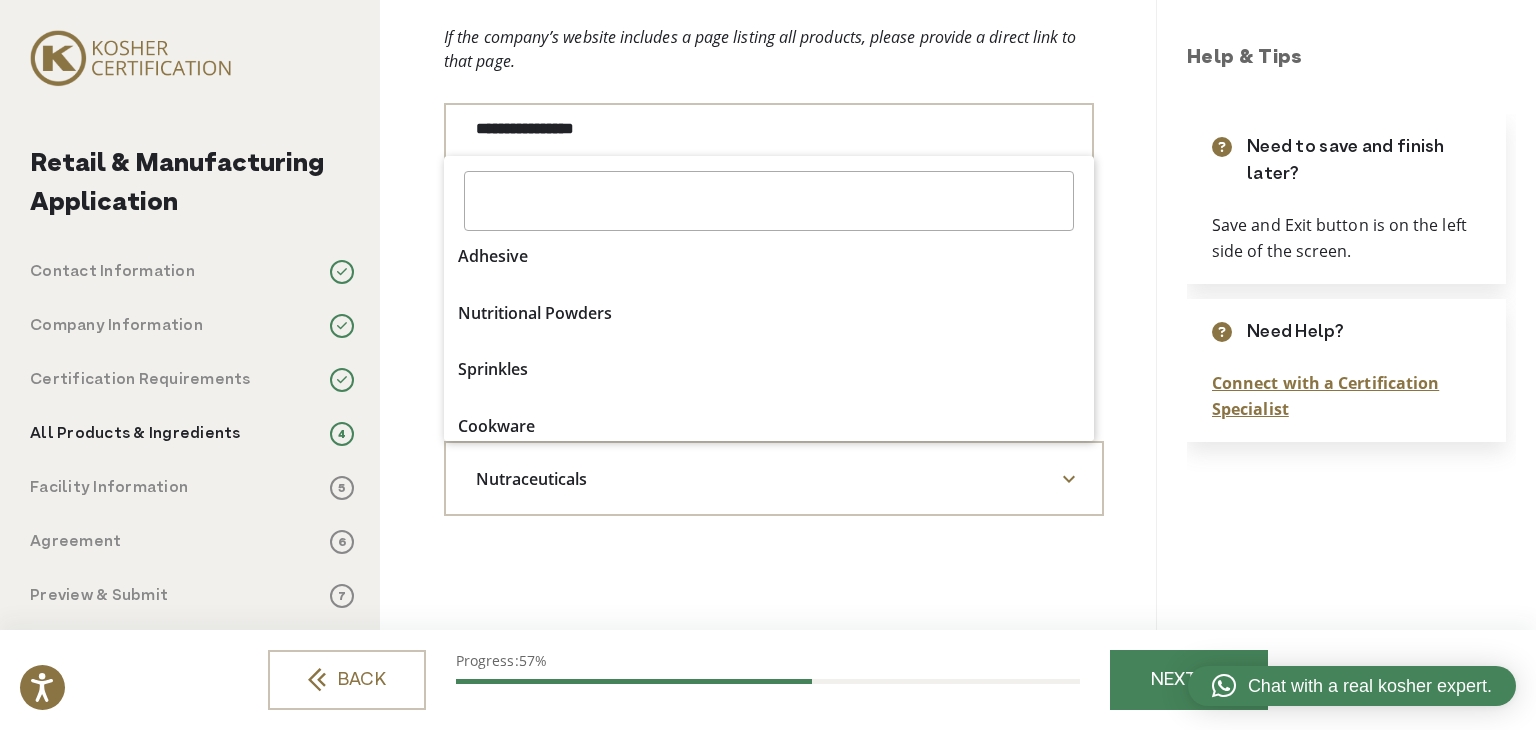 scroll, scrollTop: 9700, scrollLeft: 0, axis: vertical 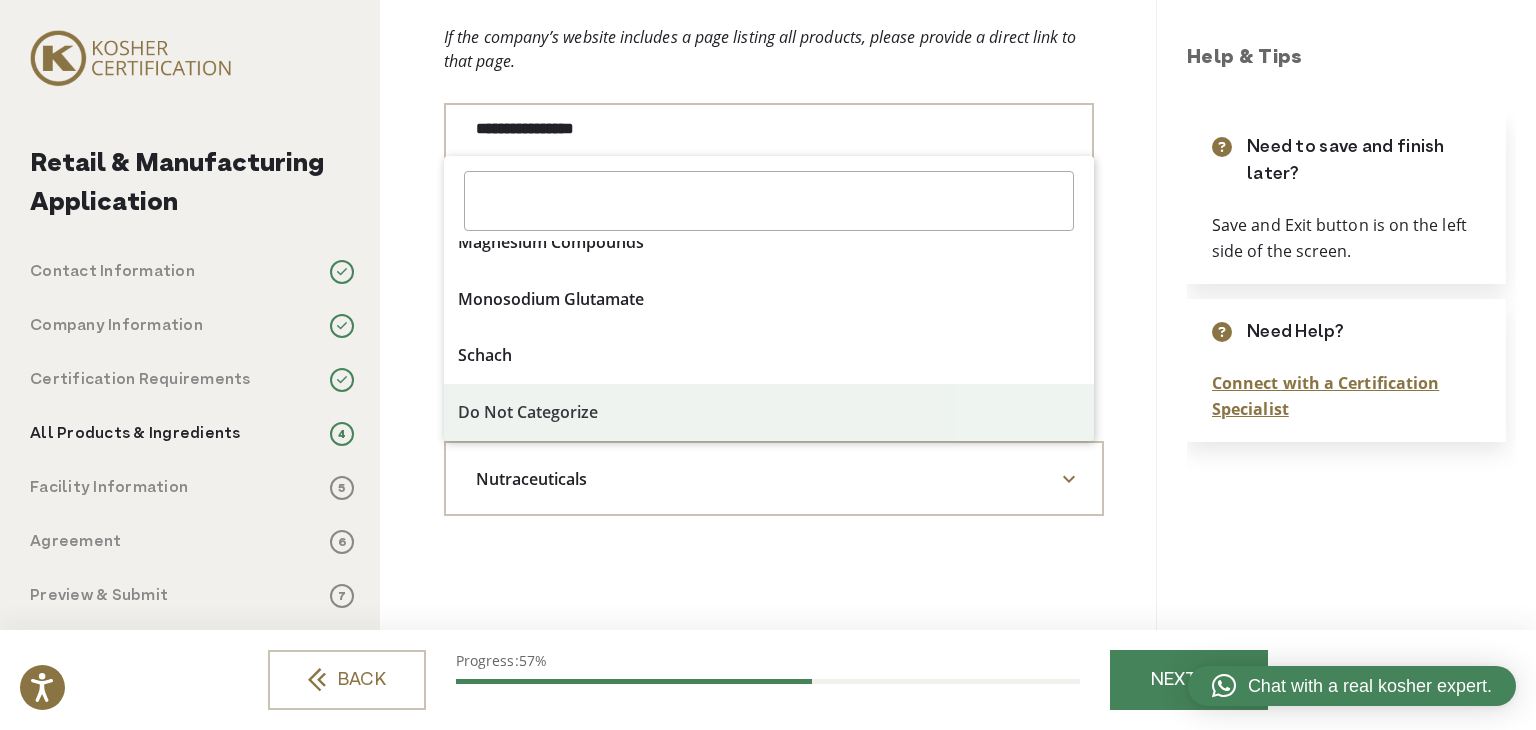 select on "**********" 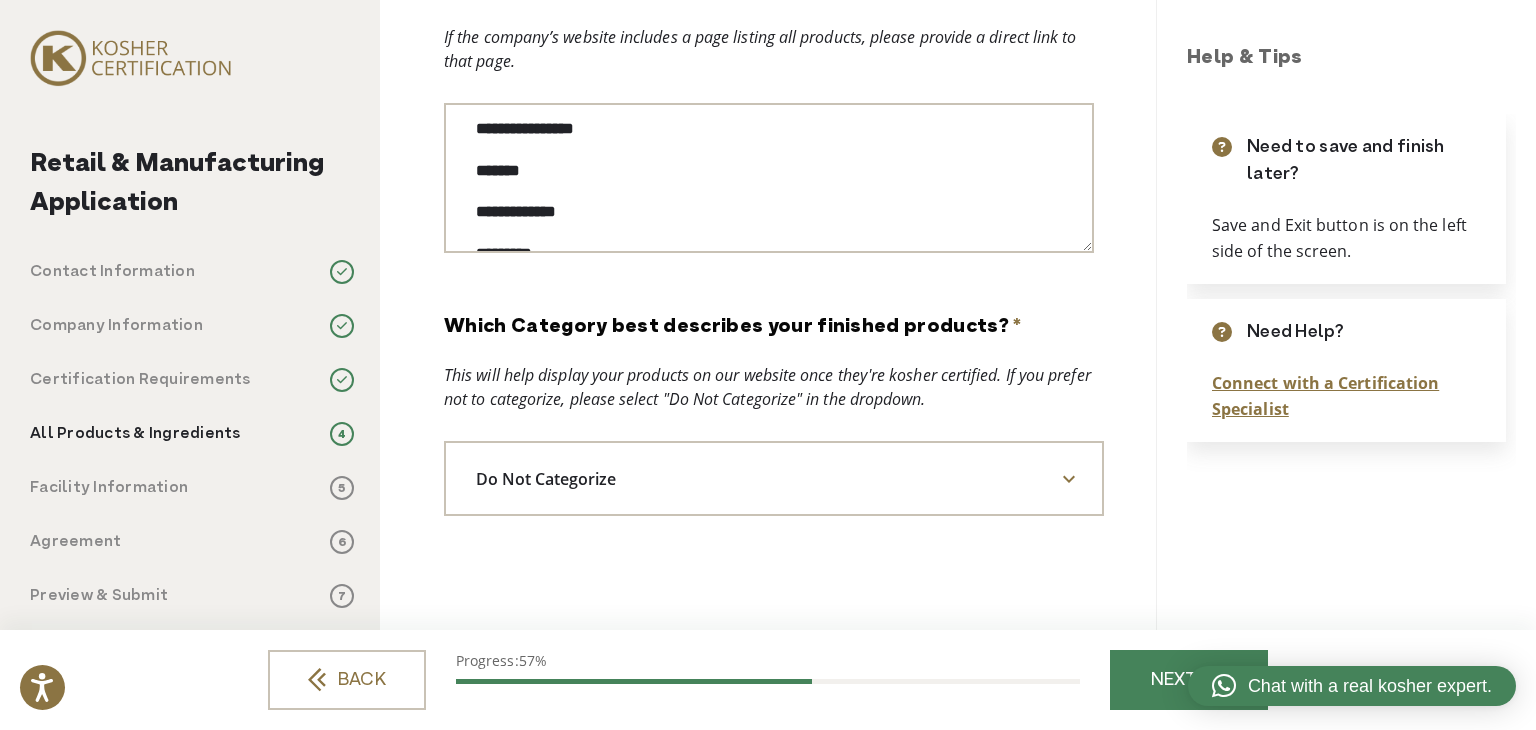 scroll, scrollTop: 0, scrollLeft: 0, axis: both 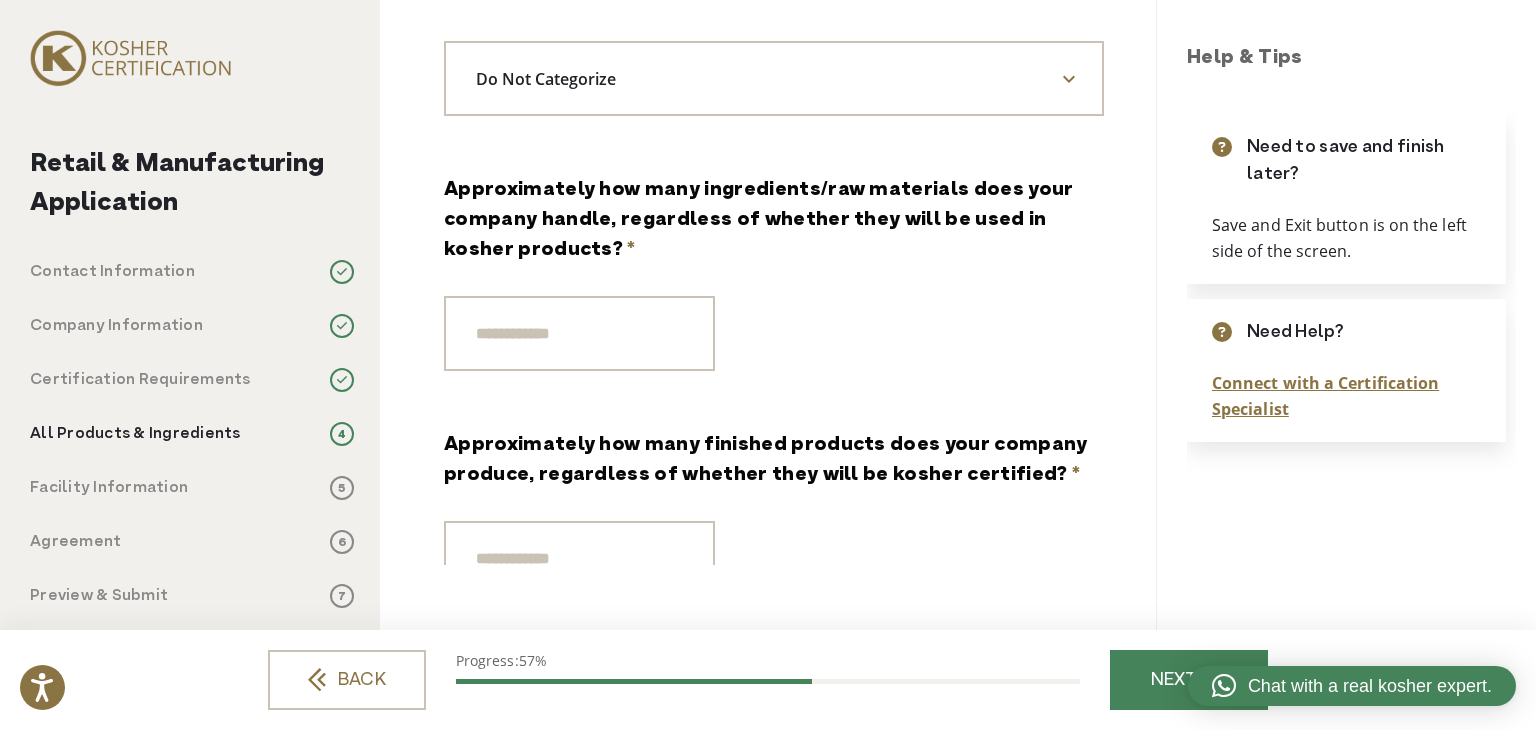 type on "**********" 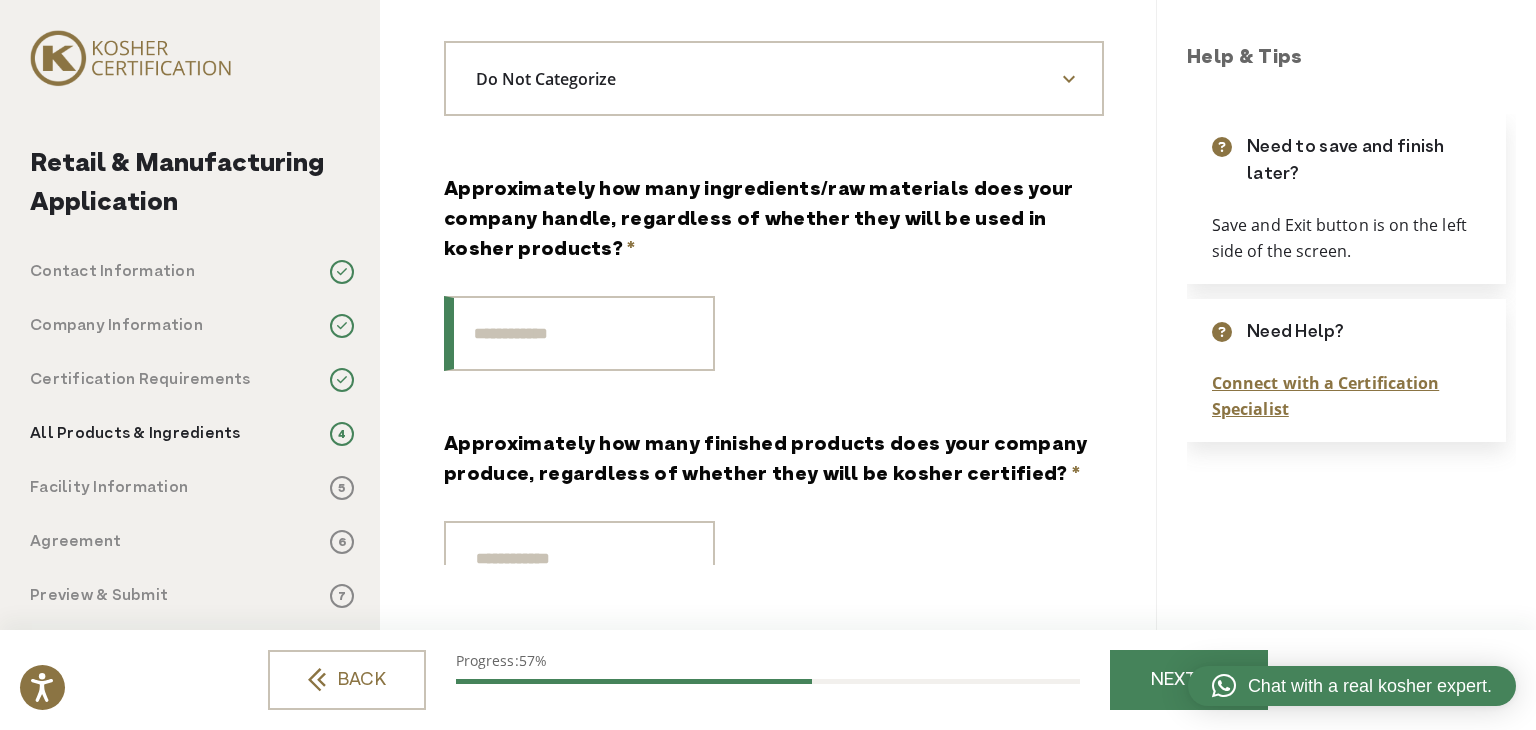 click on "Approximately how many ingredients/raw materials does your company handle, regardless of whether they will be used in kosher products? *" at bounding box center [579, 333] 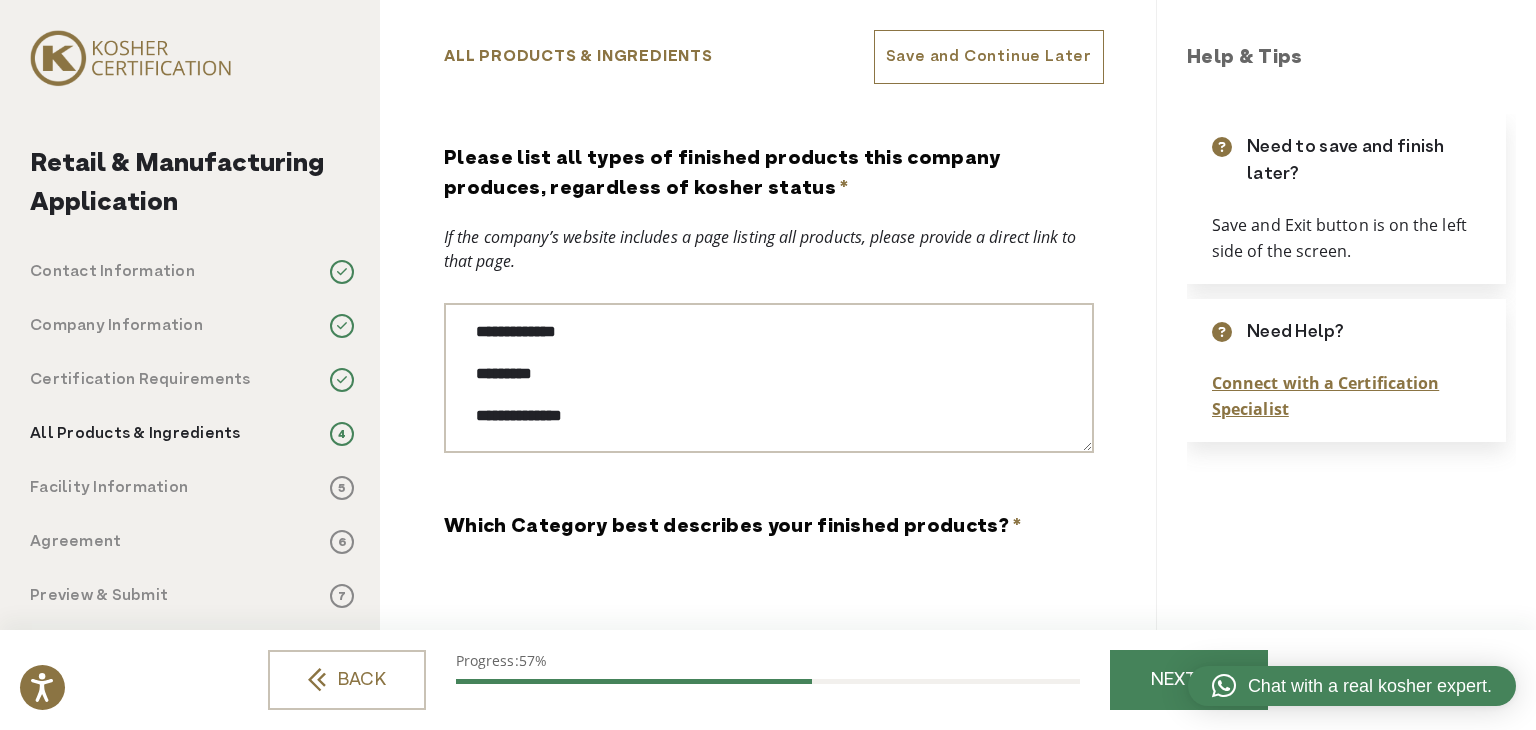 scroll, scrollTop: 0, scrollLeft: 0, axis: both 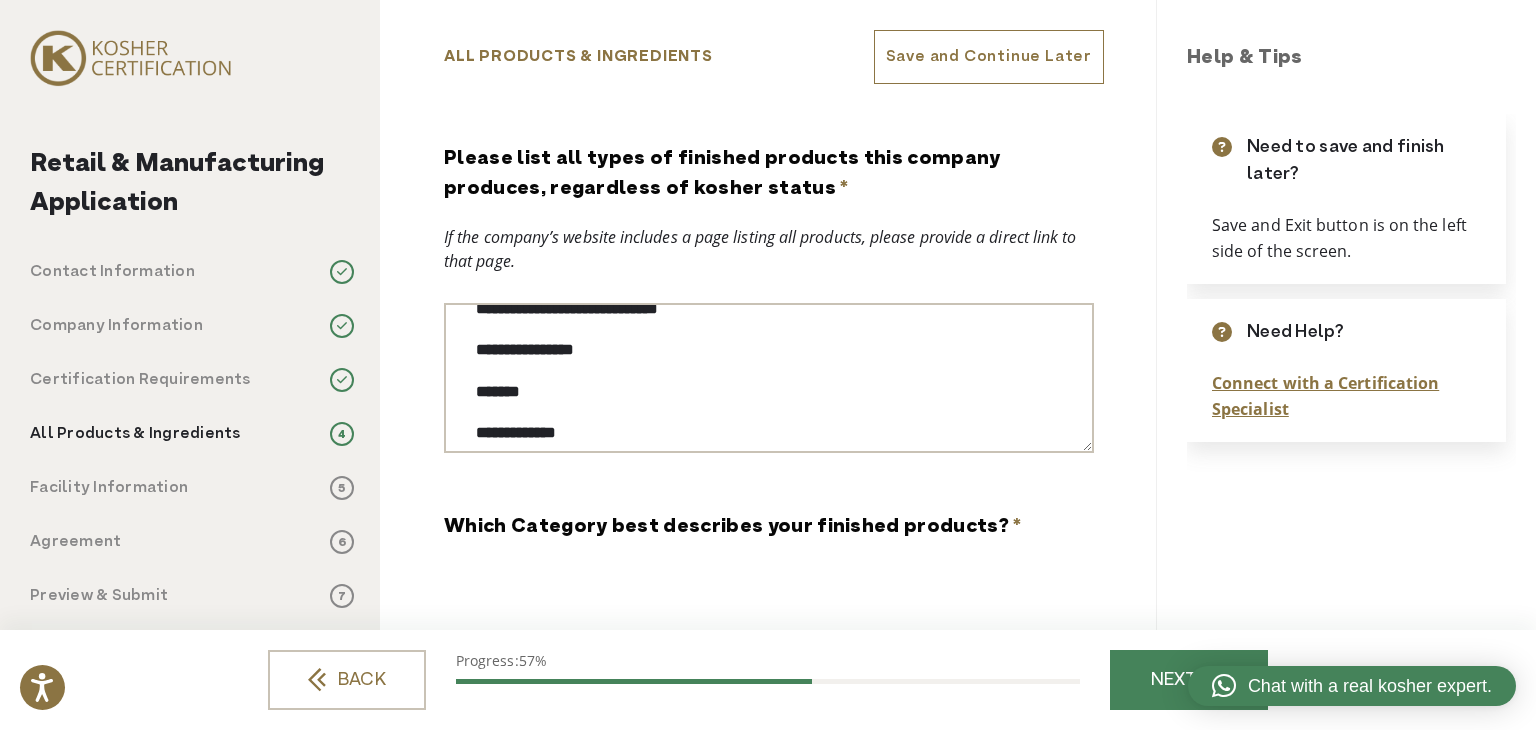 drag, startPoint x: 624, startPoint y: 389, endPoint x: 474, endPoint y: 416, distance: 152.41063 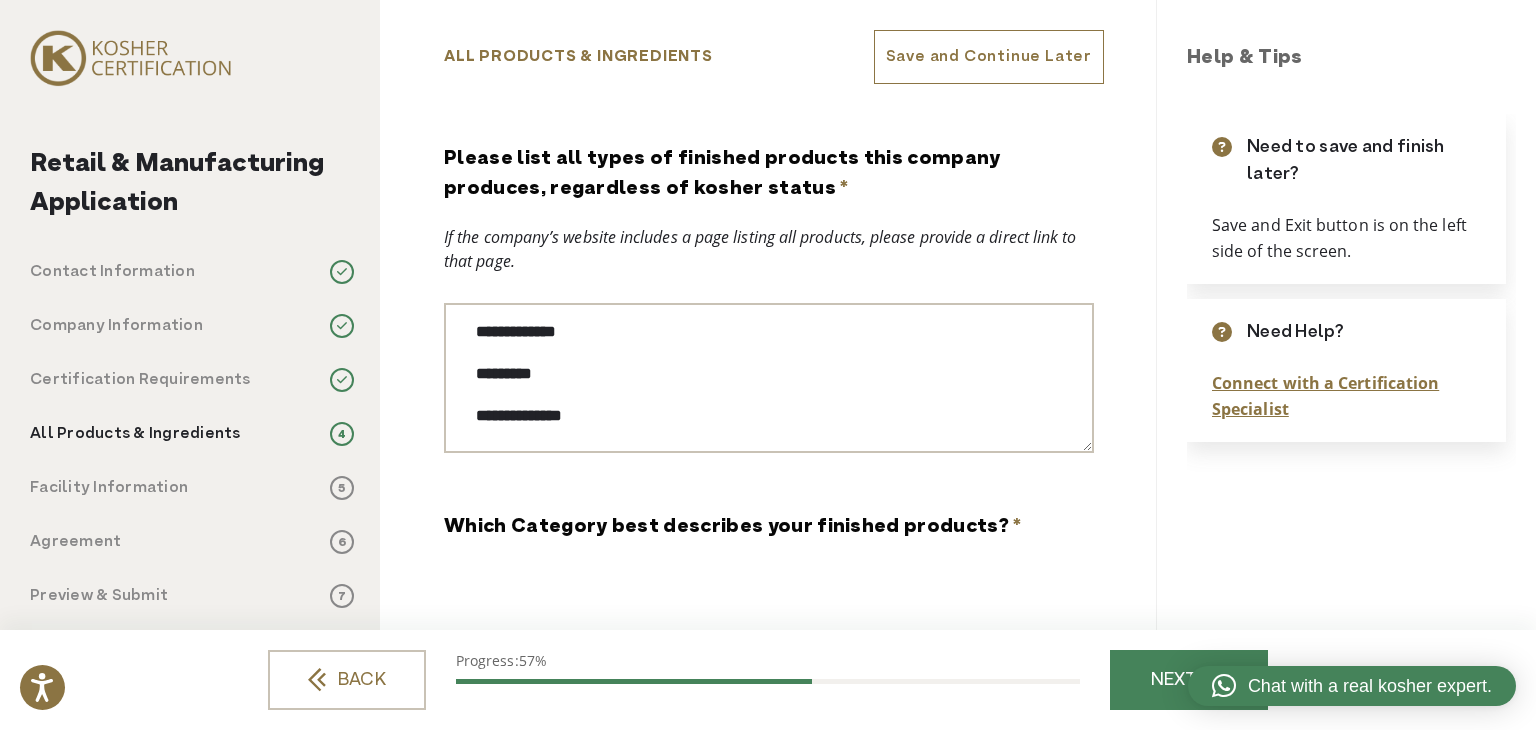 scroll, scrollTop: 194, scrollLeft: 0, axis: vertical 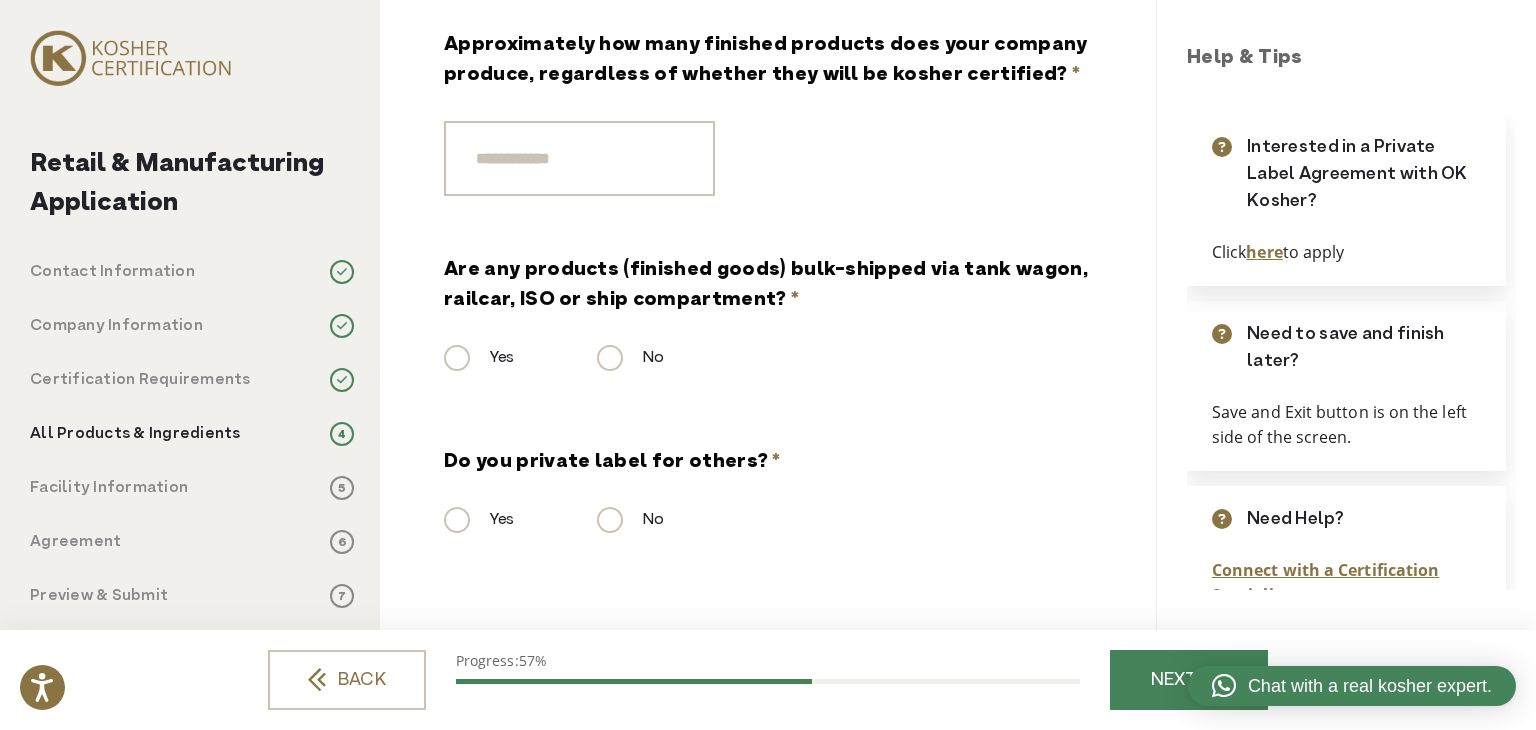 type on "**********" 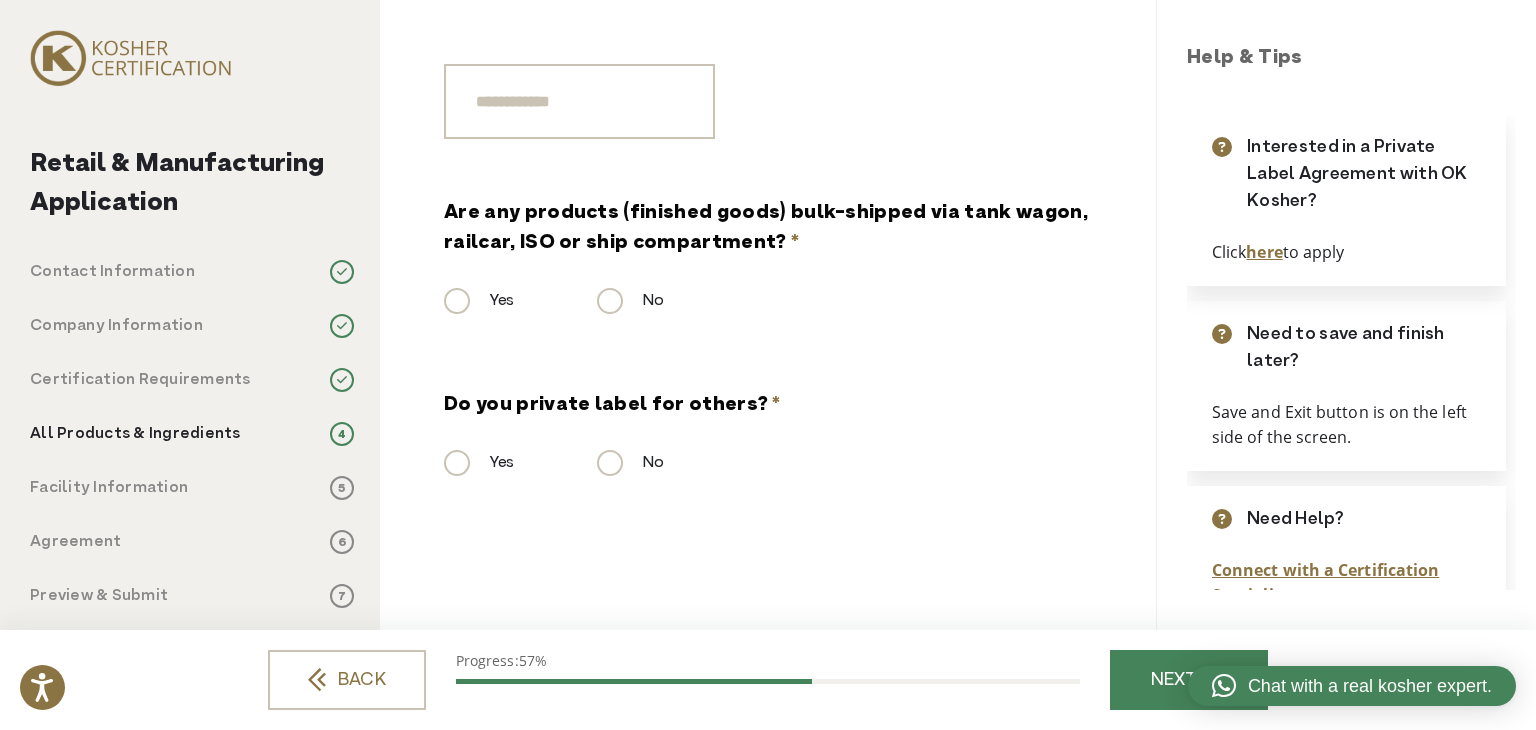 scroll, scrollTop: 1075, scrollLeft: 0, axis: vertical 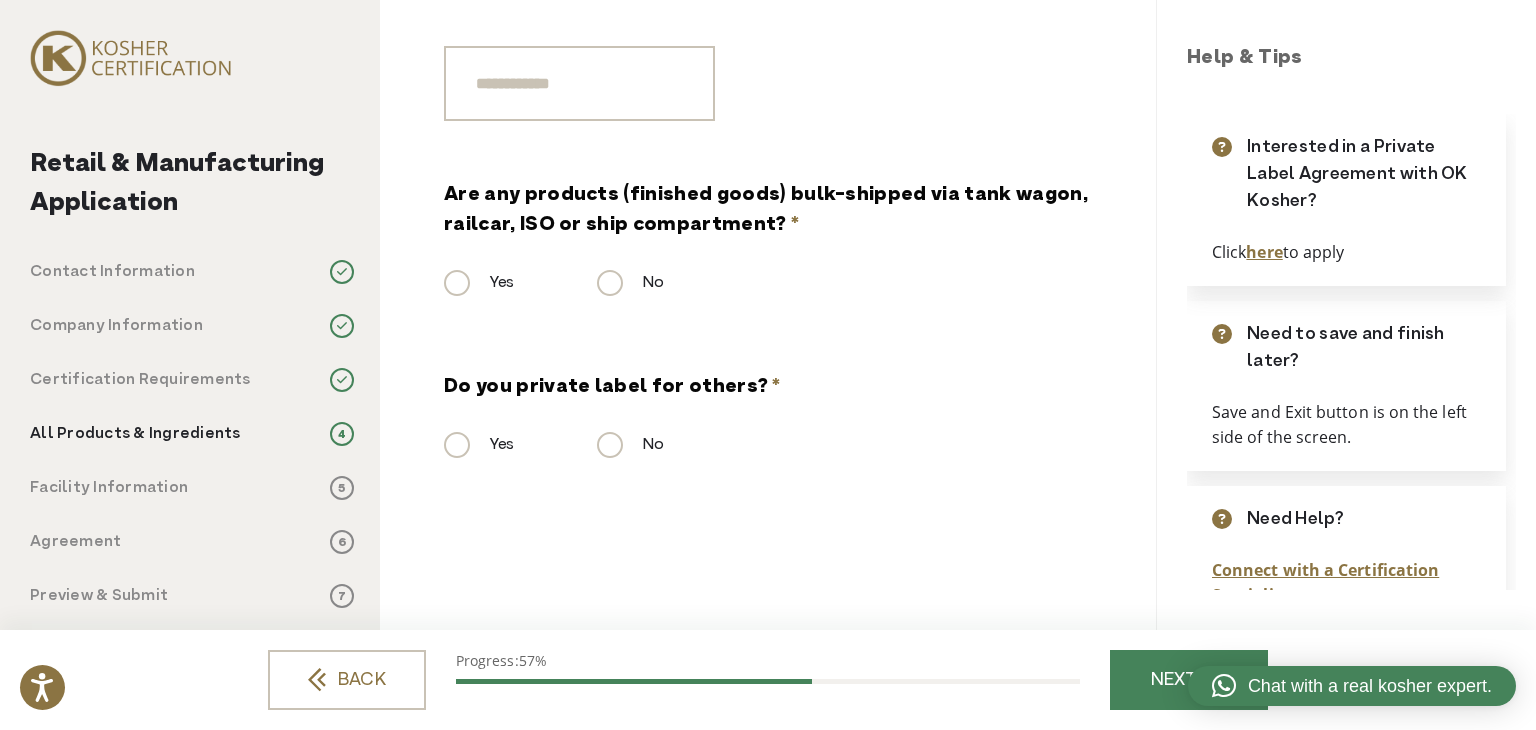 click on "Yes" at bounding box center (479, 445) 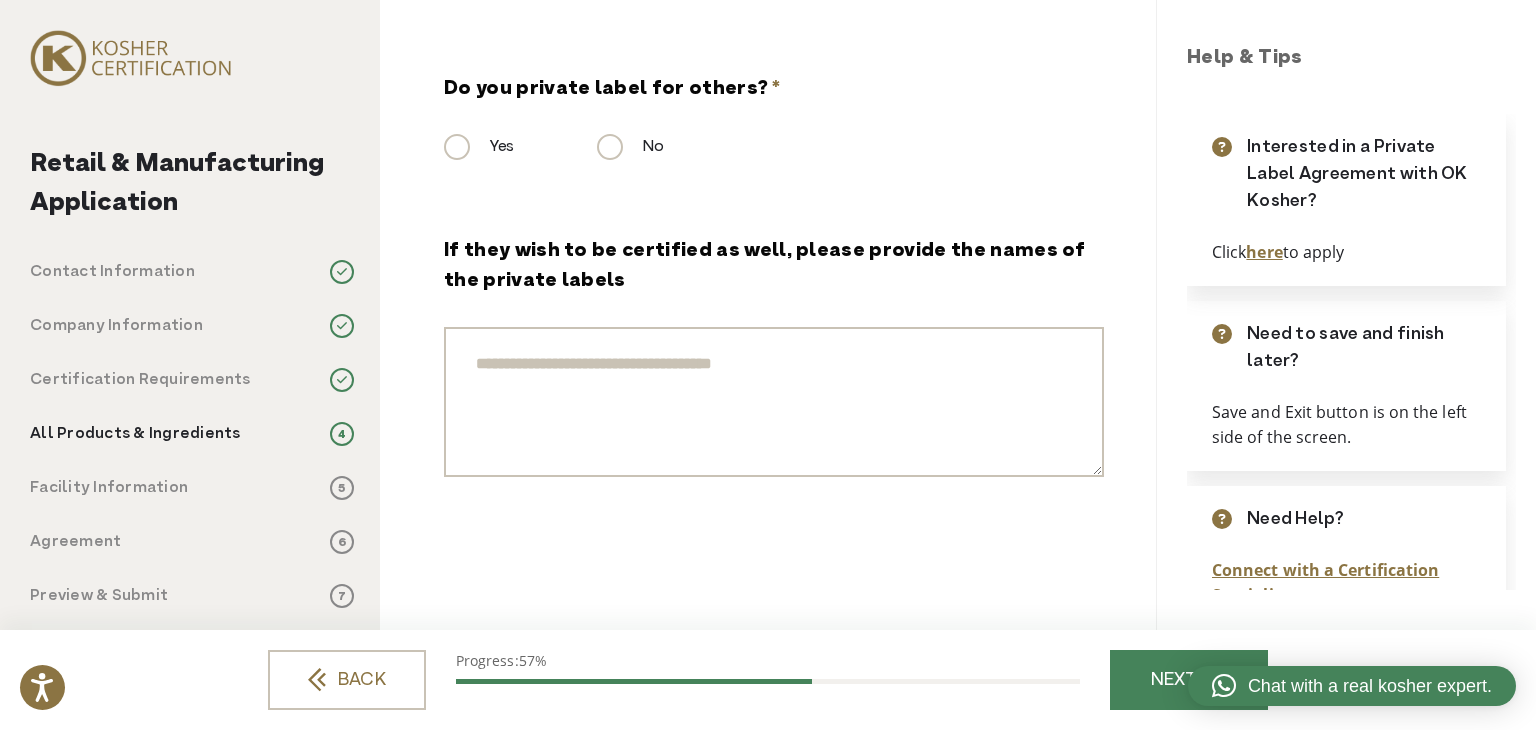 scroll, scrollTop: 1375, scrollLeft: 0, axis: vertical 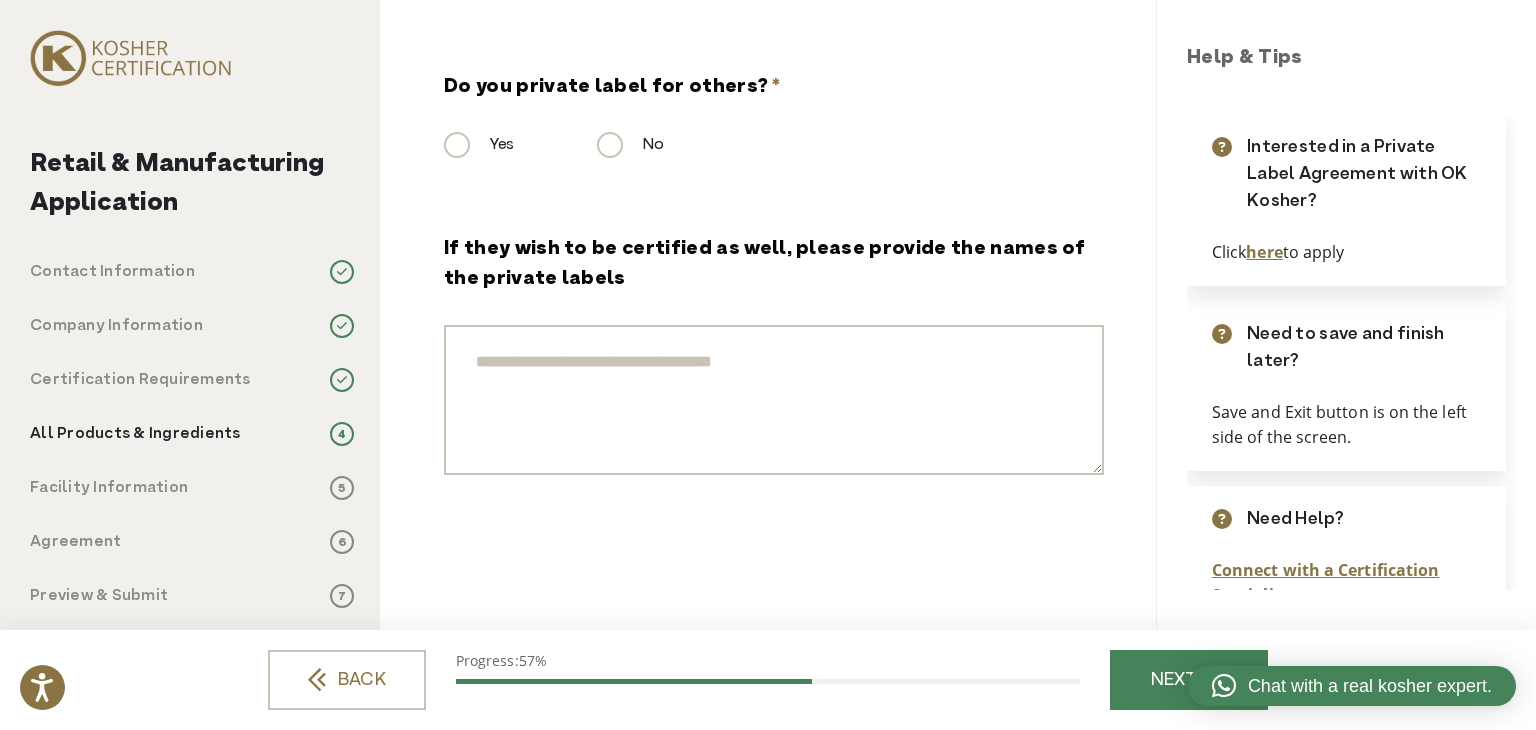 click on "No" at bounding box center (630, 145) 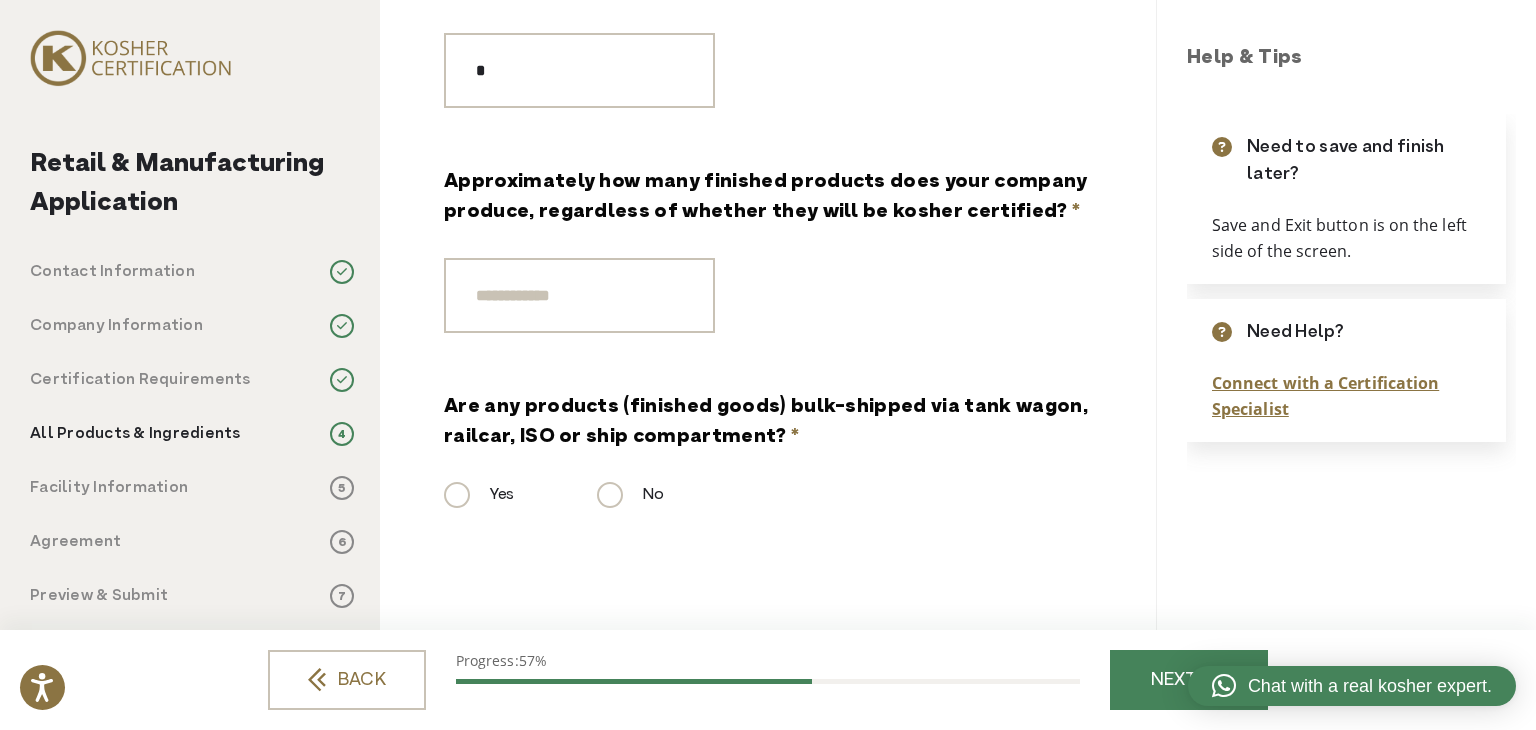 scroll, scrollTop: 775, scrollLeft: 0, axis: vertical 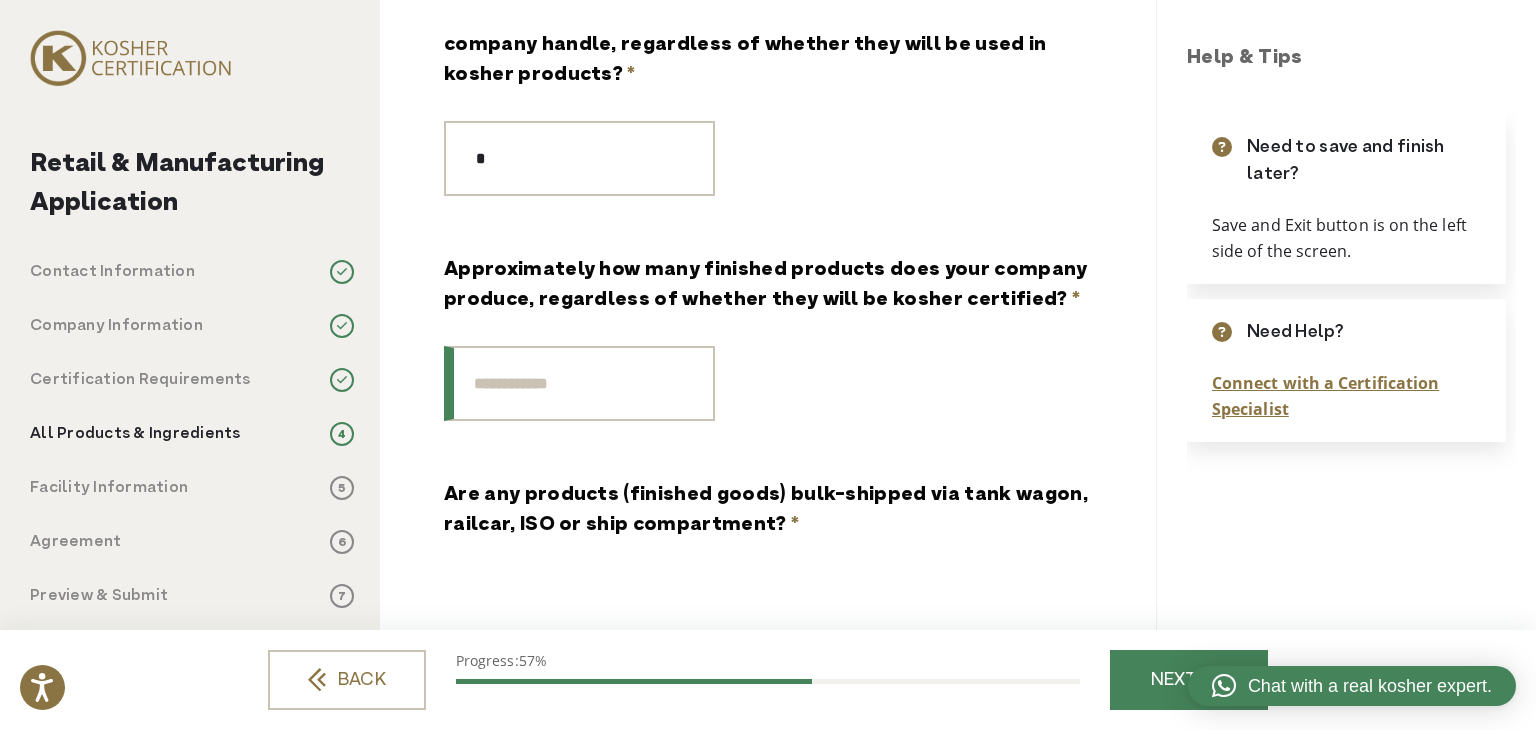 click on "Approximately how many finished products does your company produce, regardless of whether they will be kosher certified? *" at bounding box center (579, 383) 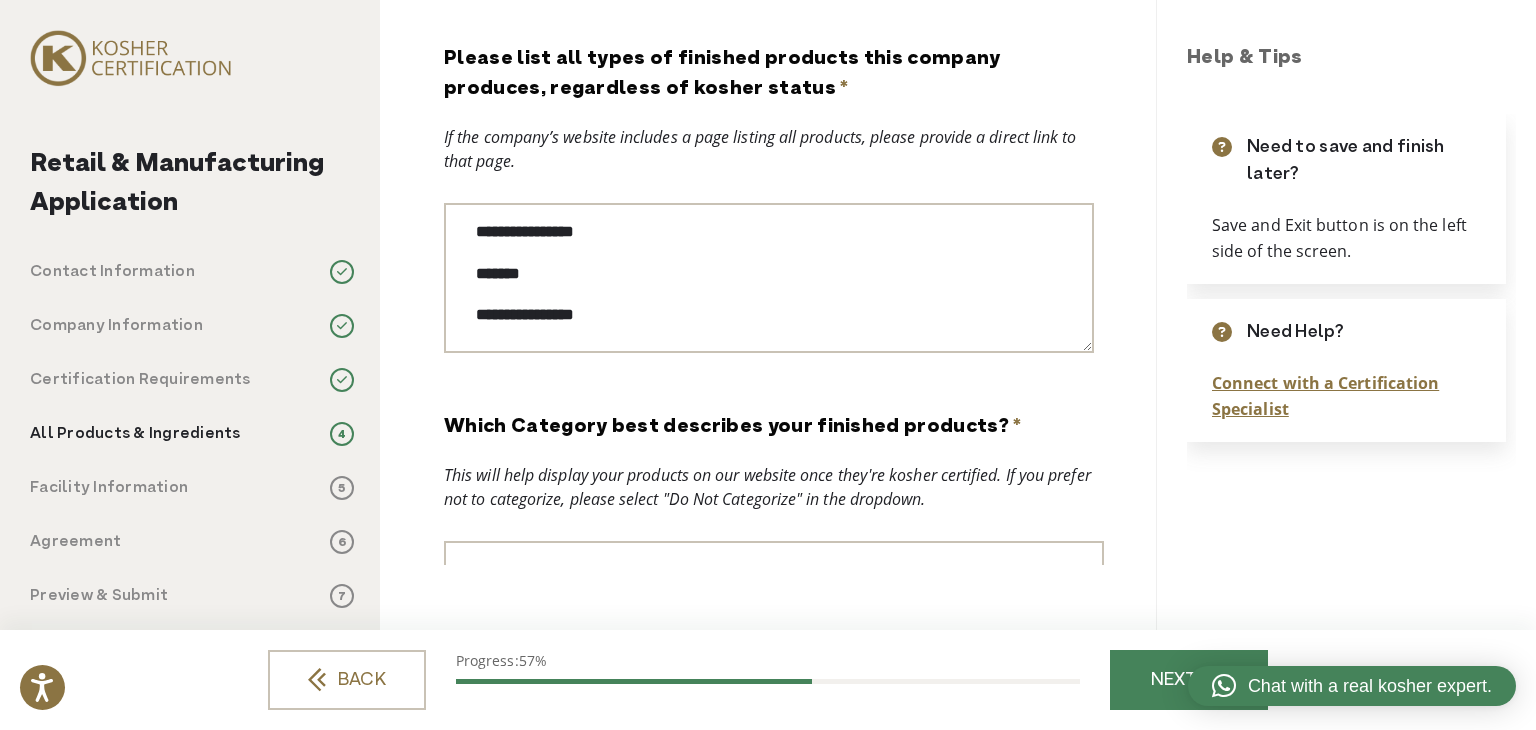 scroll, scrollTop: 0, scrollLeft: 0, axis: both 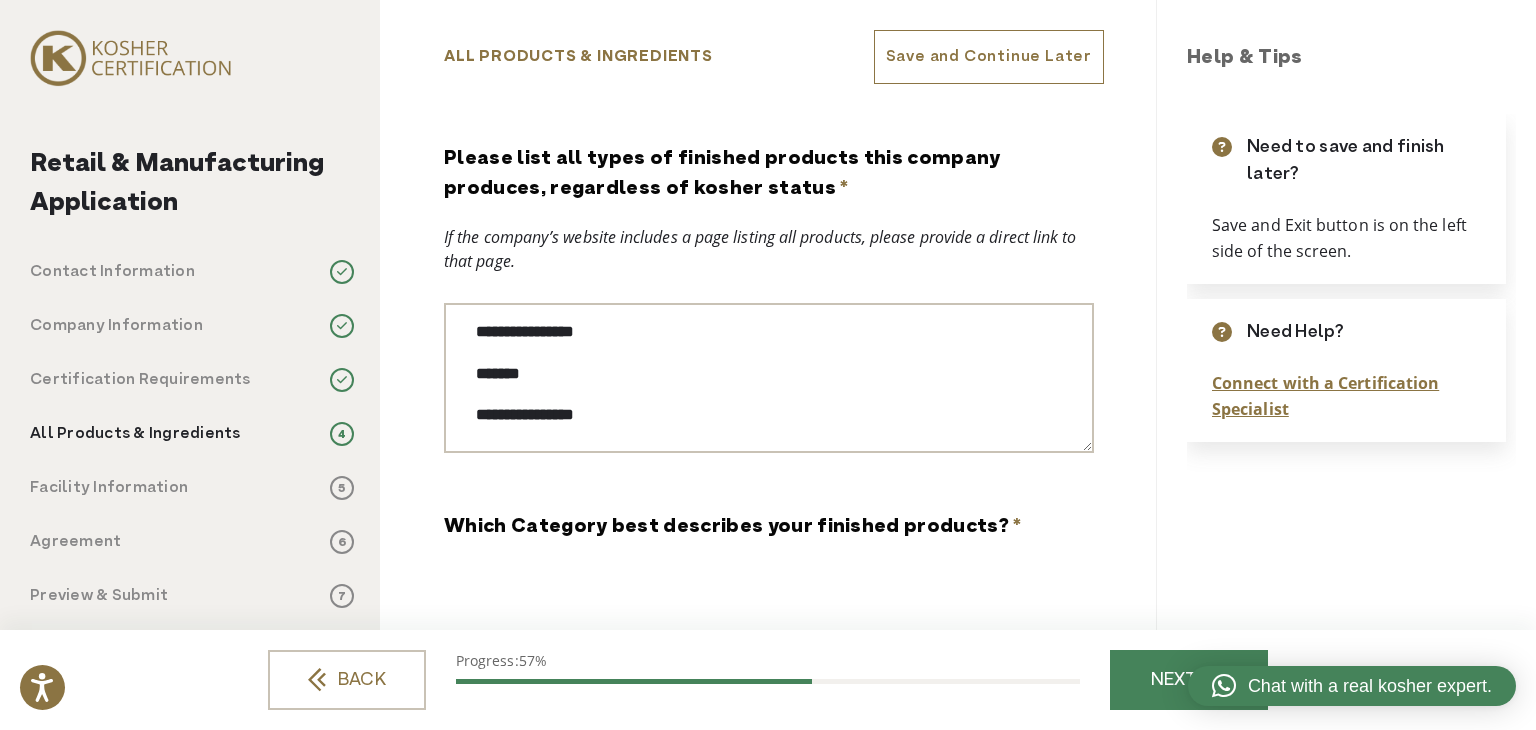 type on "*" 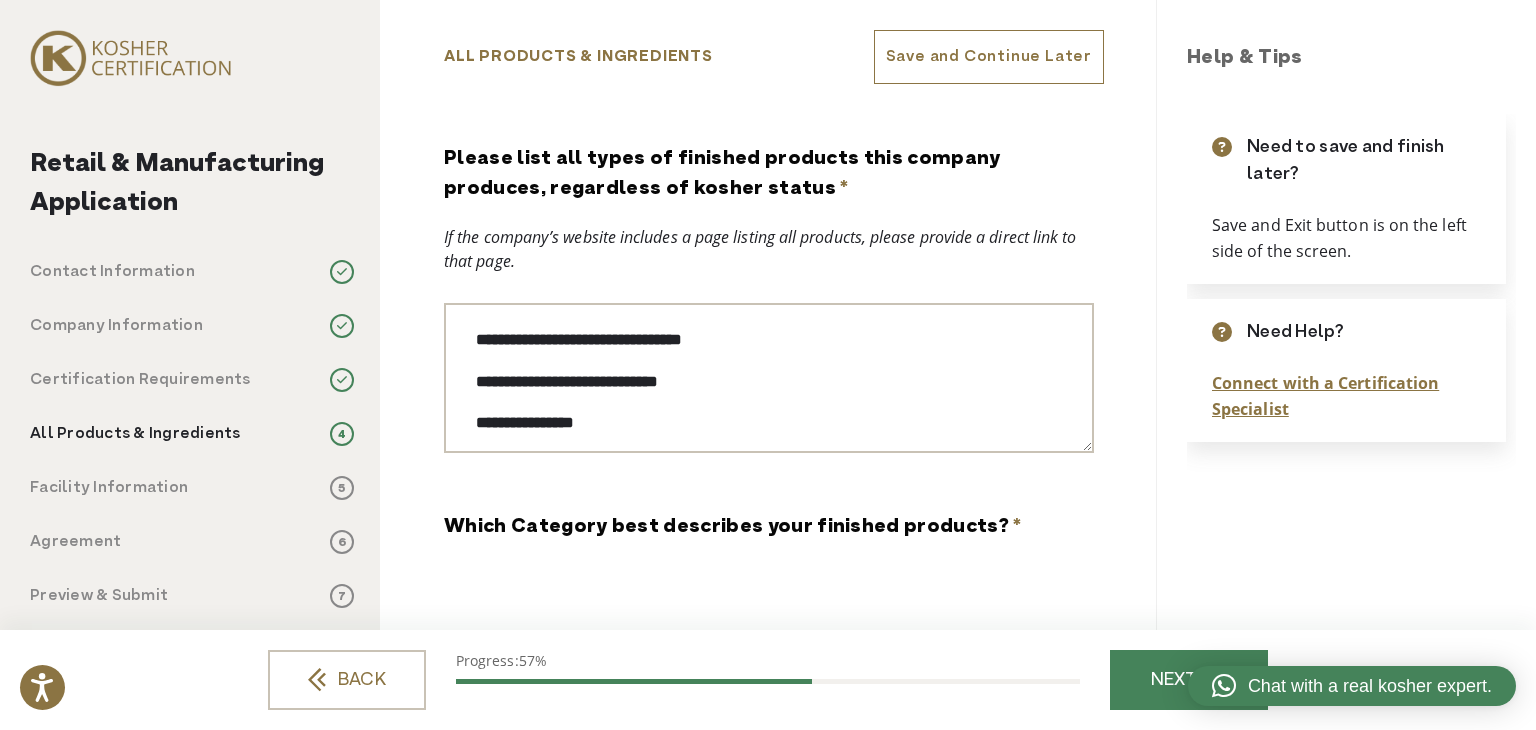 drag, startPoint x: 592, startPoint y: 351, endPoint x: 476, endPoint y: 298, distance: 127.53431 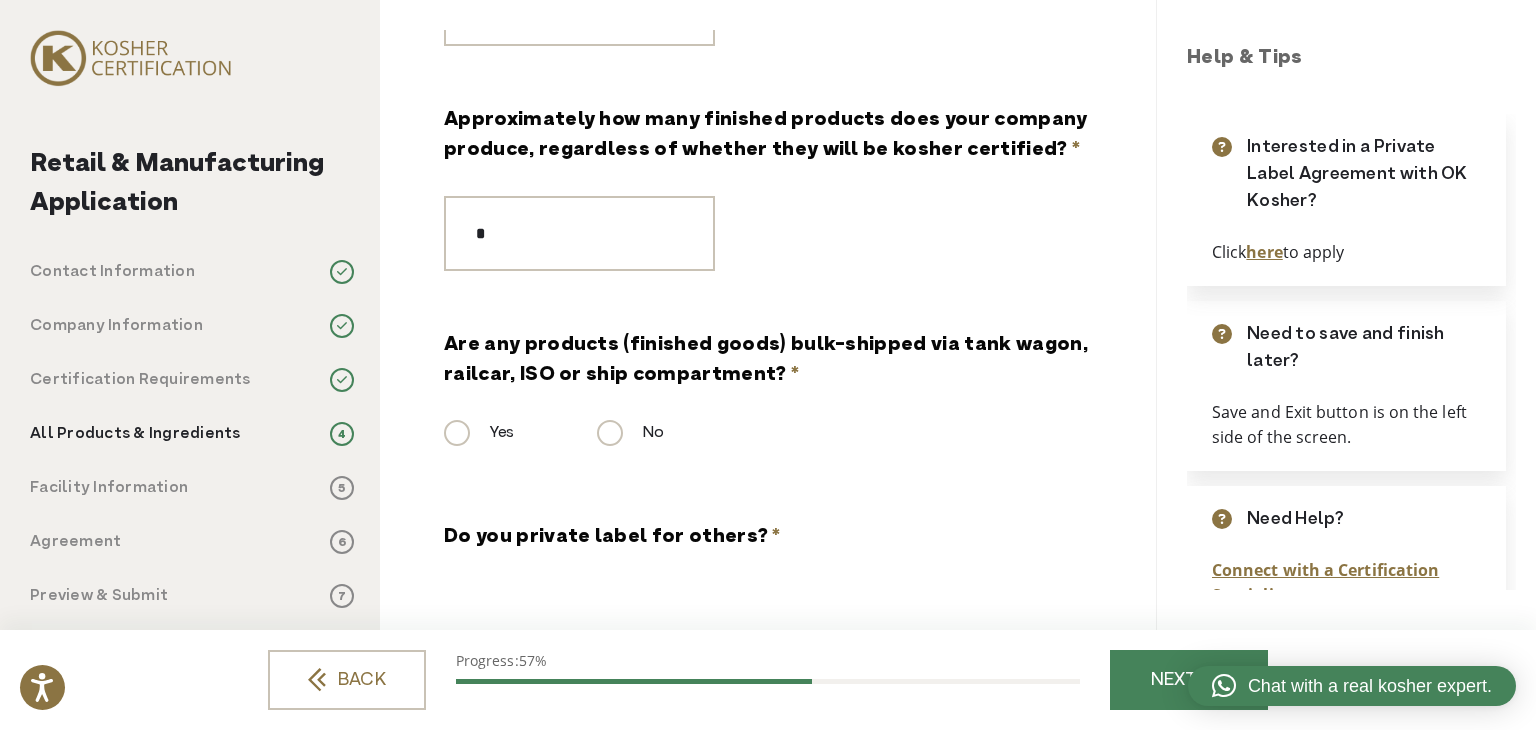 scroll, scrollTop: 875, scrollLeft: 0, axis: vertical 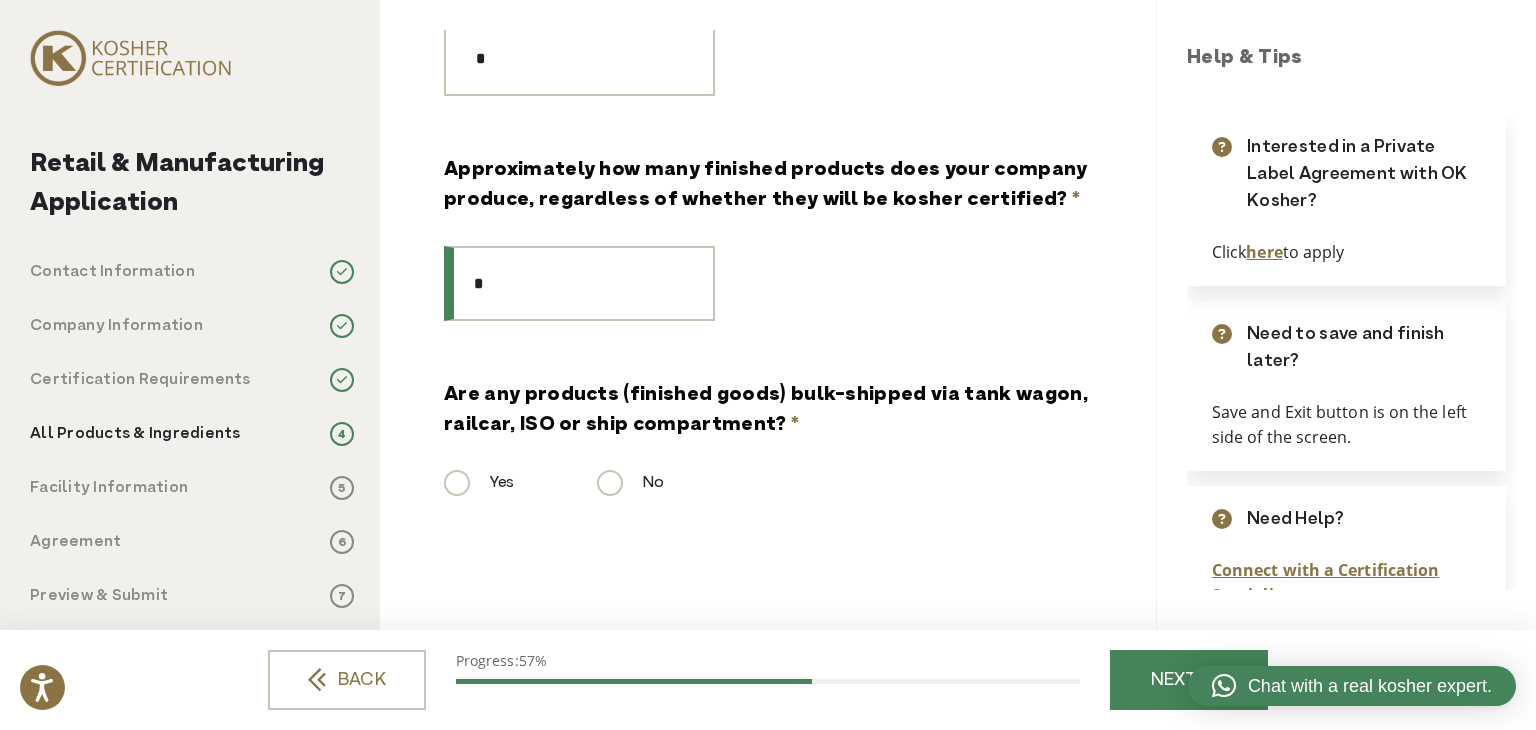 drag, startPoint x: 513, startPoint y: 262, endPoint x: 386, endPoint y: 261, distance: 127.00394 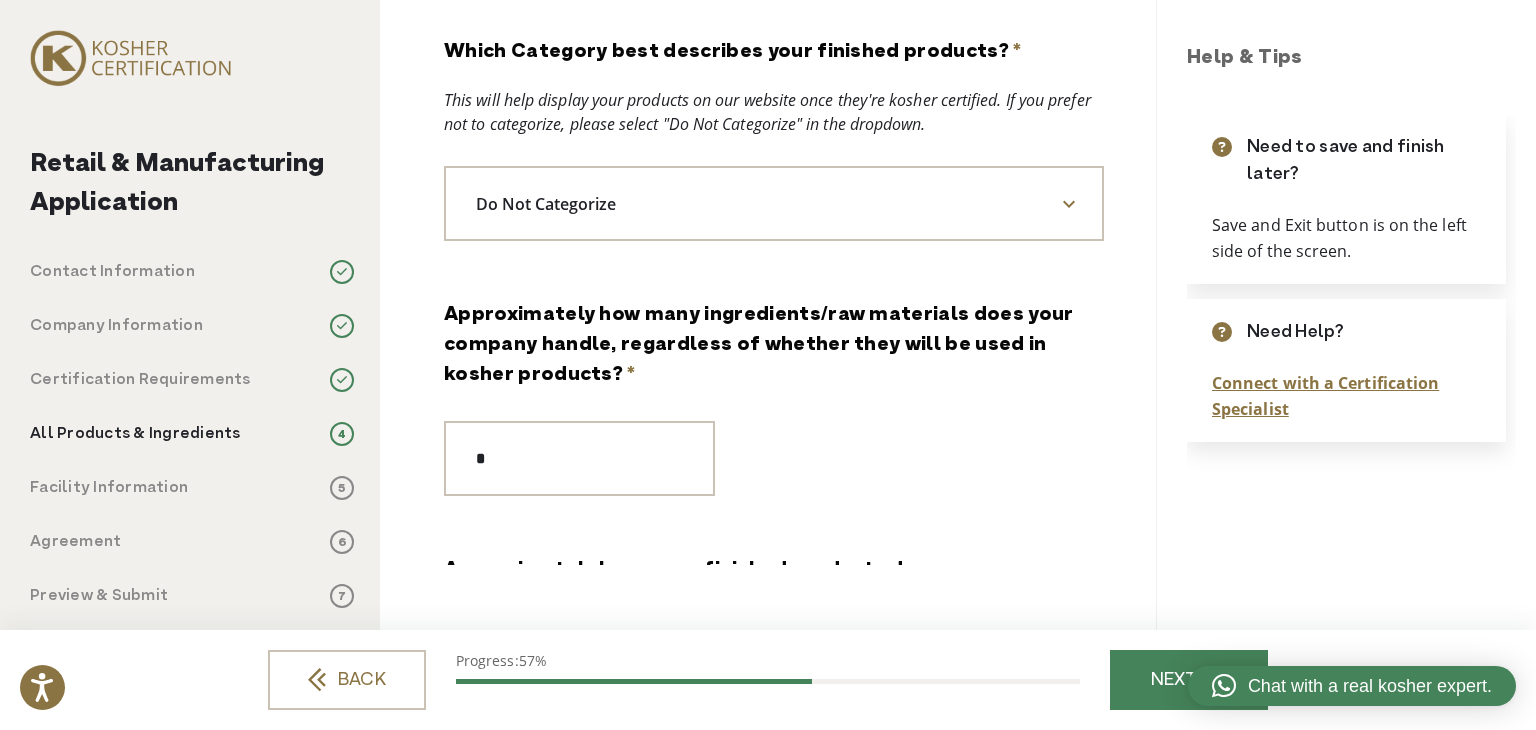 scroll, scrollTop: 175, scrollLeft: 0, axis: vertical 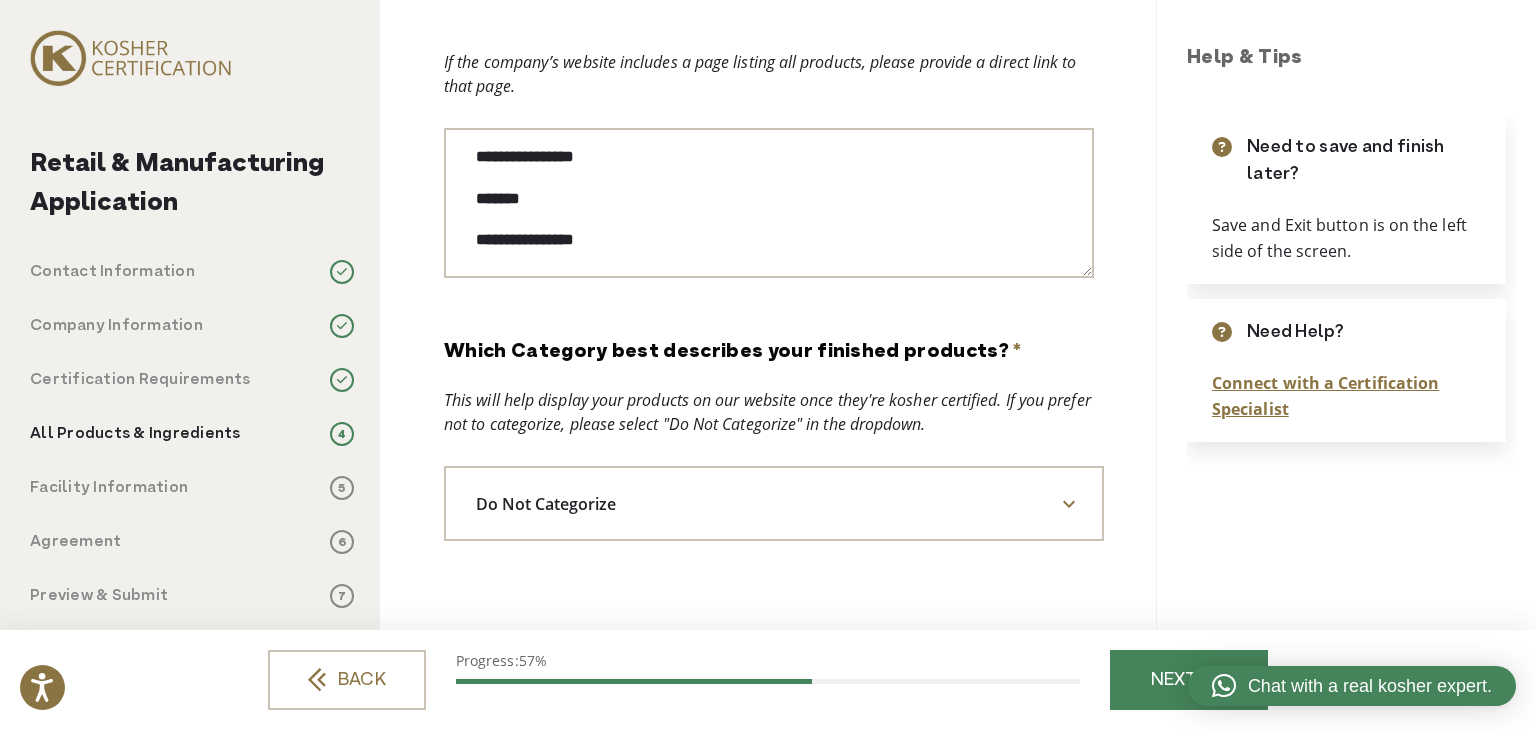 drag, startPoint x: 640, startPoint y: 226, endPoint x: 380, endPoint y: 227, distance: 260.00192 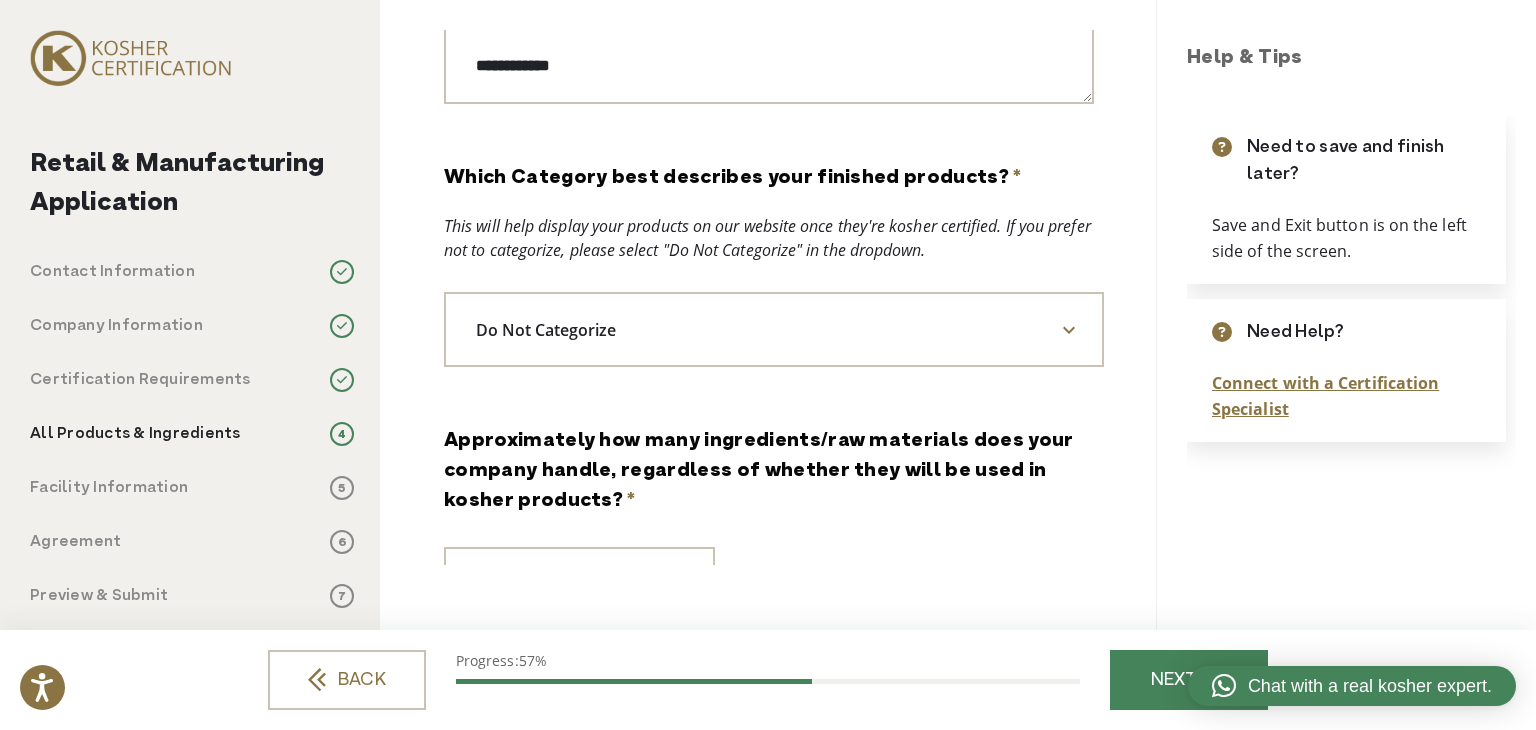 scroll, scrollTop: 575, scrollLeft: 0, axis: vertical 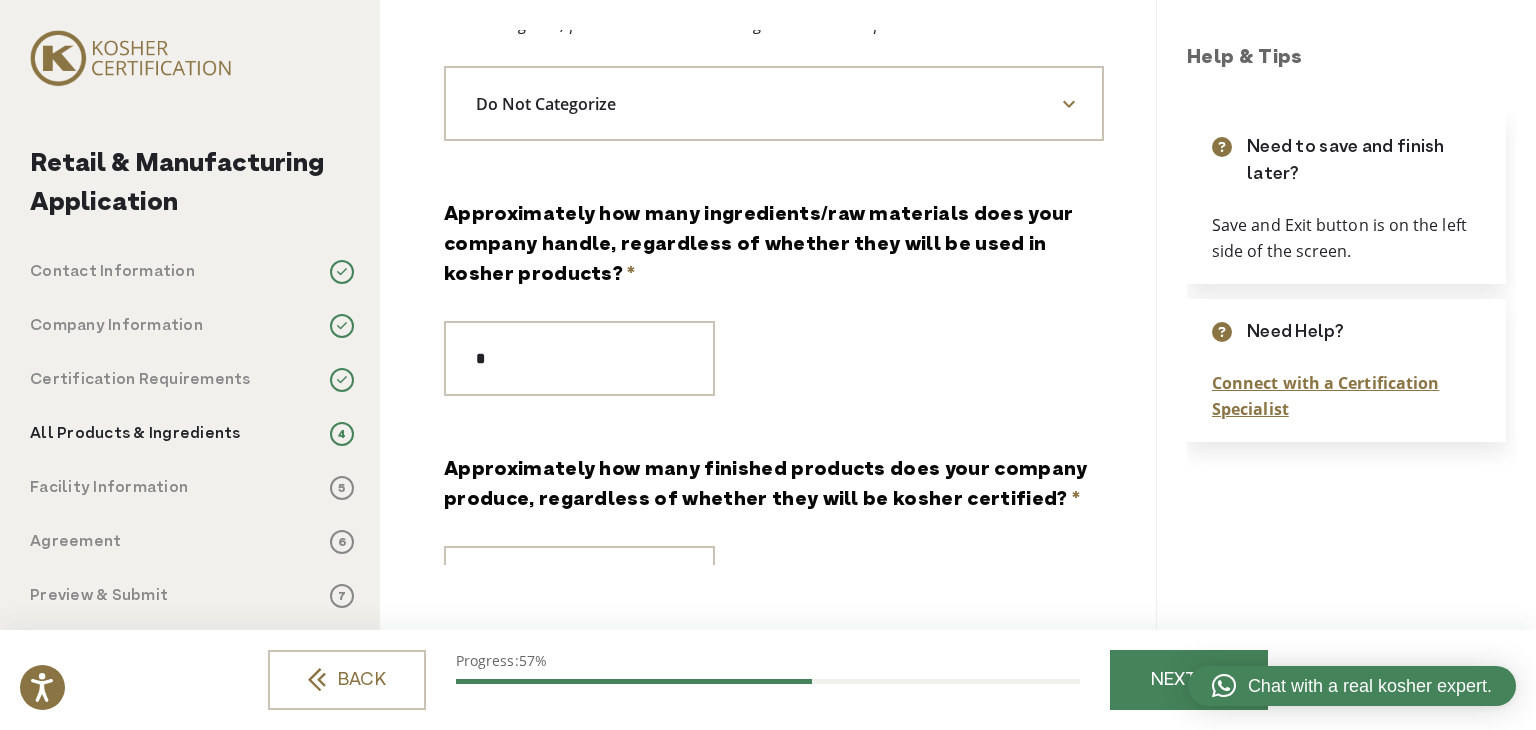 type on "**********" 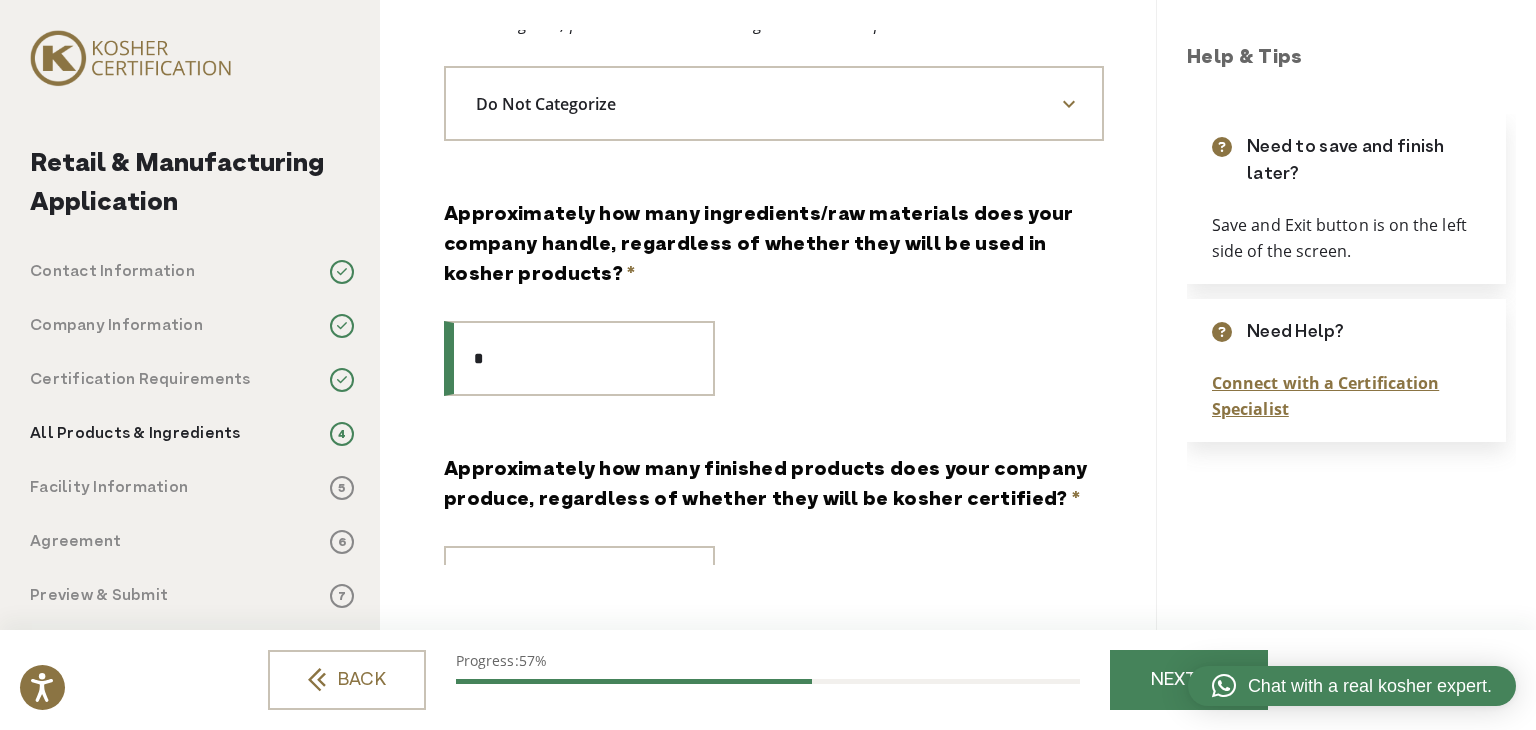 drag, startPoint x: 500, startPoint y: 360, endPoint x: 359, endPoint y: 358, distance: 141.01419 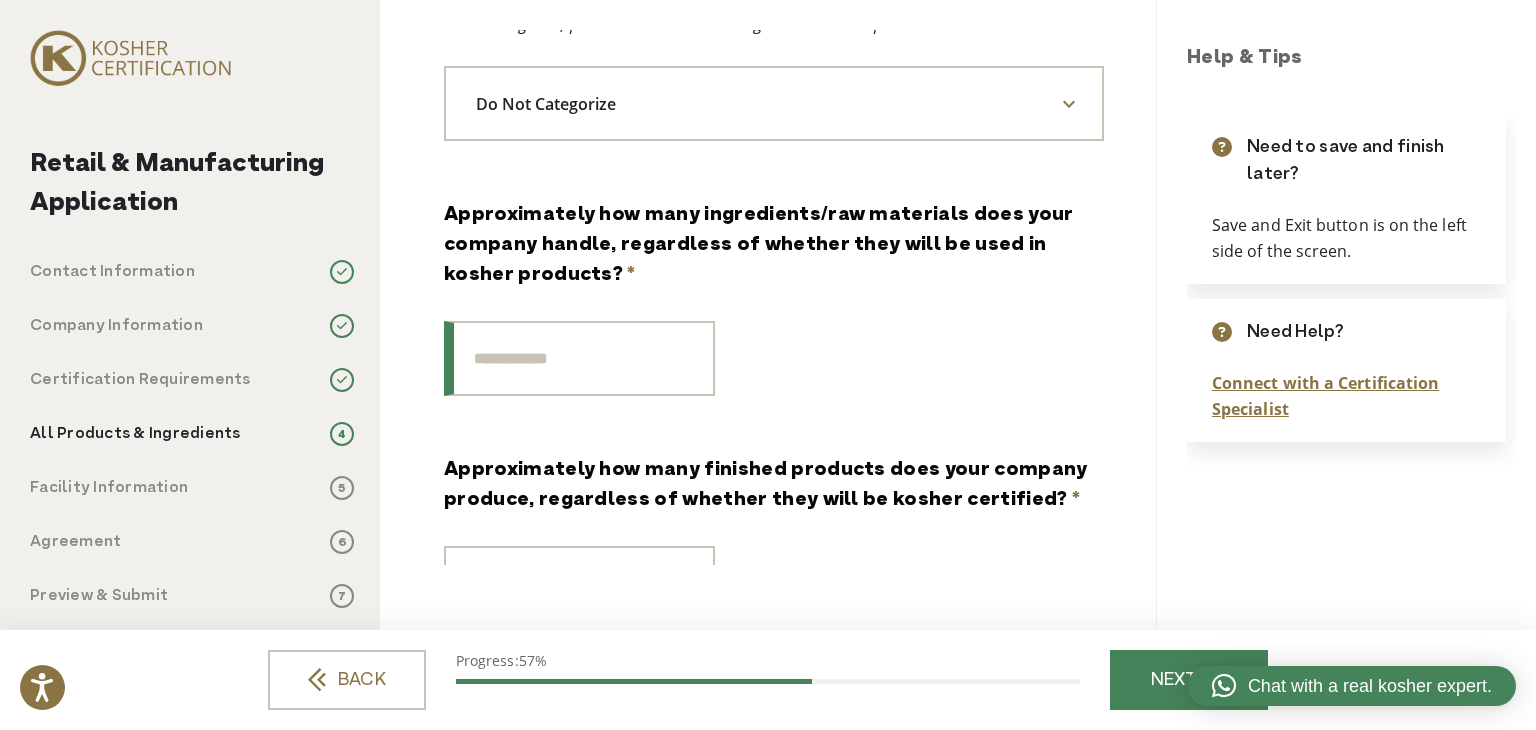 type on "*" 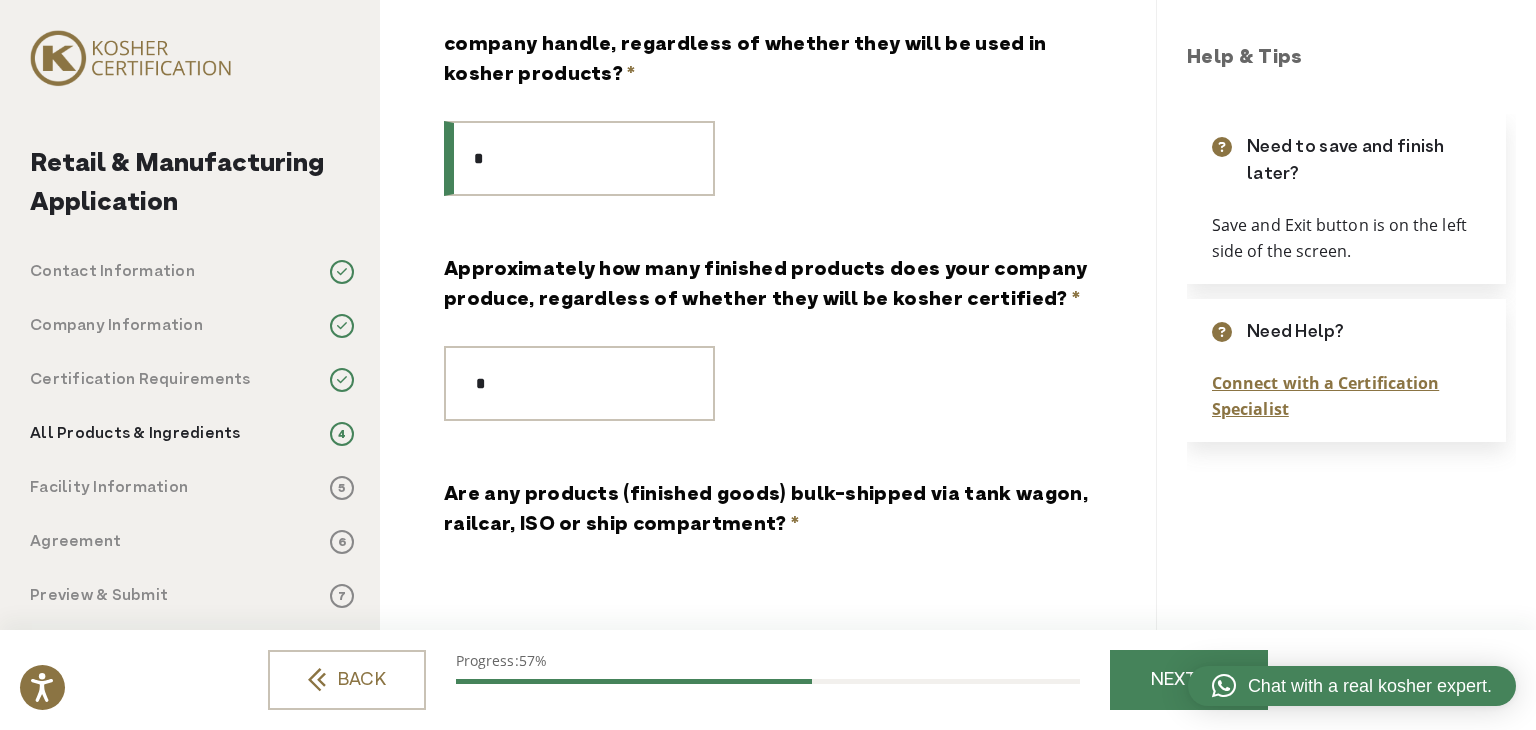 scroll, scrollTop: 875, scrollLeft: 0, axis: vertical 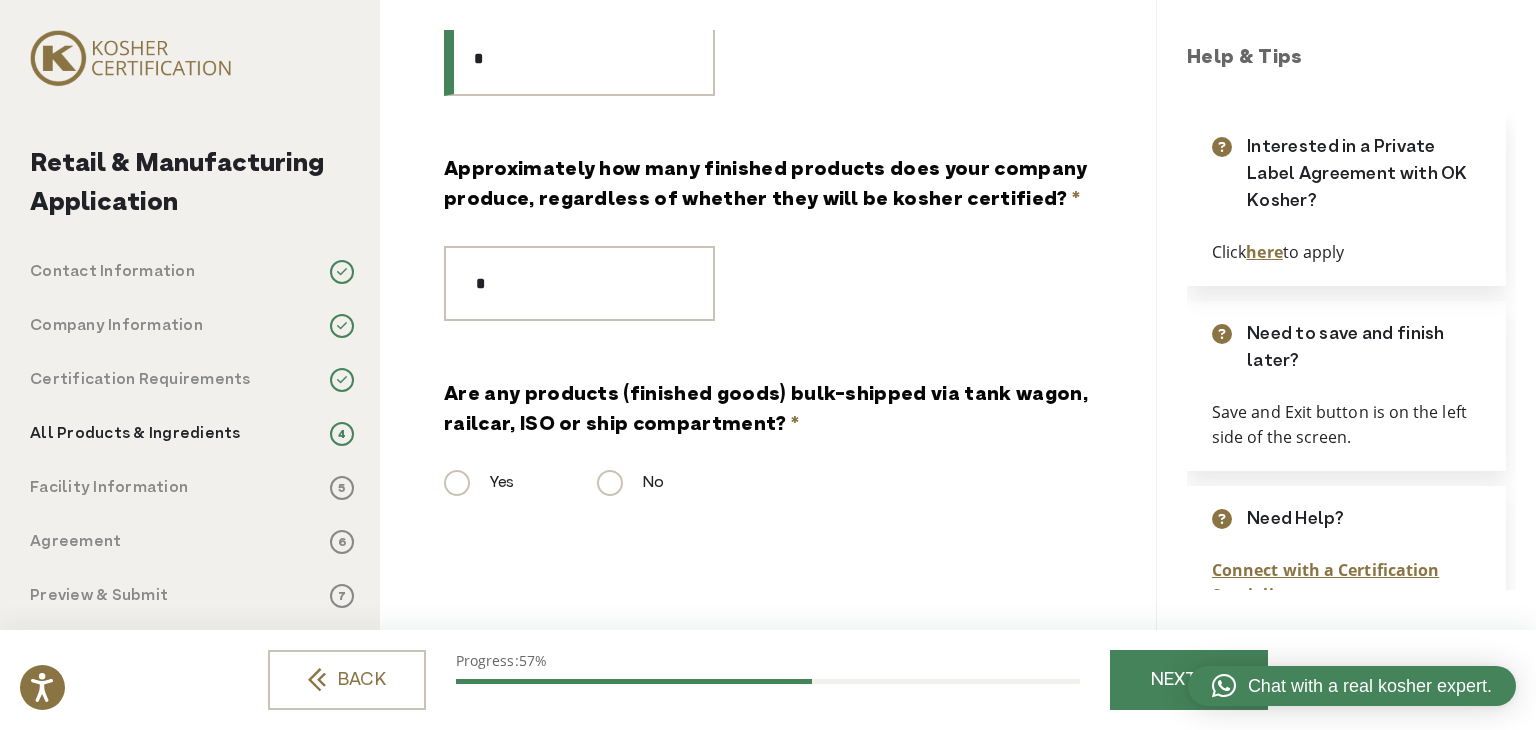 type on "*" 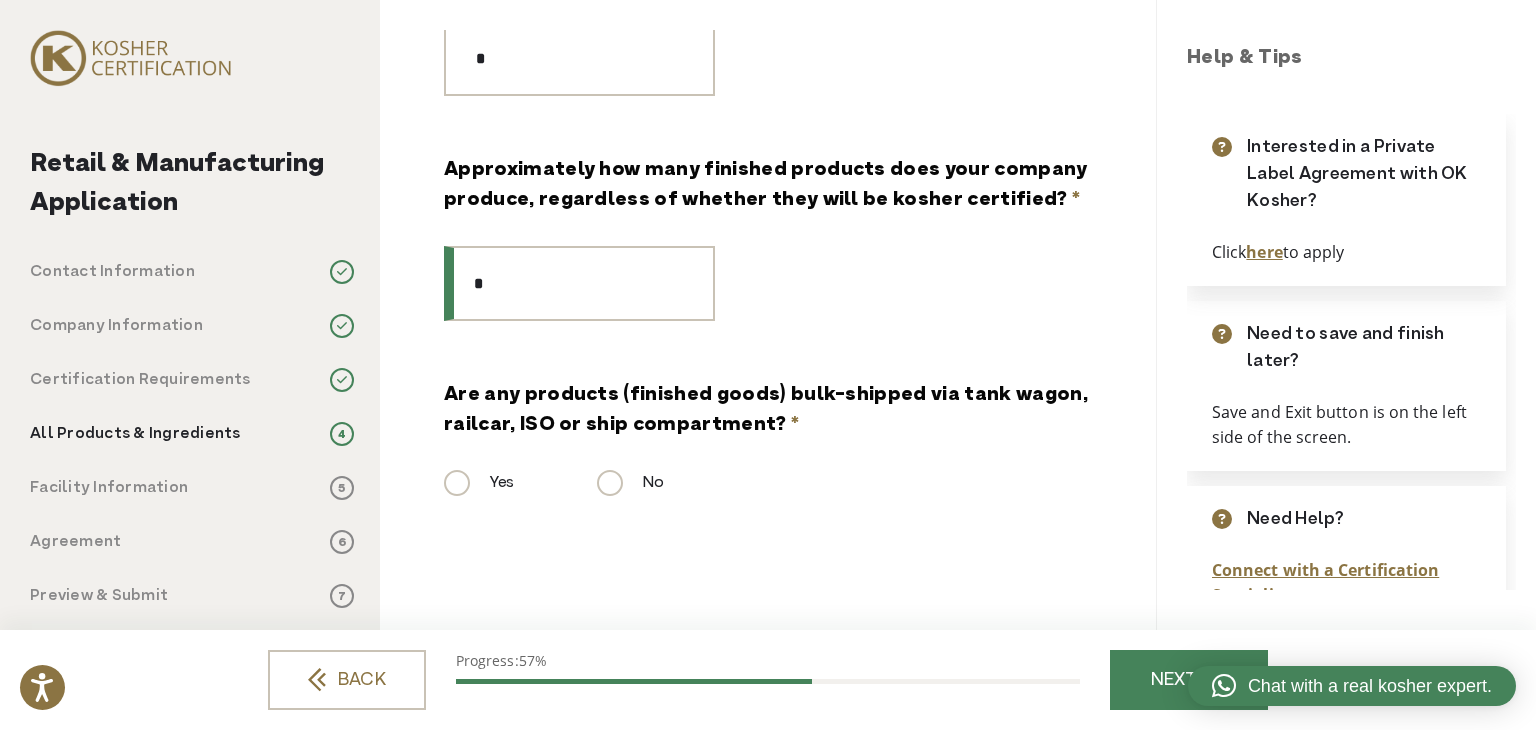drag, startPoint x: 549, startPoint y: 286, endPoint x: 413, endPoint y: 289, distance: 136.03308 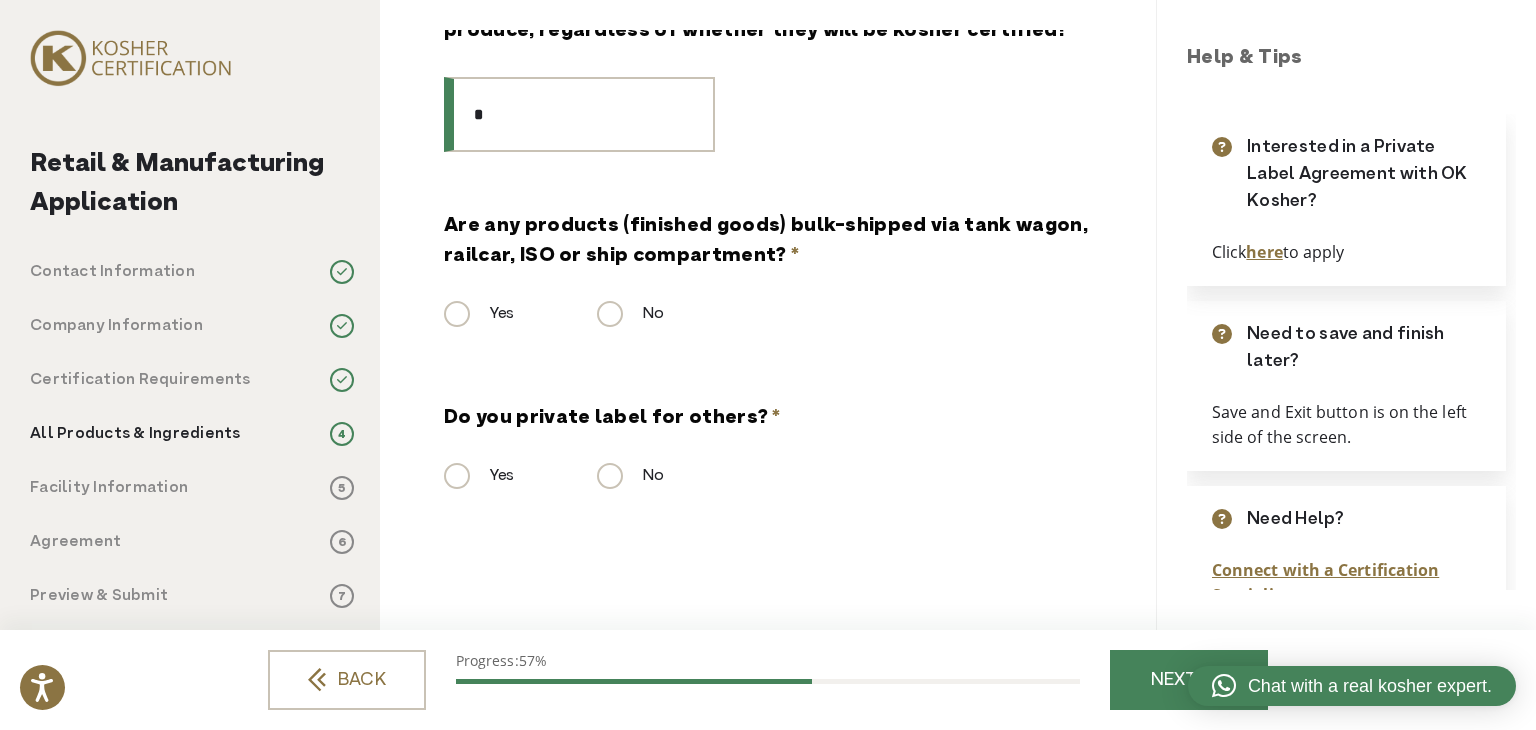 scroll, scrollTop: 1075, scrollLeft: 0, axis: vertical 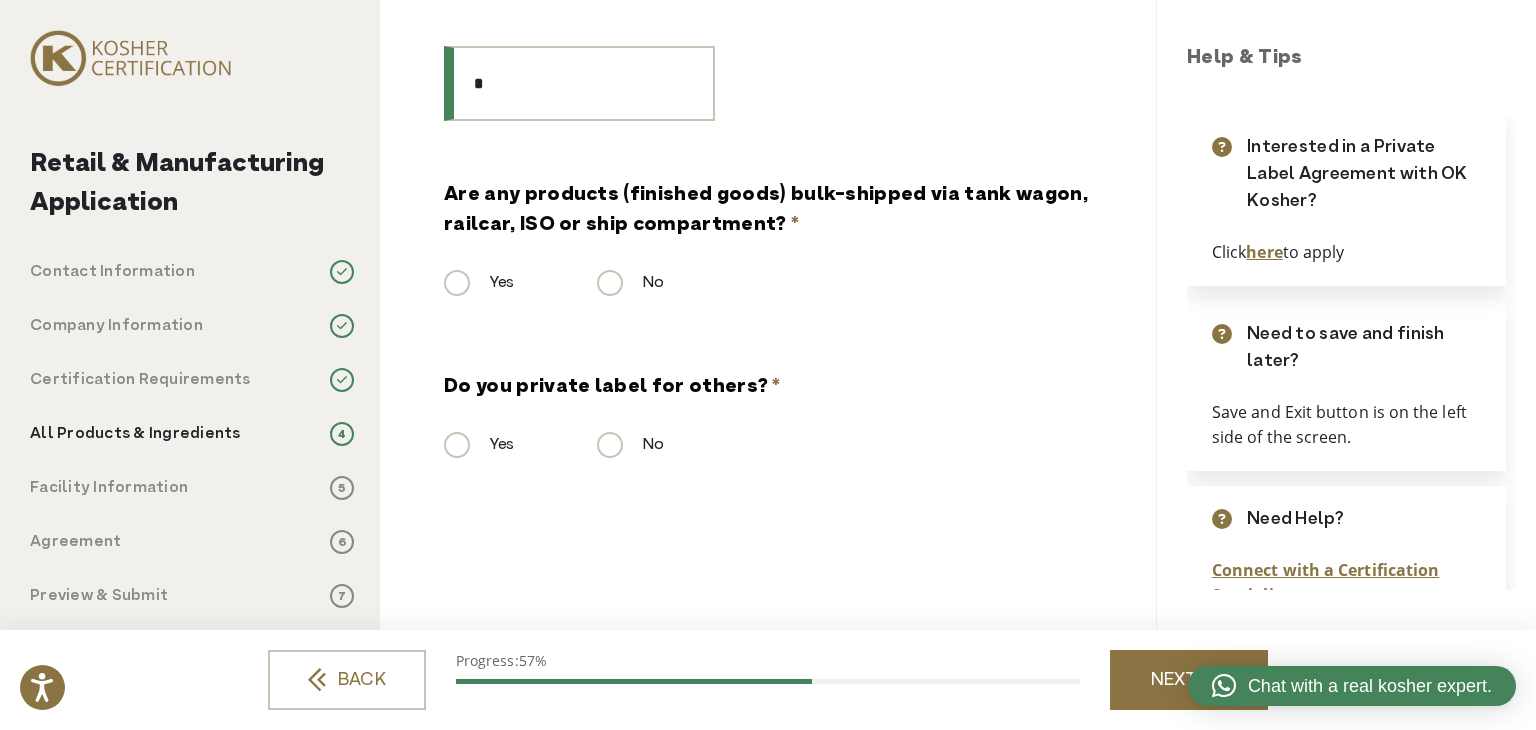 type on "*" 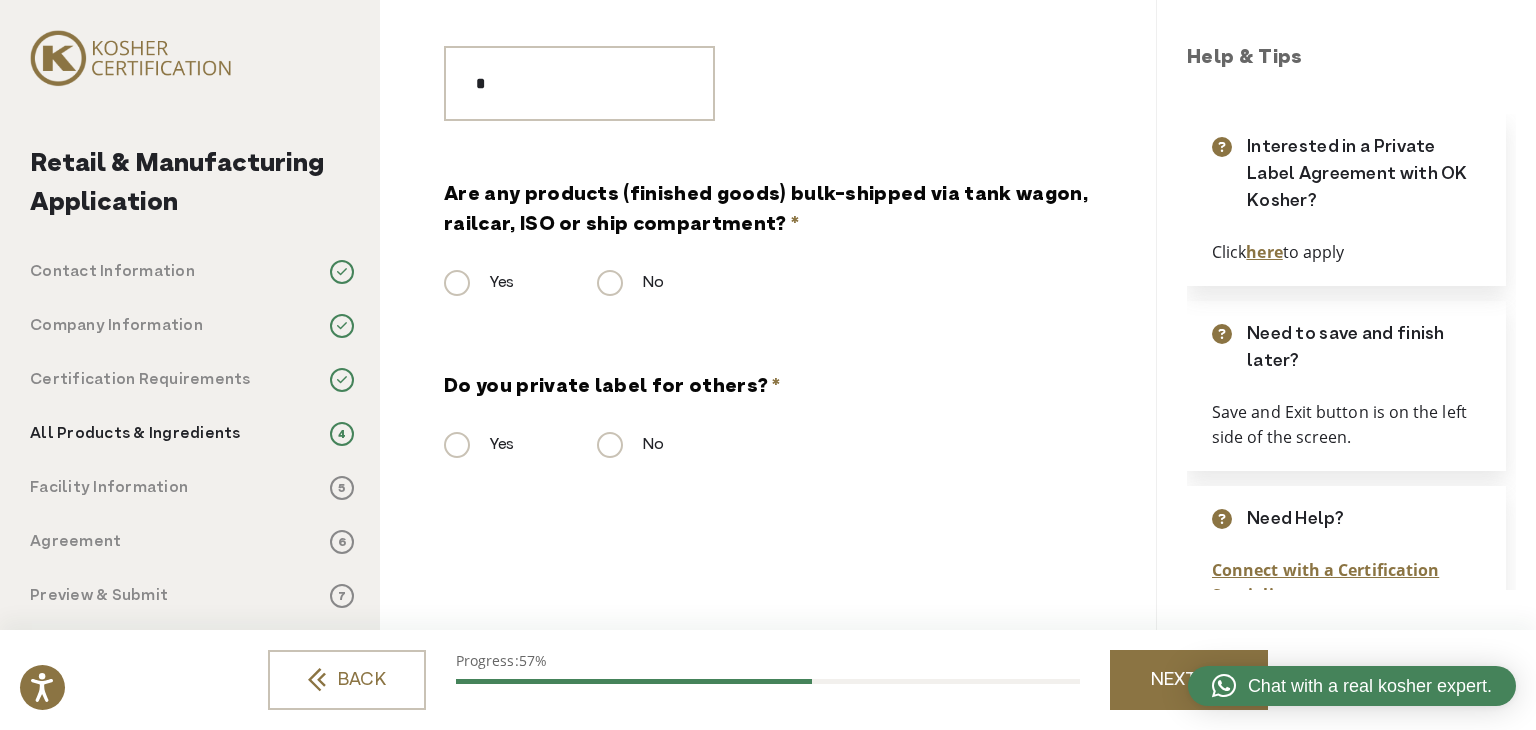 click on "NEXT" at bounding box center (1189, 680) 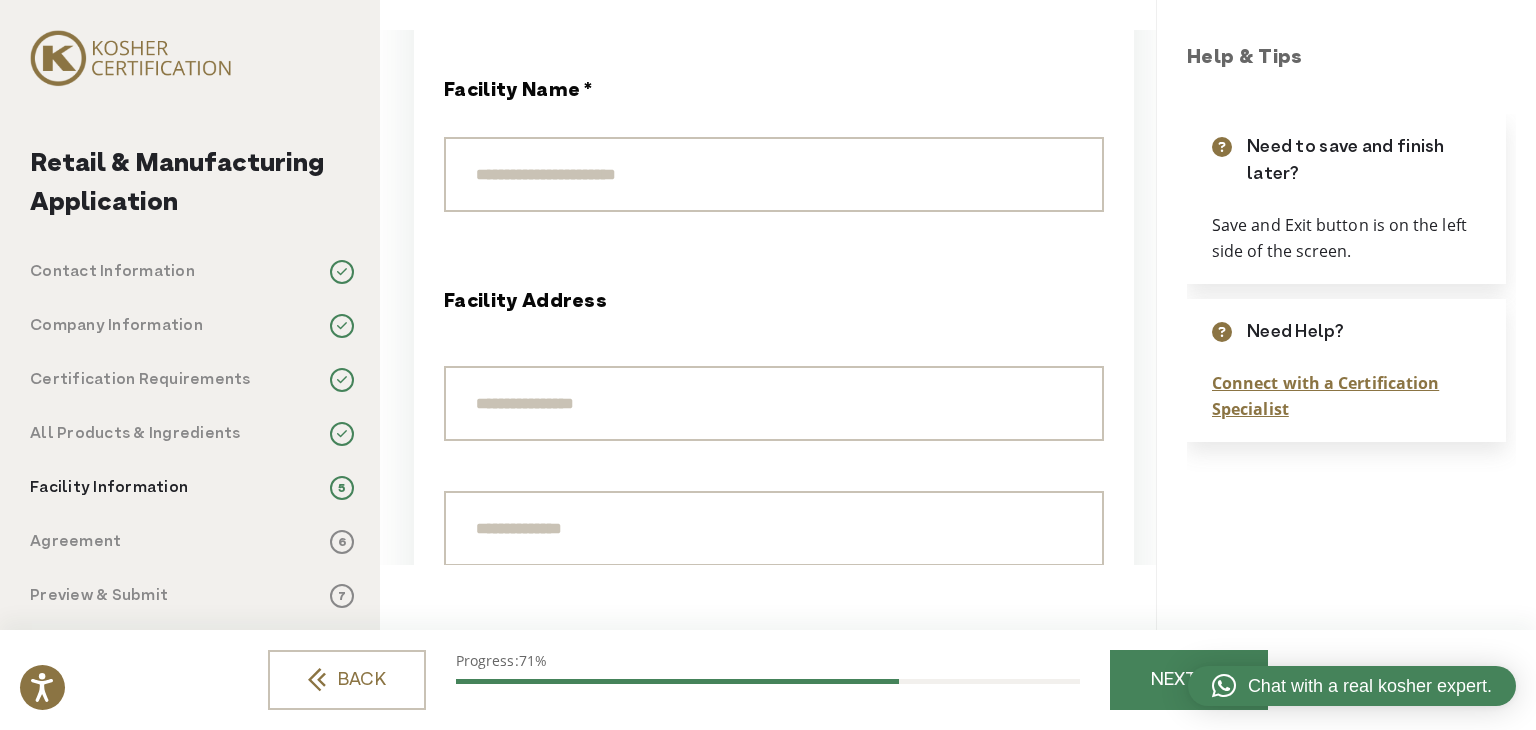 scroll, scrollTop: 0, scrollLeft: 0, axis: both 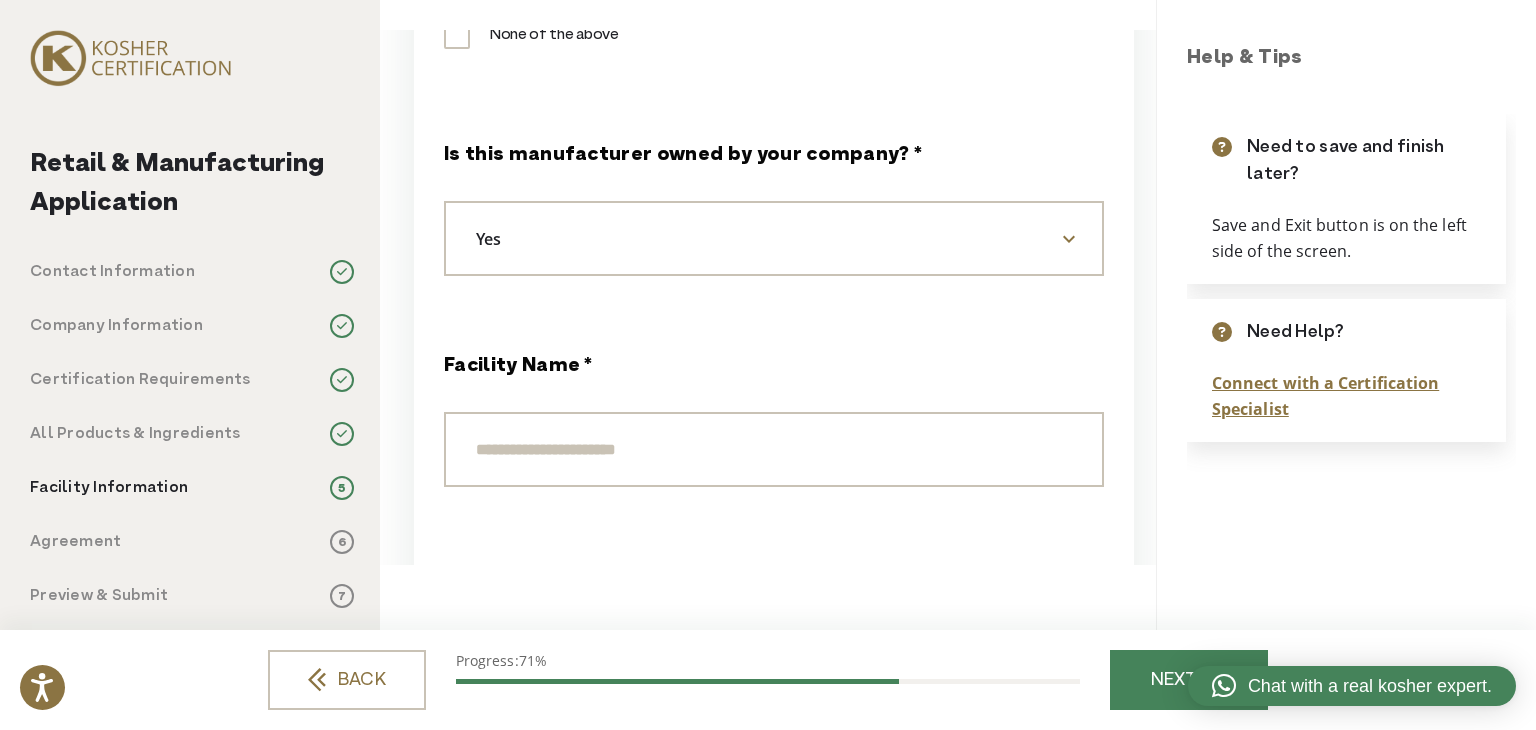 click on "Yes" at bounding box center (774, 238) 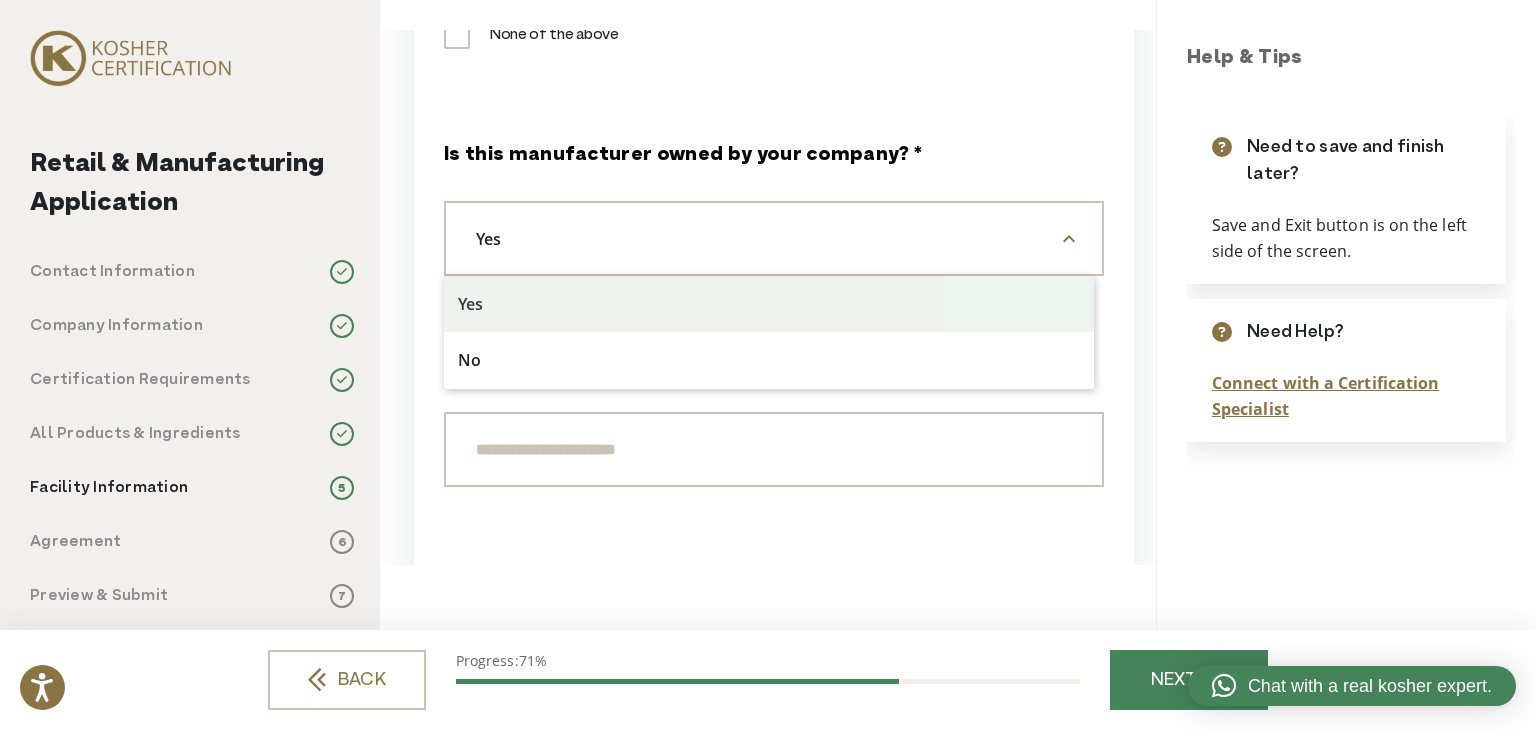 click on "Yes" at bounding box center (774, 238) 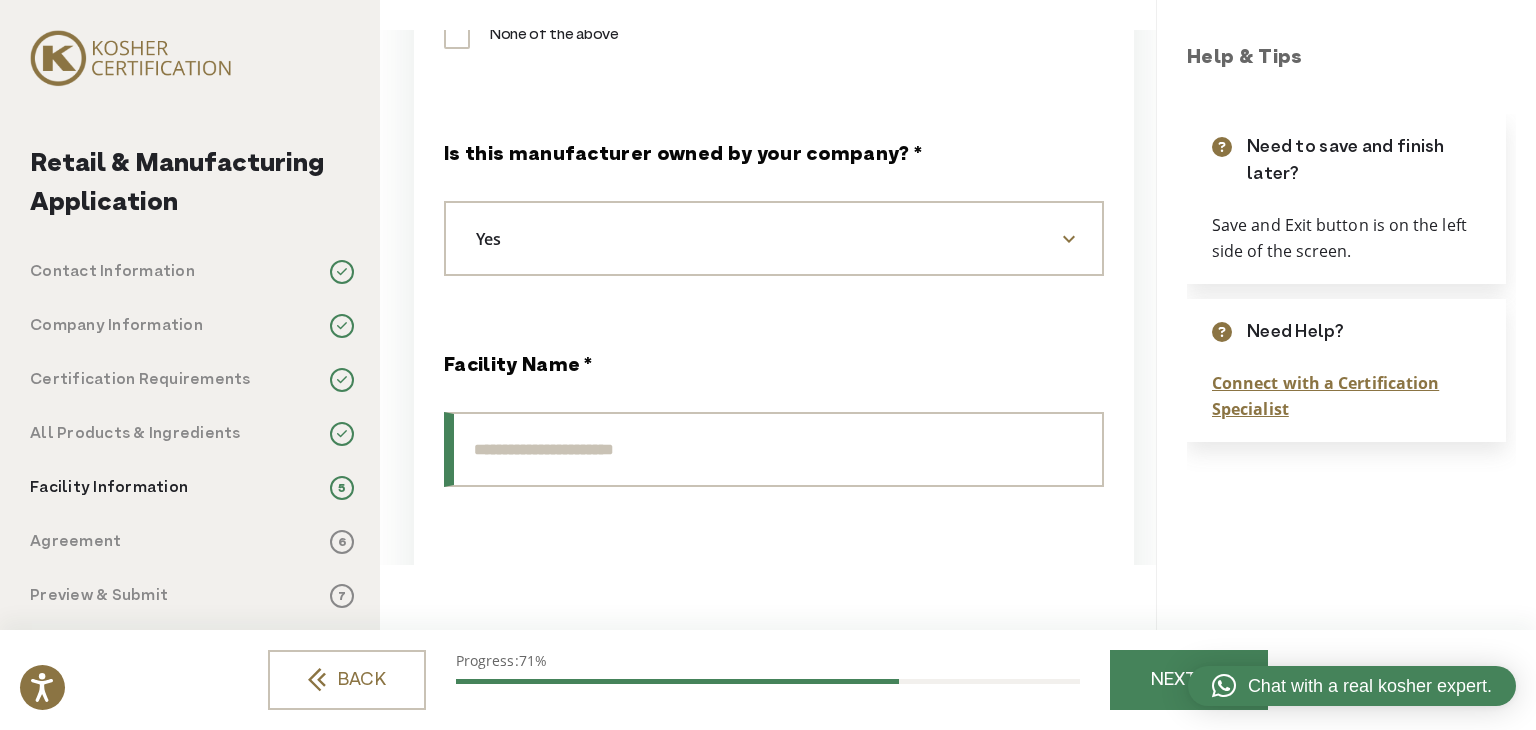 click on "Facility Name *" at bounding box center (774, 449) 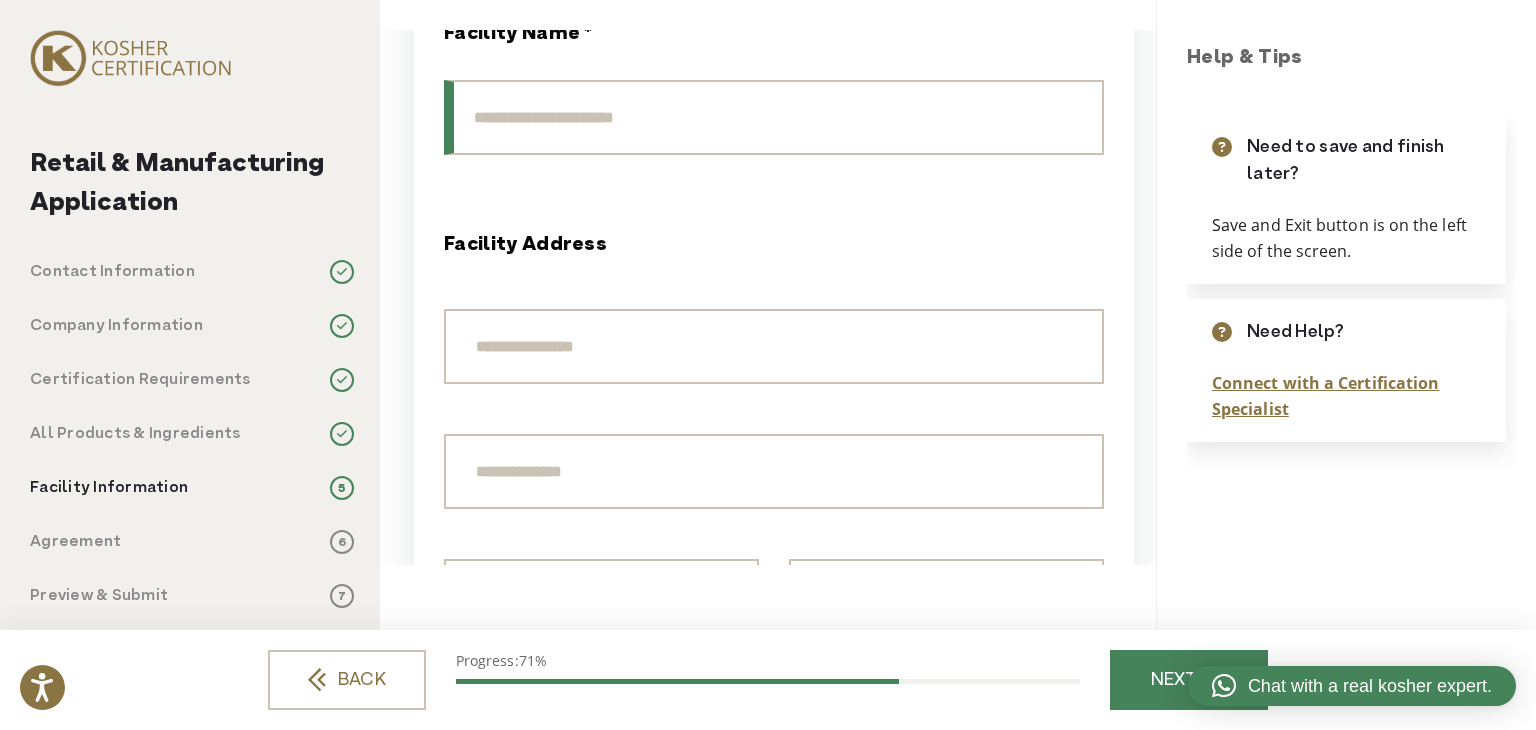 scroll, scrollTop: 1100, scrollLeft: 0, axis: vertical 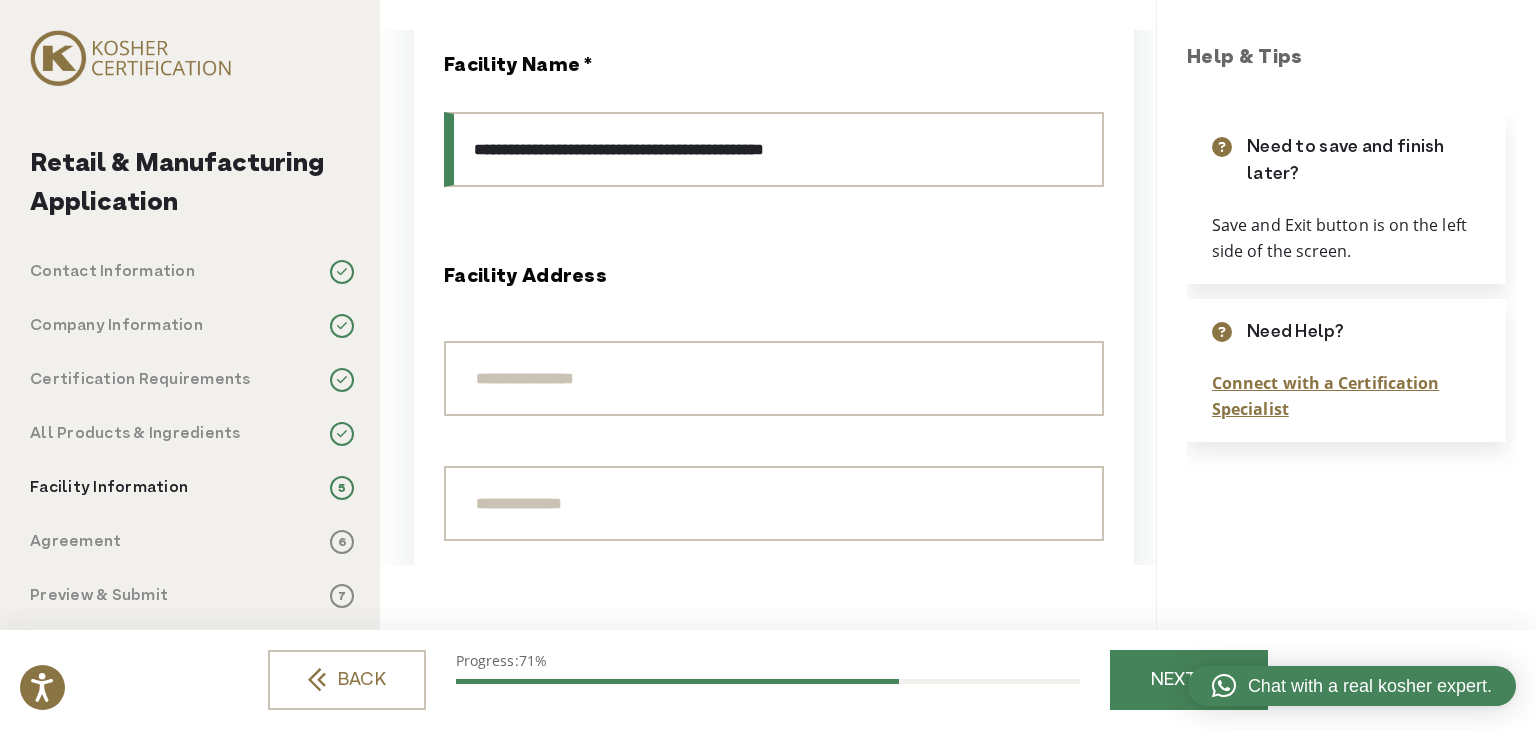 type on "**********" 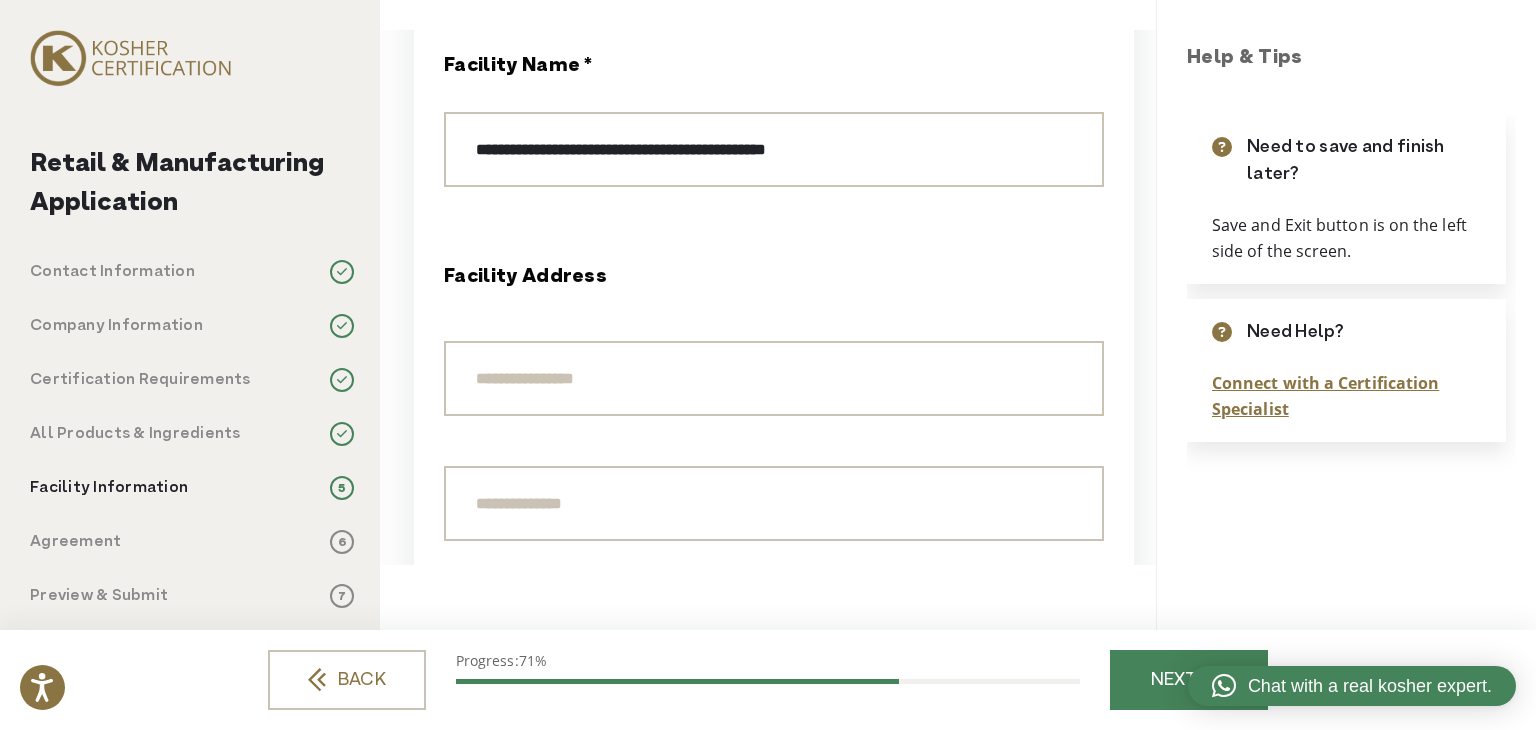 click on "Company Information" at bounding box center (116, 326) 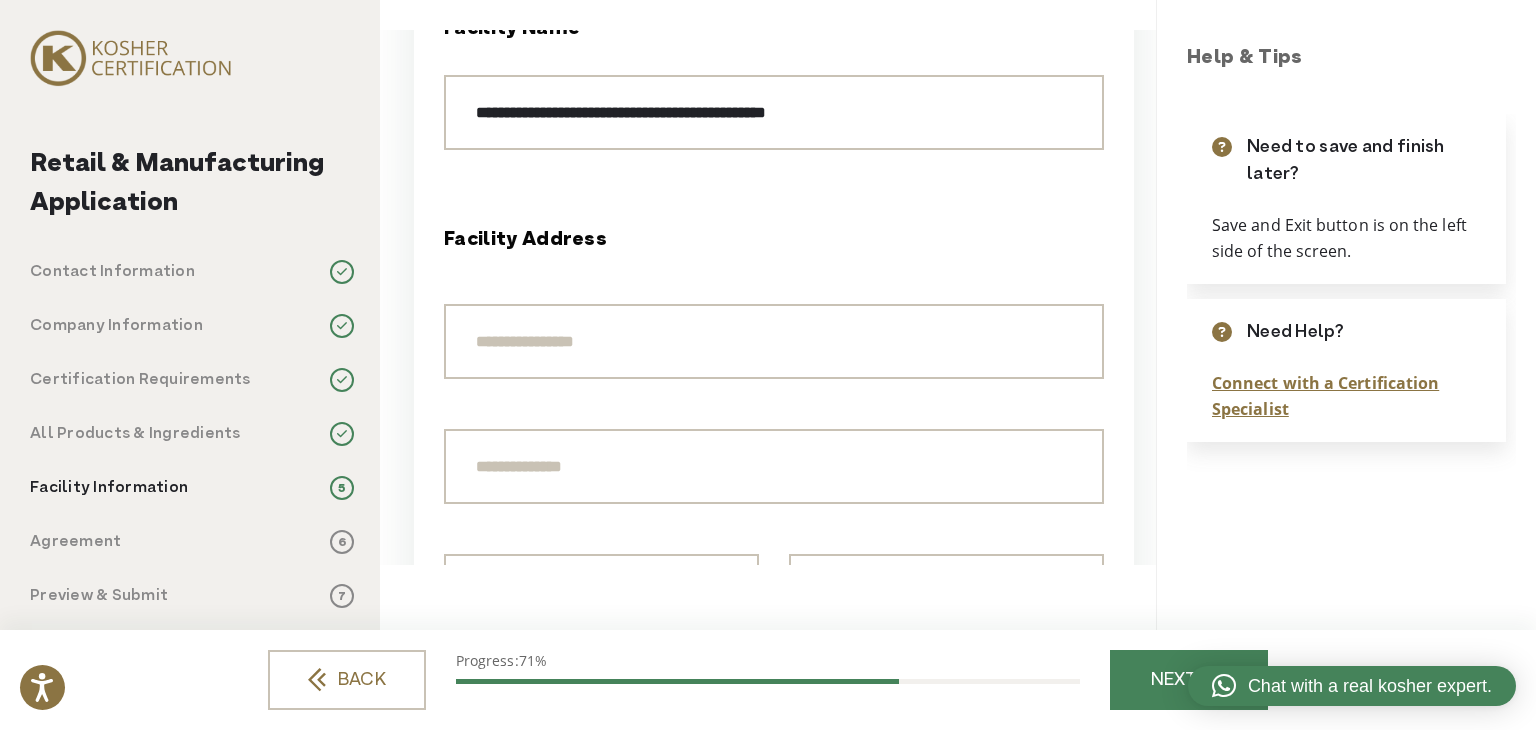 scroll, scrollTop: 1200, scrollLeft: 0, axis: vertical 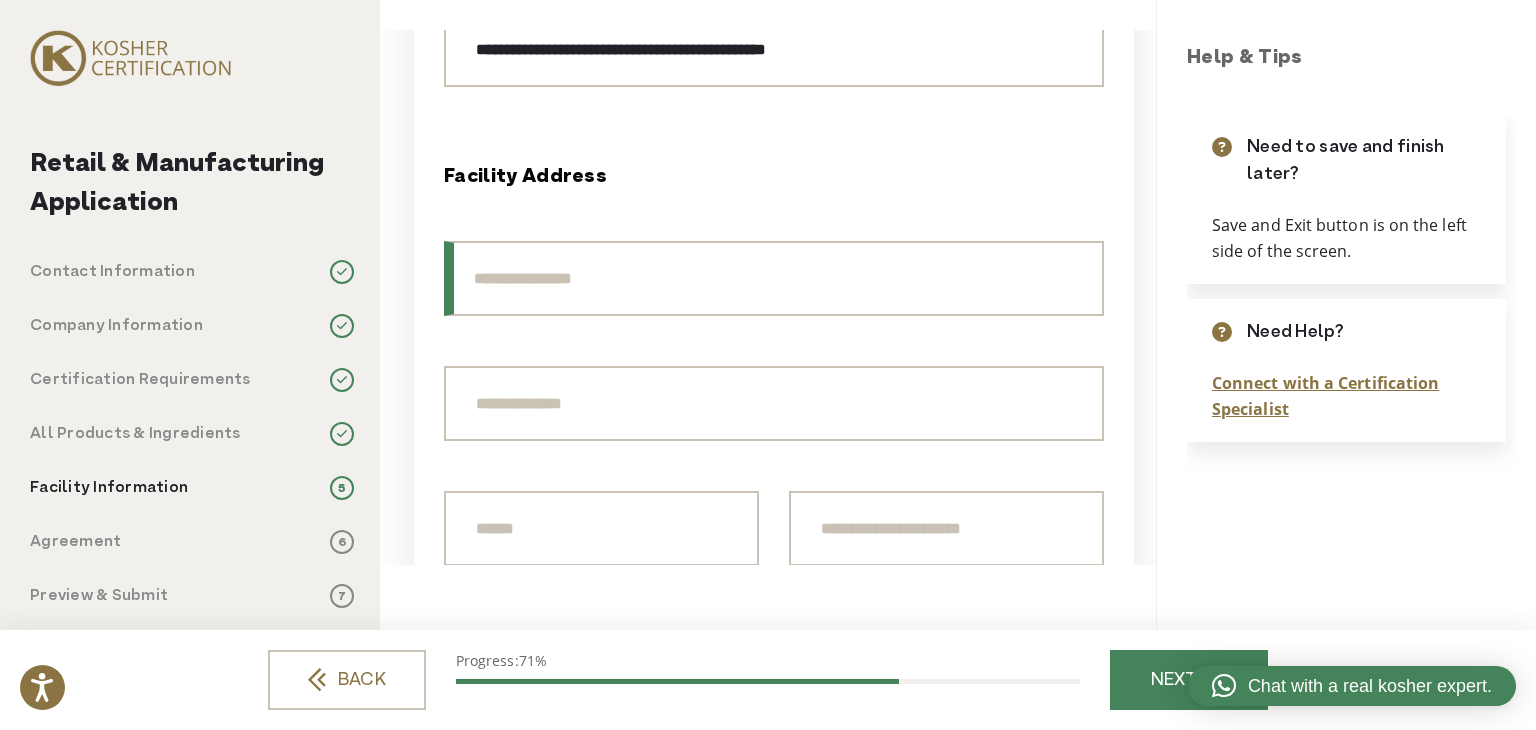 click at bounding box center [774, 278] 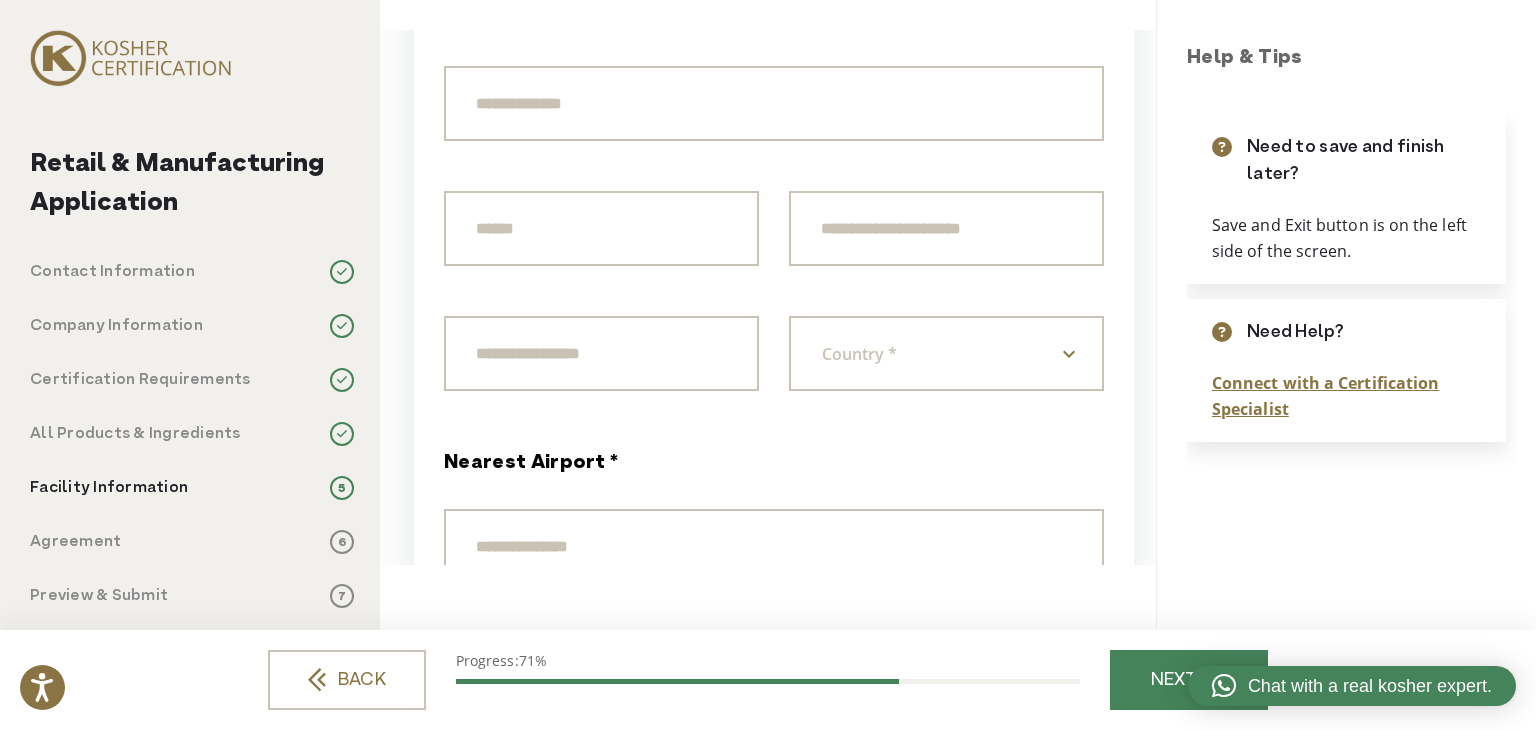 scroll, scrollTop: 1300, scrollLeft: 0, axis: vertical 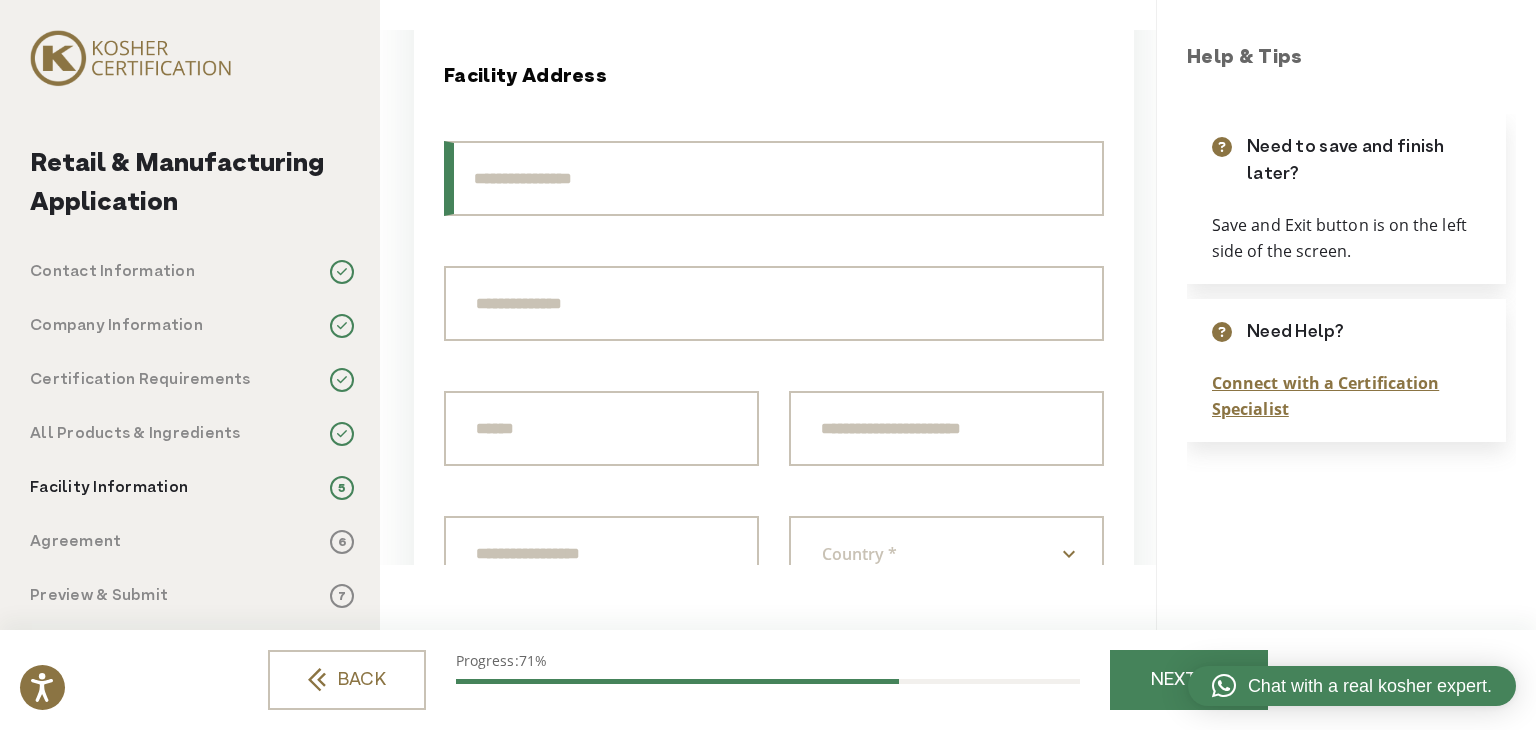 paste on "**********" 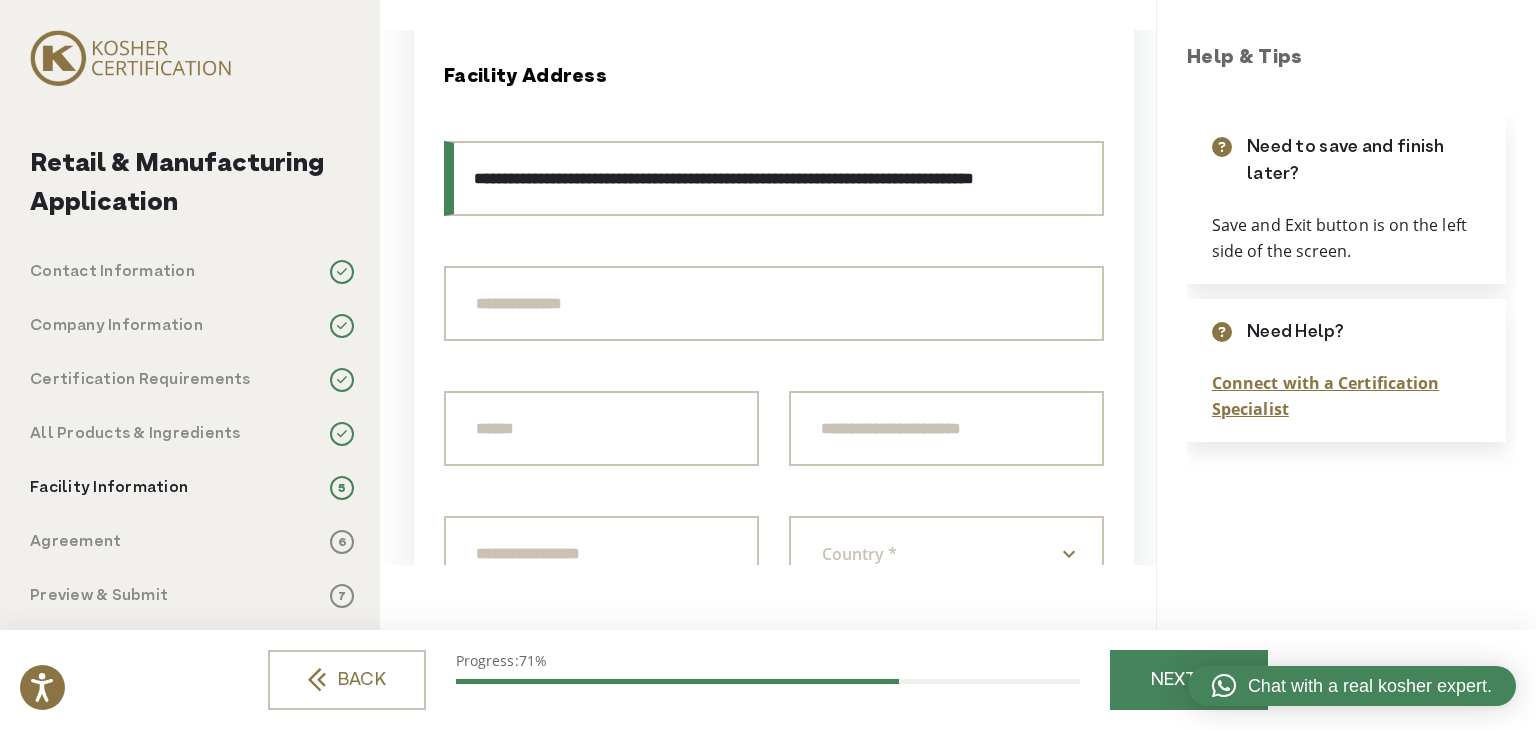 scroll, scrollTop: 0, scrollLeft: 35, axis: horizontal 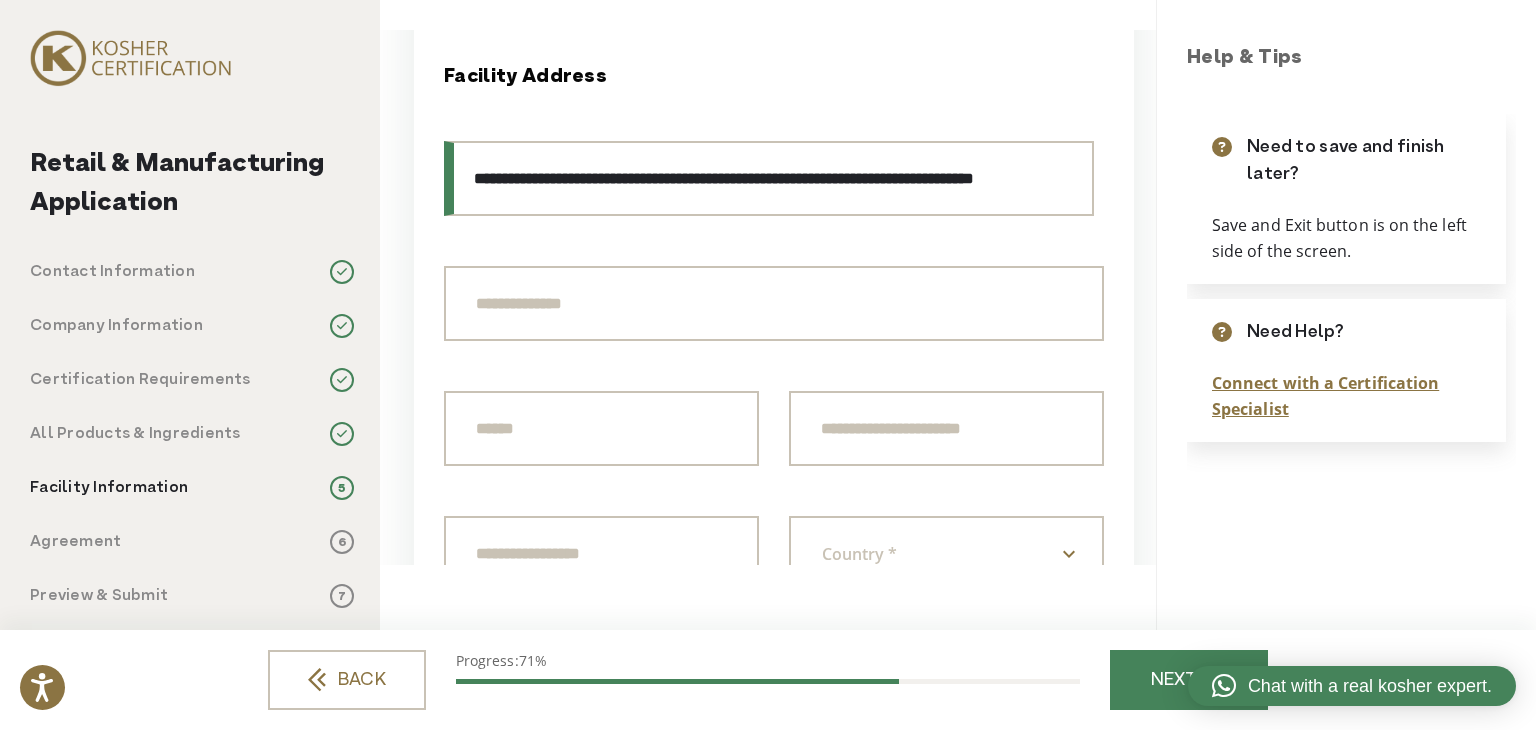 drag, startPoint x: 657, startPoint y: 182, endPoint x: 1242, endPoint y: 161, distance: 585.37683 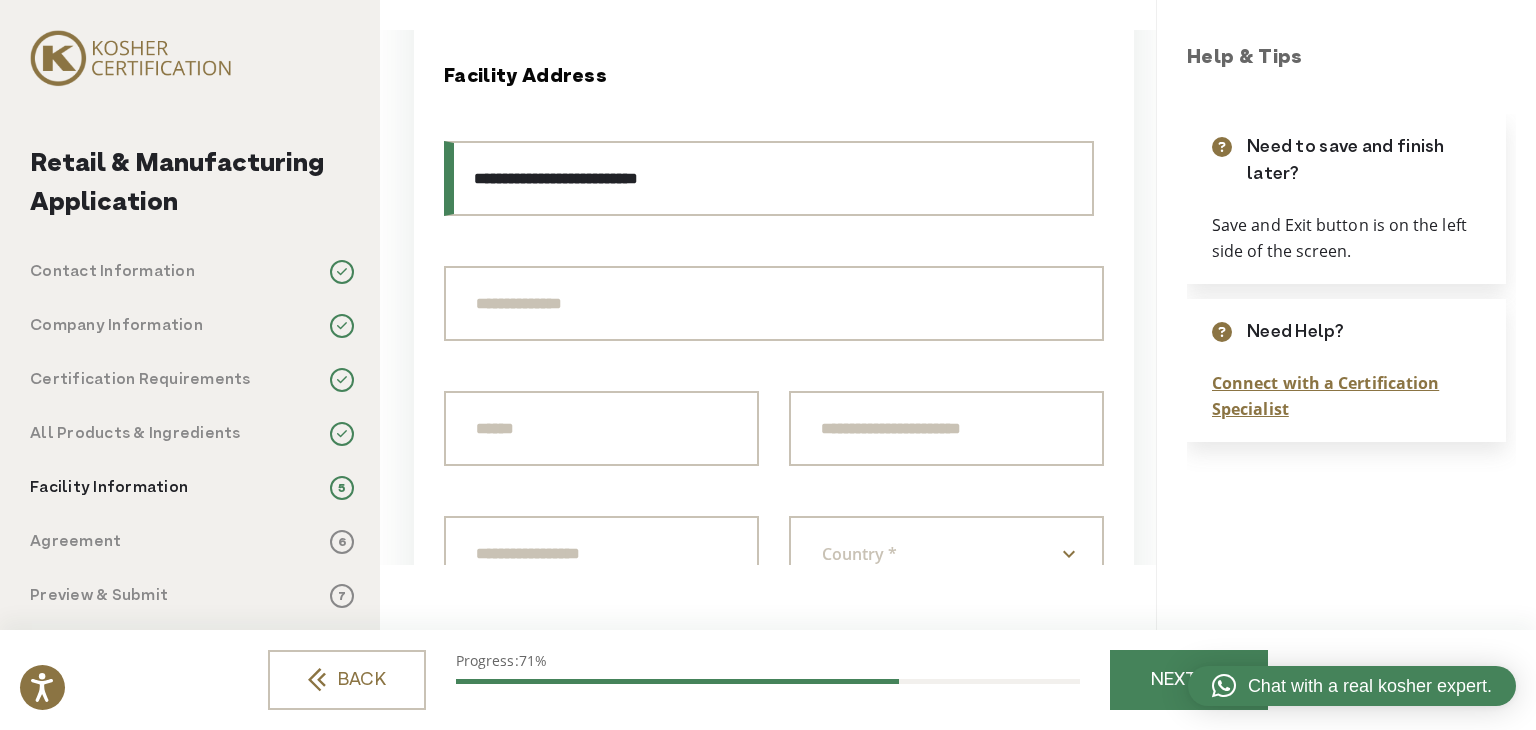 scroll, scrollTop: 0, scrollLeft: 0, axis: both 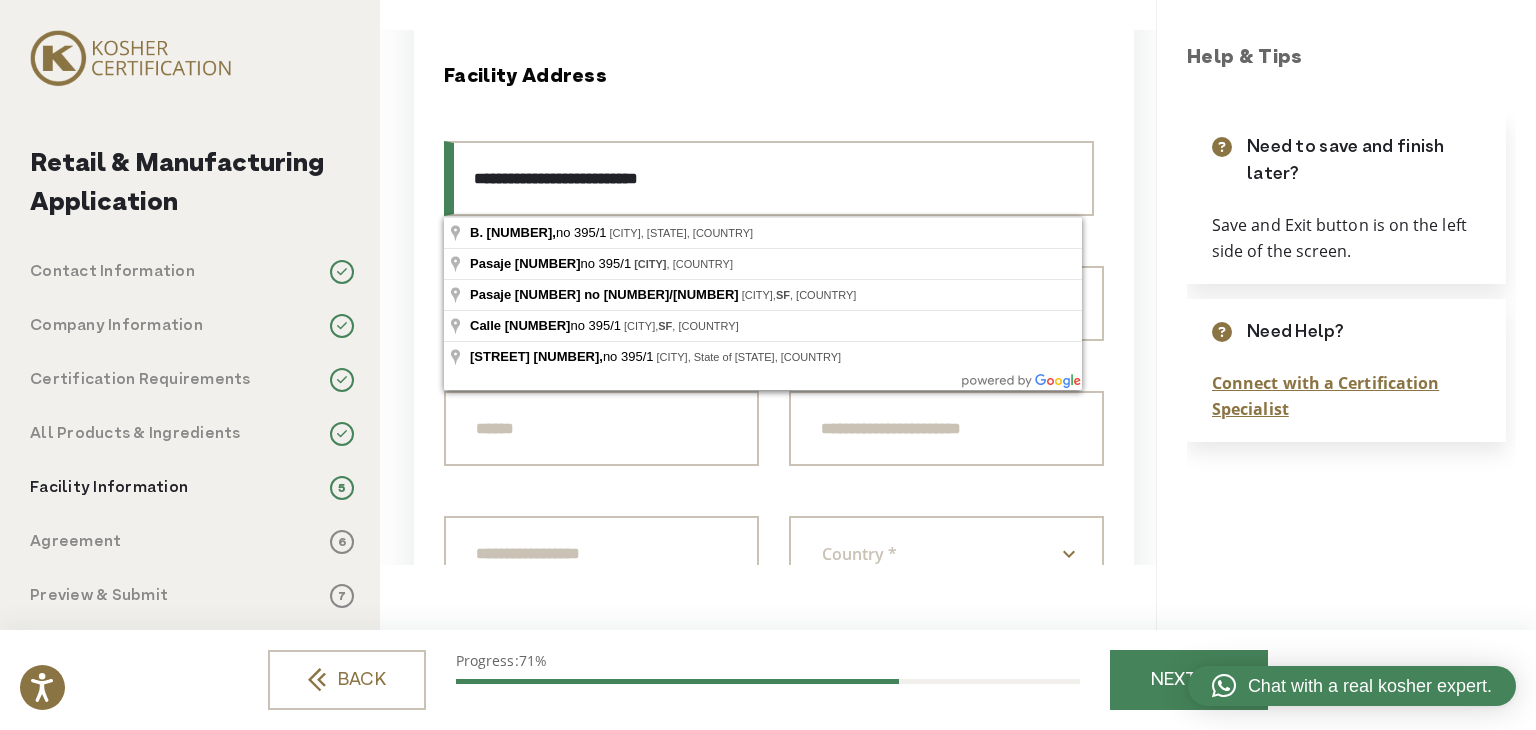 type on "**********" 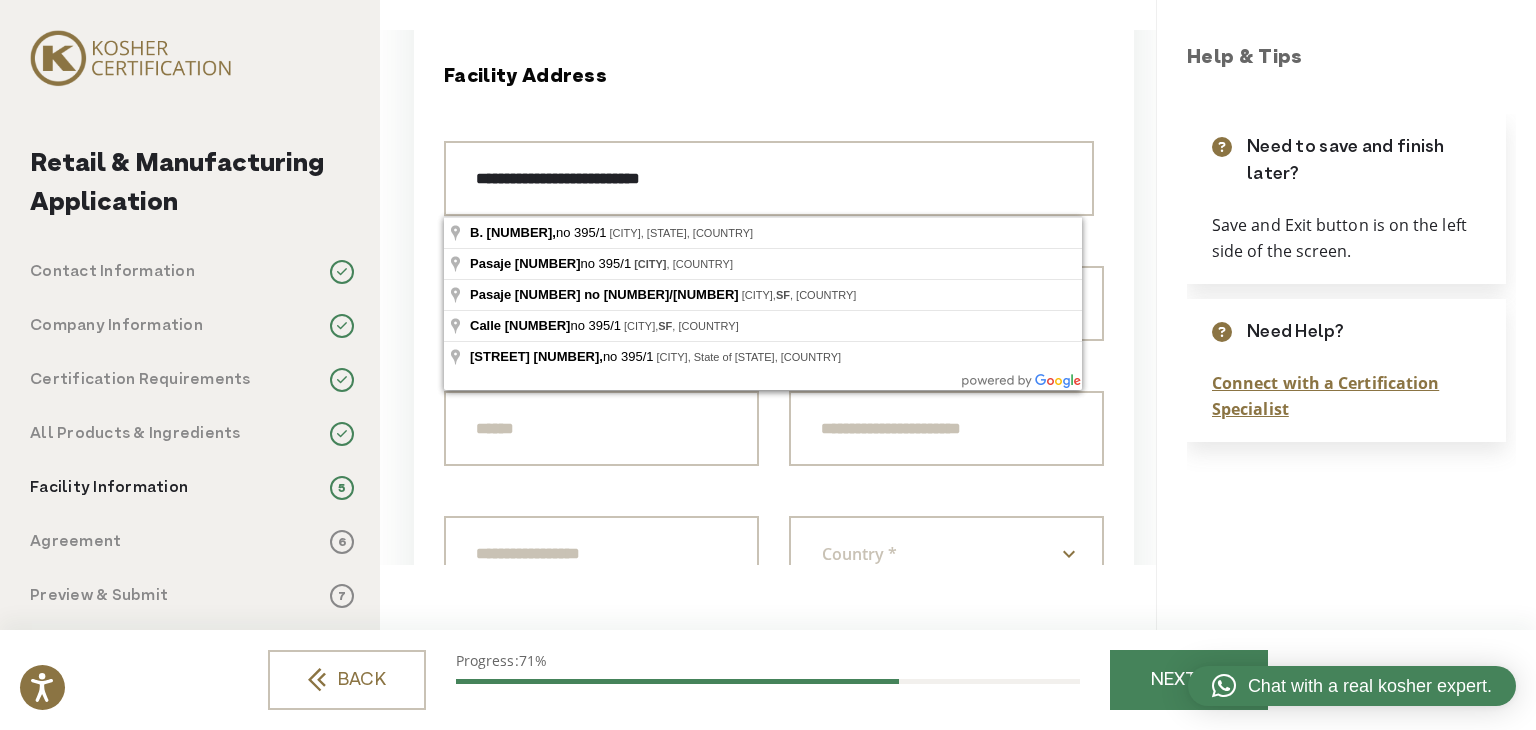 click on "**********" at bounding box center (774, 348) 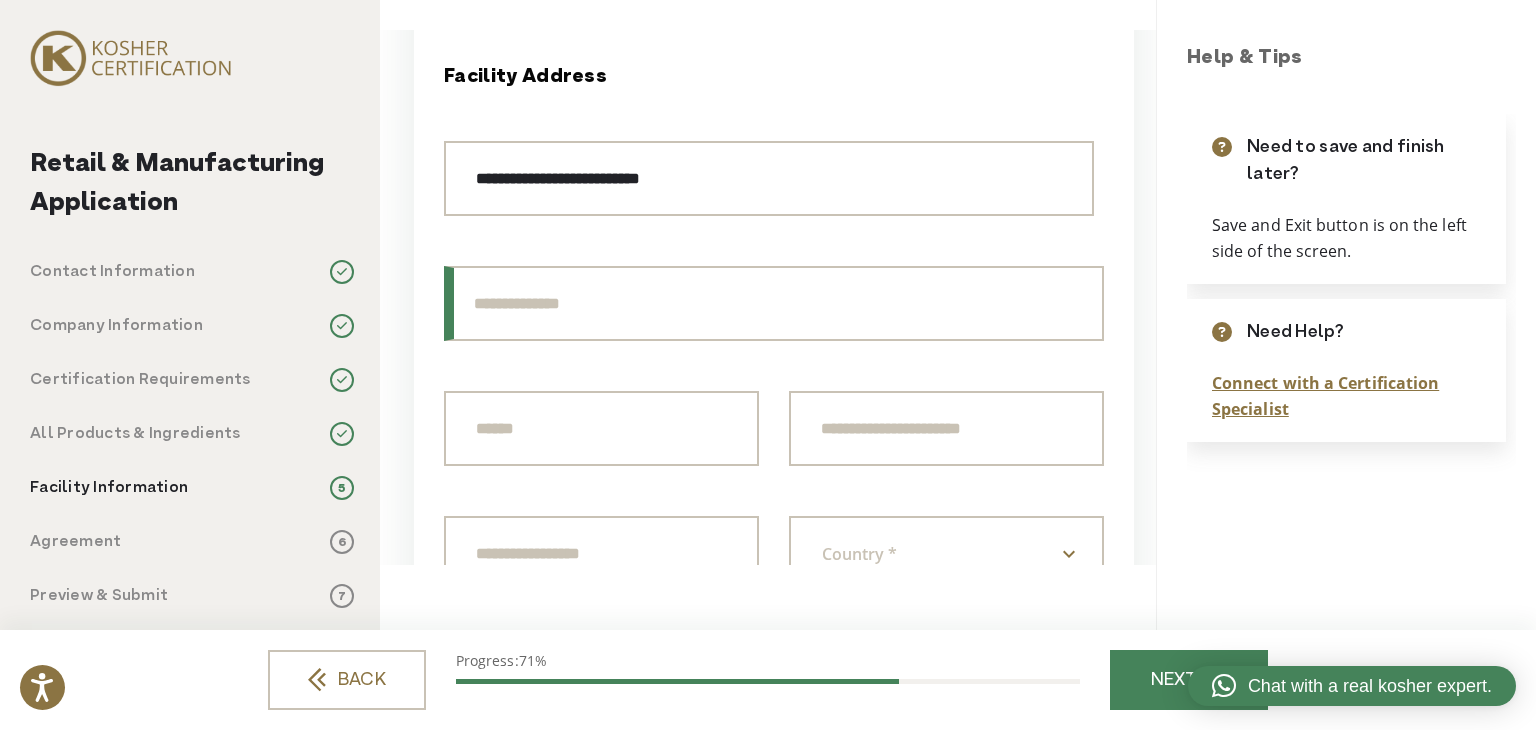 click at bounding box center [774, 303] 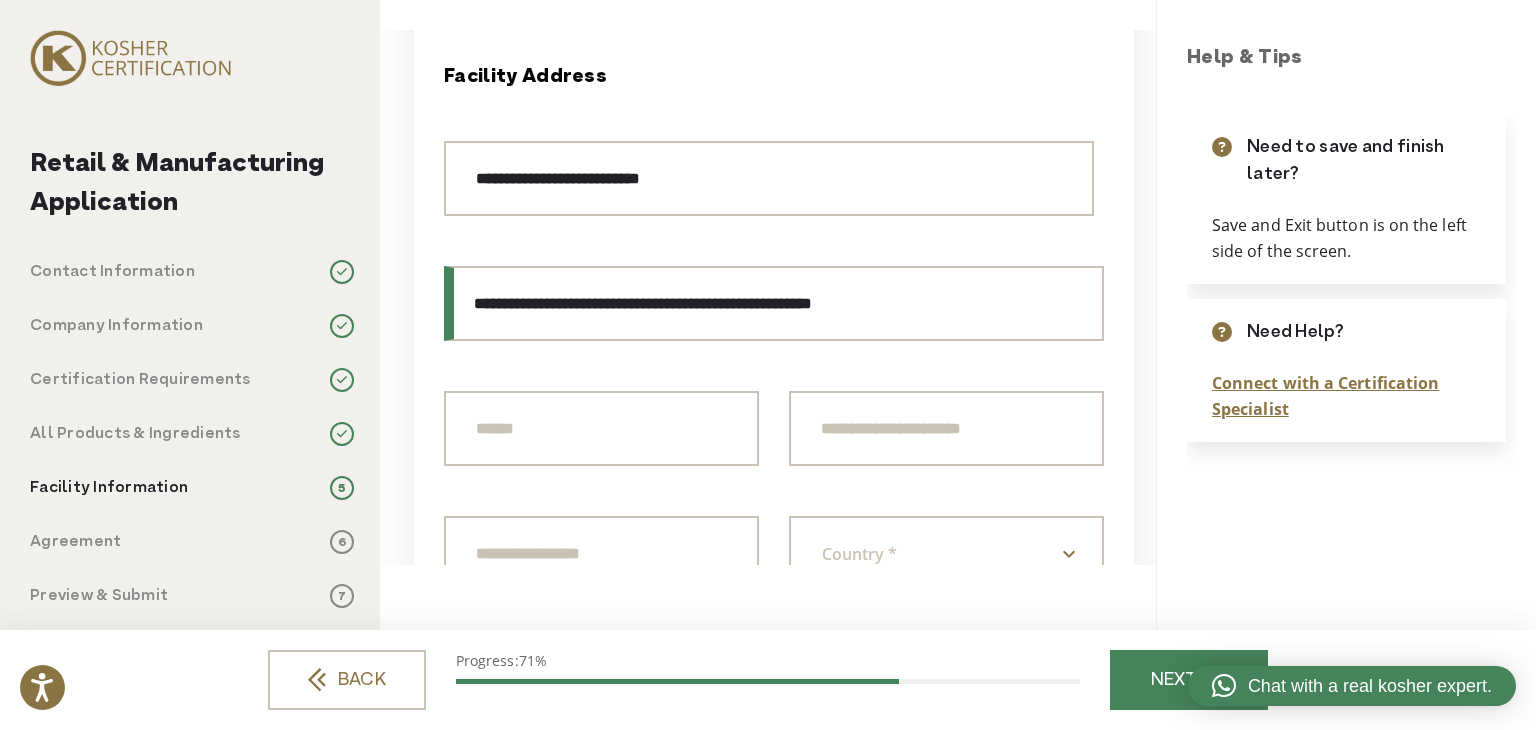 drag, startPoint x: 481, startPoint y: 306, endPoint x: 446, endPoint y: 302, distance: 35.22783 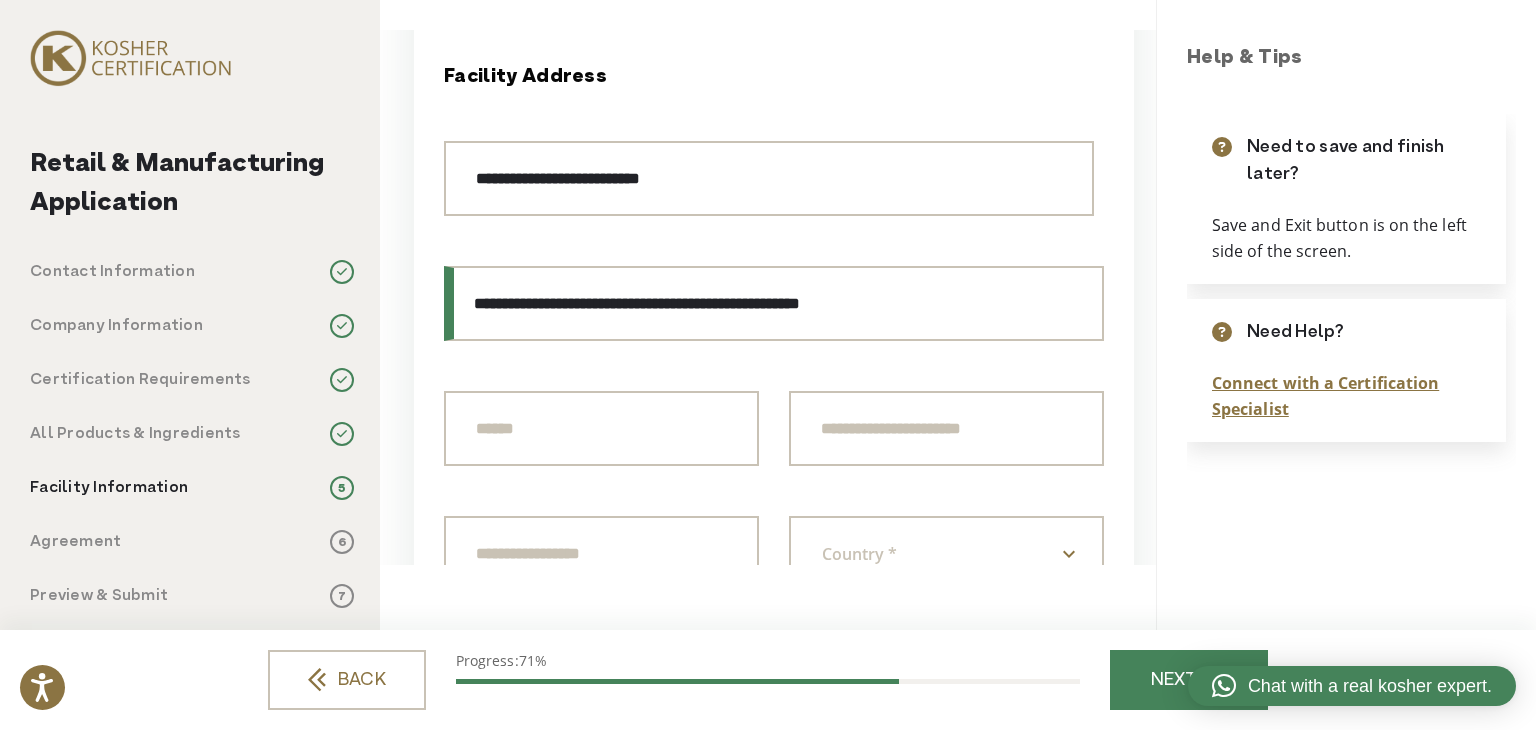 type on "**********" 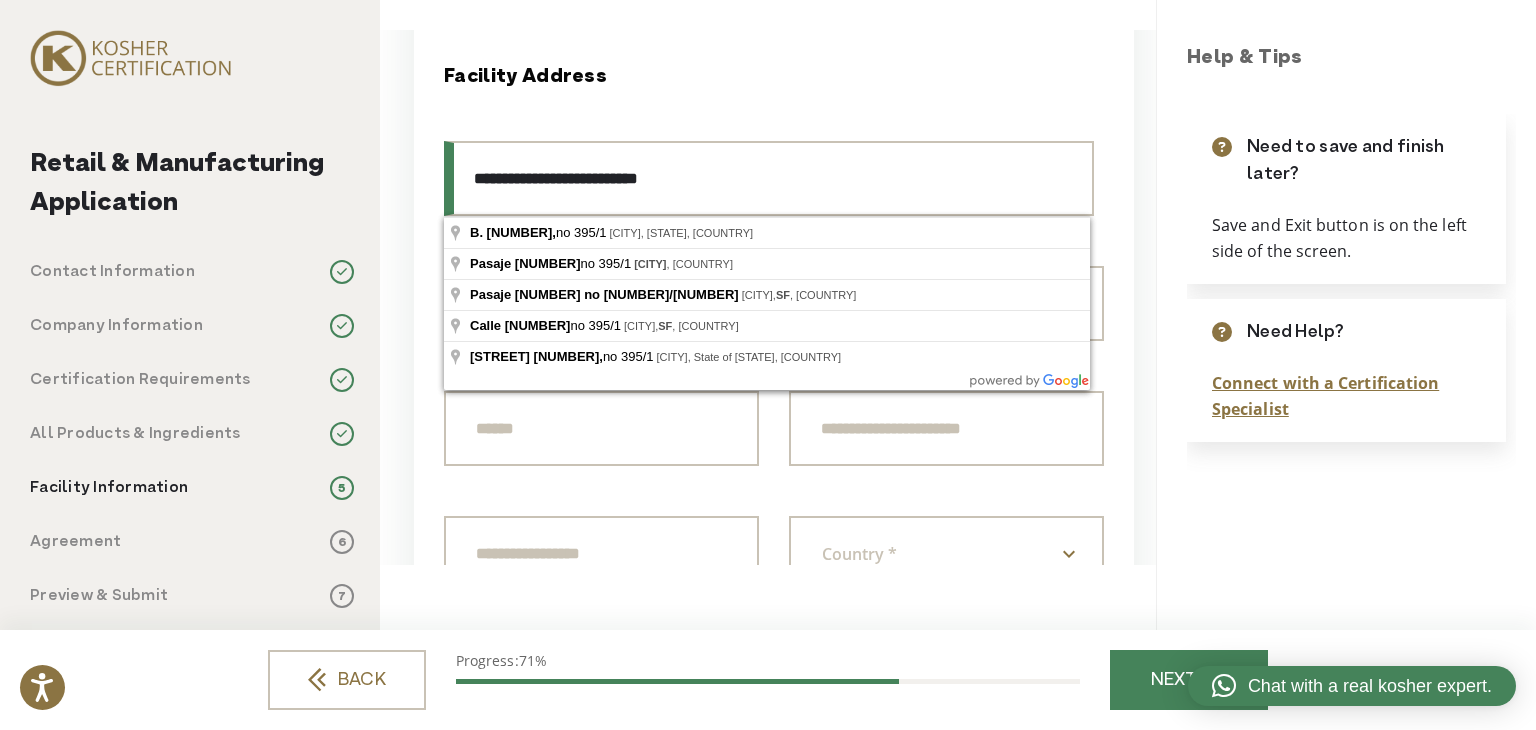 drag, startPoint x: 689, startPoint y: 170, endPoint x: 757, endPoint y: 171, distance: 68.007355 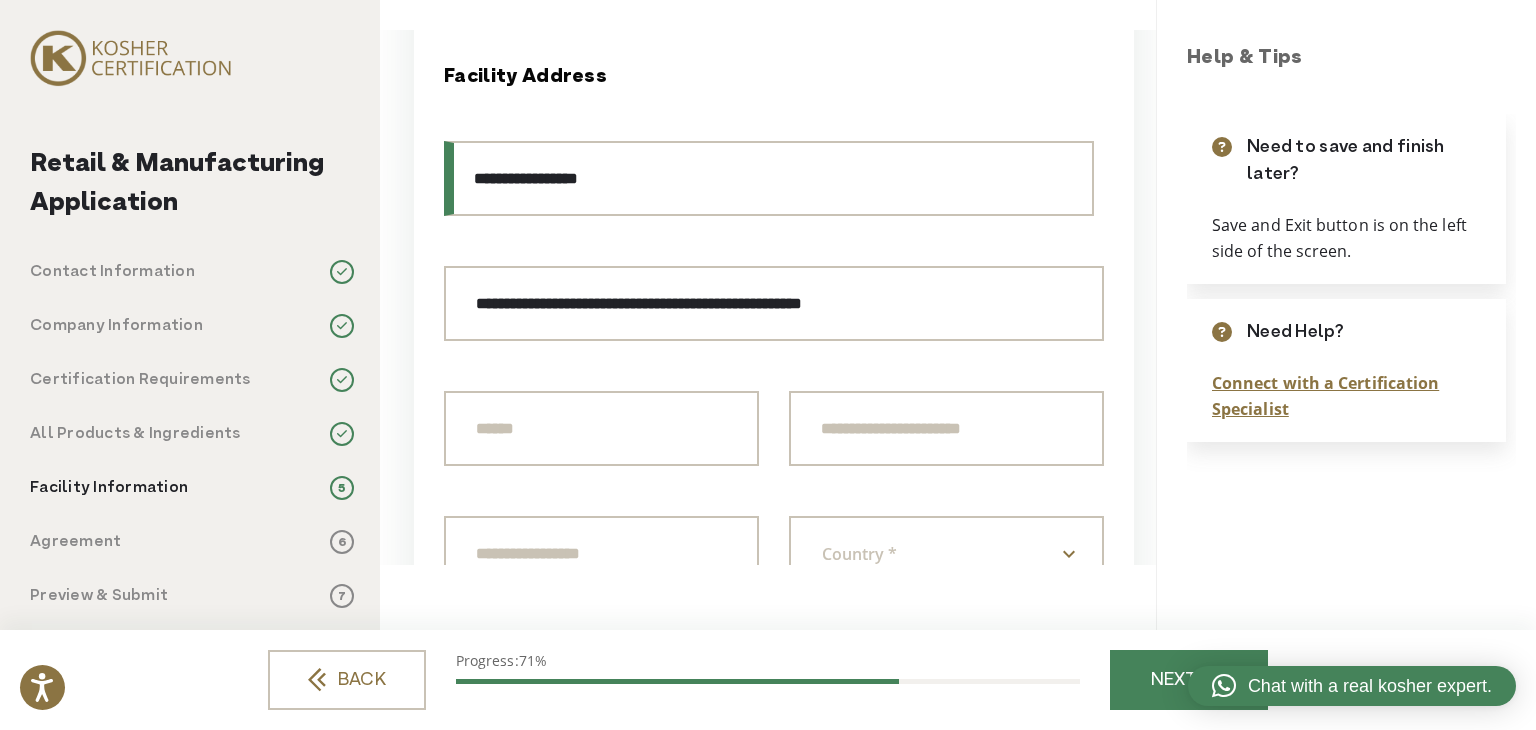 type on "**********" 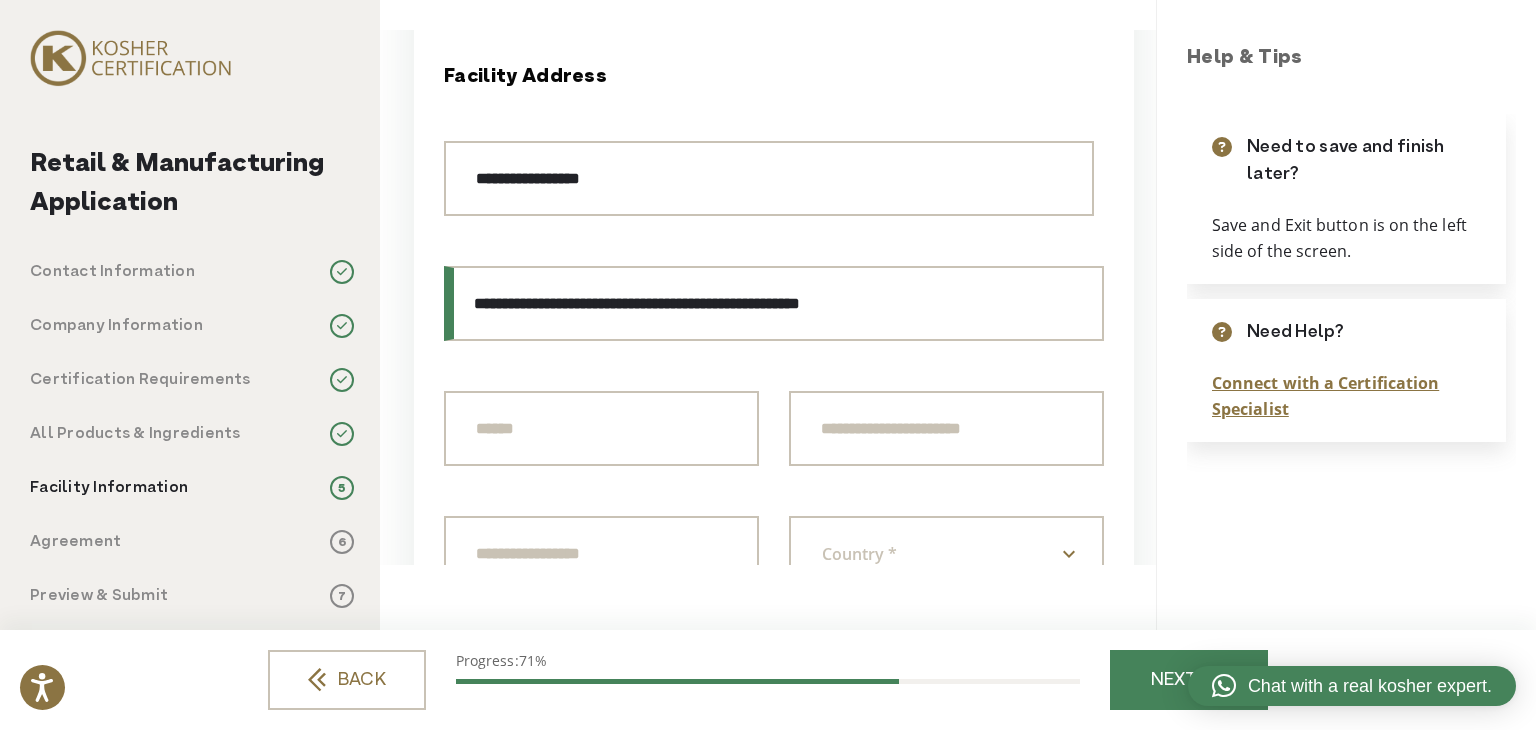 click on "**********" at bounding box center (774, 303) 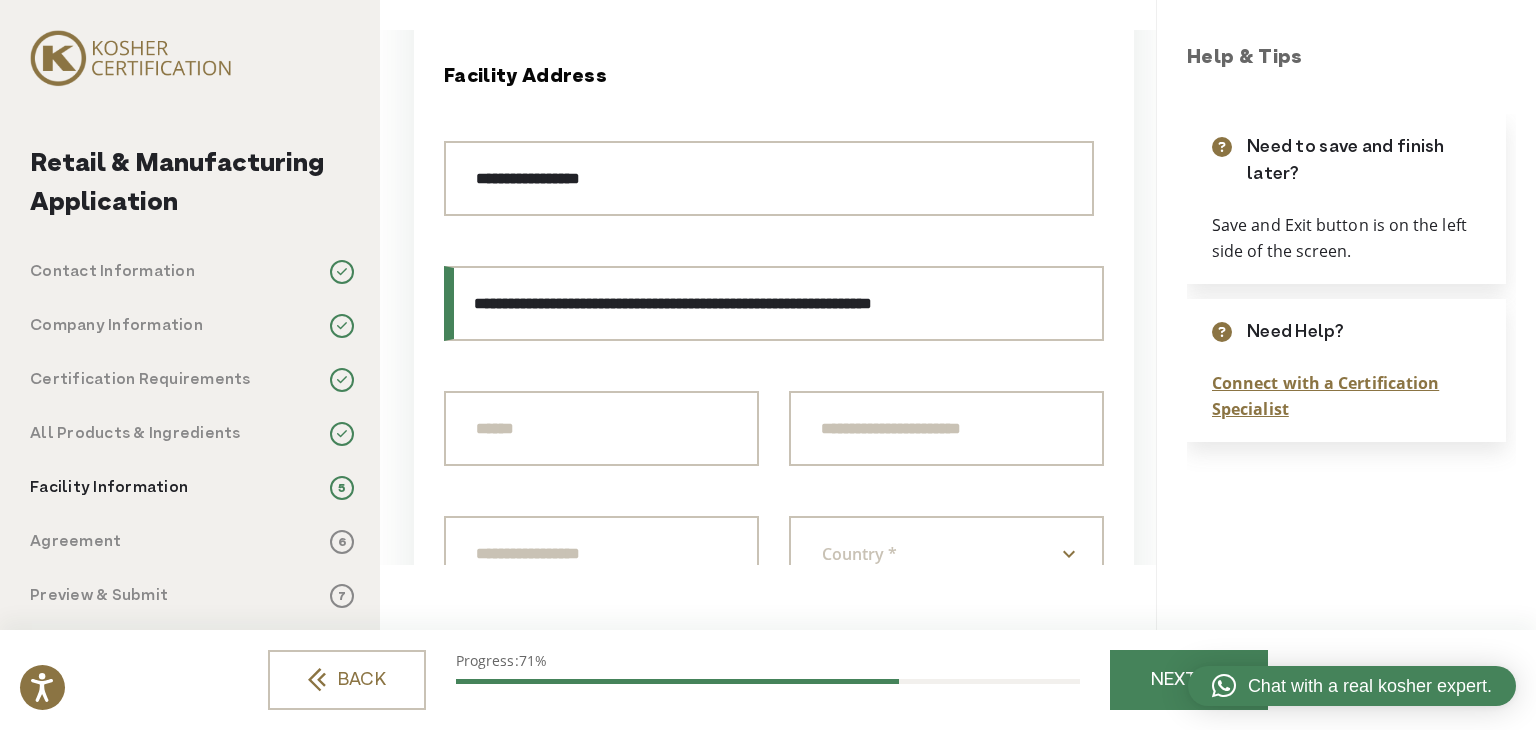 drag, startPoint x: 676, startPoint y: 309, endPoint x: 1063, endPoint y: 298, distance: 387.1563 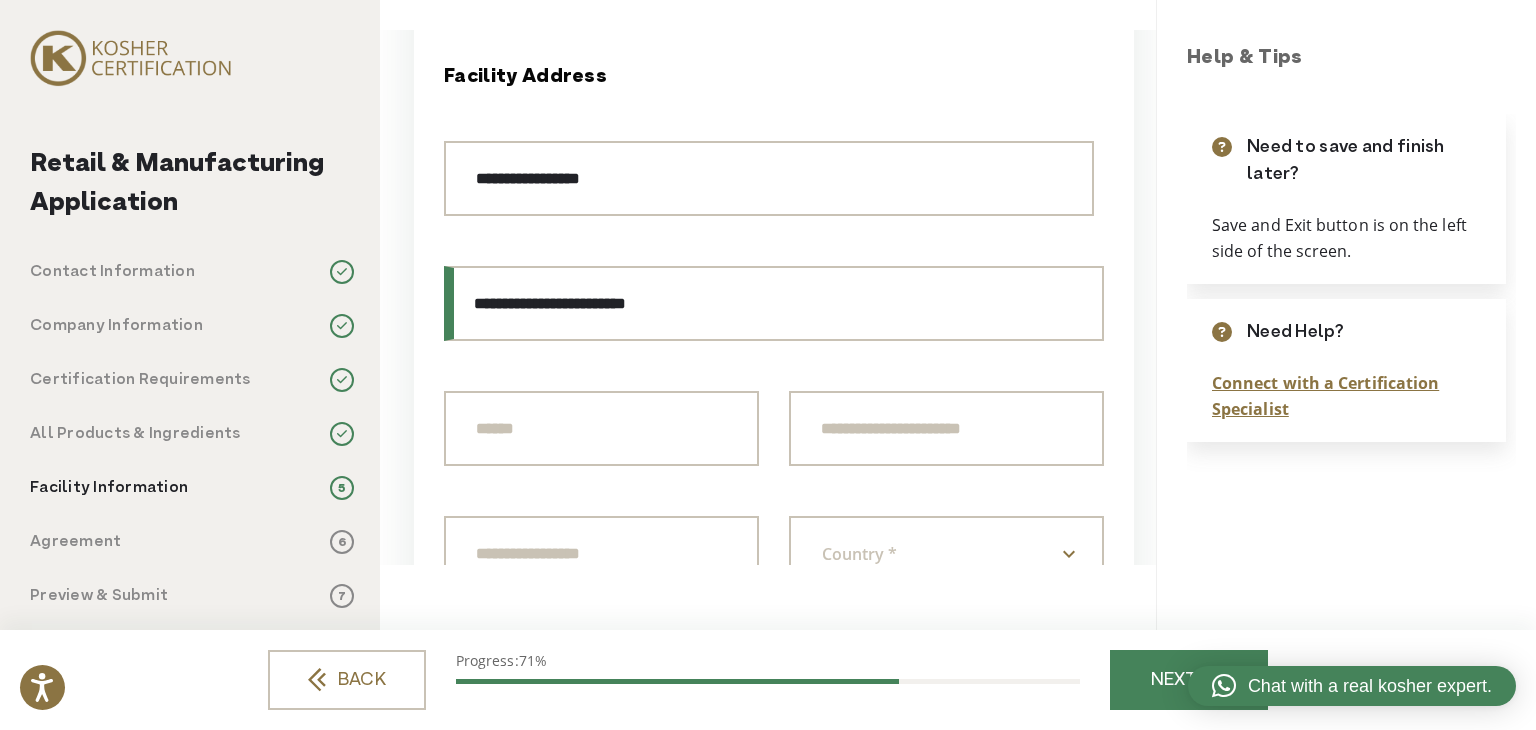 type on "**********" 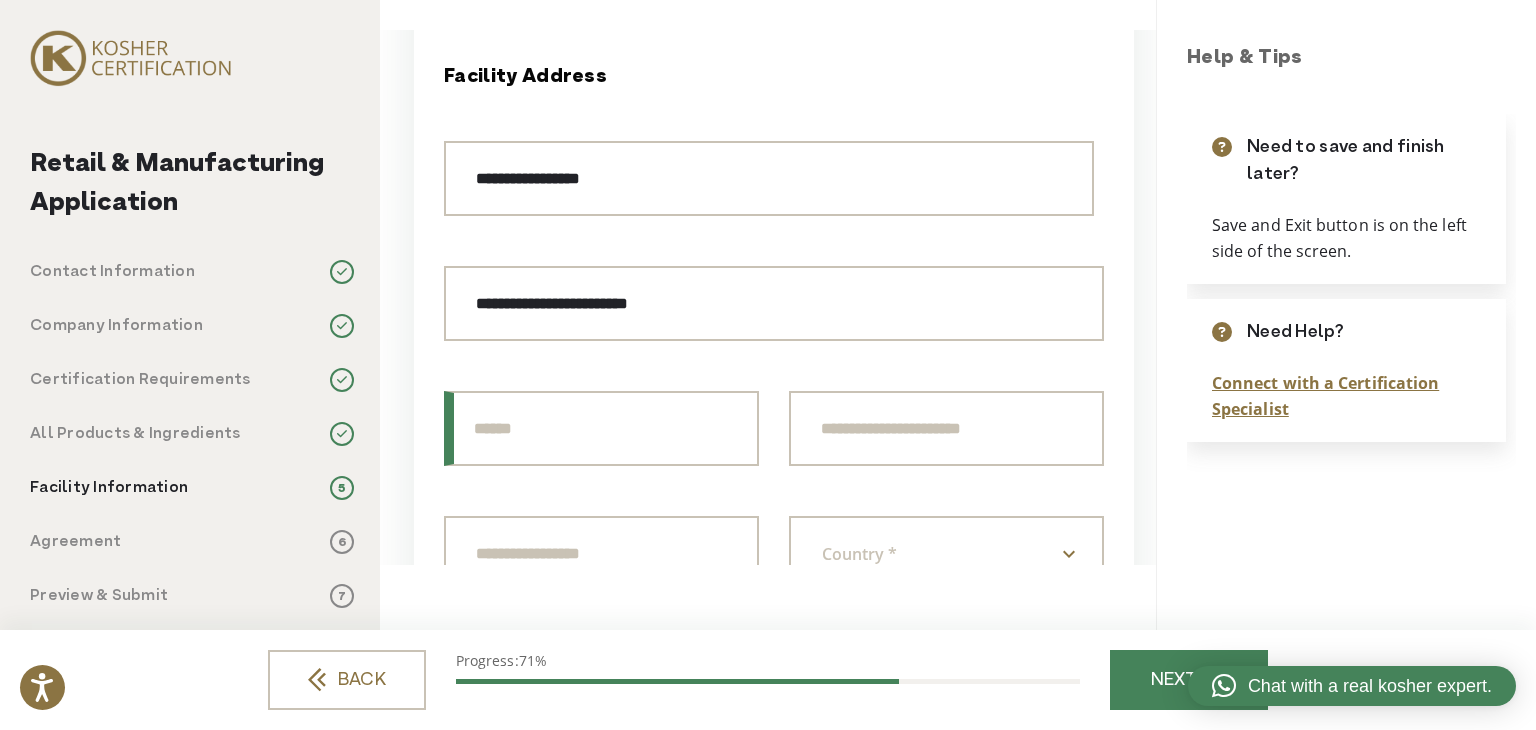 click at bounding box center (601, 428) 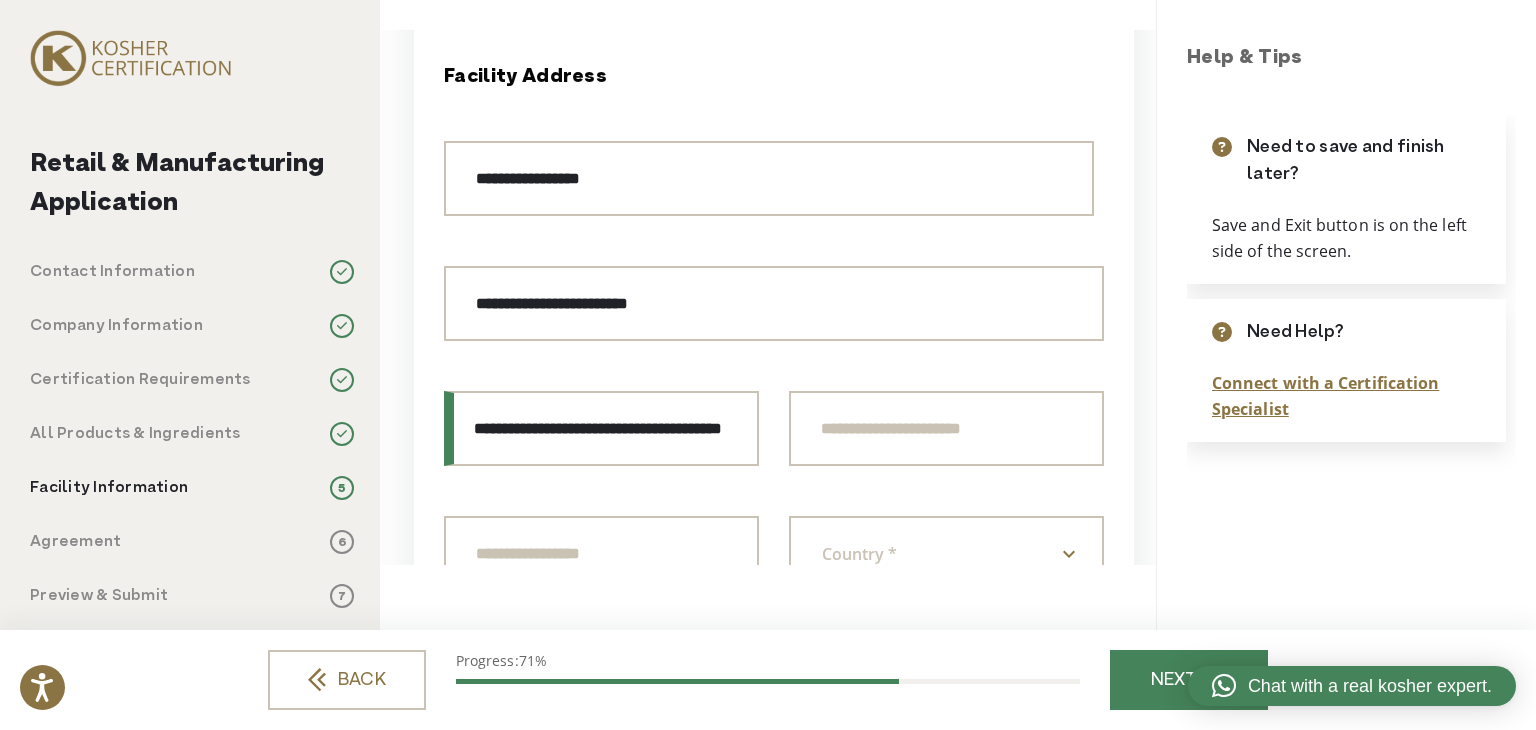 scroll, scrollTop: 0, scrollLeft: 42, axis: horizontal 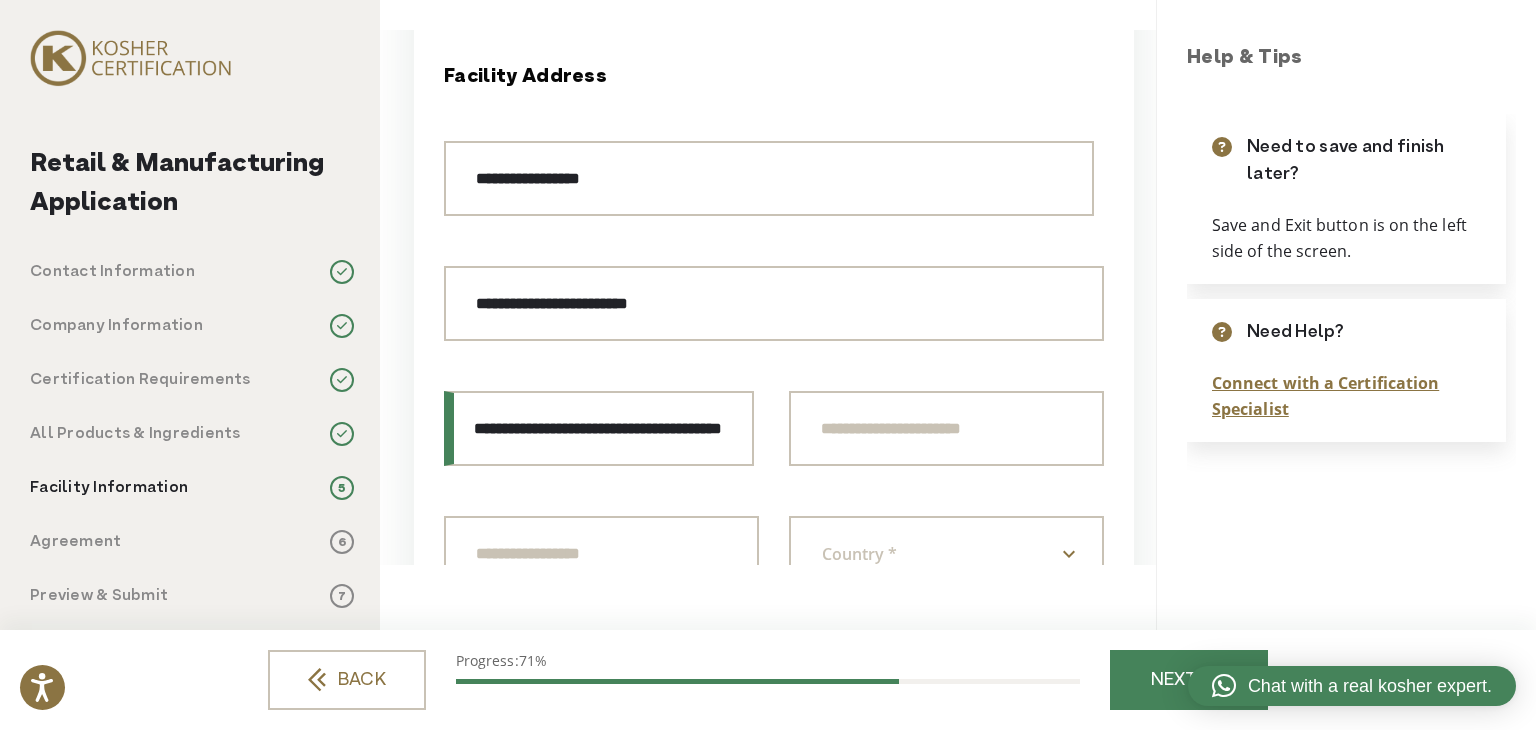 drag, startPoint x: 535, startPoint y: 429, endPoint x: 1056, endPoint y: 426, distance: 521.00867 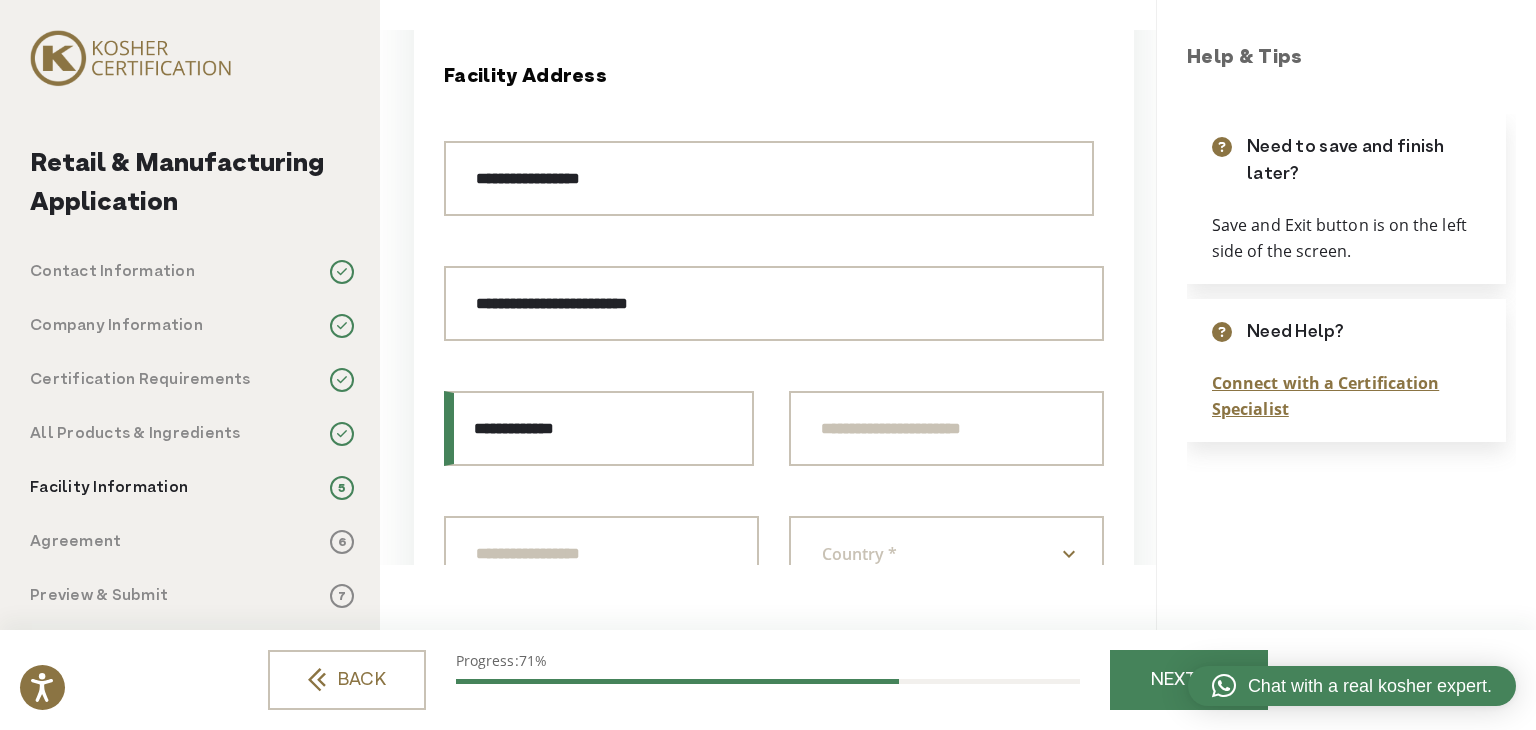 scroll, scrollTop: 0, scrollLeft: 0, axis: both 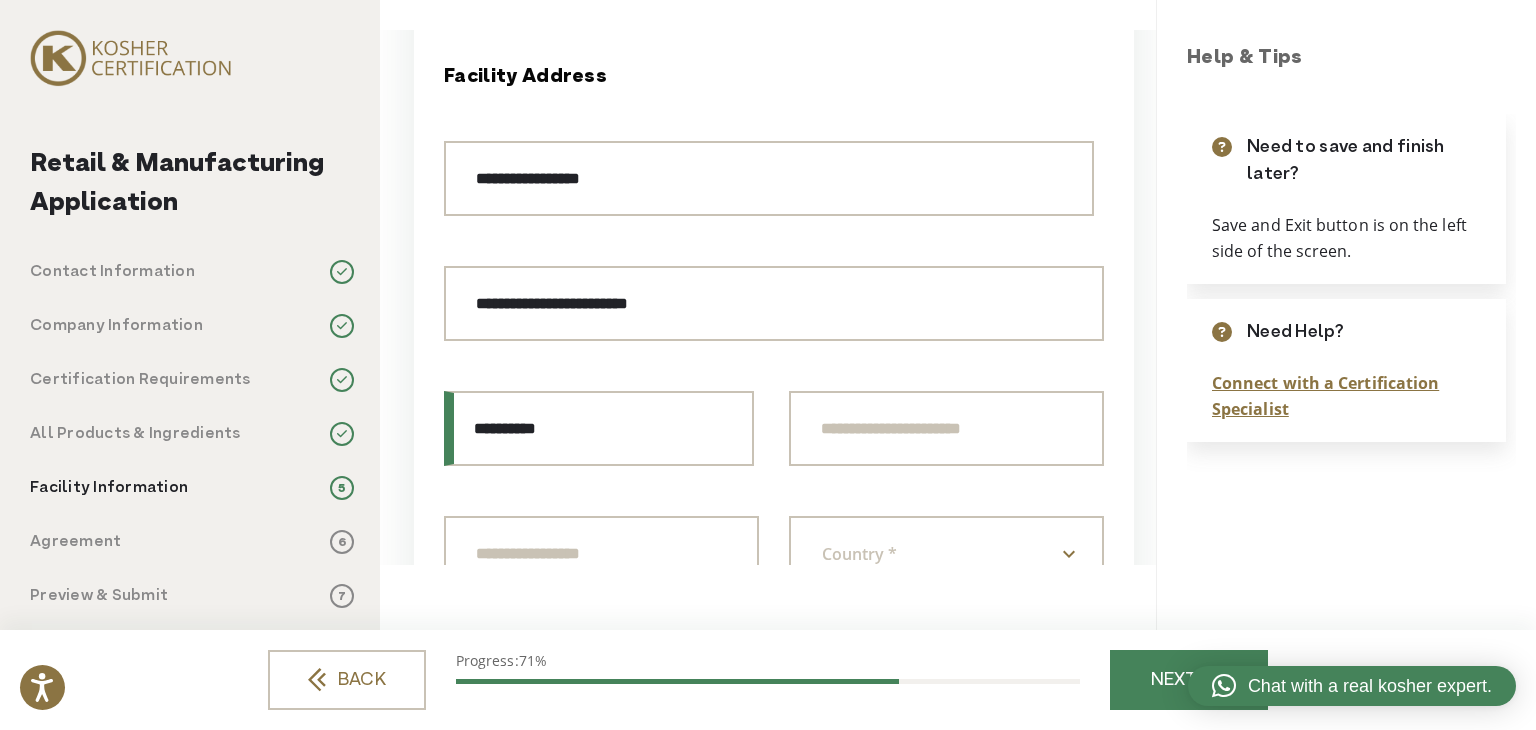 type on "**********" 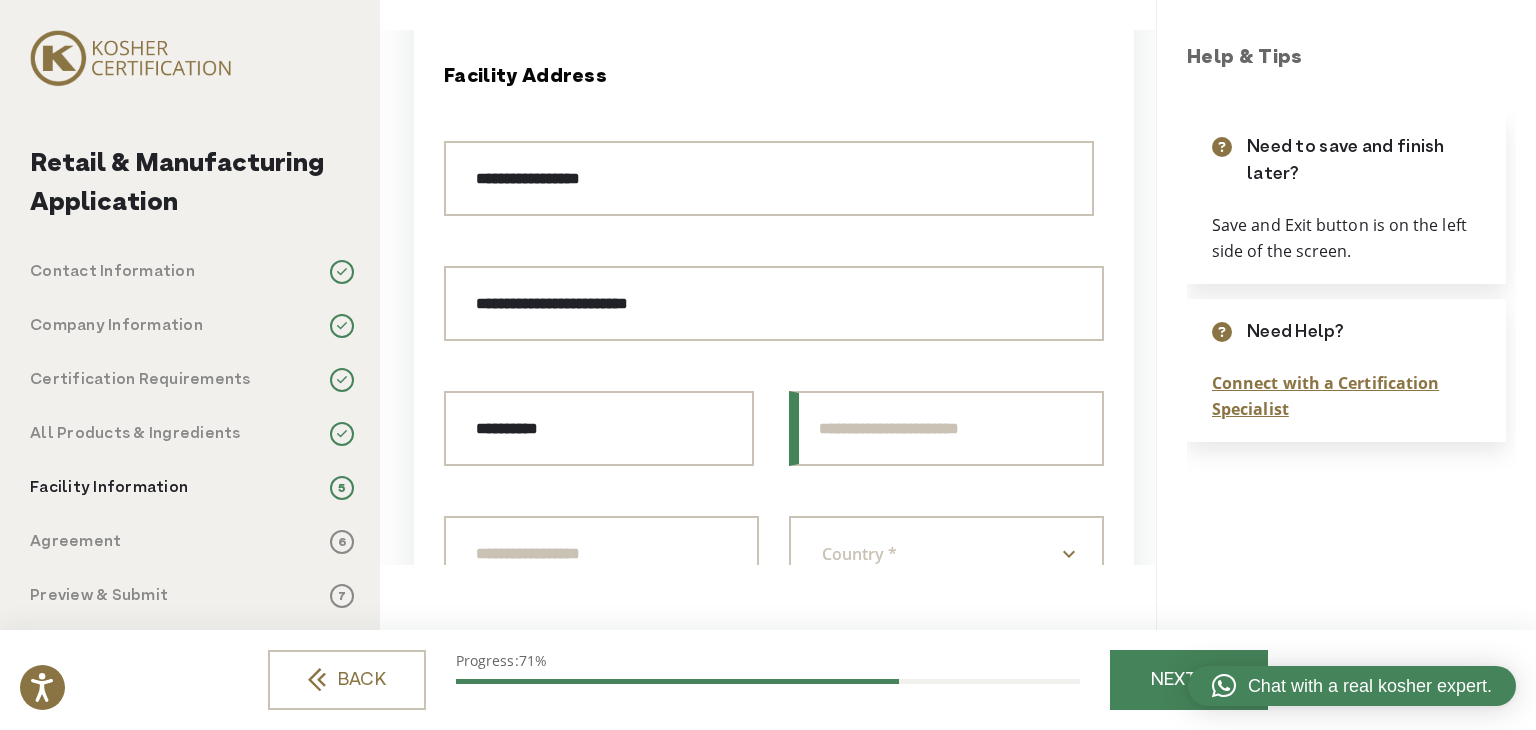 click at bounding box center (946, 428) 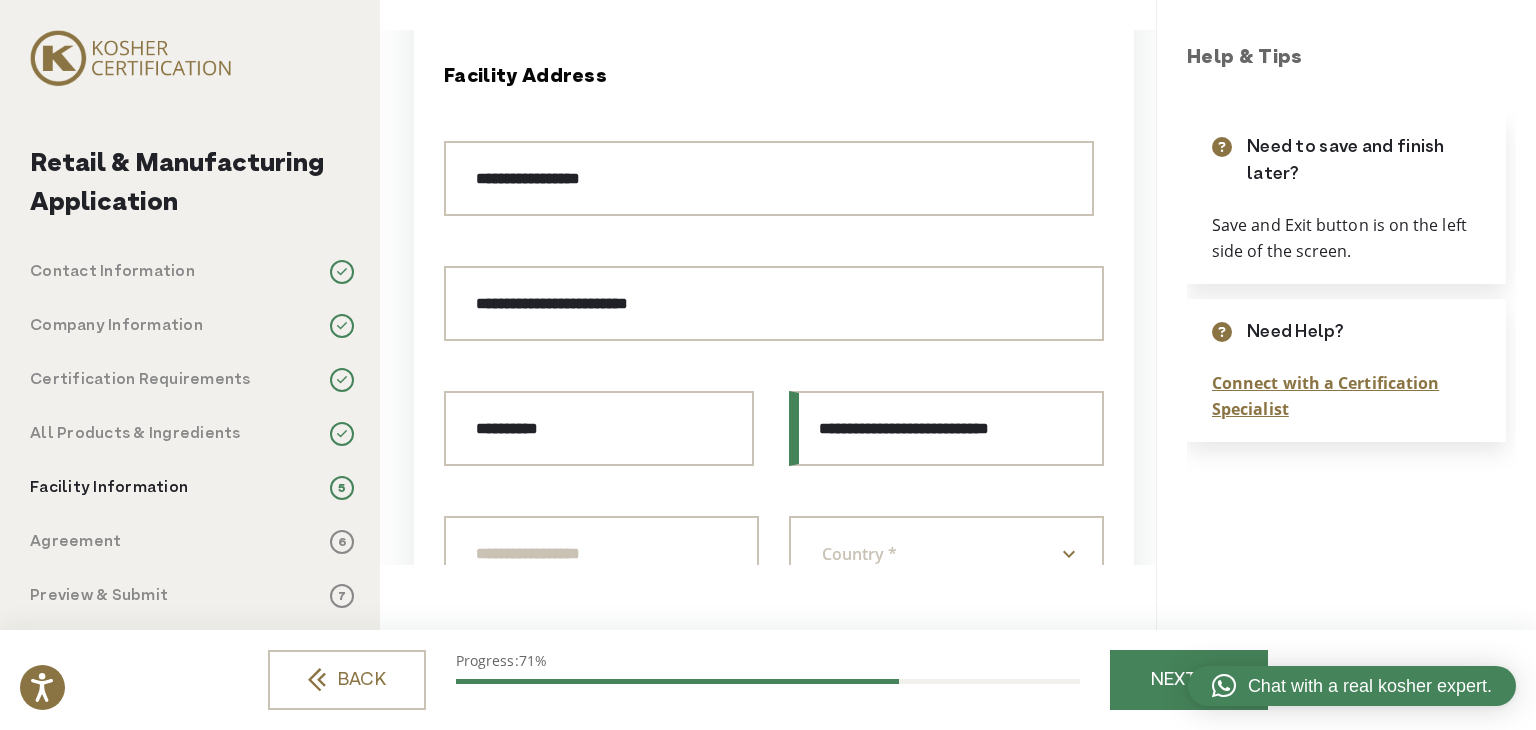 drag, startPoint x: 826, startPoint y: 431, endPoint x: 717, endPoint y: 438, distance: 109.22454 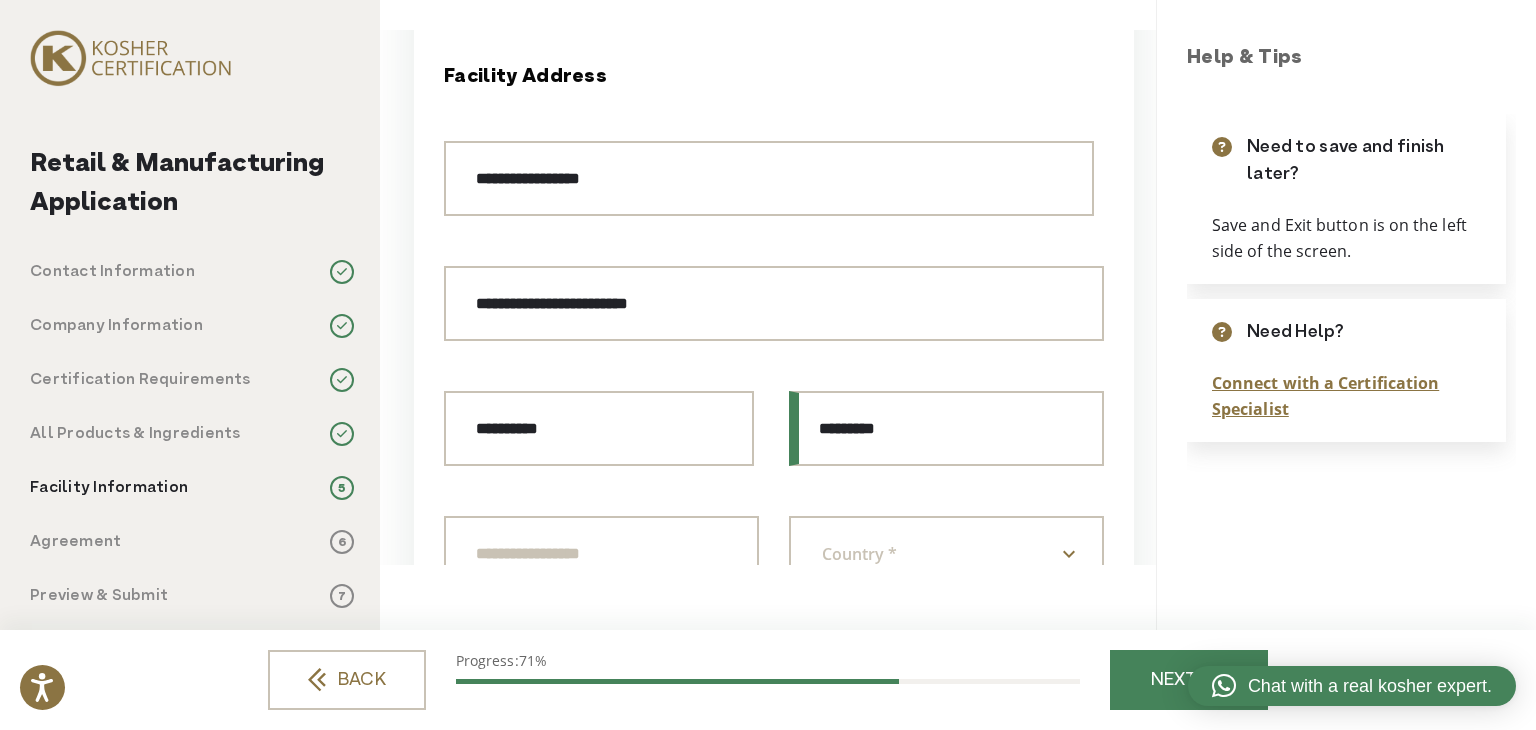 type on "*********" 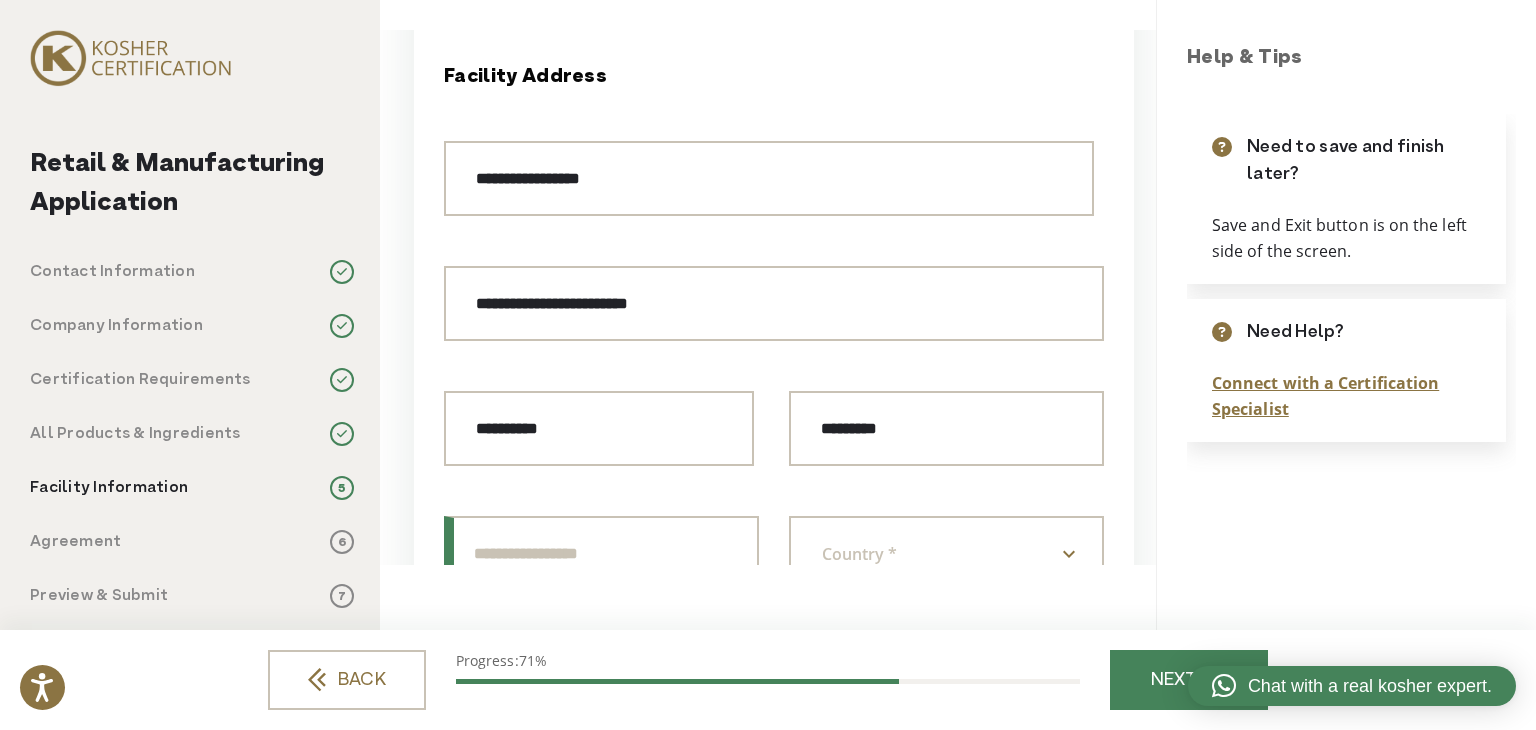 click at bounding box center [601, 553] 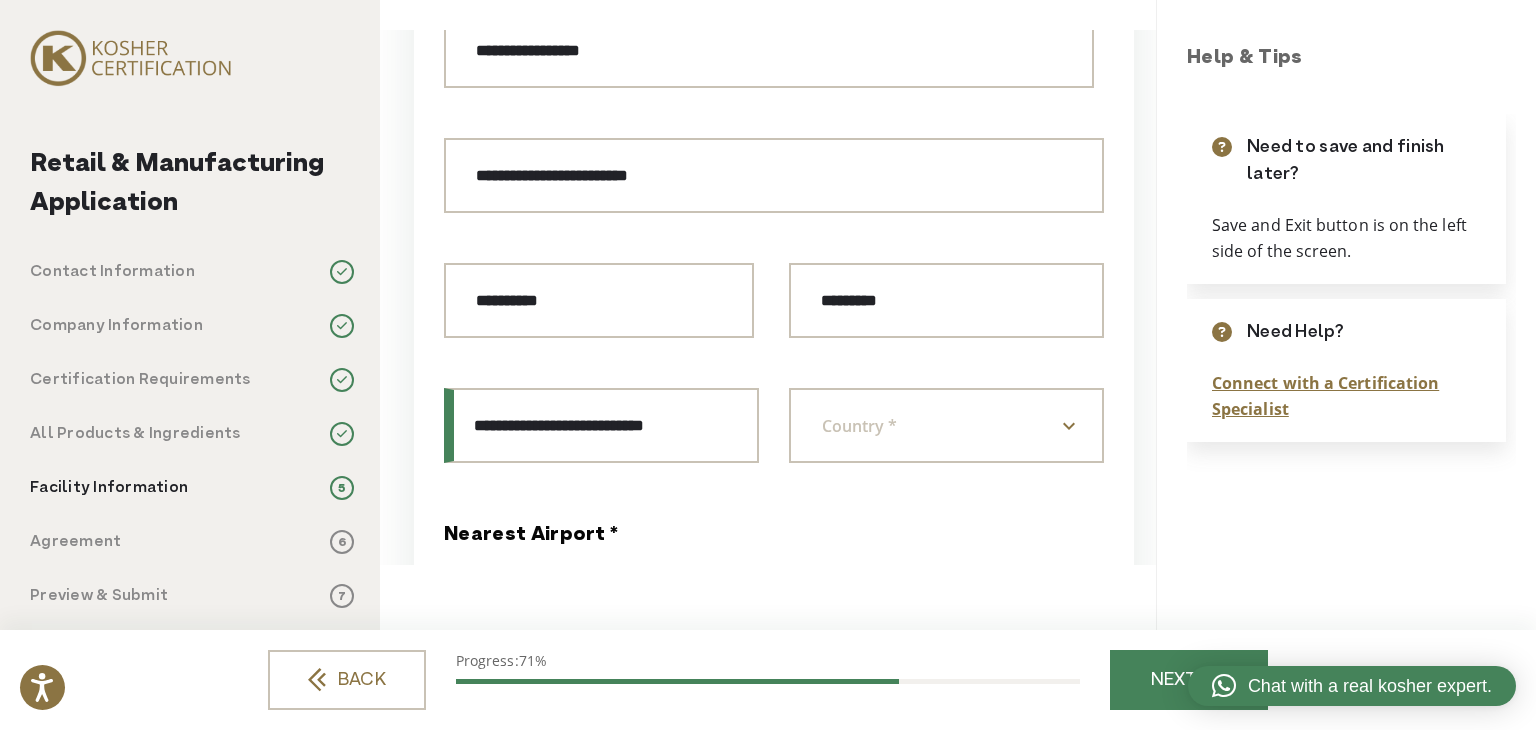 scroll, scrollTop: 1500, scrollLeft: 0, axis: vertical 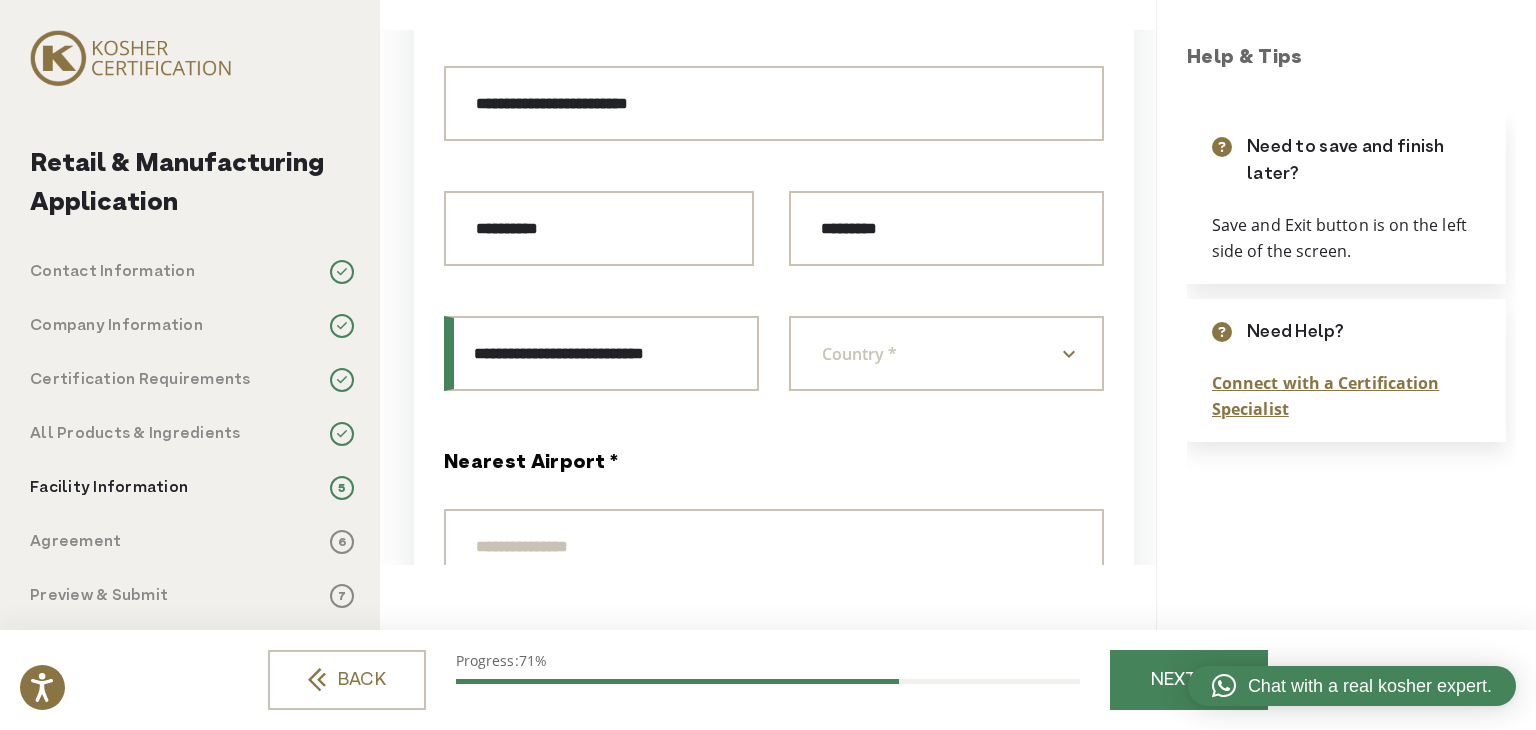 drag, startPoint x: 621, startPoint y: 350, endPoint x: 327, endPoint y: 357, distance: 294.0833 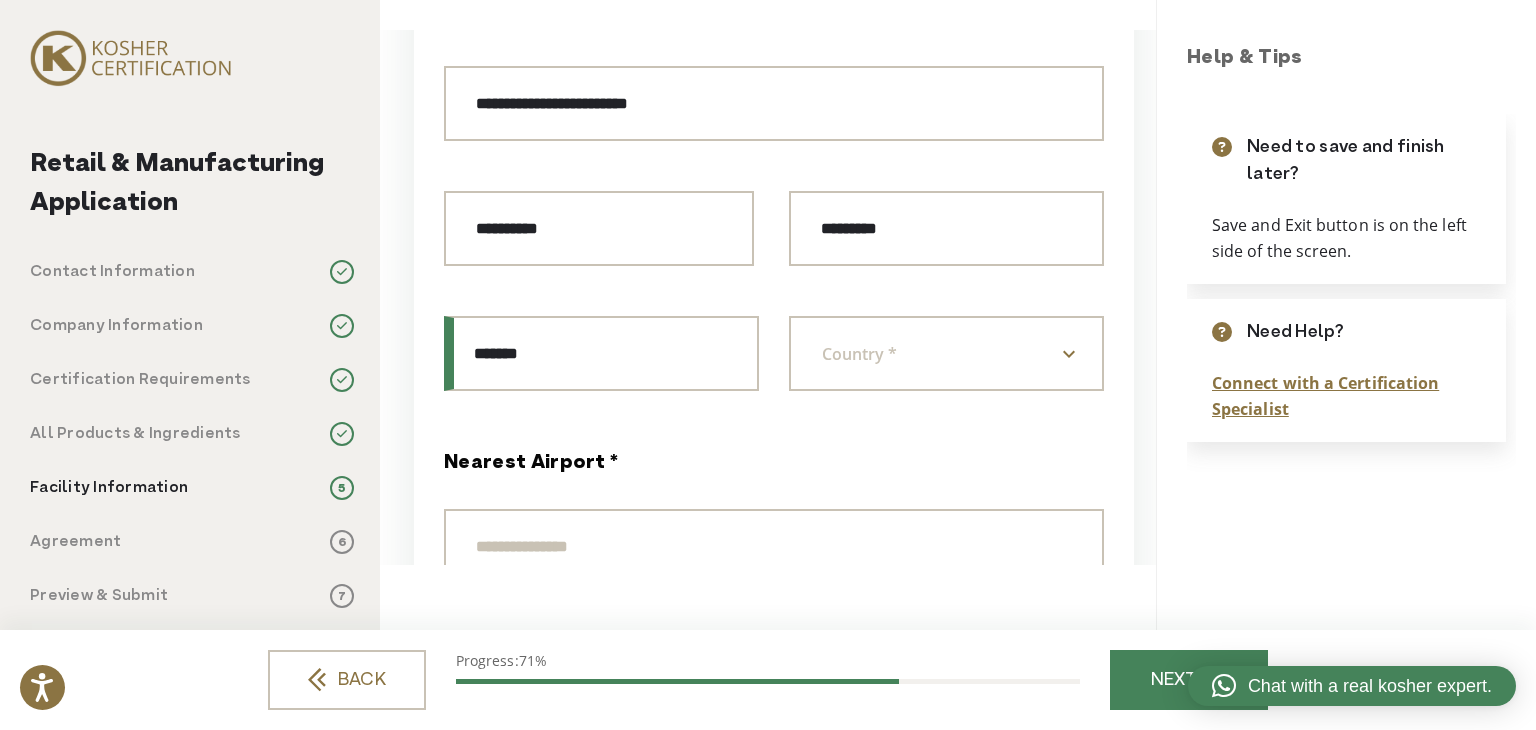 type on "*******" 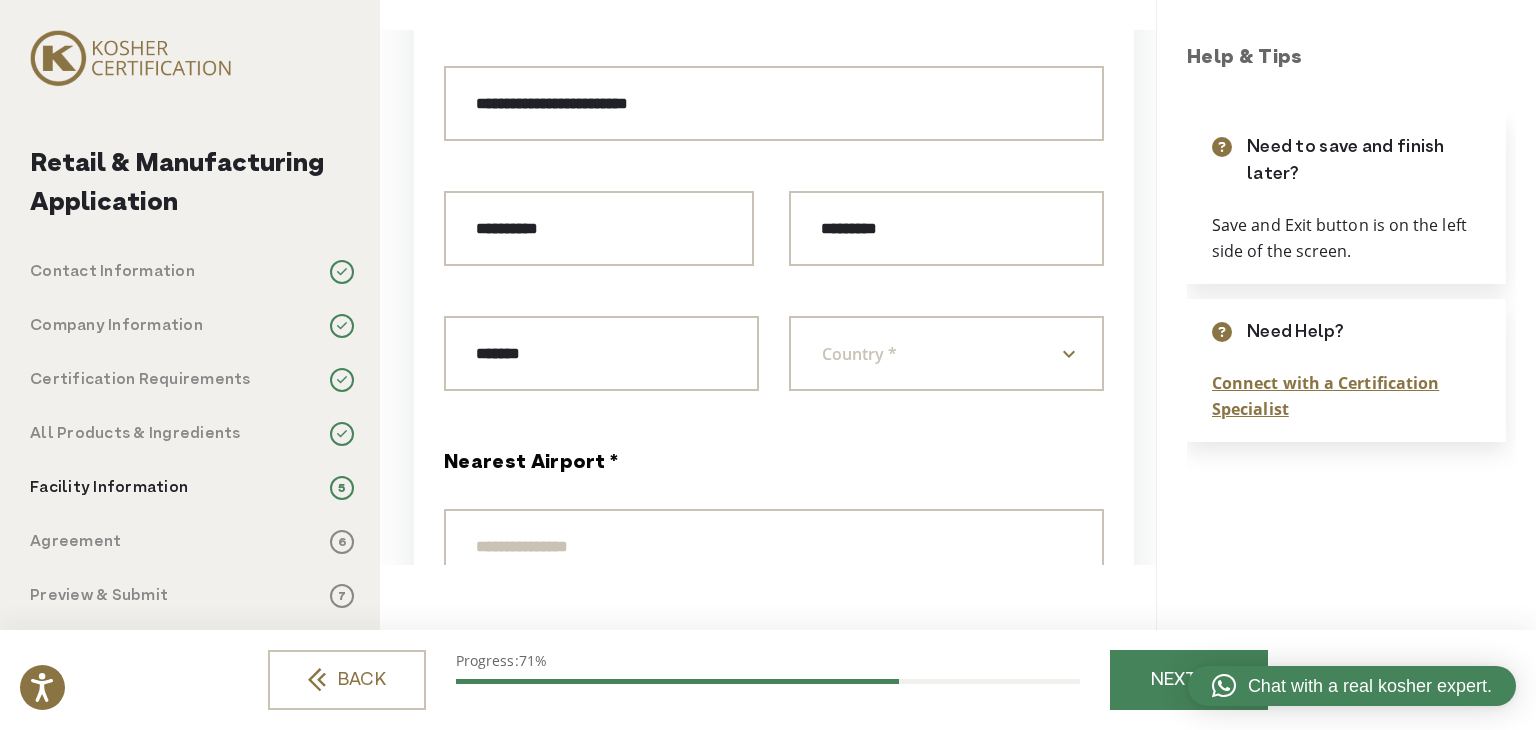 click on "Country *" at bounding box center [868, 354] 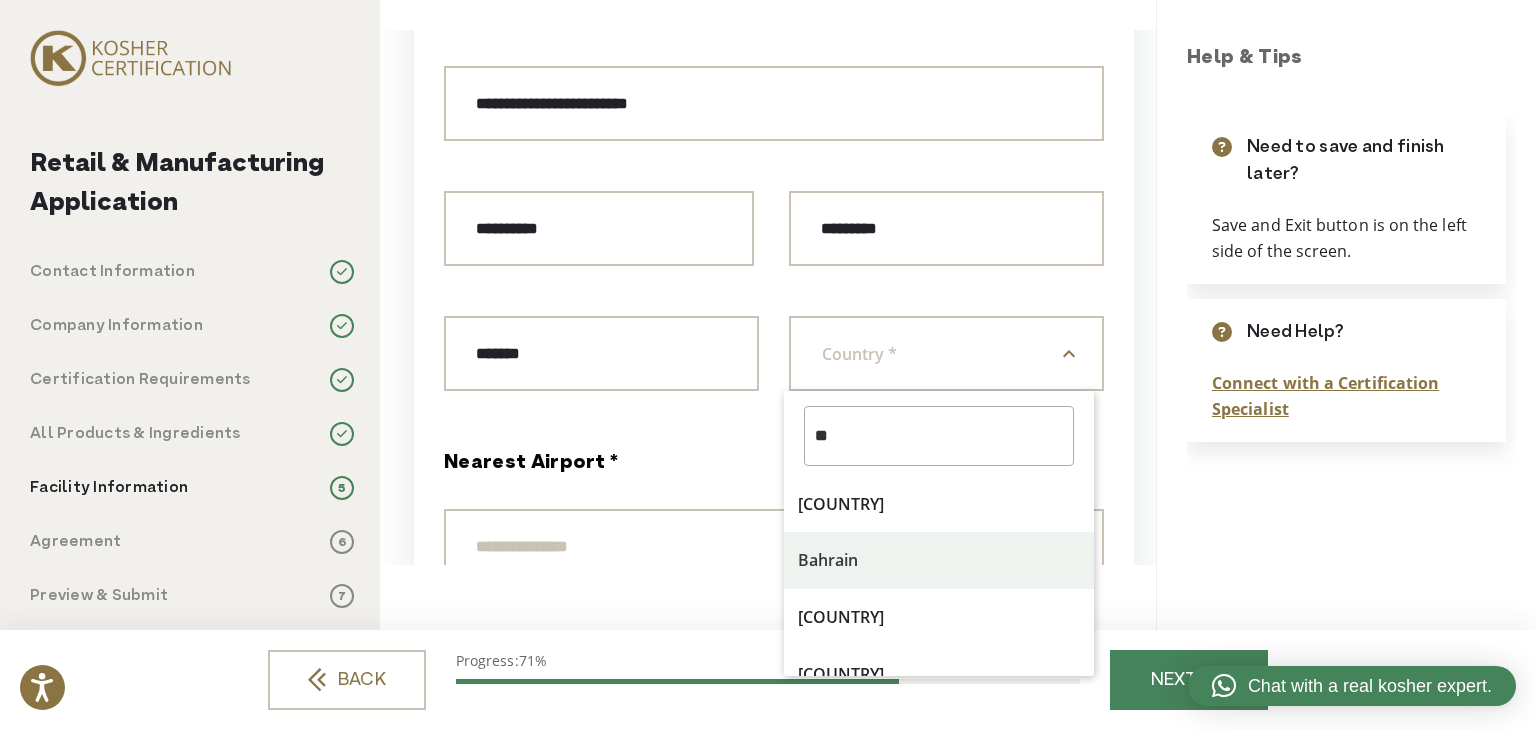 type on "***" 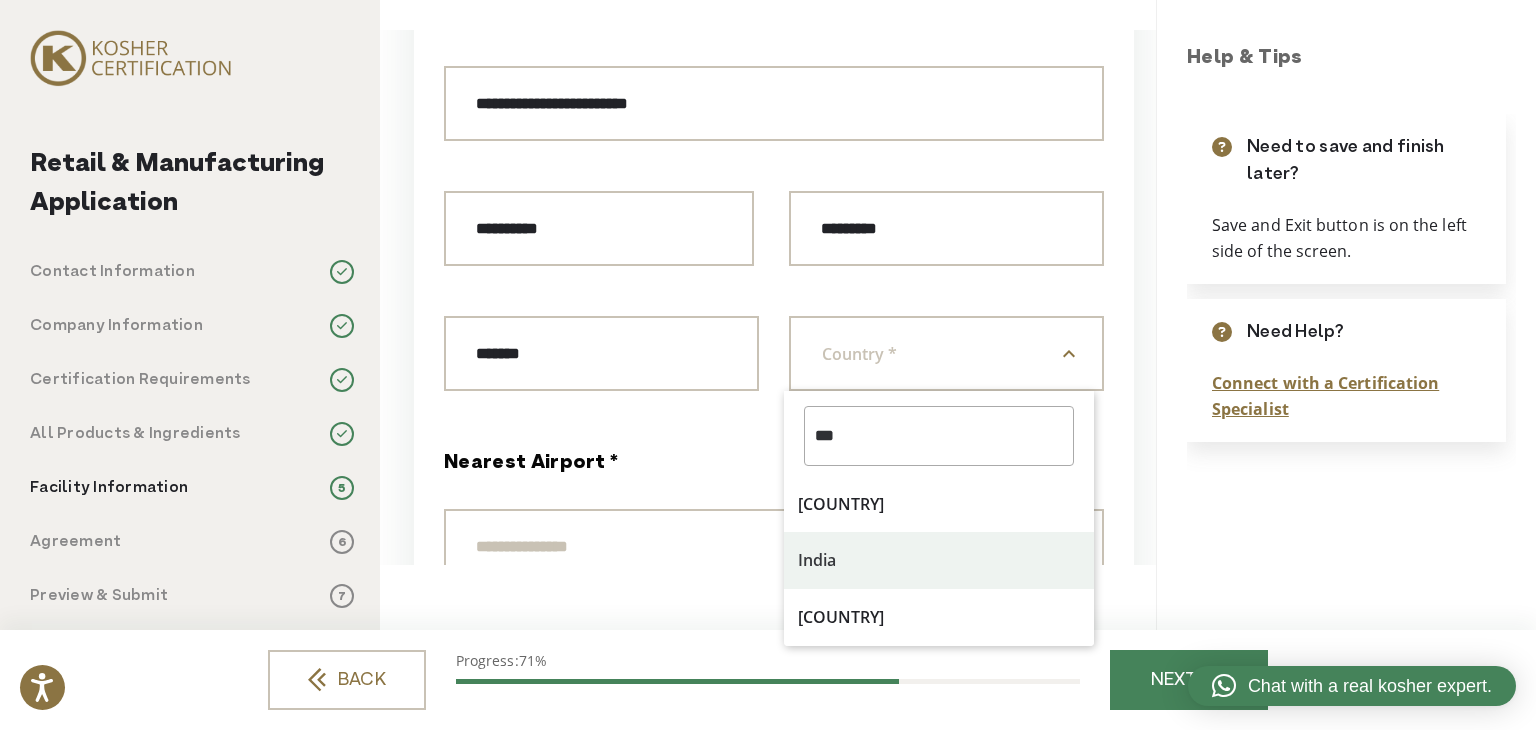 select on "*****" 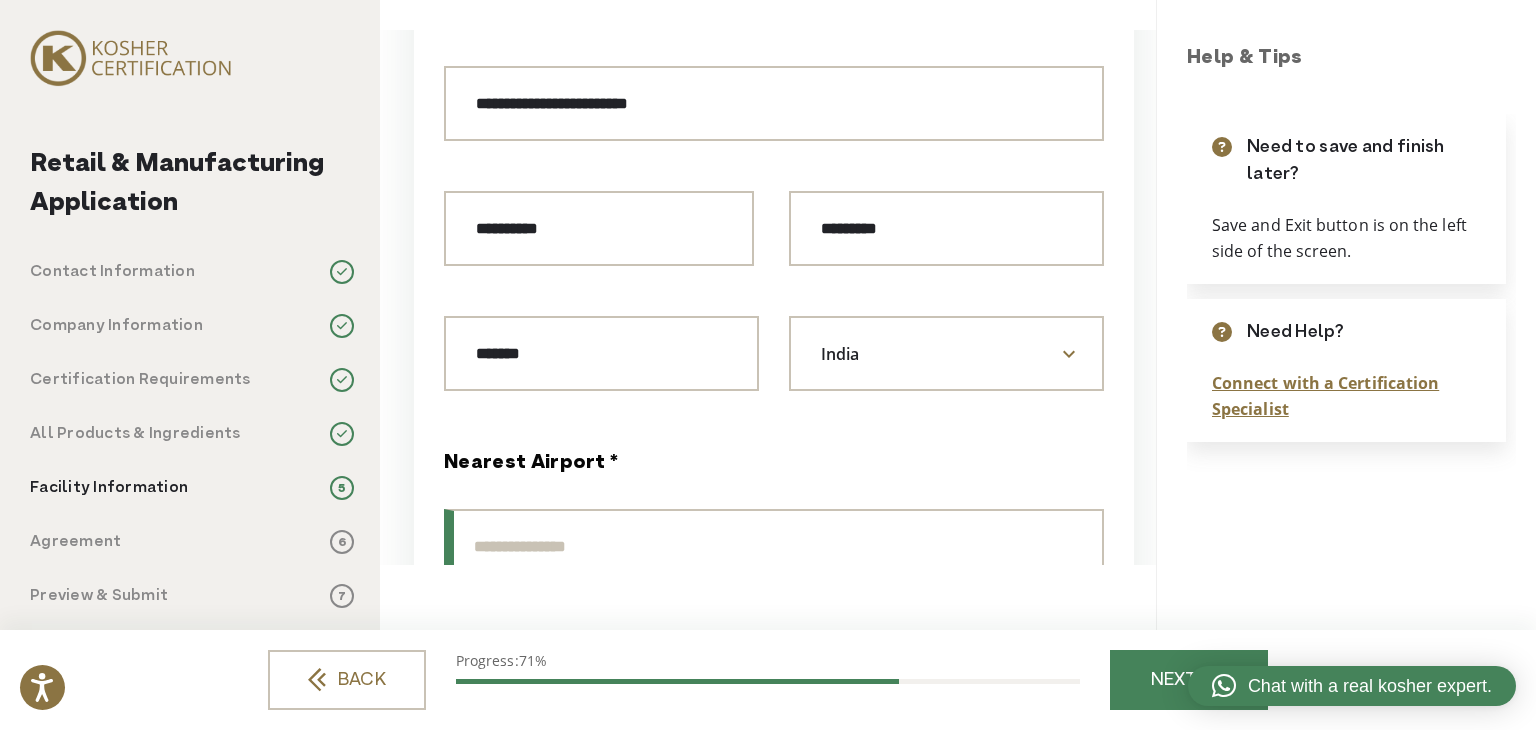 click on "Nearest Airport *" at bounding box center [774, 546] 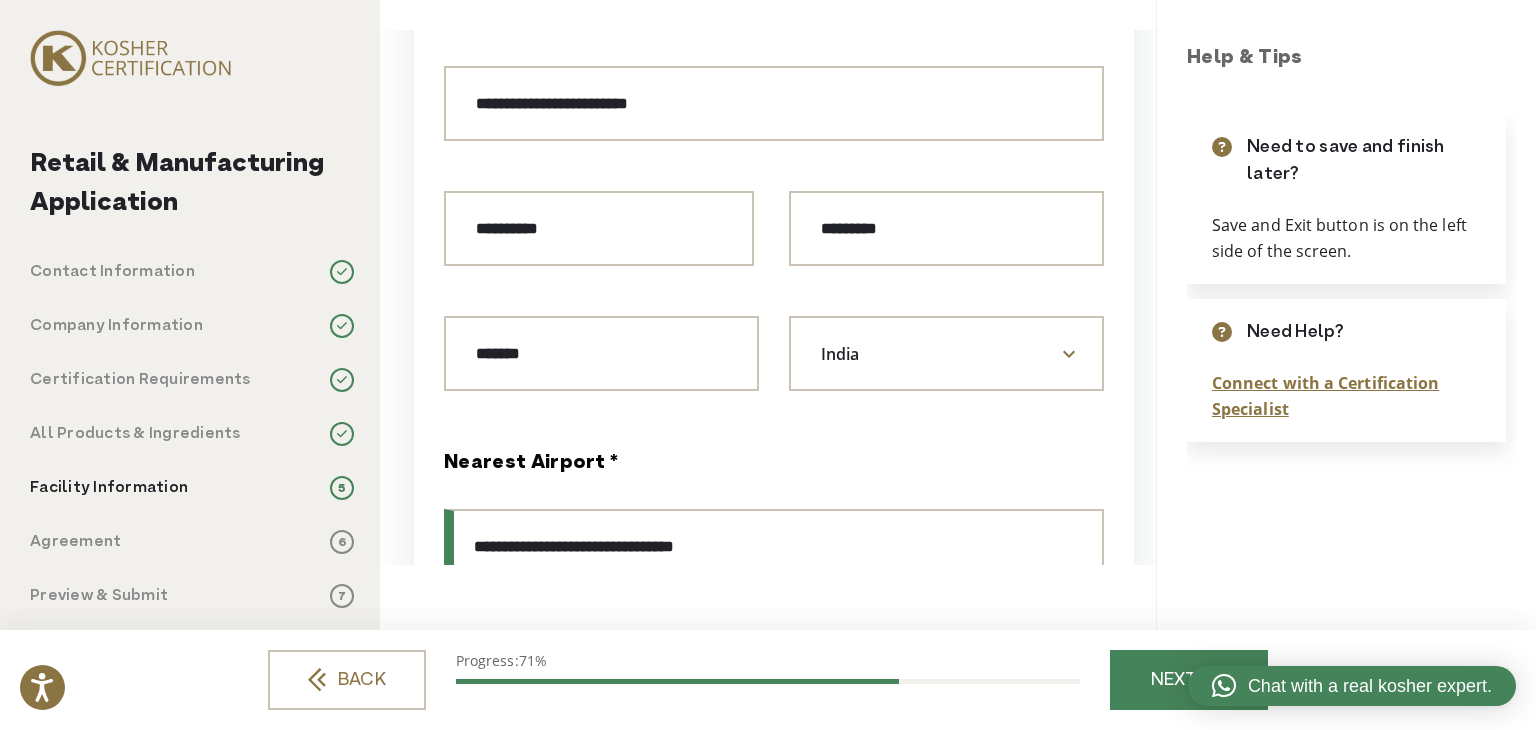 scroll, scrollTop: 1800, scrollLeft: 0, axis: vertical 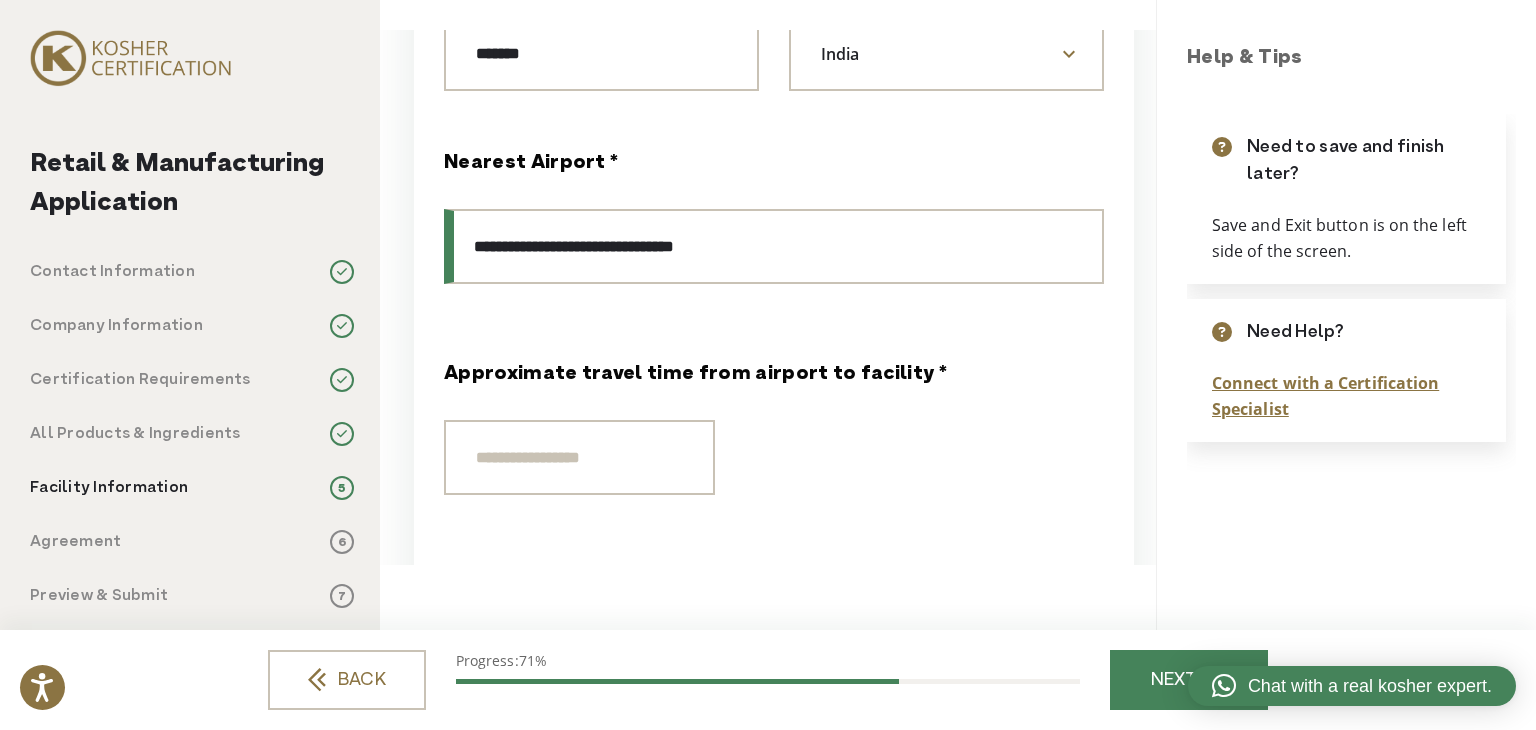 type on "**********" 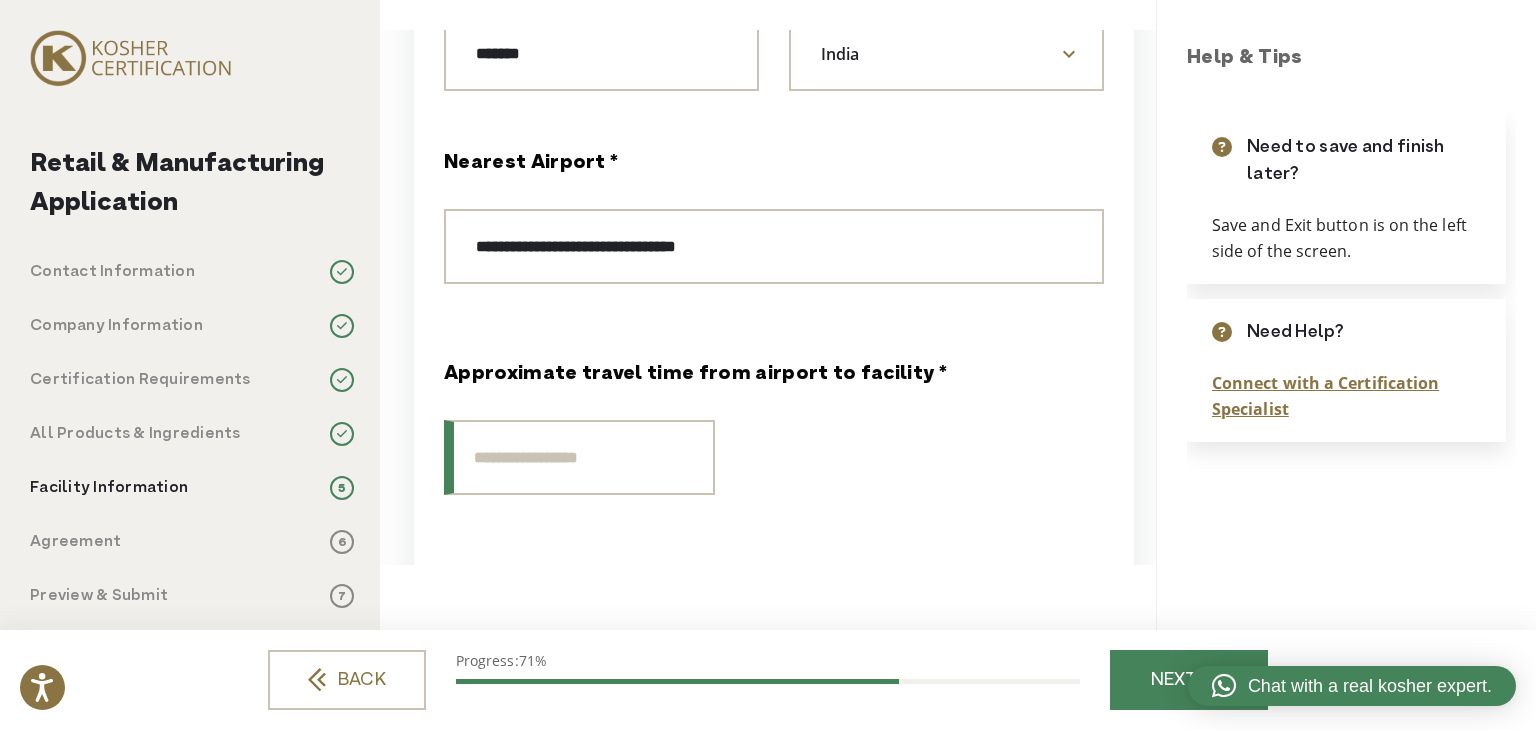 click on "Approximate travel time from airport to facility *" at bounding box center [579, 457] 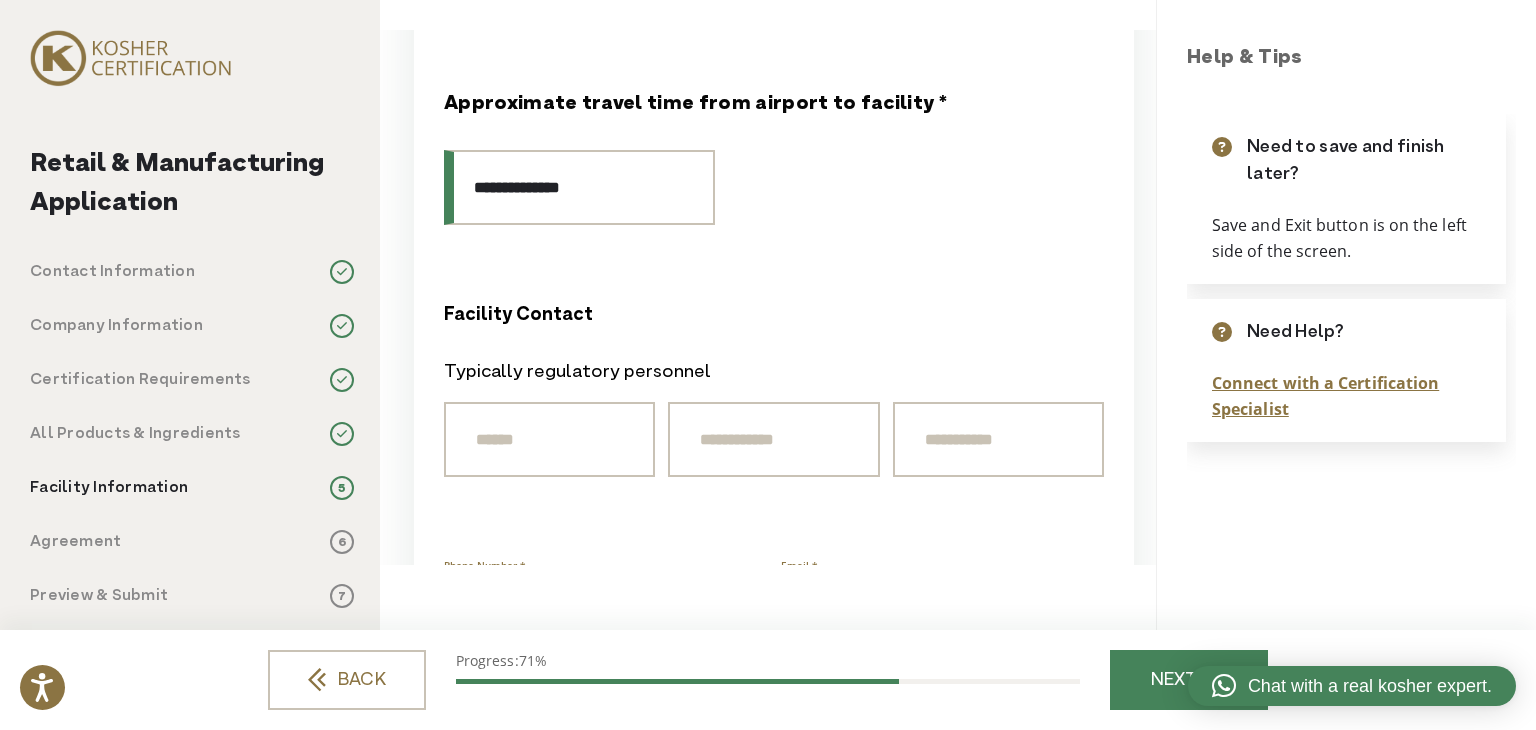 scroll, scrollTop: 2100, scrollLeft: 0, axis: vertical 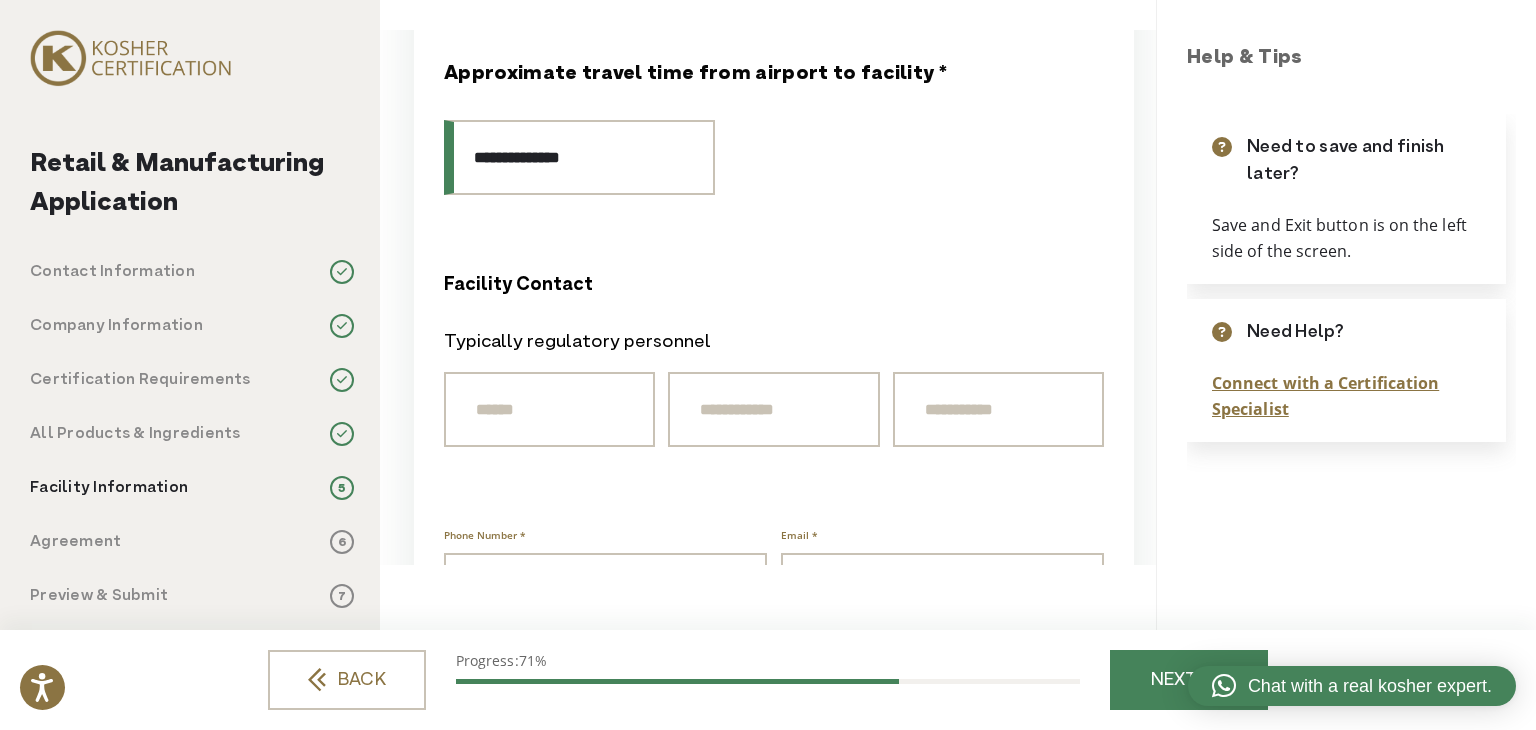type on "**********" 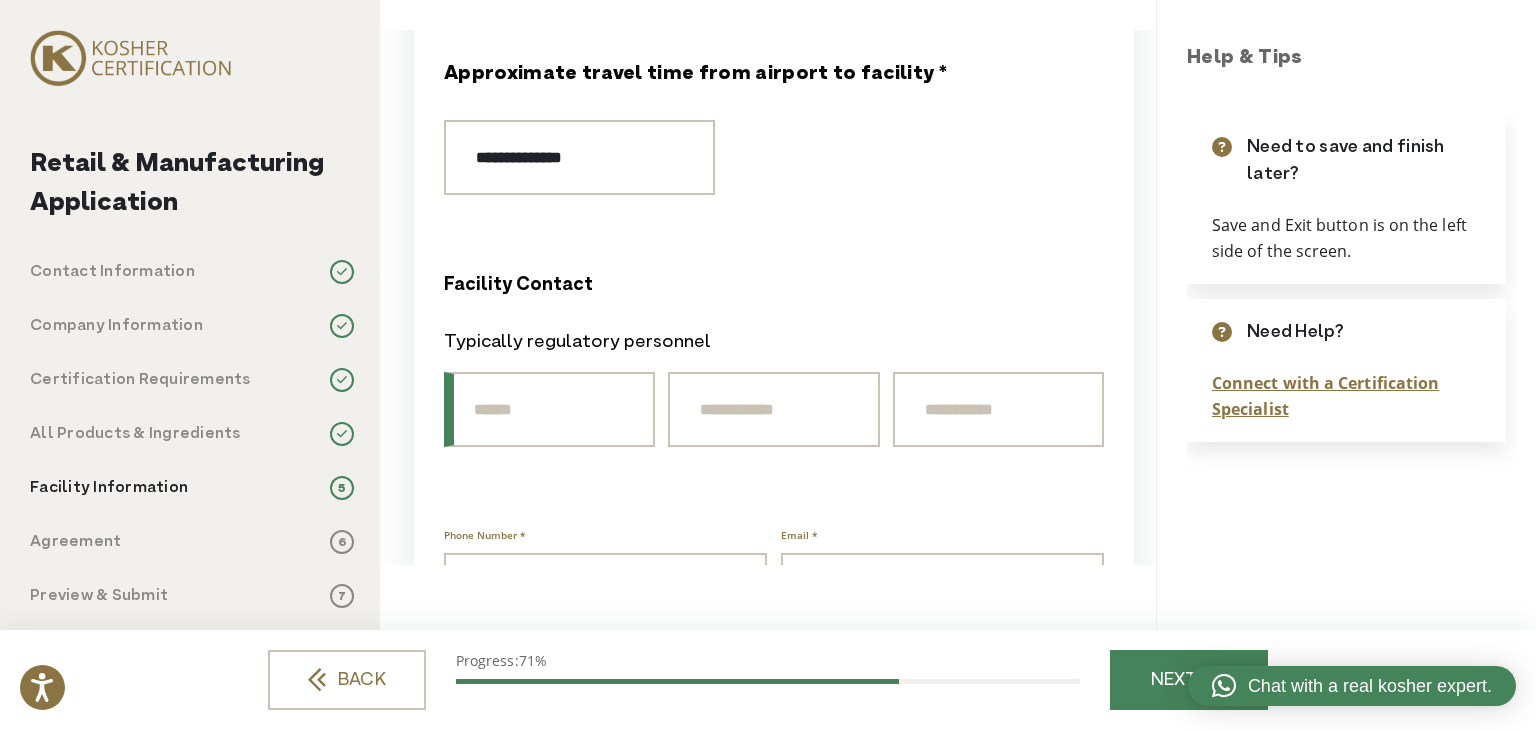 click on "Prefix" at bounding box center (549, 409) 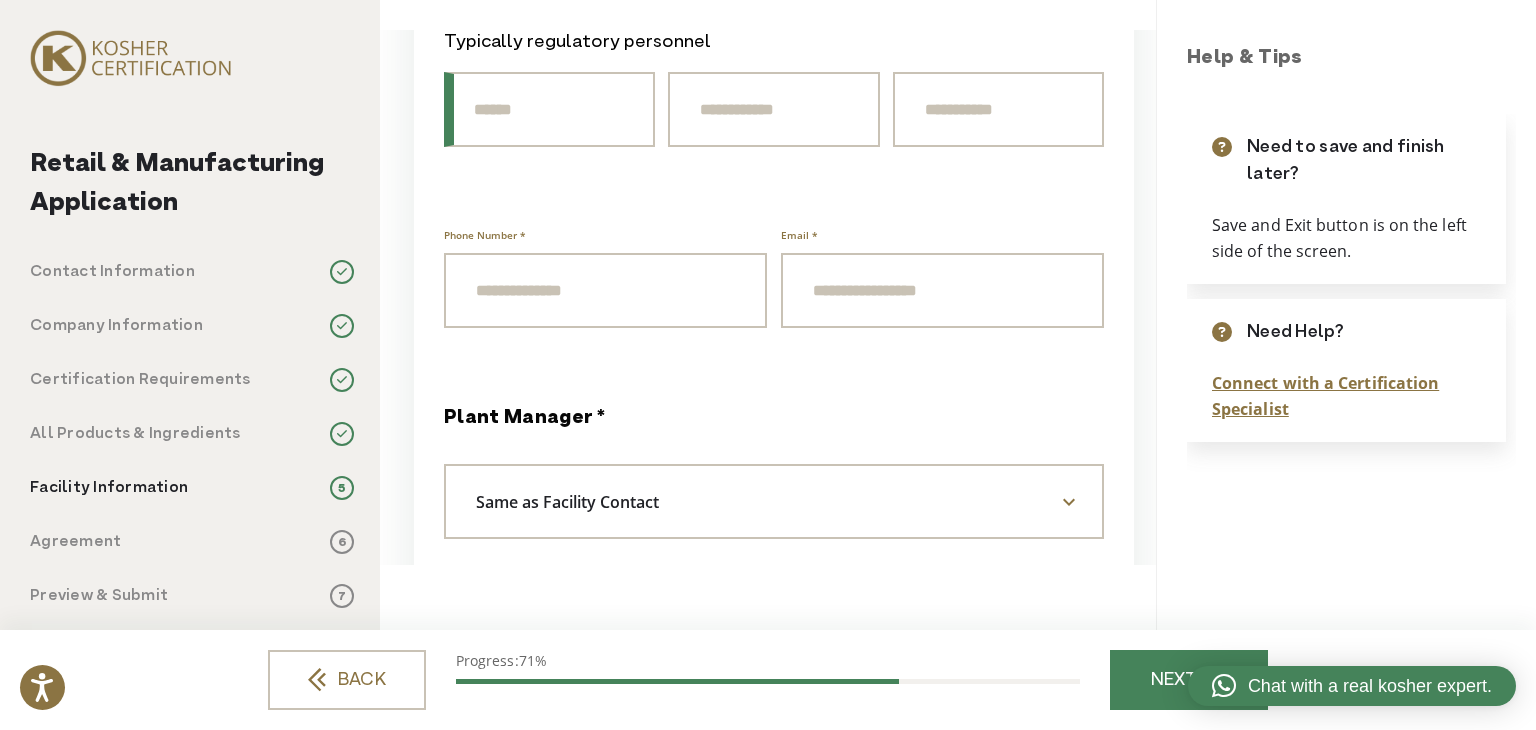 scroll, scrollTop: 2200, scrollLeft: 0, axis: vertical 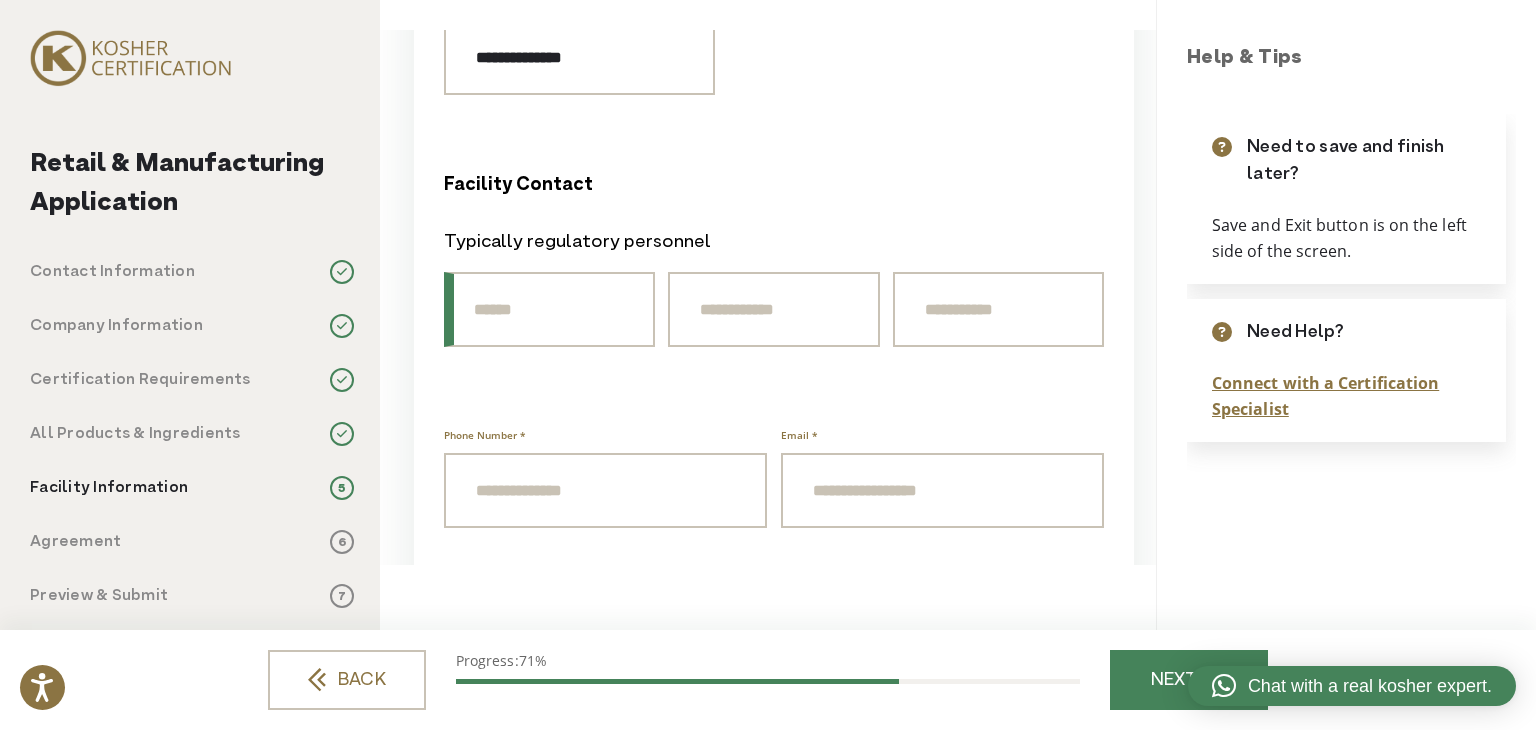 click on "Prefix" at bounding box center (549, 309) 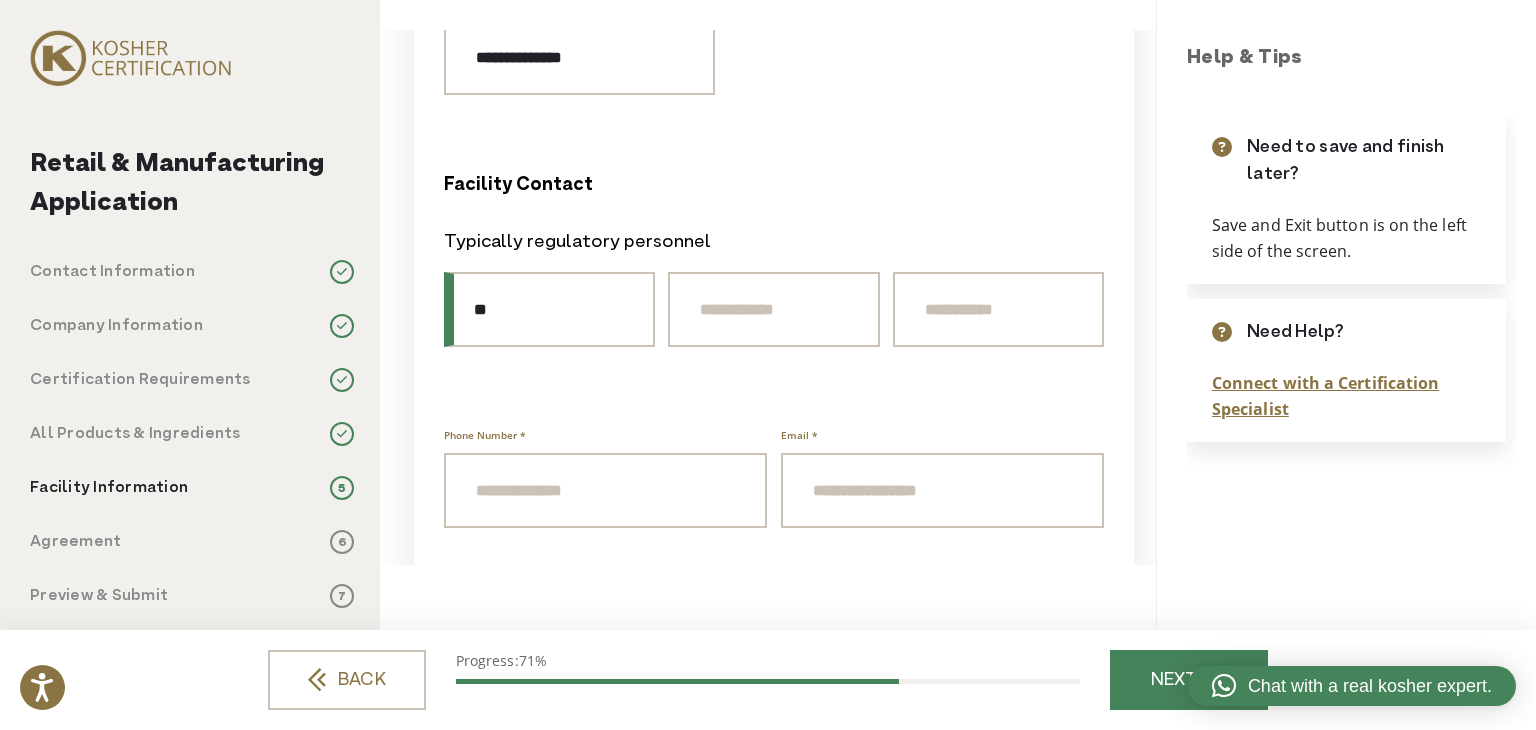 type on "**" 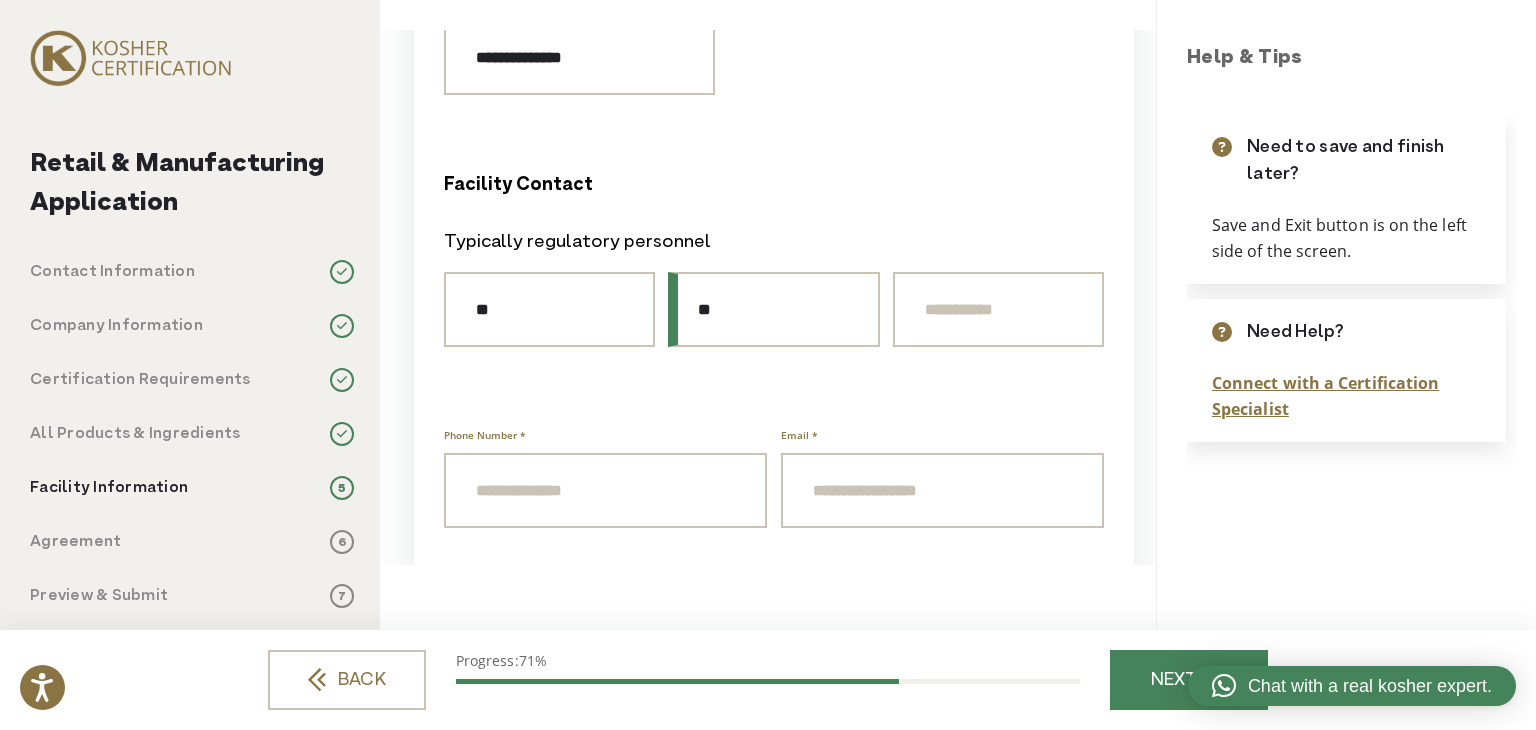 type on "*" 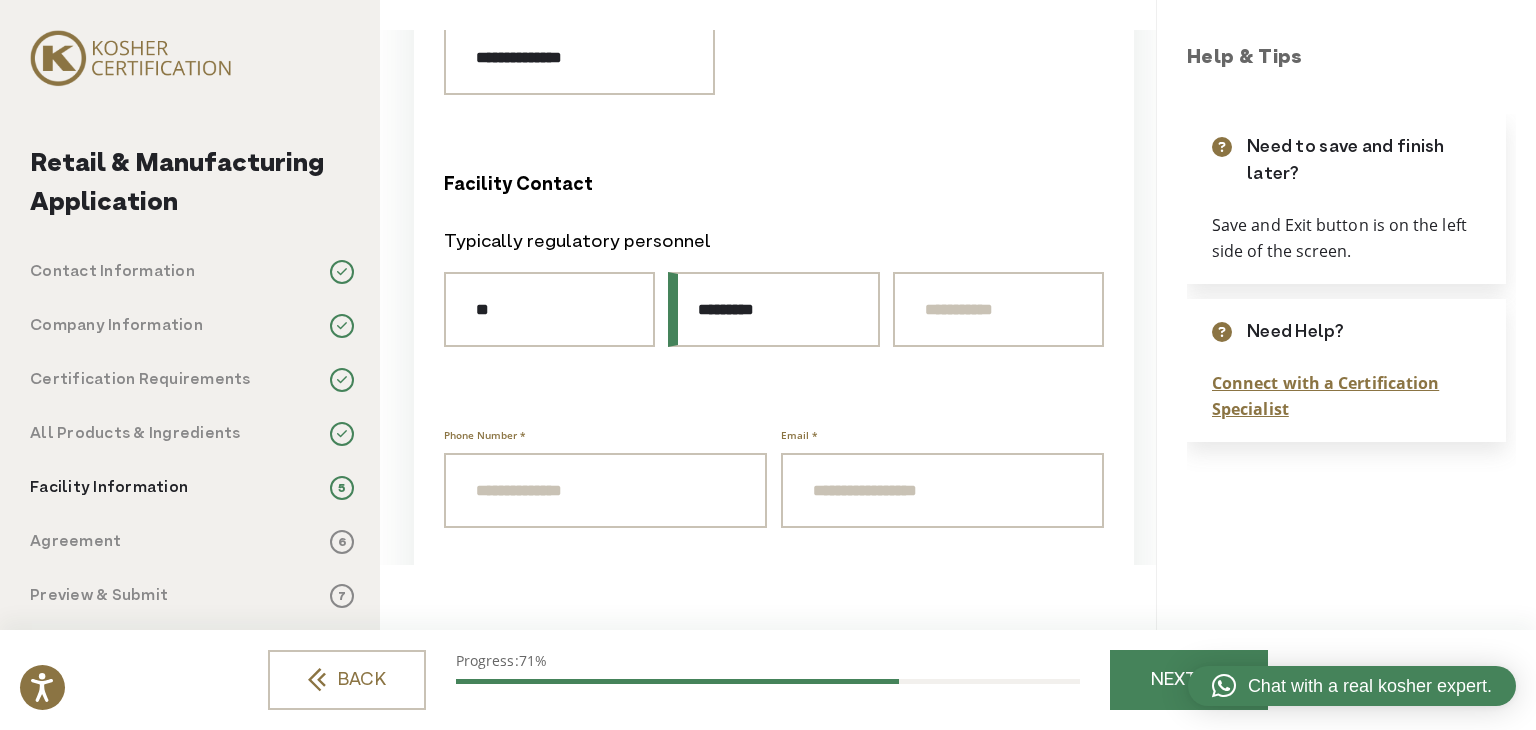 type on "*********" 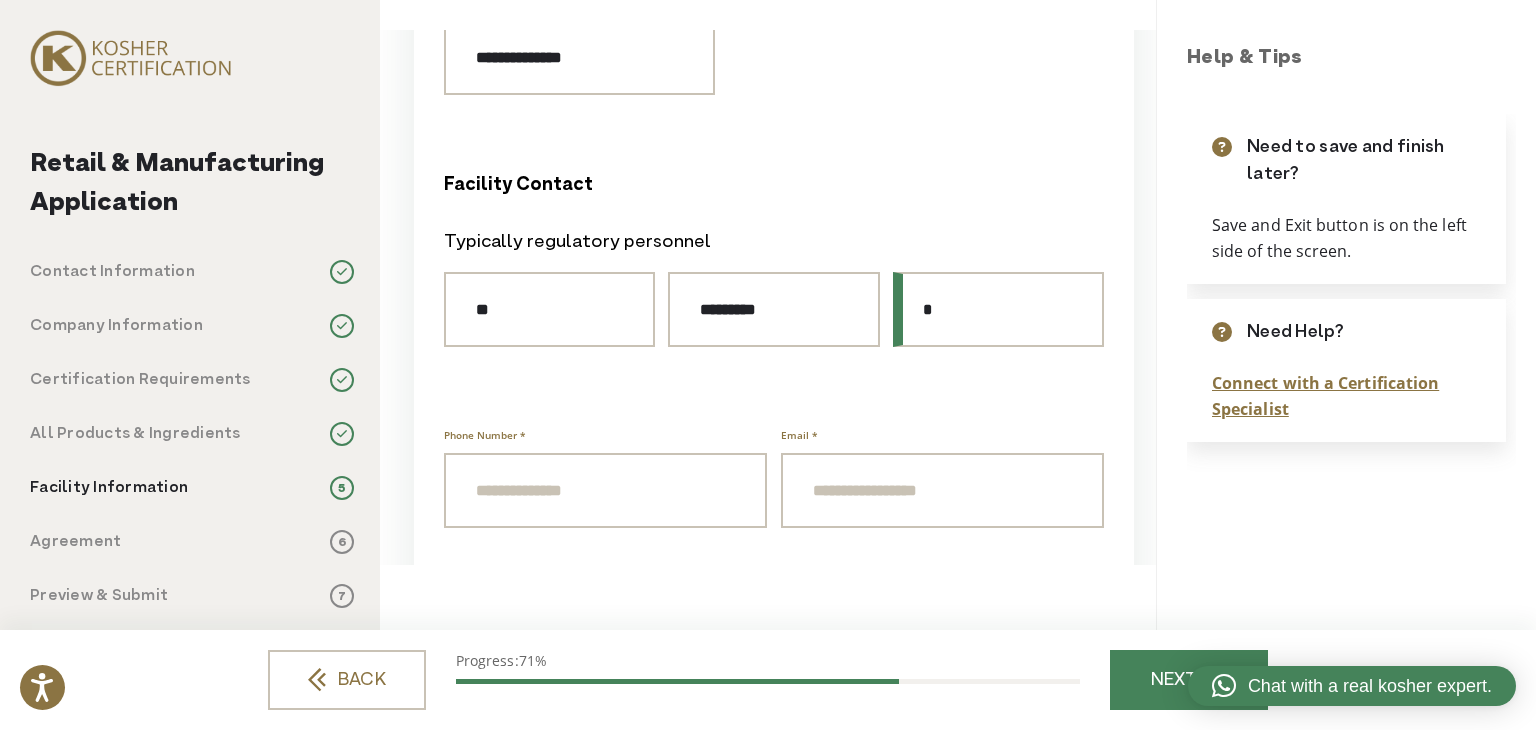 type on "*" 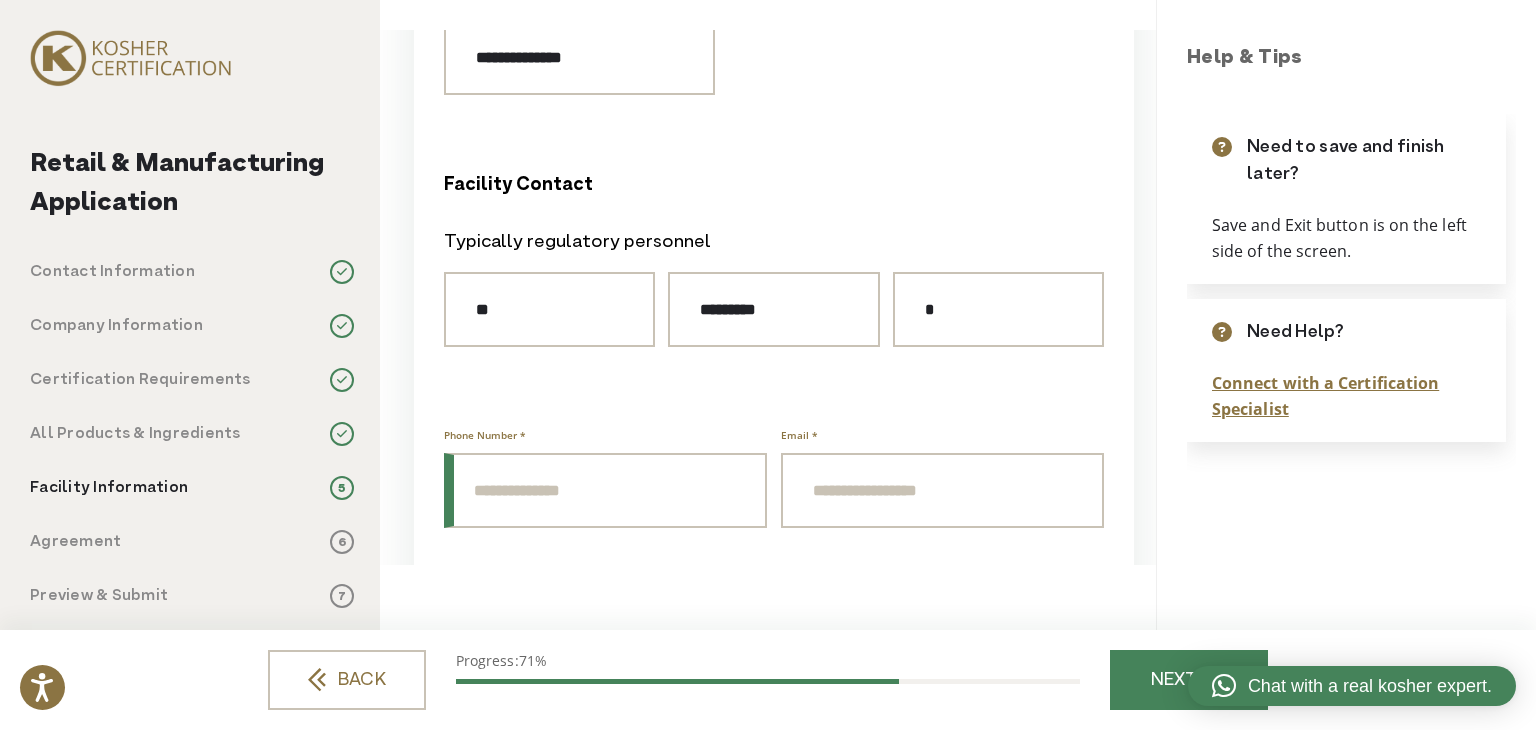 paste on "**********" 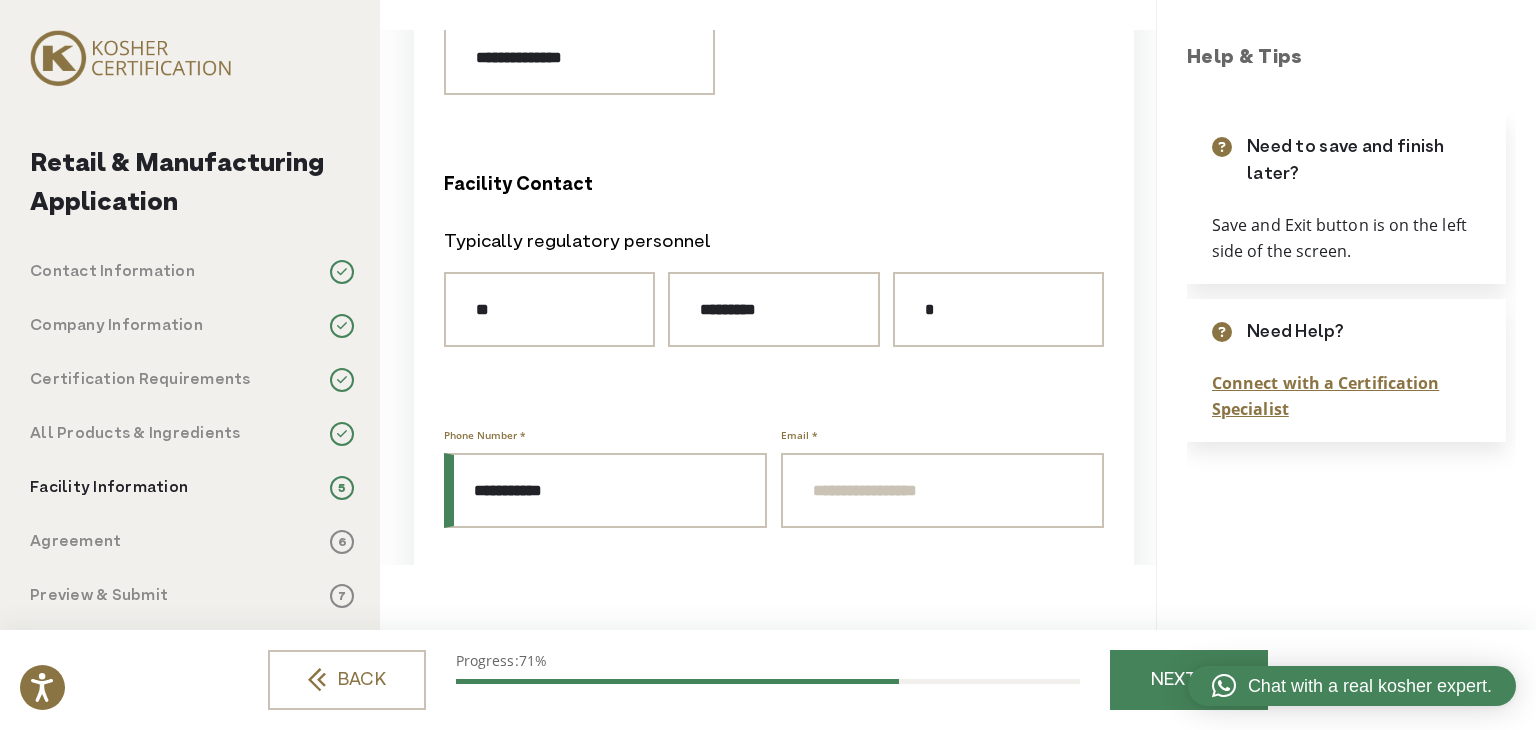 type on "**********" 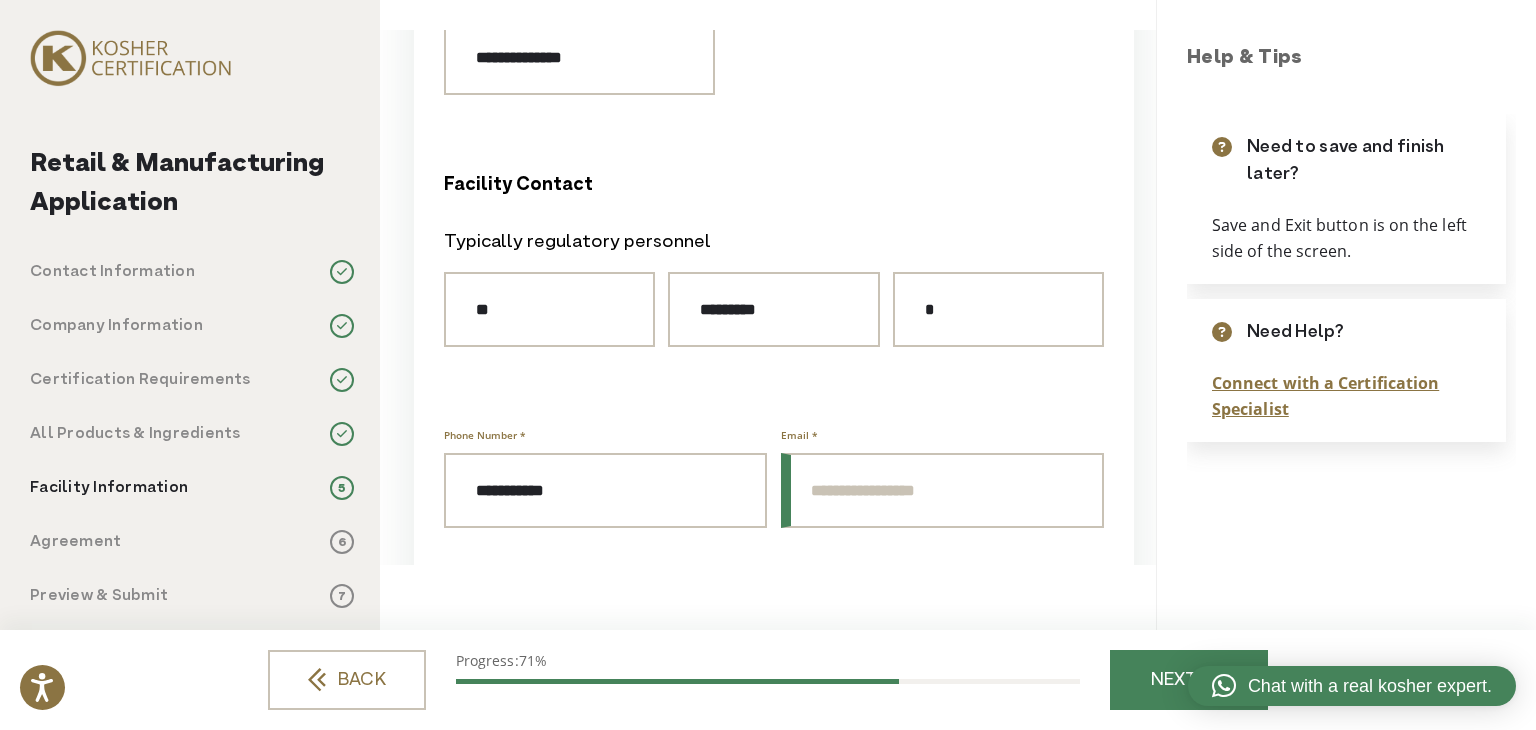 click on "Email *" at bounding box center [942, 490] 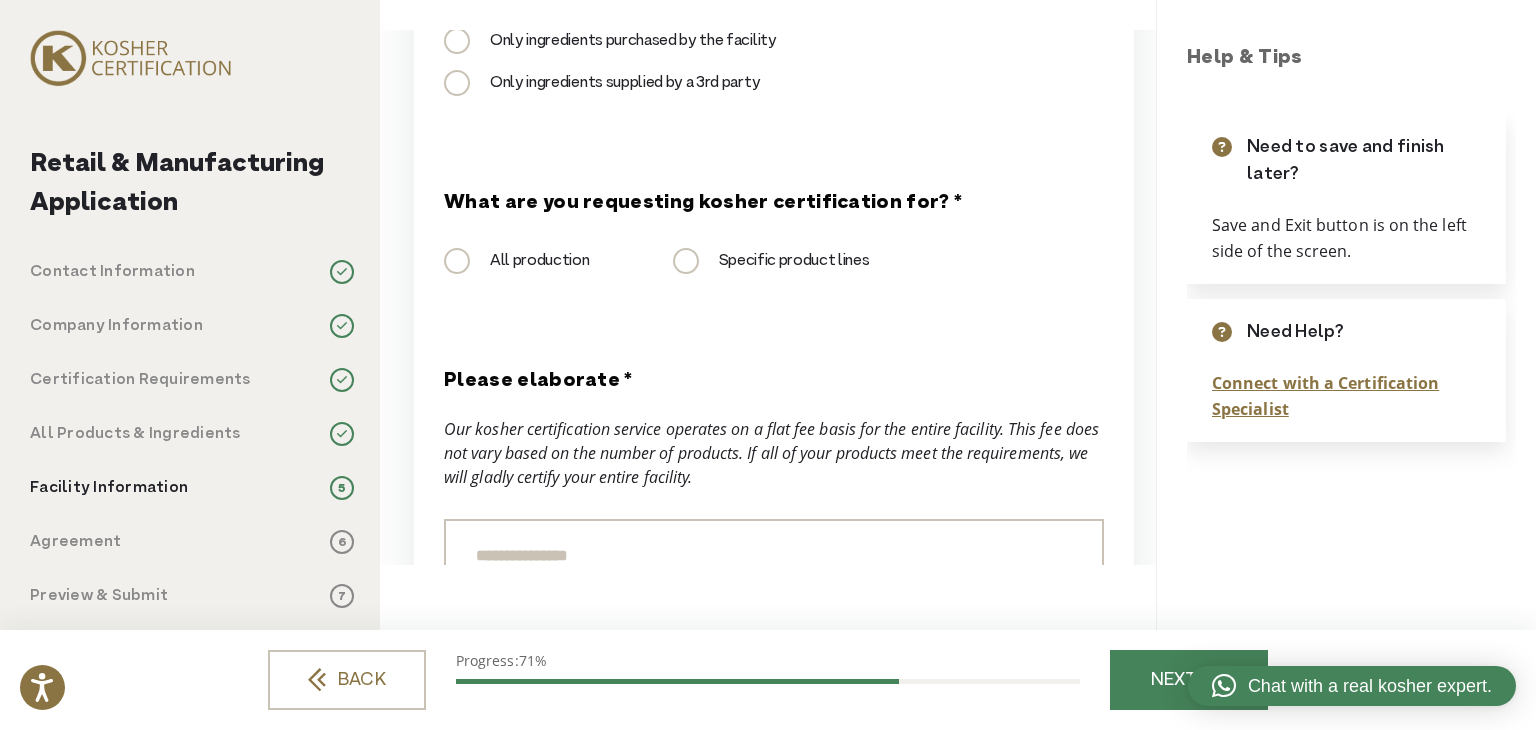 scroll, scrollTop: 3100, scrollLeft: 0, axis: vertical 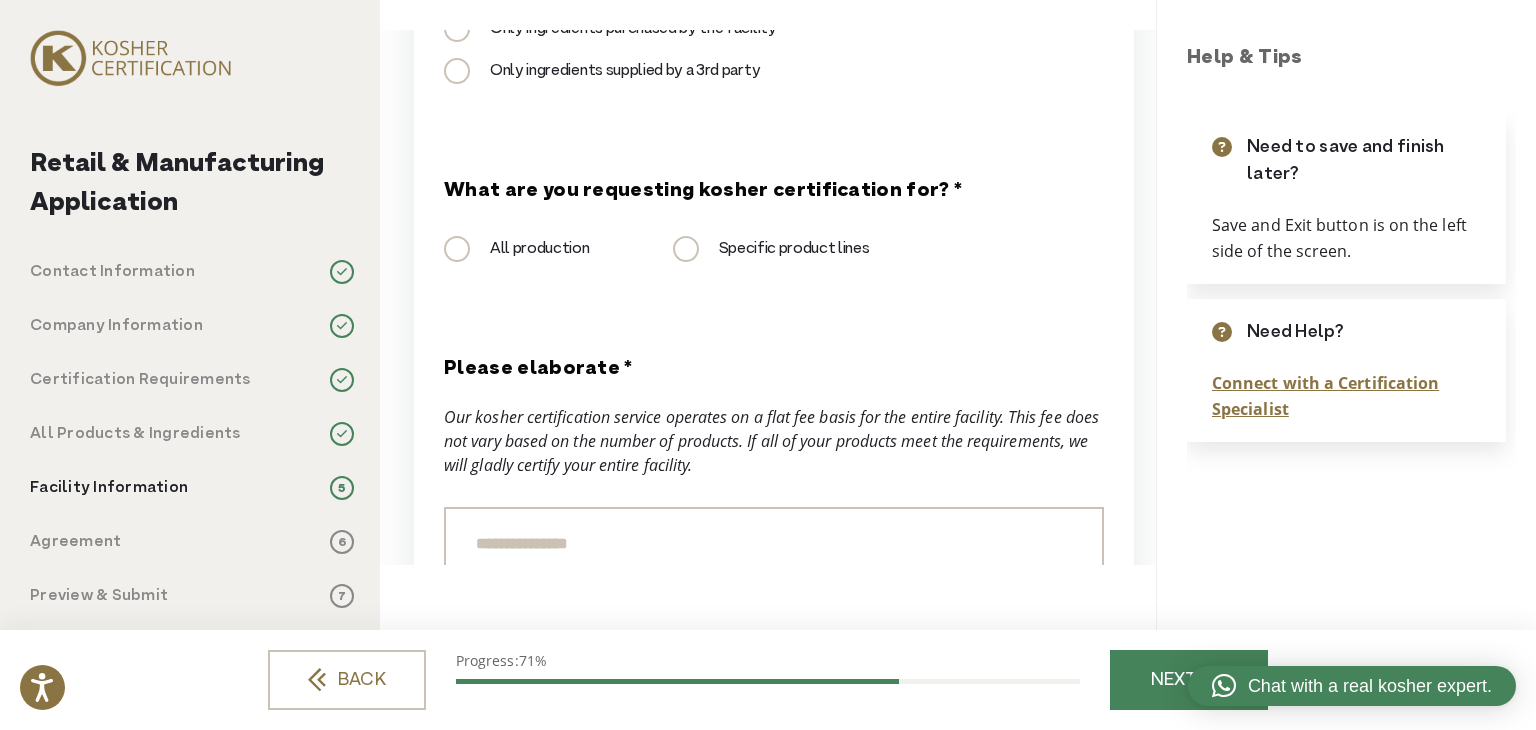 type on "**********" 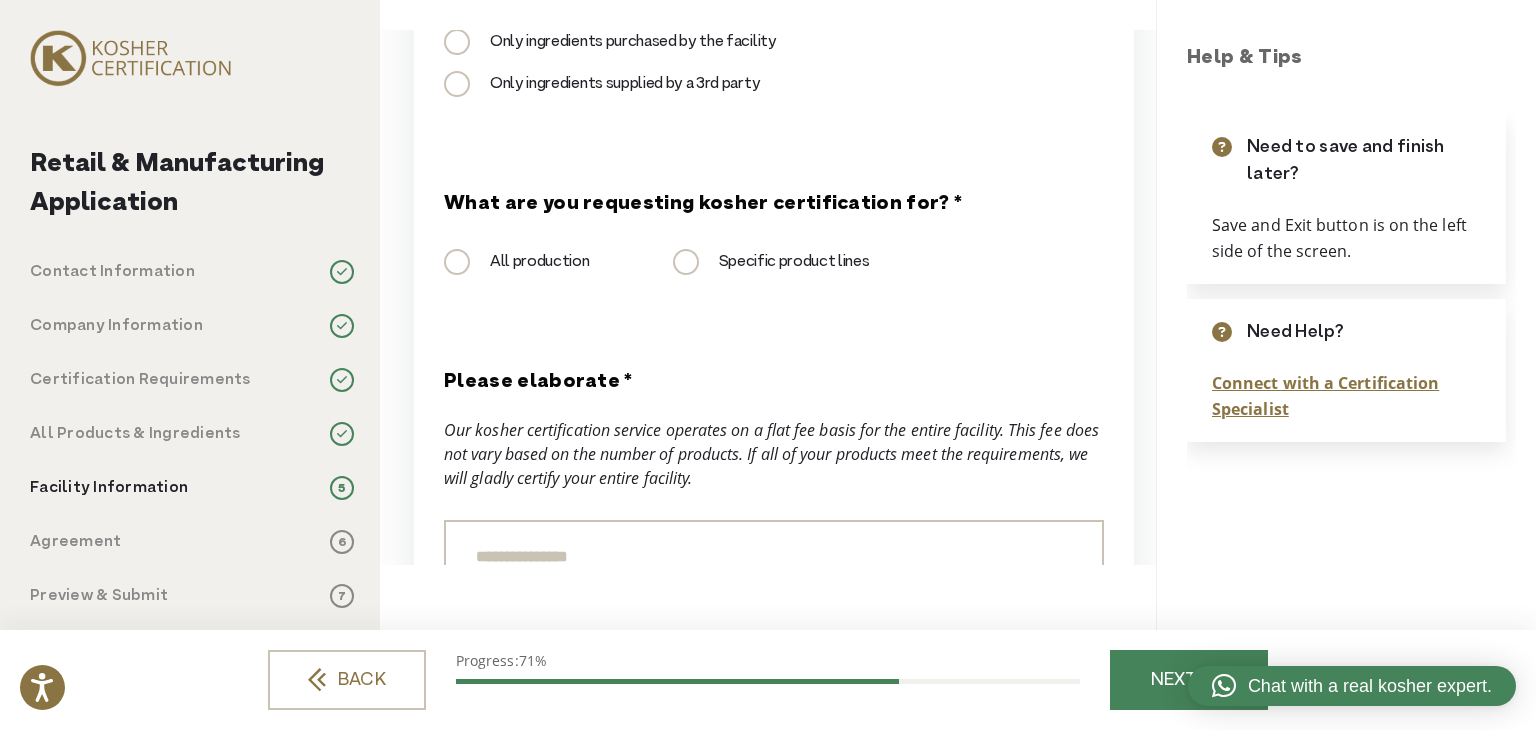 scroll, scrollTop: 3000, scrollLeft: 0, axis: vertical 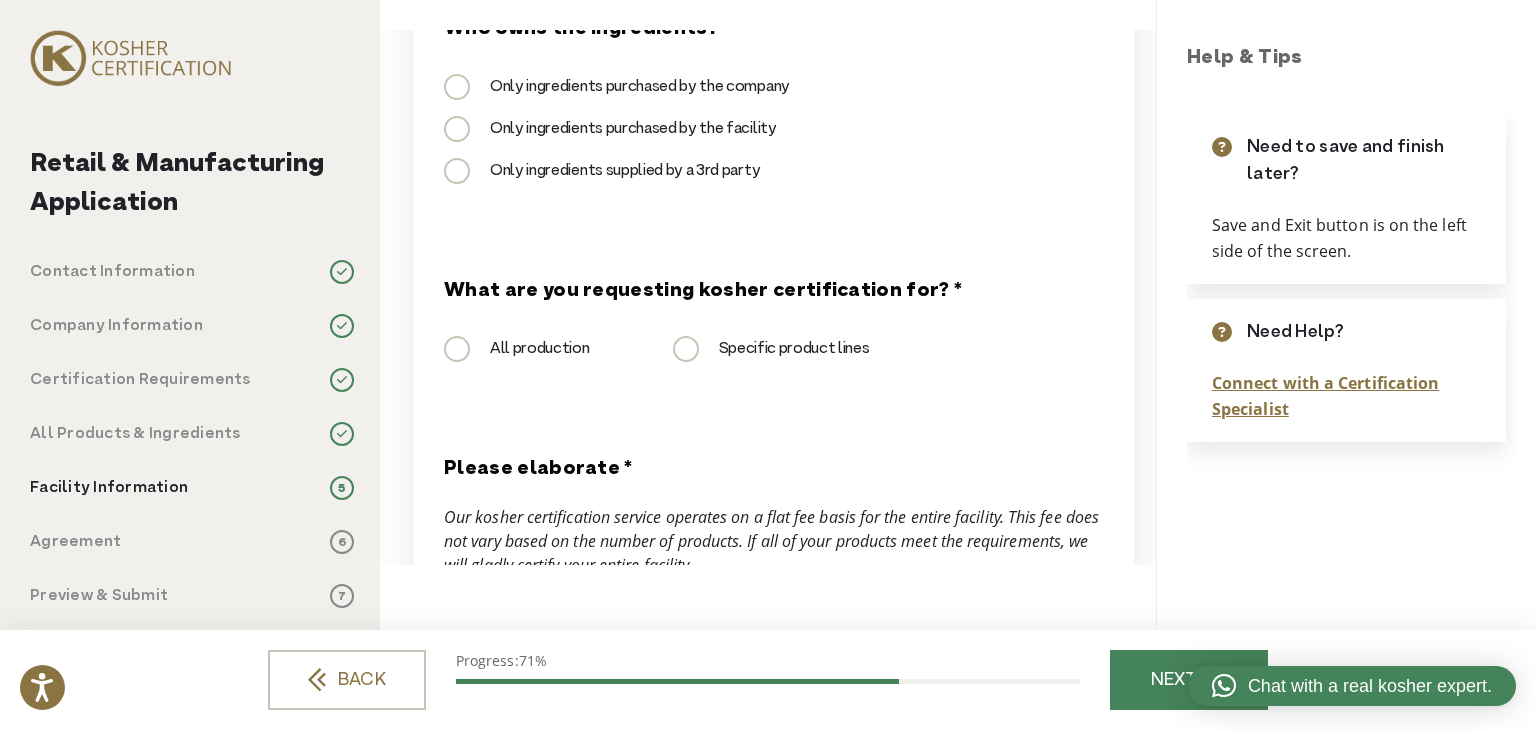 click on "All production" at bounding box center (517, 349) 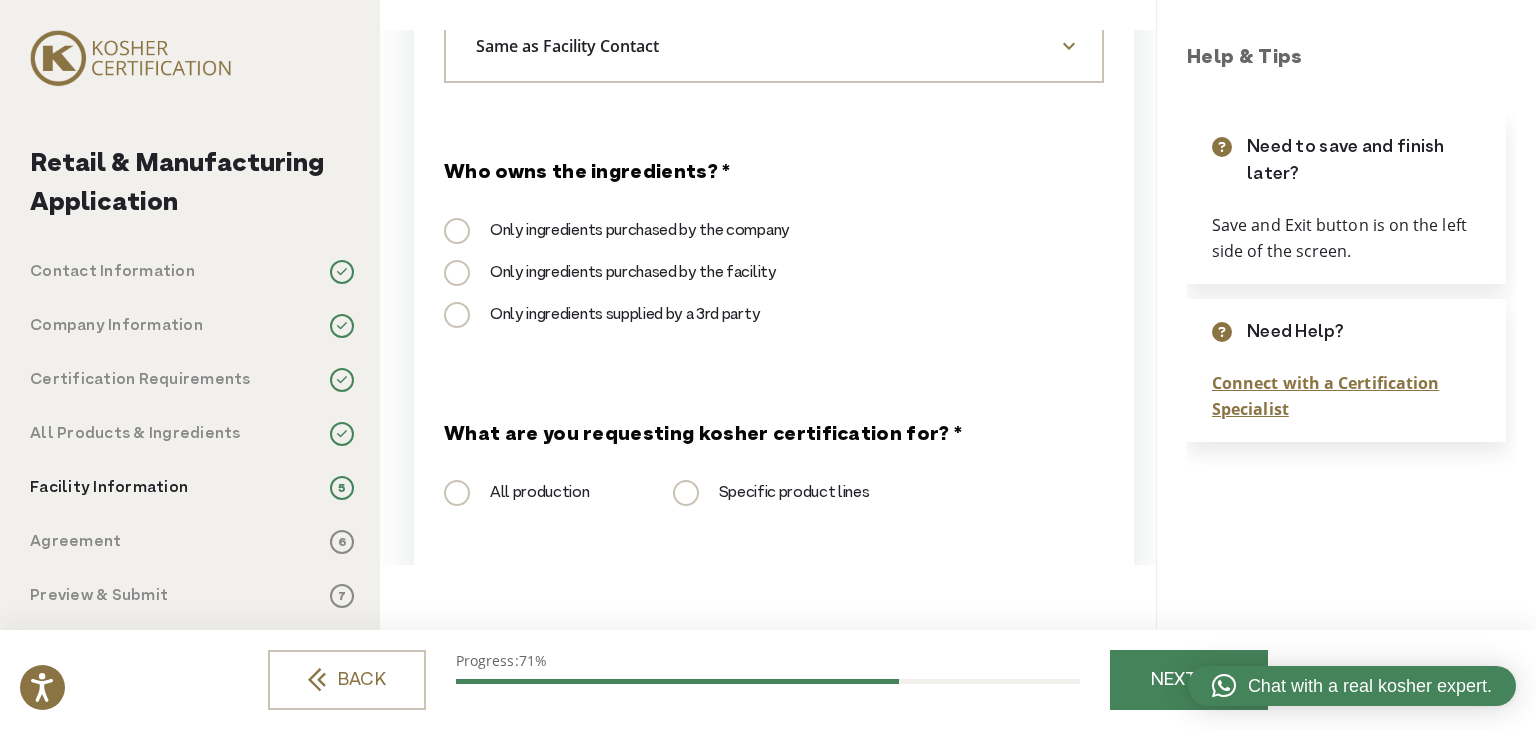 scroll, scrollTop: 2800, scrollLeft: 0, axis: vertical 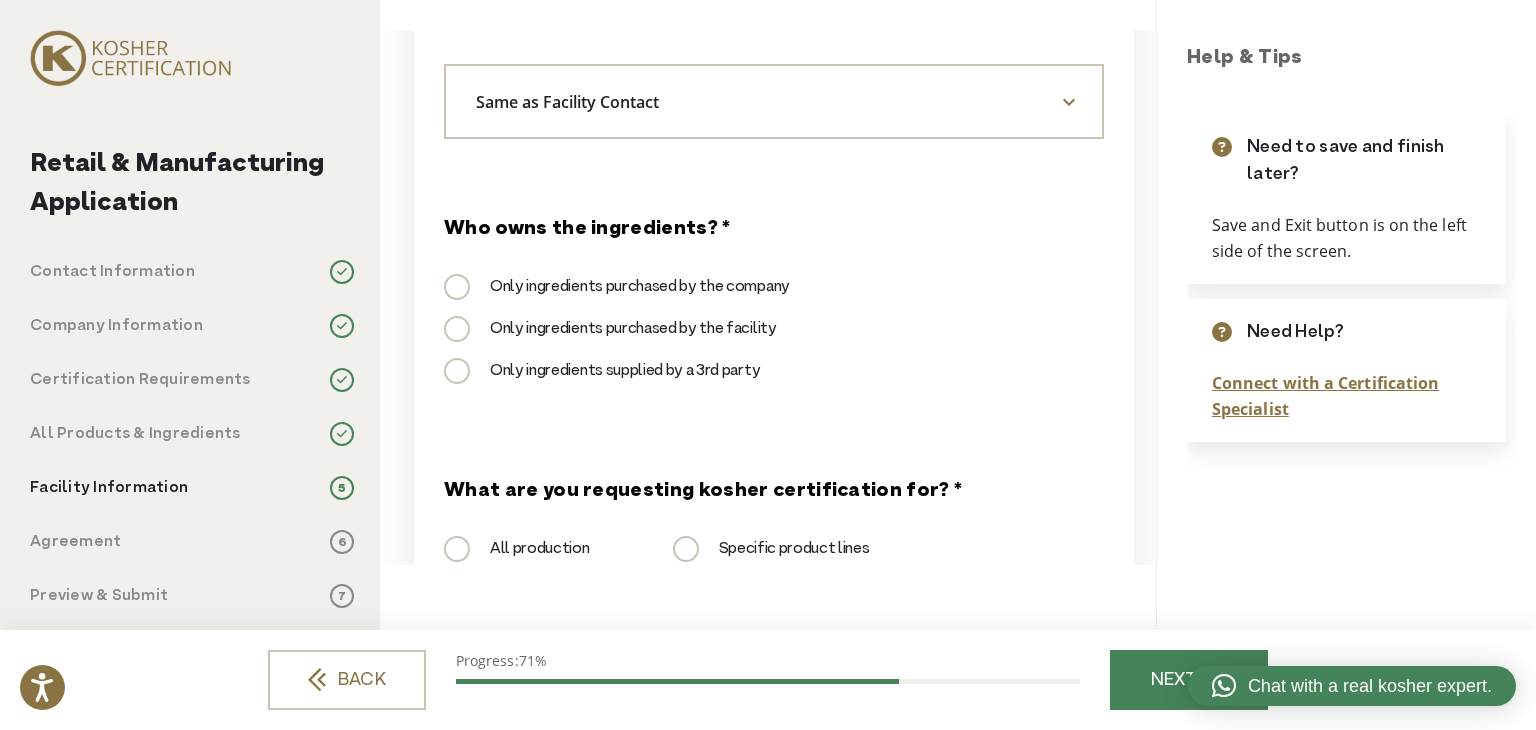 click on "Only ingredients supplied by a 3rd party" at bounding box center [602, 371] 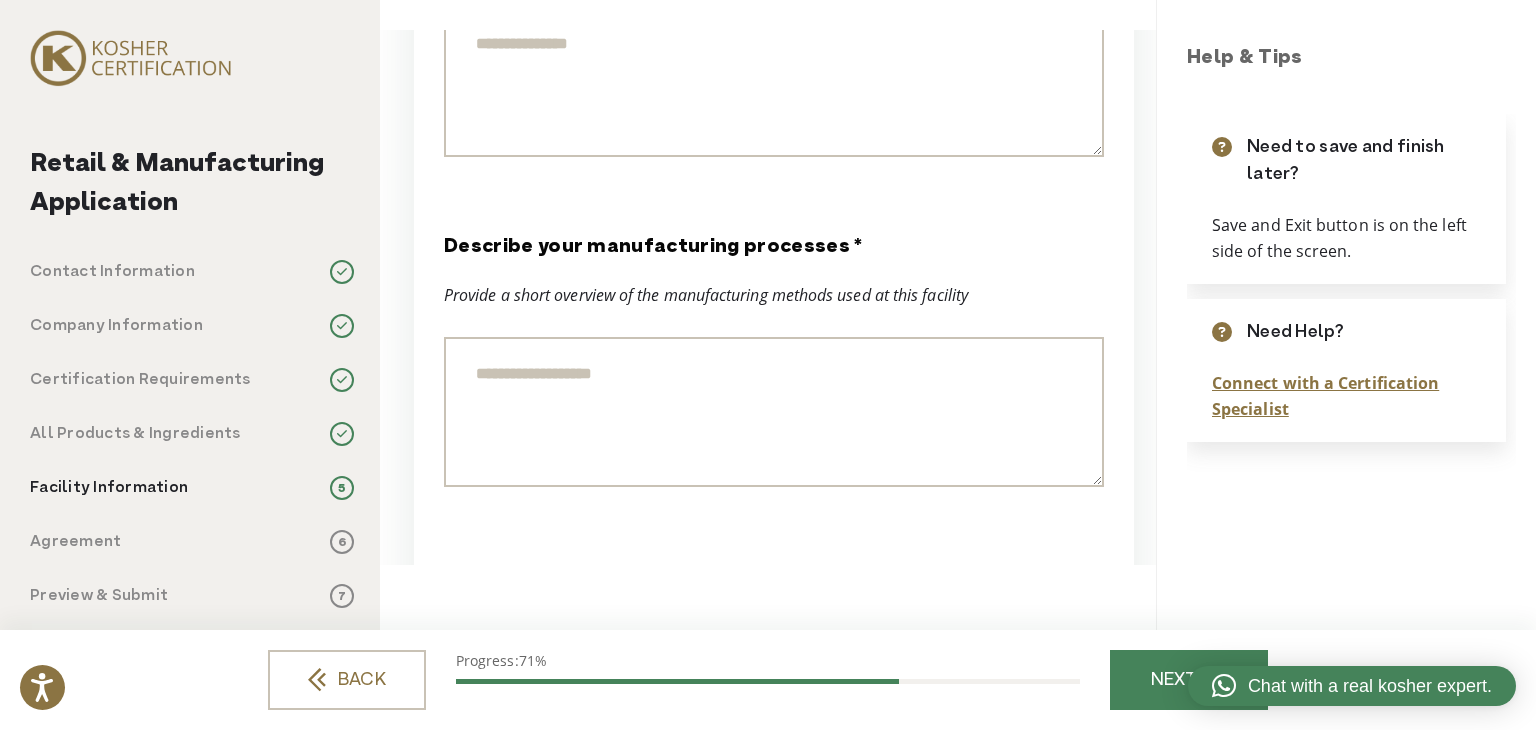 scroll, scrollTop: 3400, scrollLeft: 0, axis: vertical 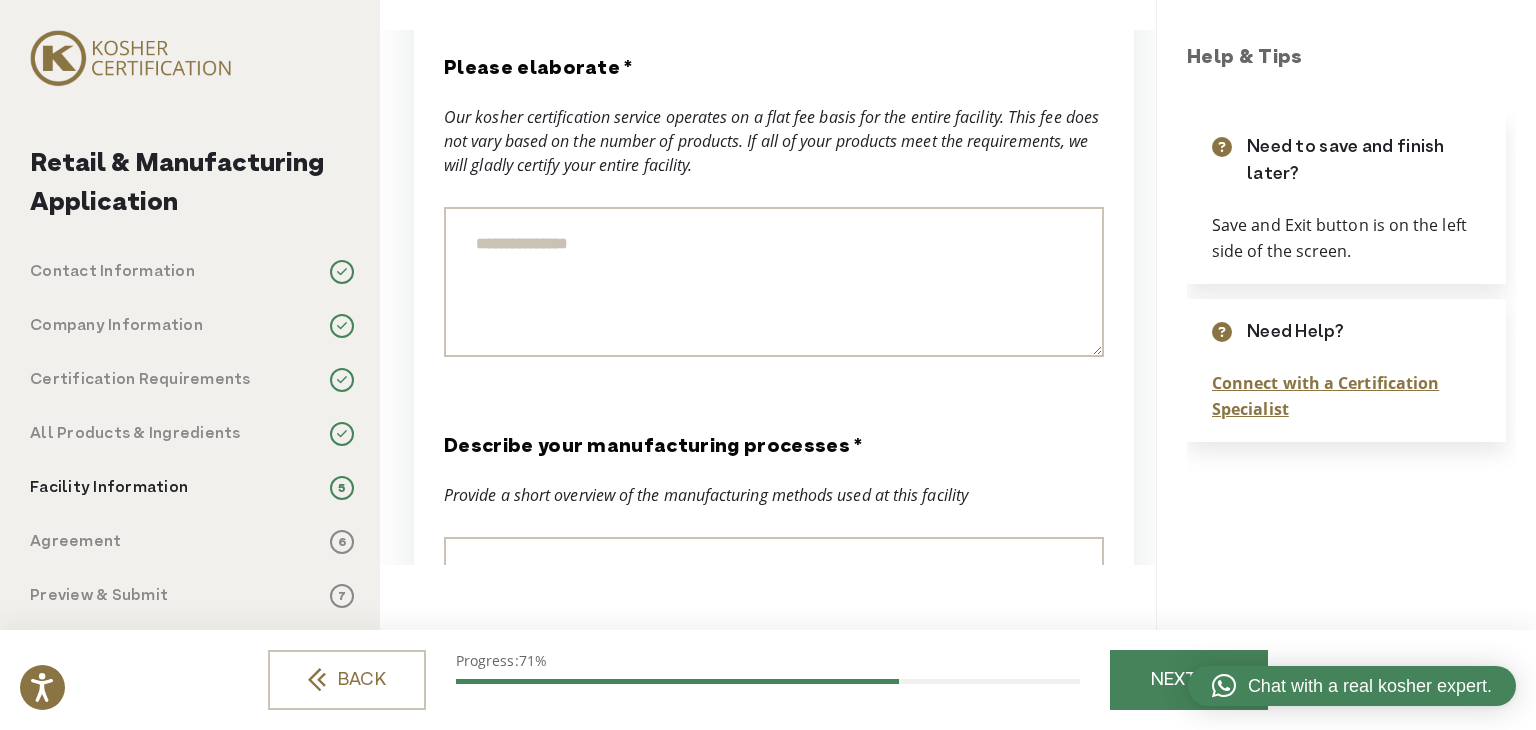 click on "Please elaborate *" at bounding box center [774, 282] 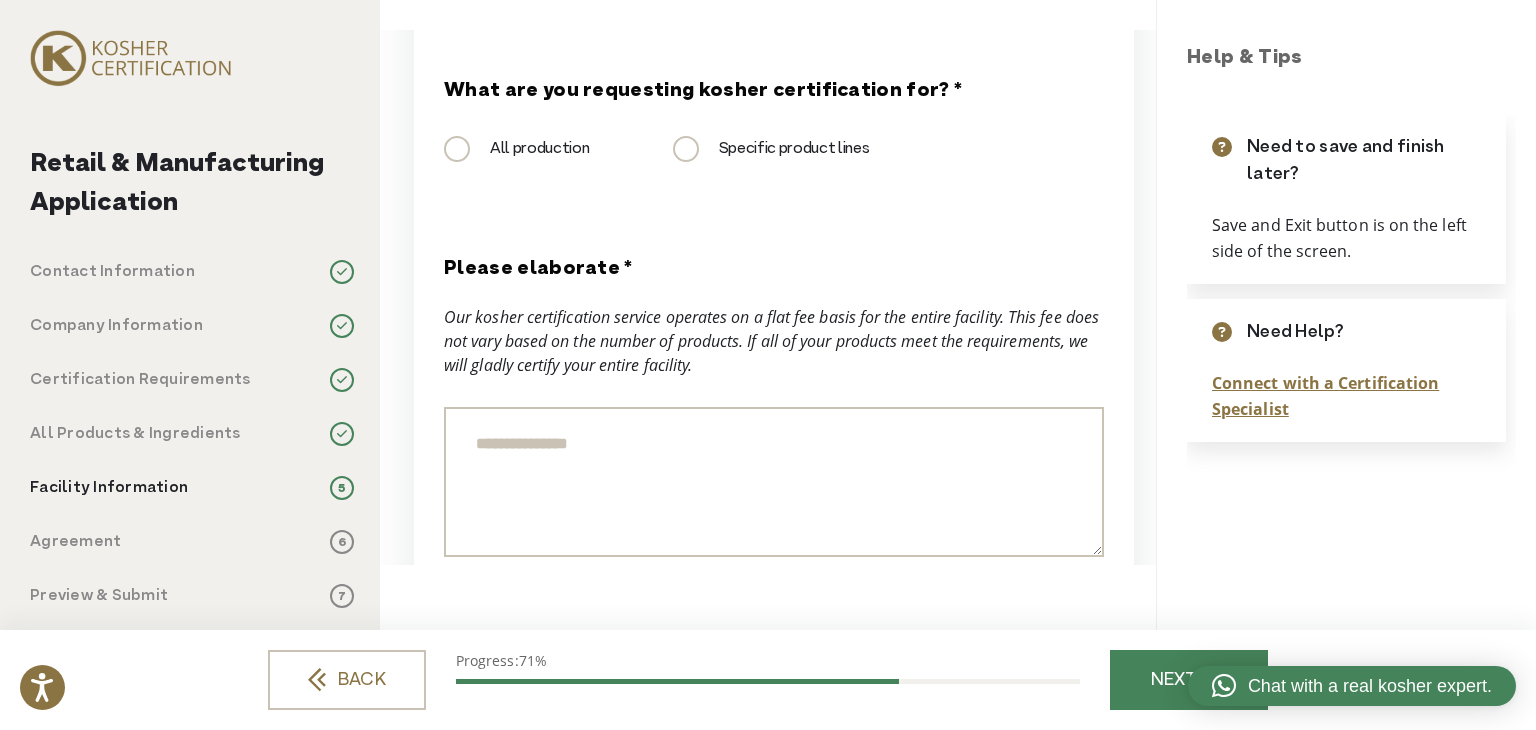 scroll, scrollTop: 3300, scrollLeft: 0, axis: vertical 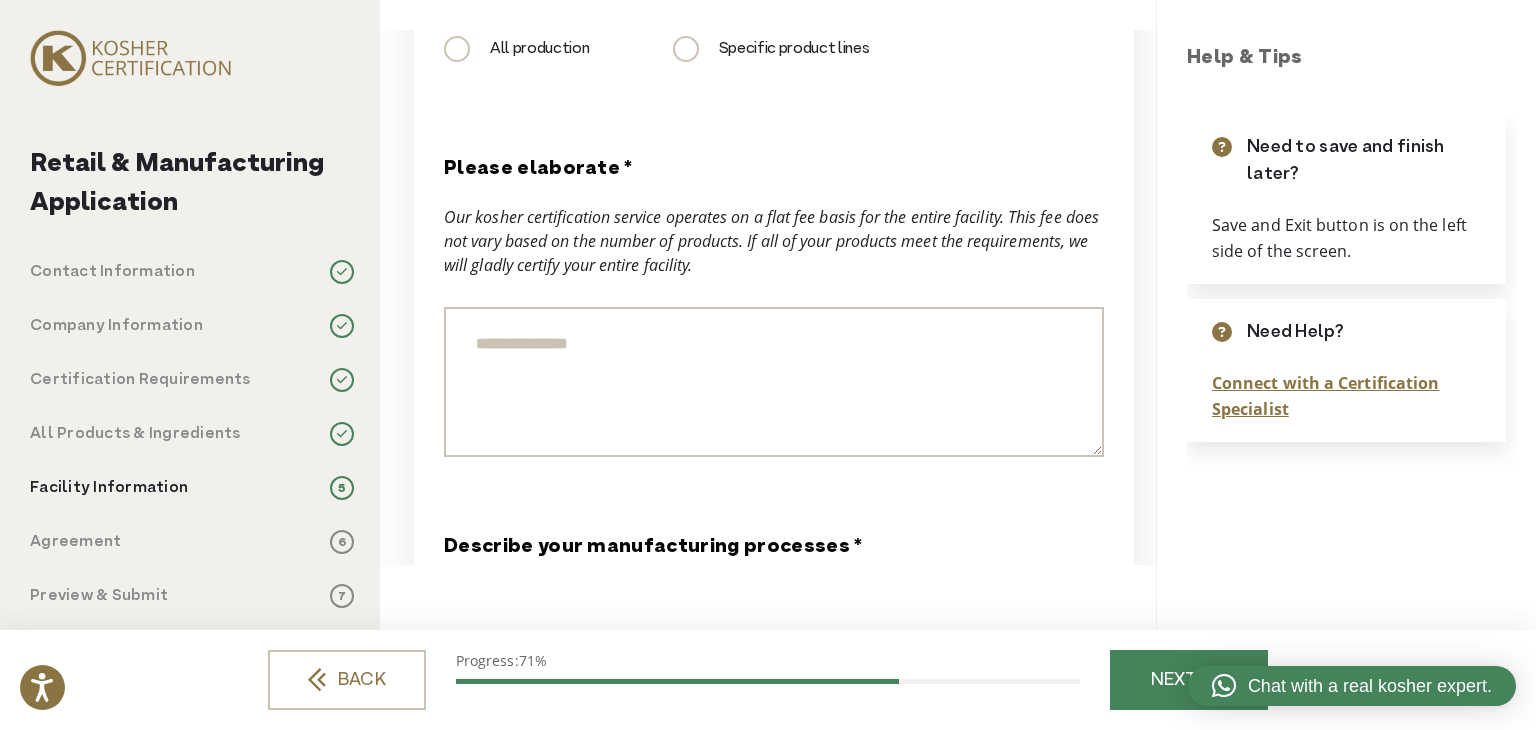paste on "**********" 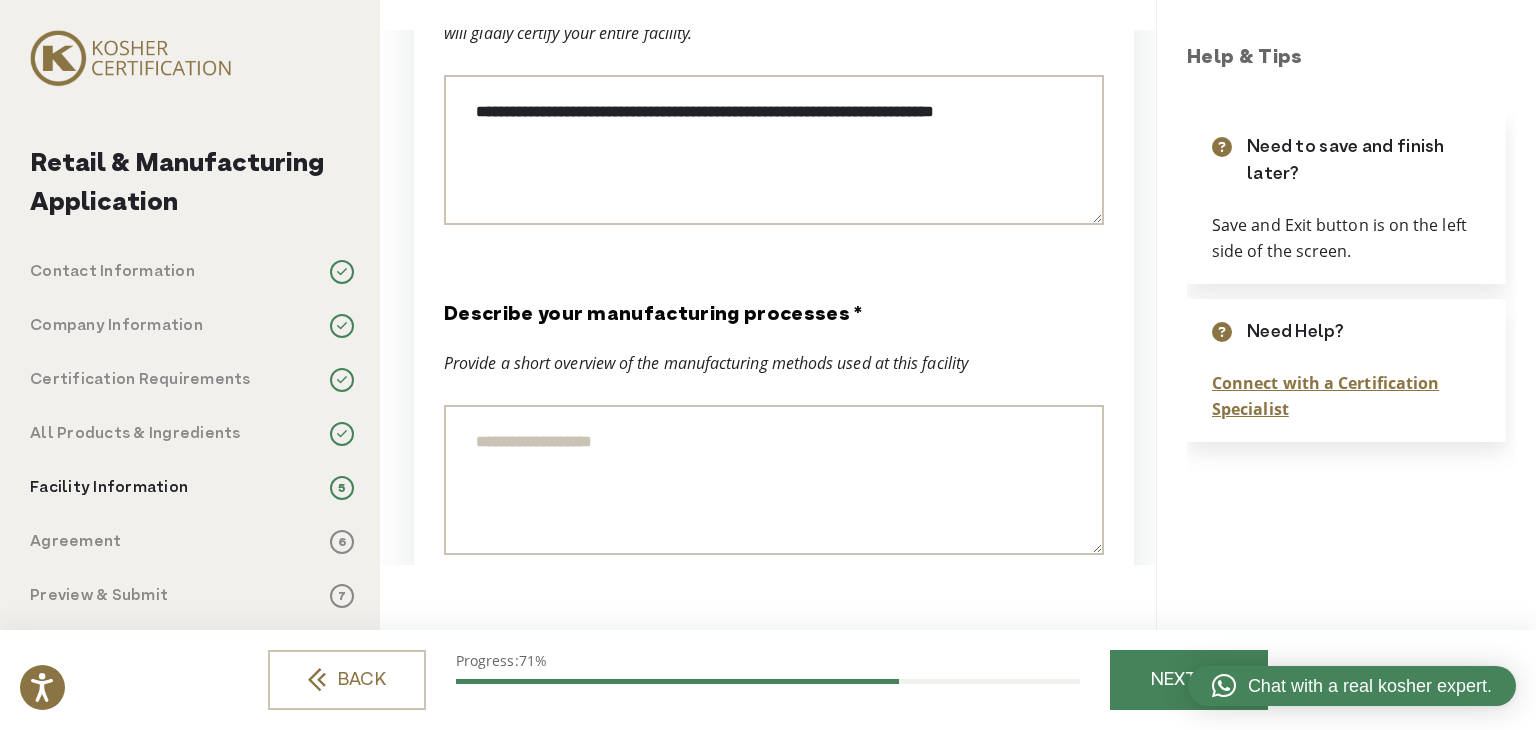 scroll, scrollTop: 3700, scrollLeft: 0, axis: vertical 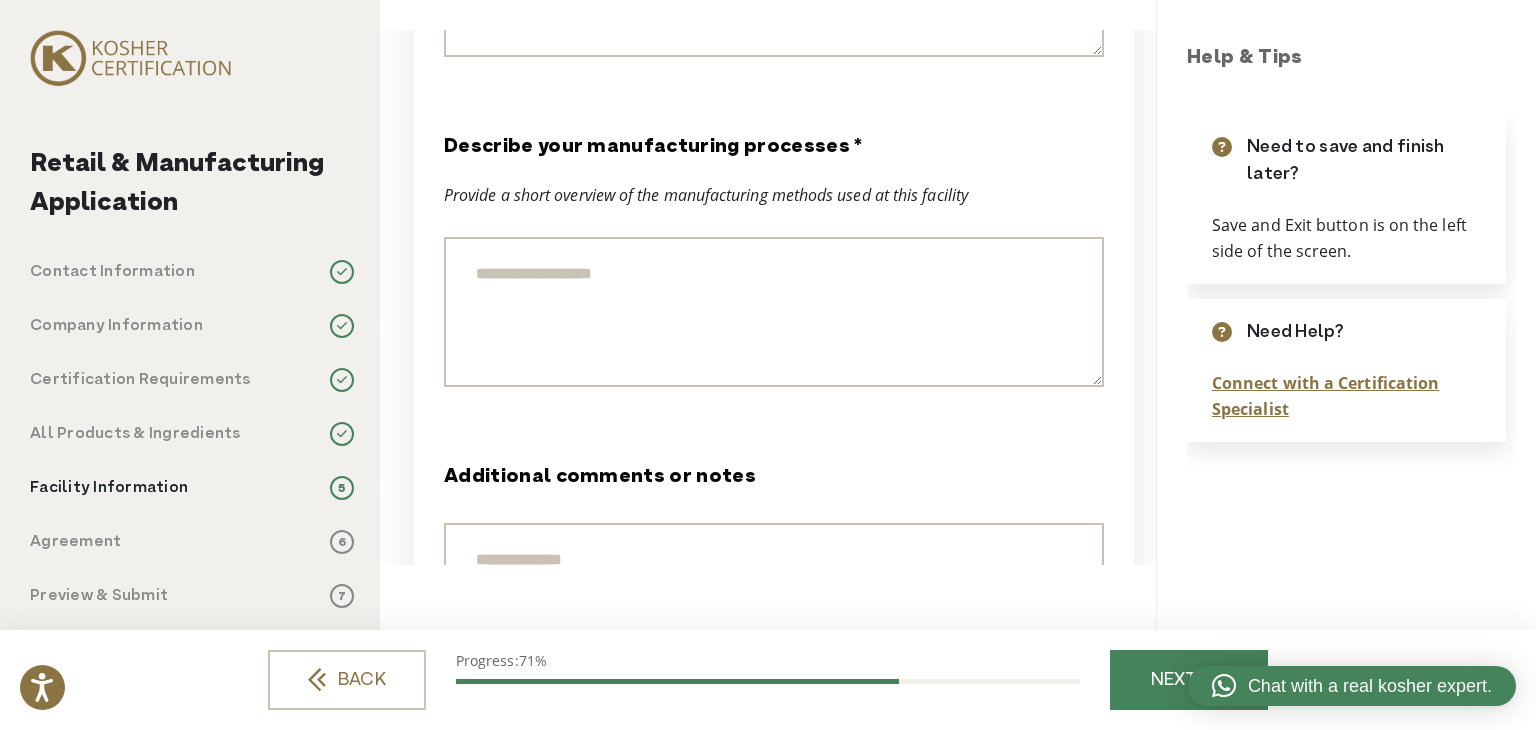 type on "**********" 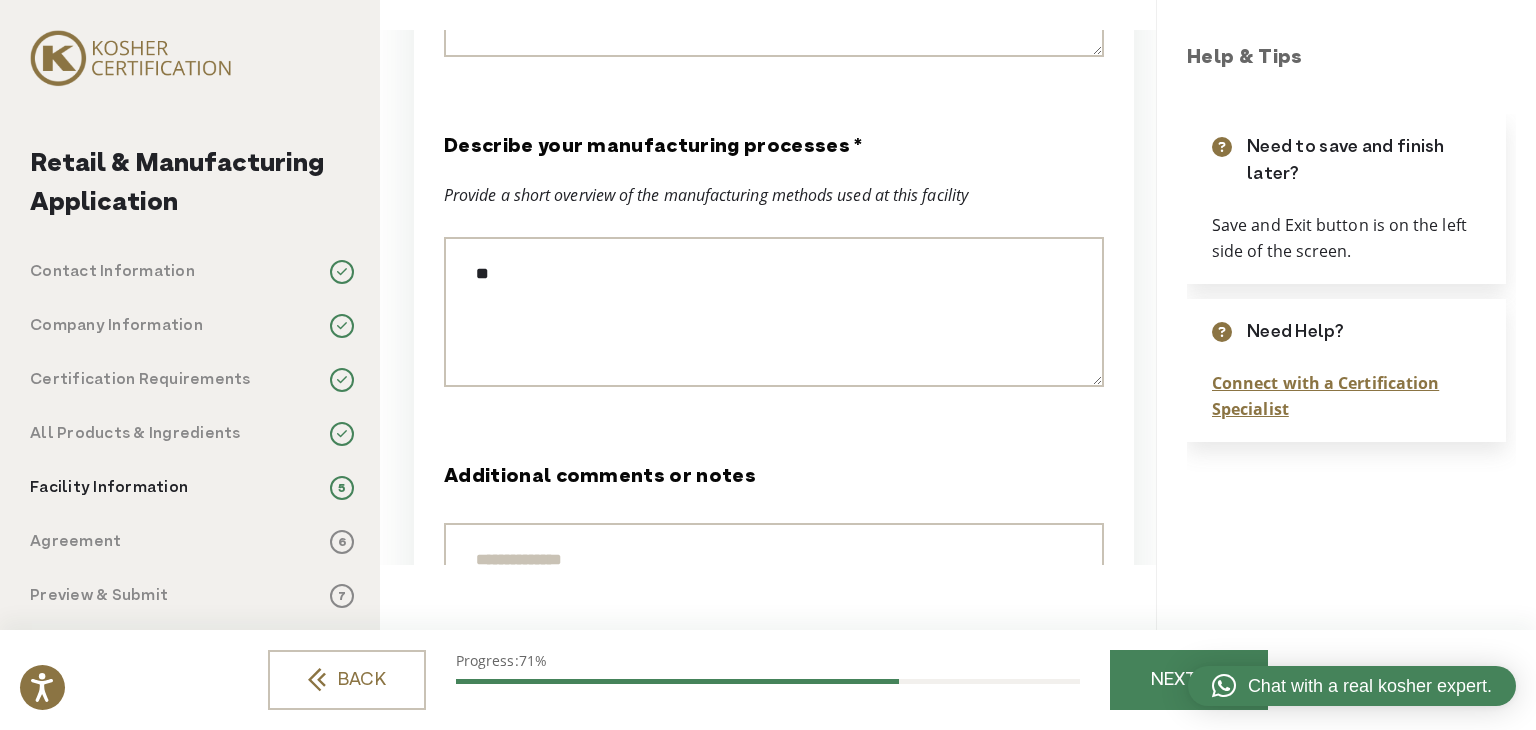 type on "*" 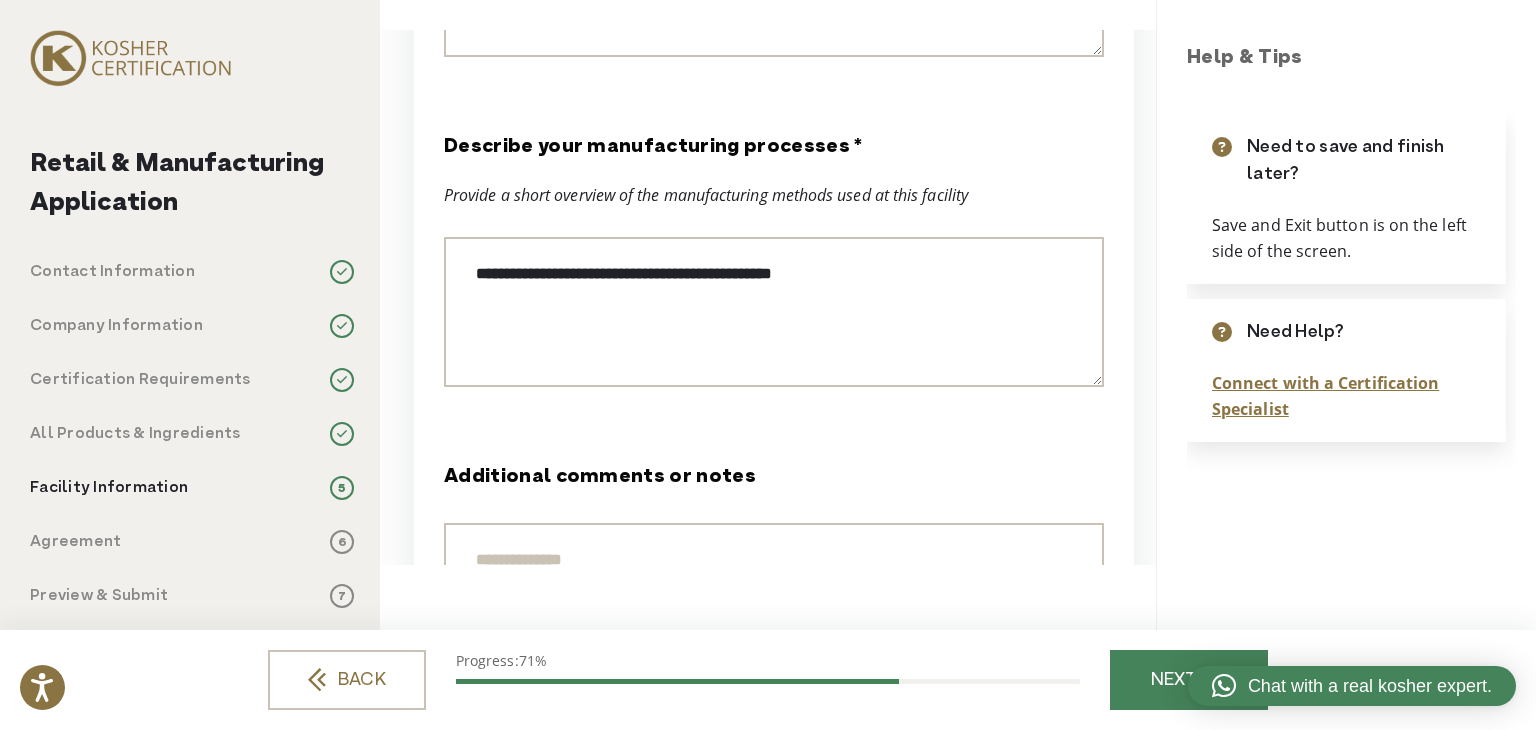 click on "**********" at bounding box center (774, 312) 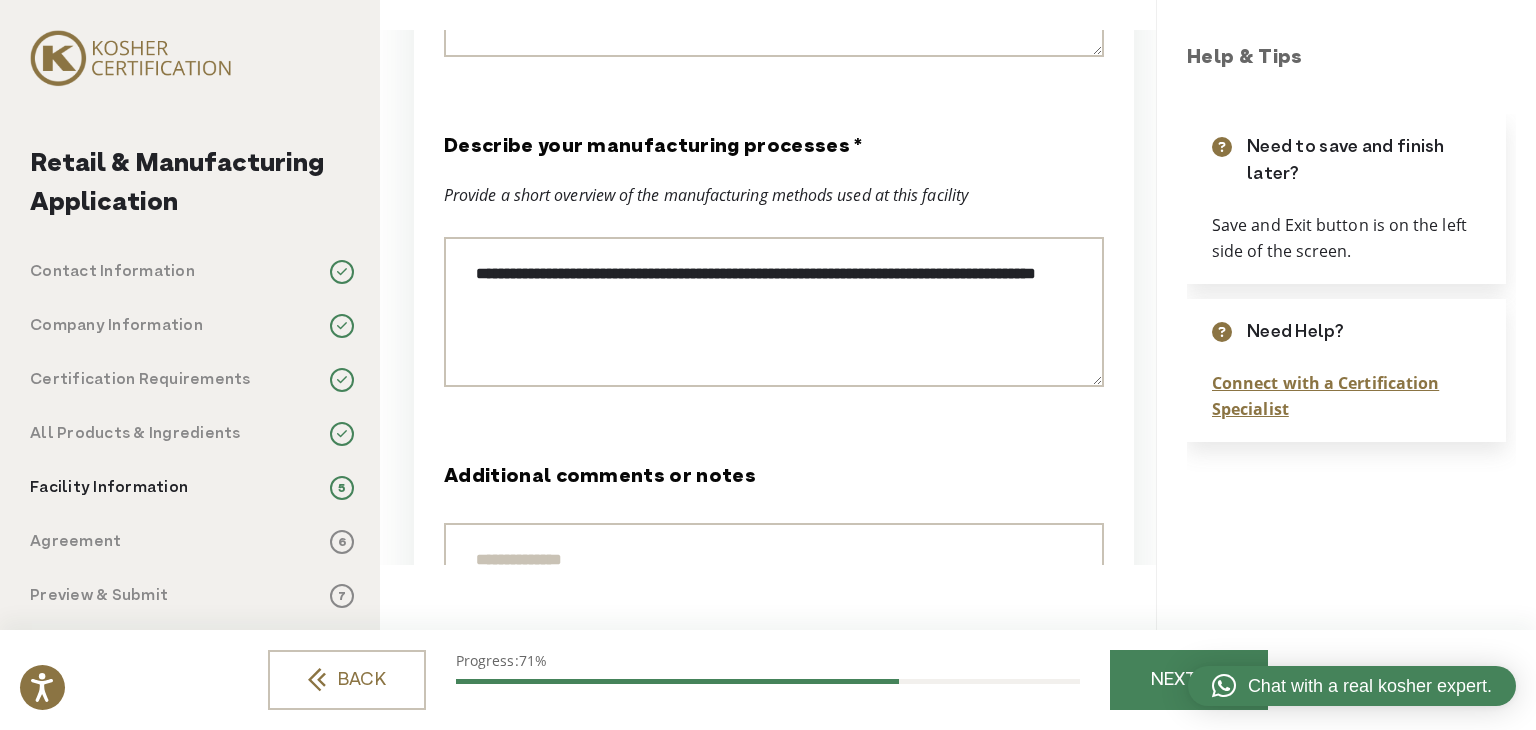 drag, startPoint x: 587, startPoint y: 271, endPoint x: 373, endPoint y: 241, distance: 216.09258 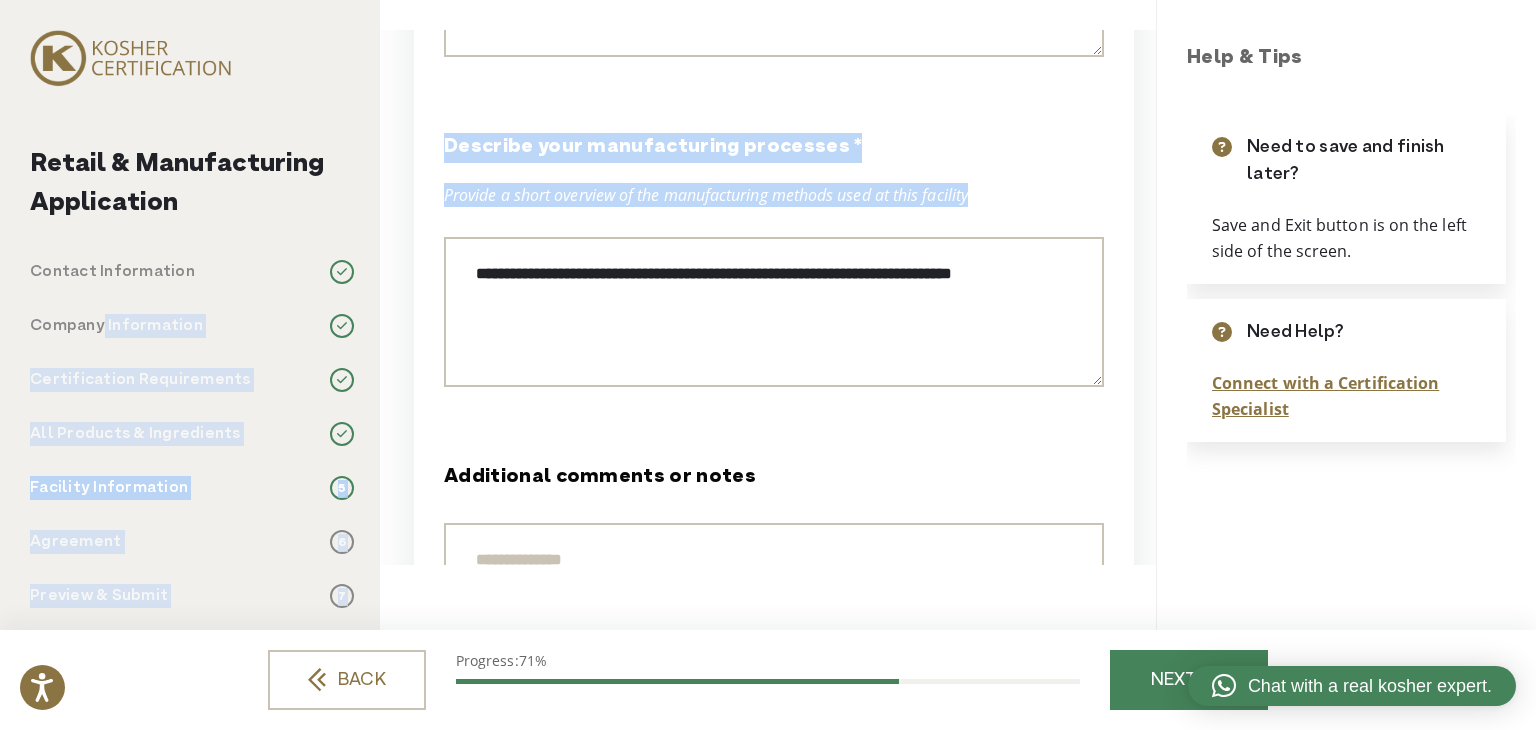 drag, startPoint x: 370, startPoint y: 238, endPoint x: 556, endPoint y: 238, distance: 186 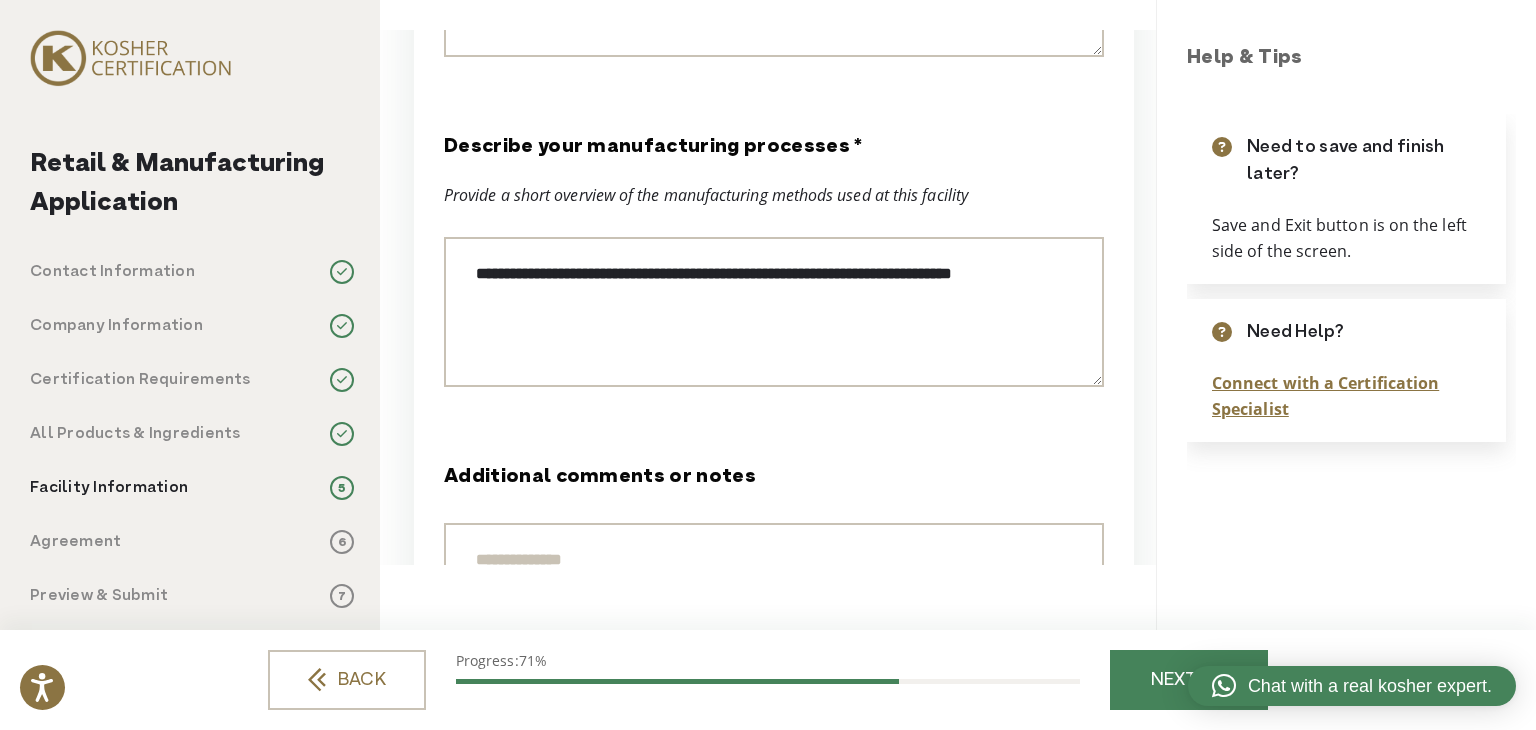 click on "**********" at bounding box center (774, 312) 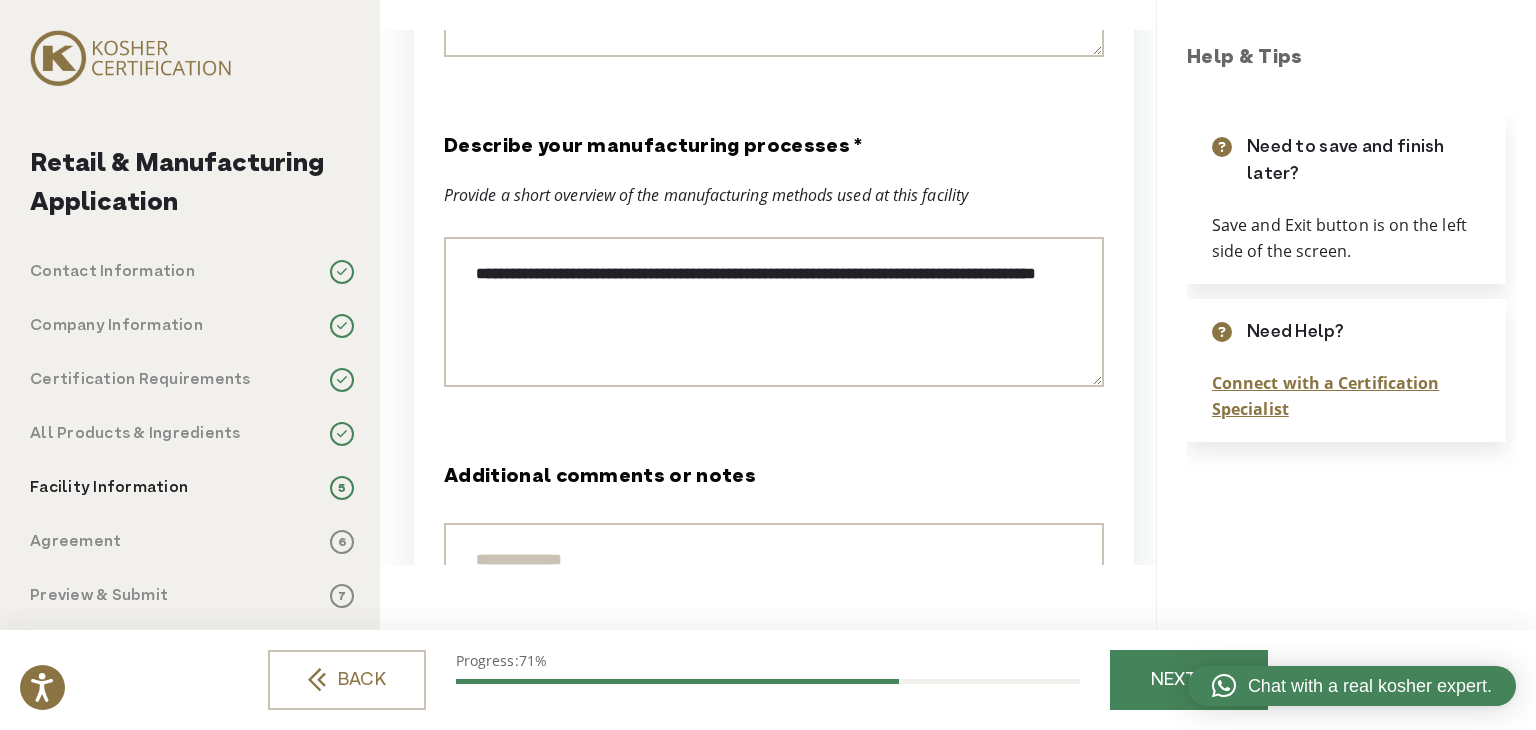 click on "**********" at bounding box center (774, 312) 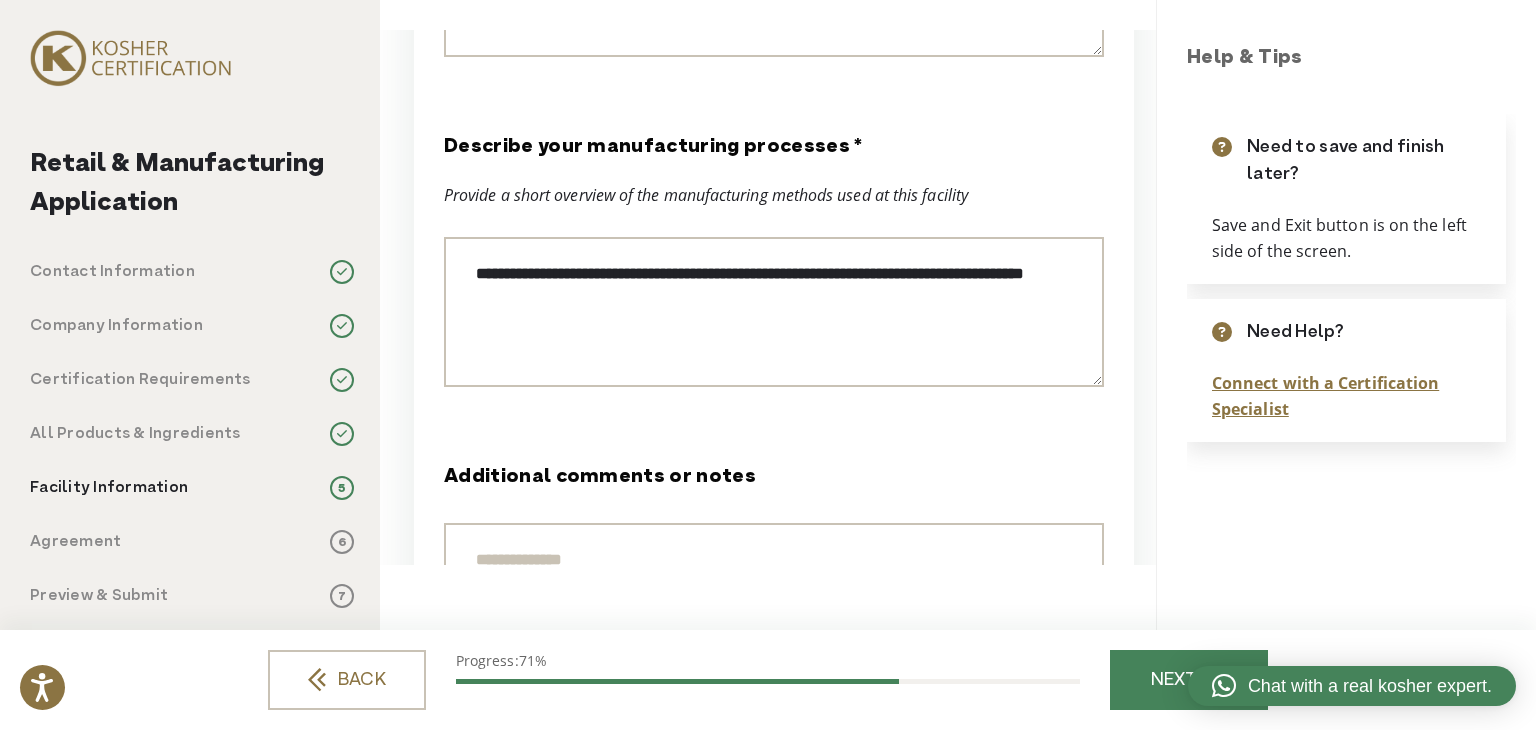 click on "**********" at bounding box center [774, 312] 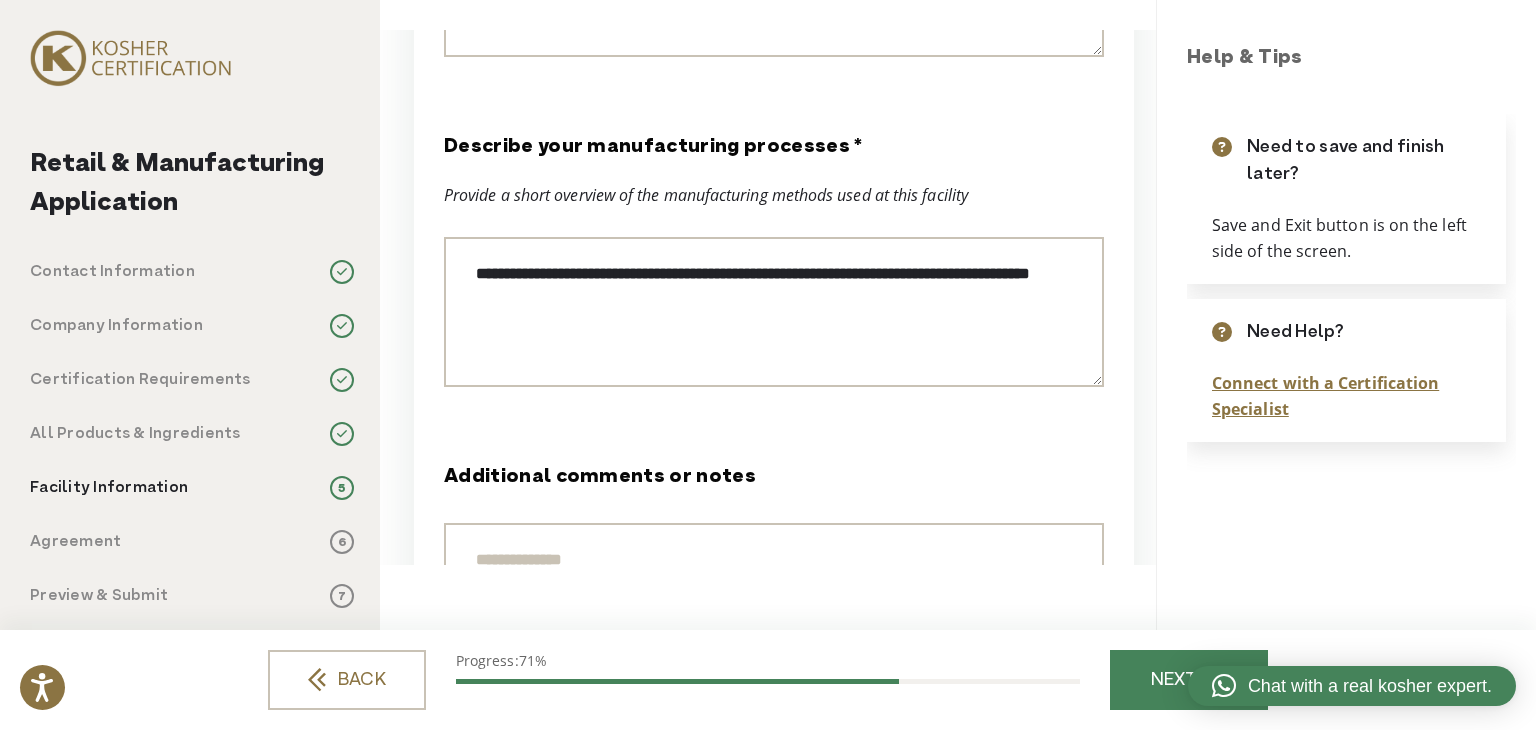 click on "**********" at bounding box center (774, 312) 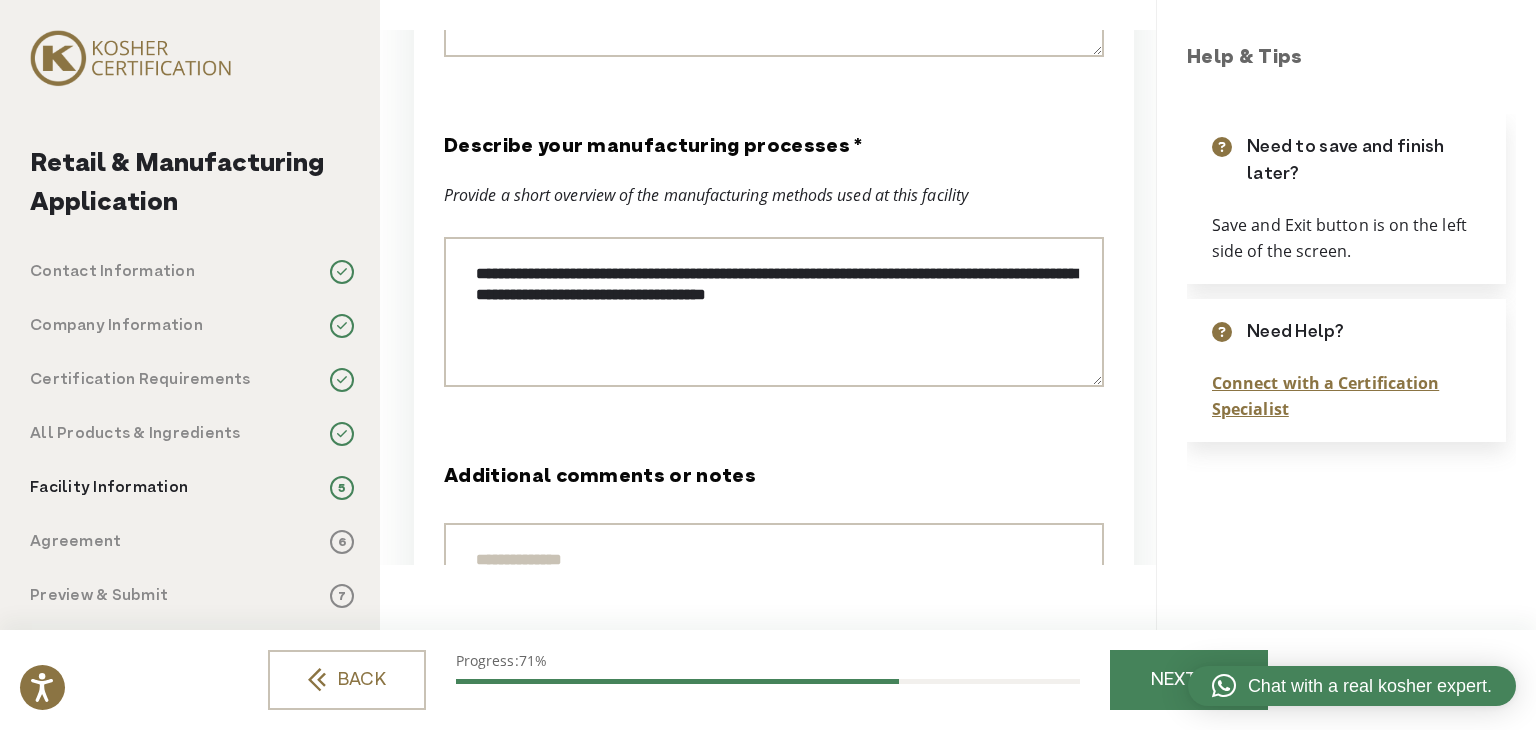 click on "**********" at bounding box center (774, 312) 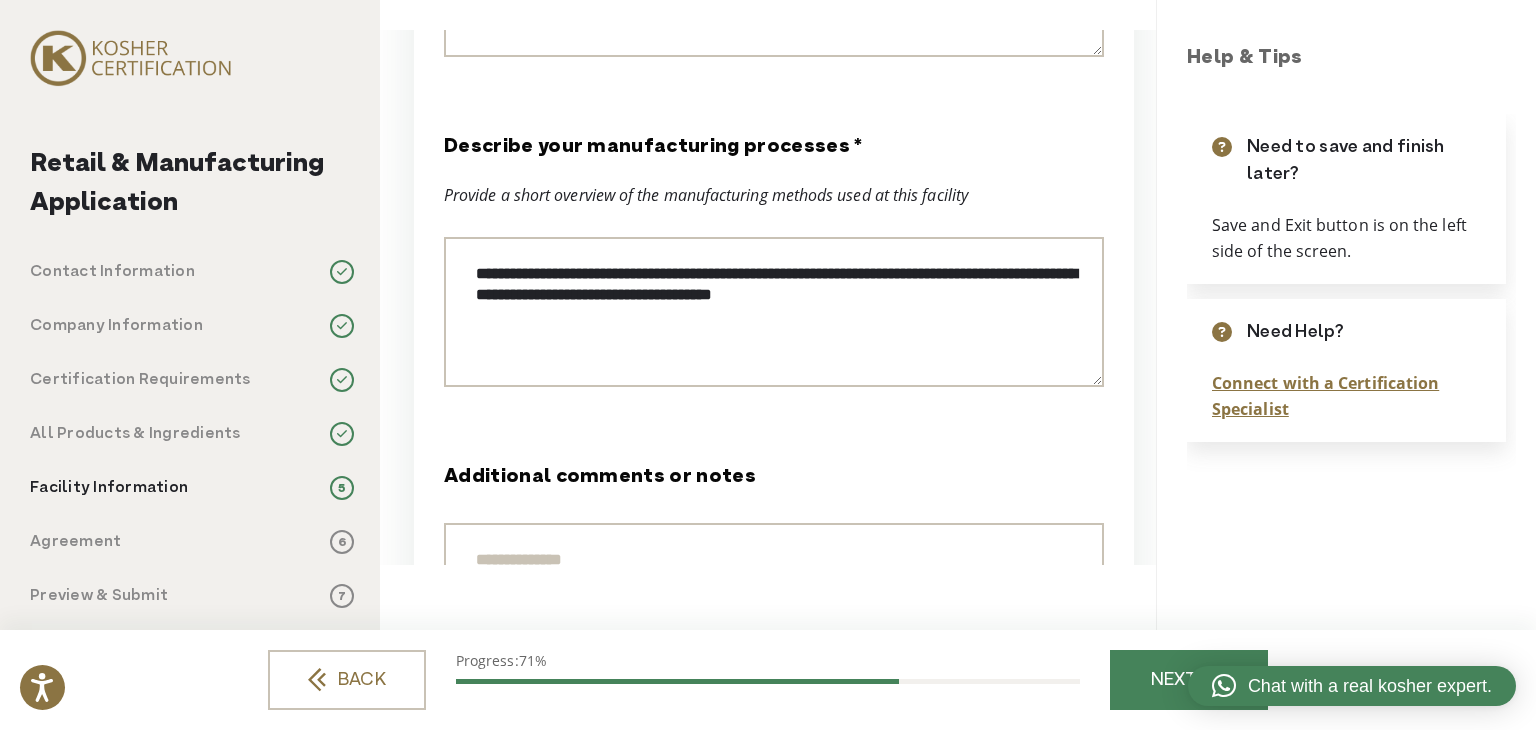 drag, startPoint x: 992, startPoint y: 306, endPoint x: 462, endPoint y: 258, distance: 532.1691 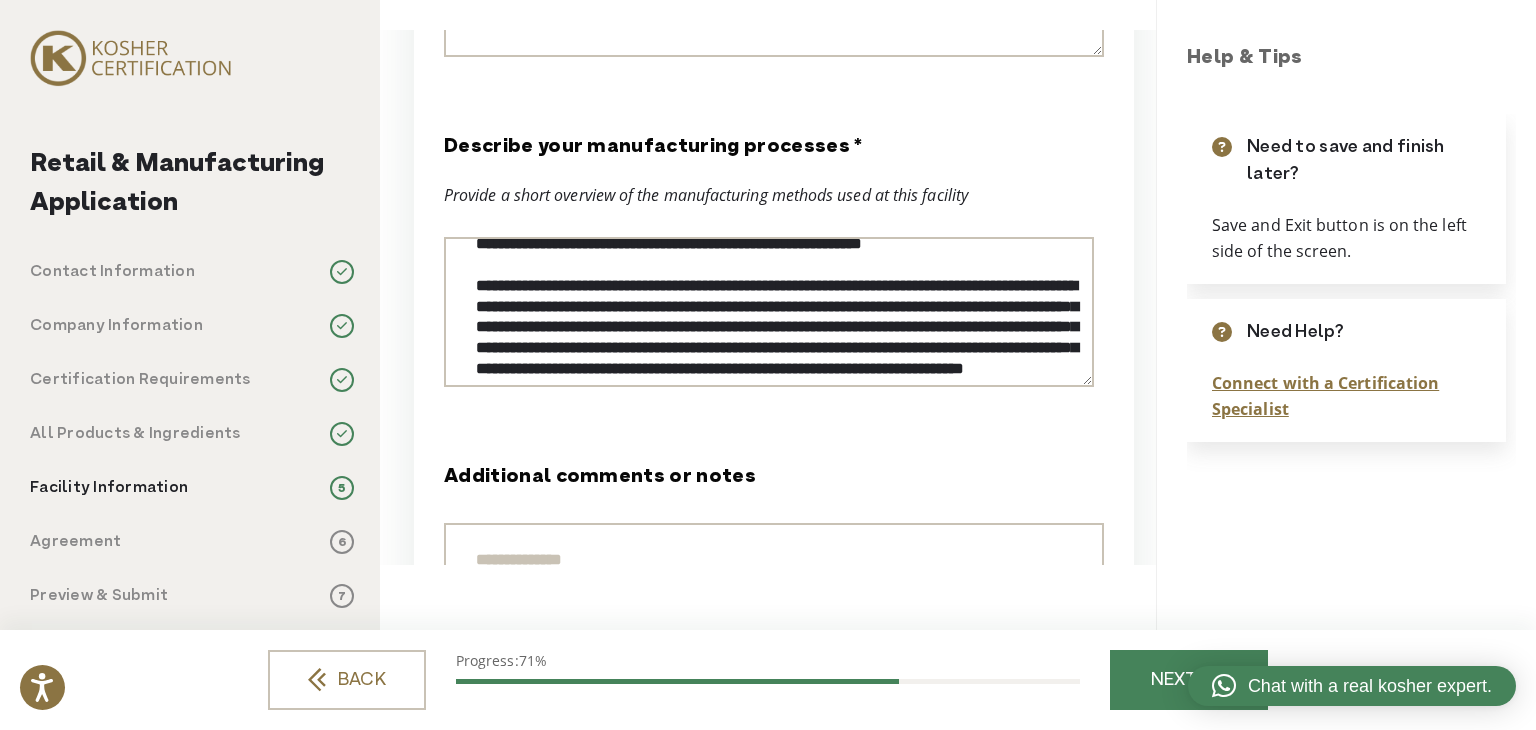 scroll, scrollTop: 0, scrollLeft: 0, axis: both 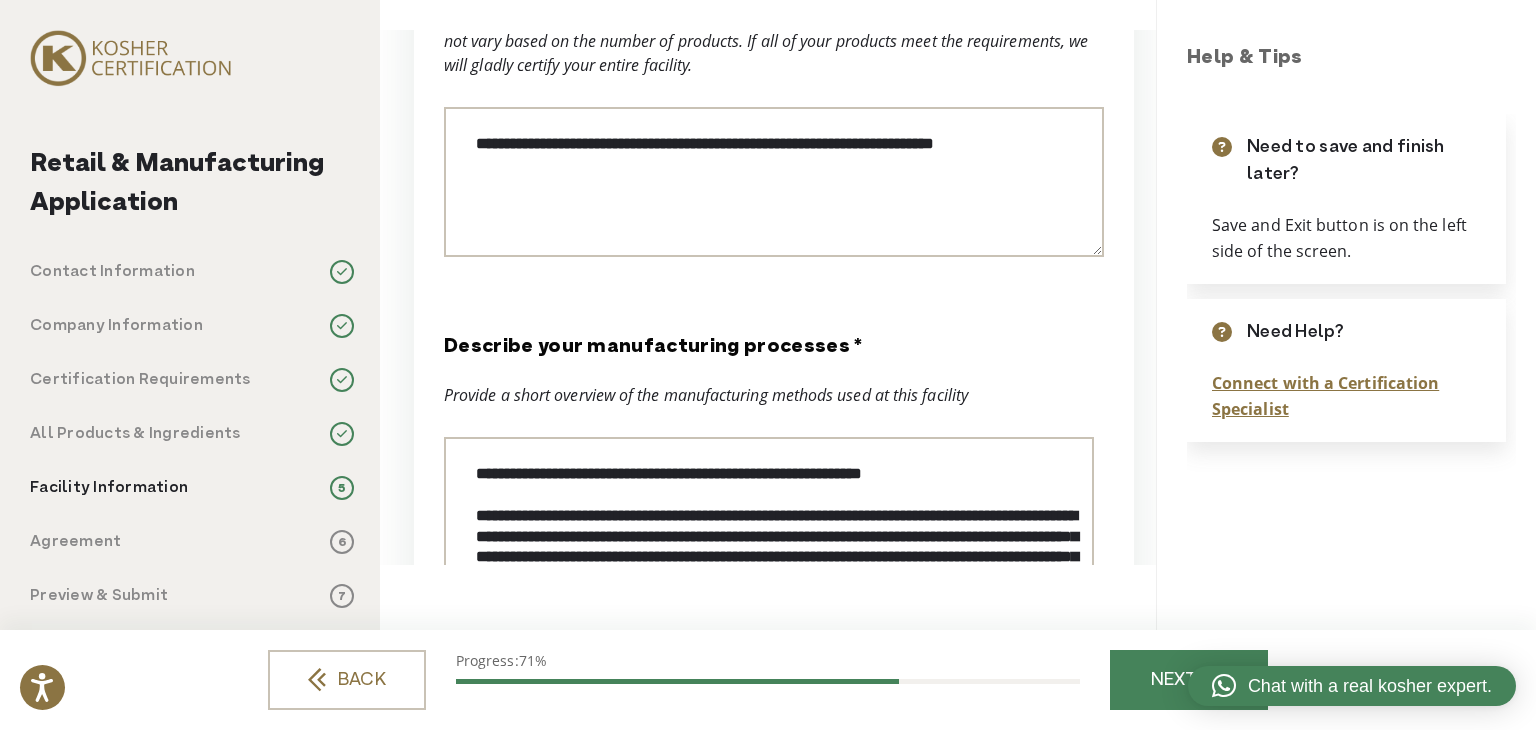 drag, startPoint x: 1006, startPoint y: 476, endPoint x: 389, endPoint y: 462, distance: 617.1588 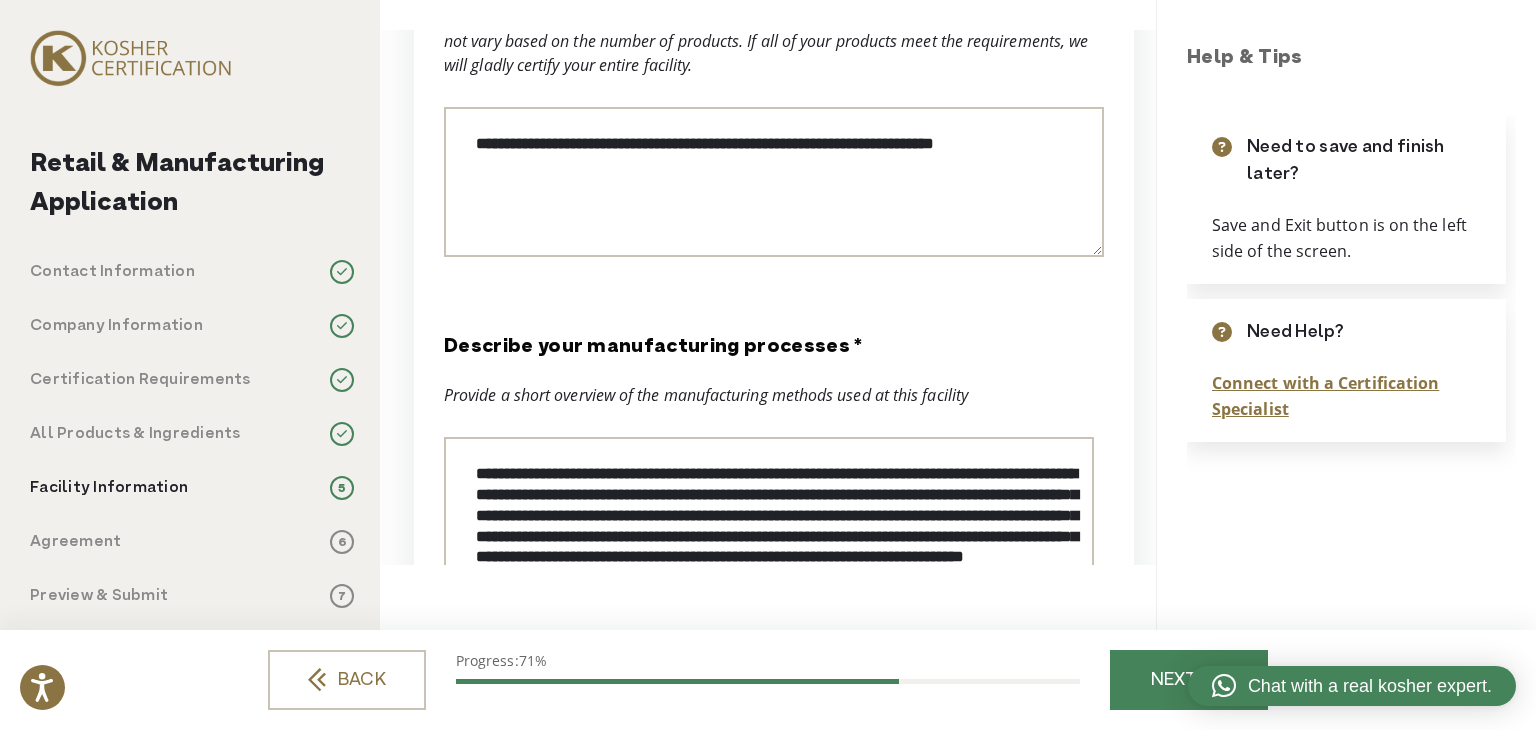drag, startPoint x: 1086, startPoint y: 247, endPoint x: 726, endPoint y: 425, distance: 401.6018 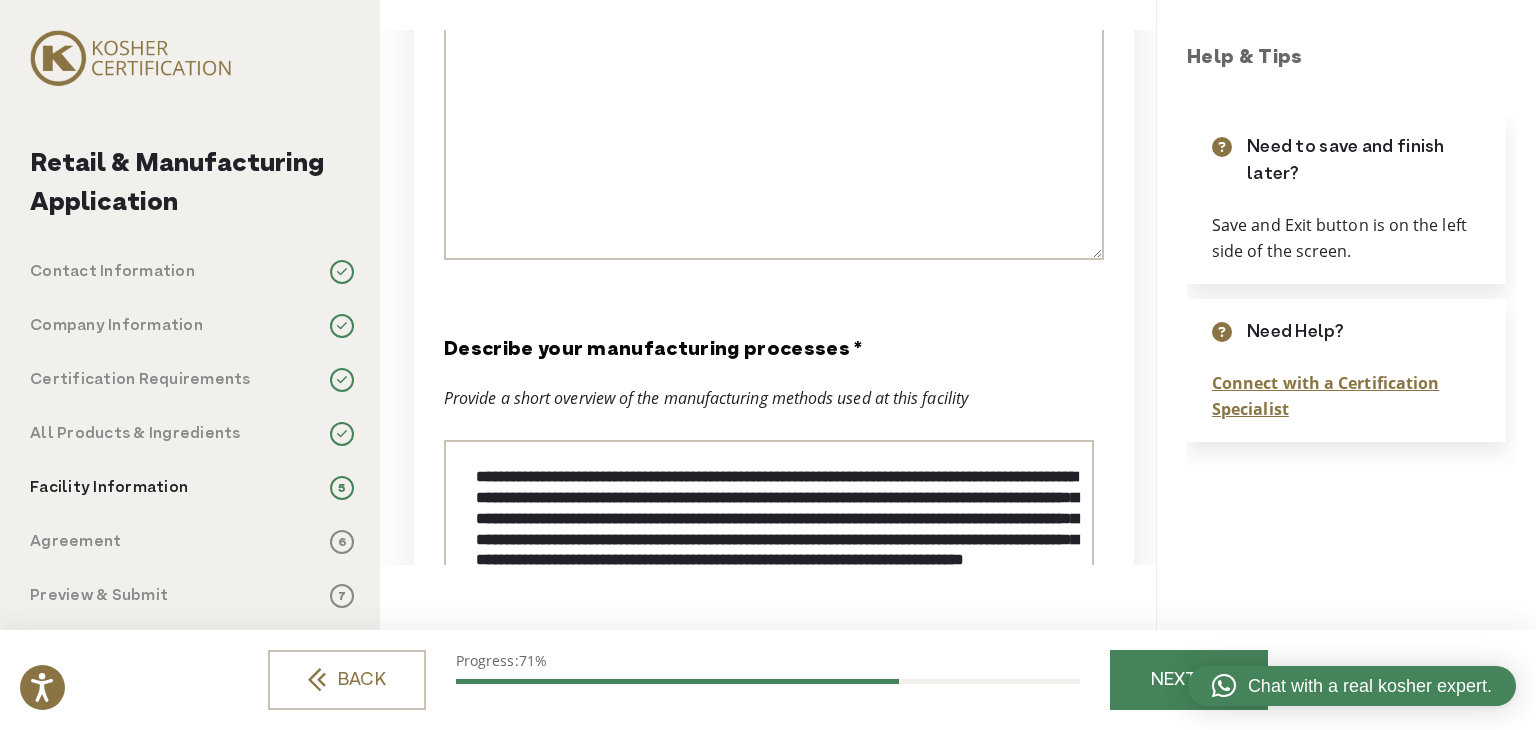 scroll, scrollTop: 3800, scrollLeft: 0, axis: vertical 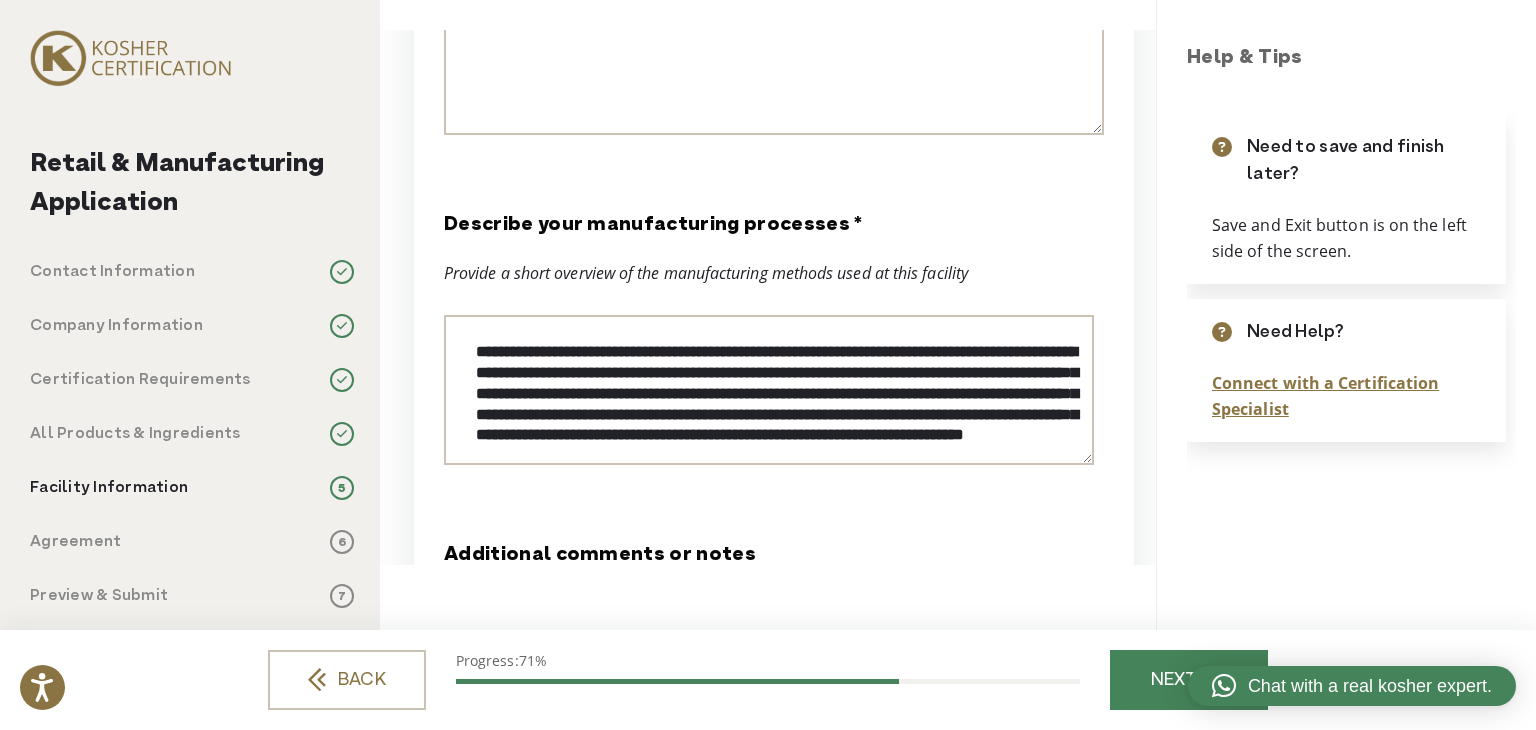 drag, startPoint x: 714, startPoint y: 373, endPoint x: 728, endPoint y: 373, distance: 14 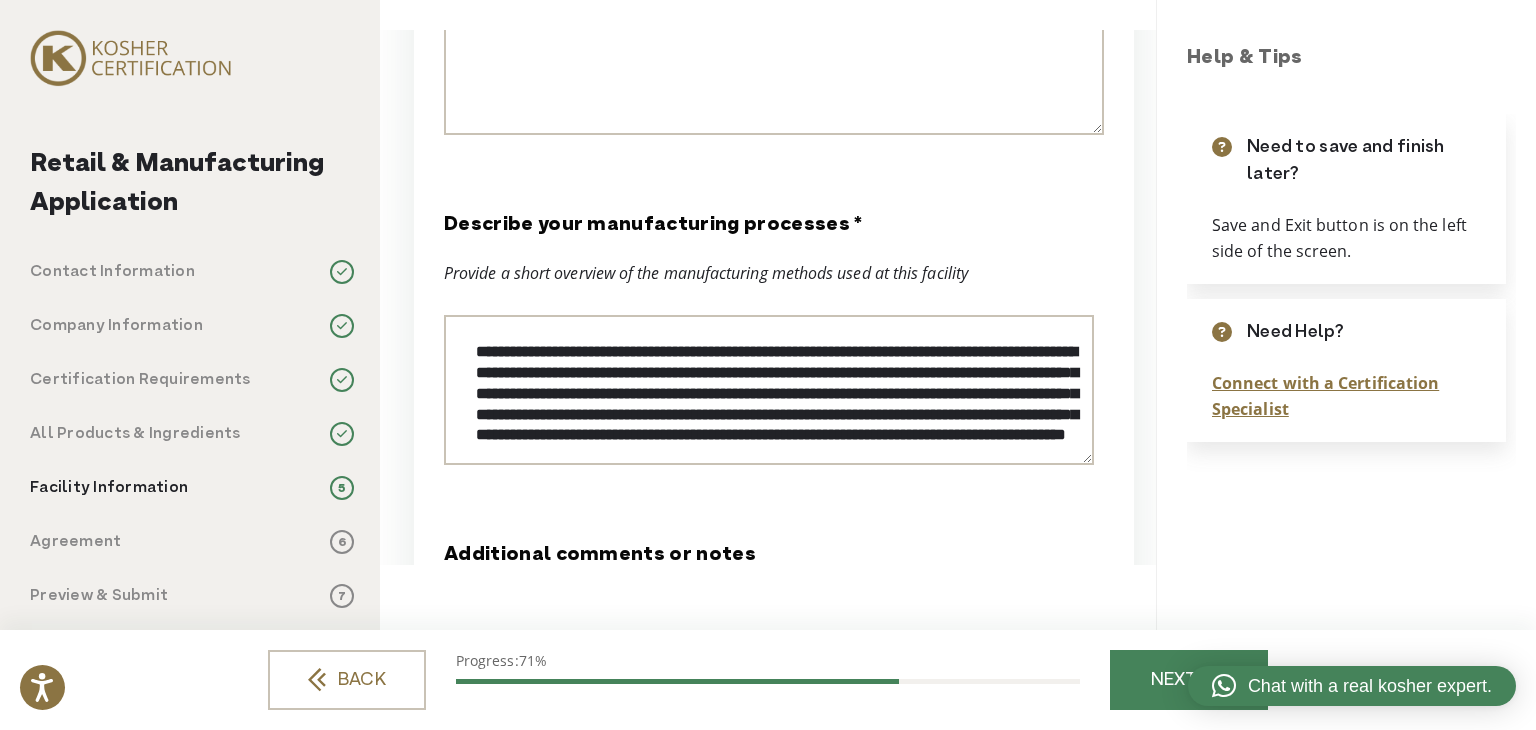 drag, startPoint x: 826, startPoint y: 394, endPoint x: 720, endPoint y: 392, distance: 106.01887 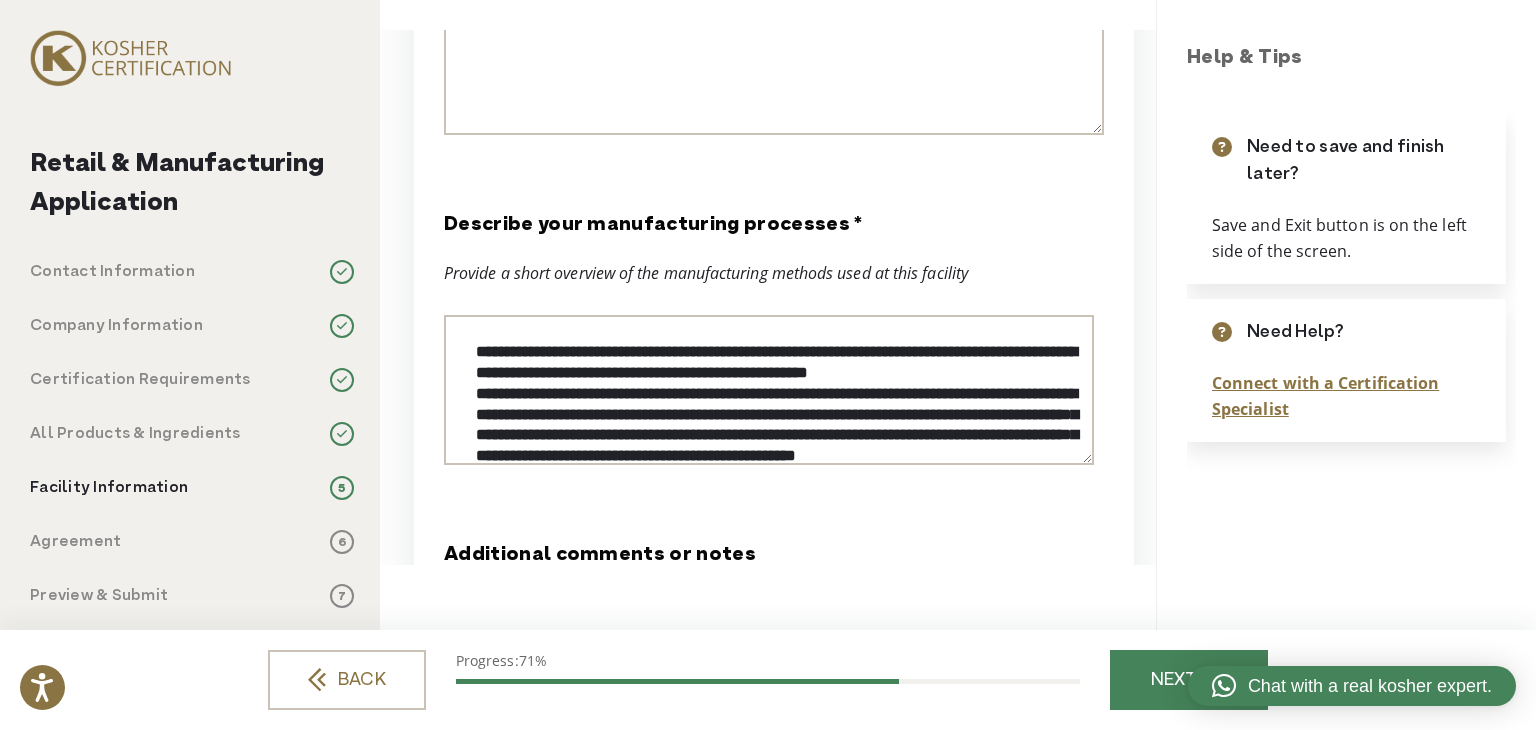 type on "**********" 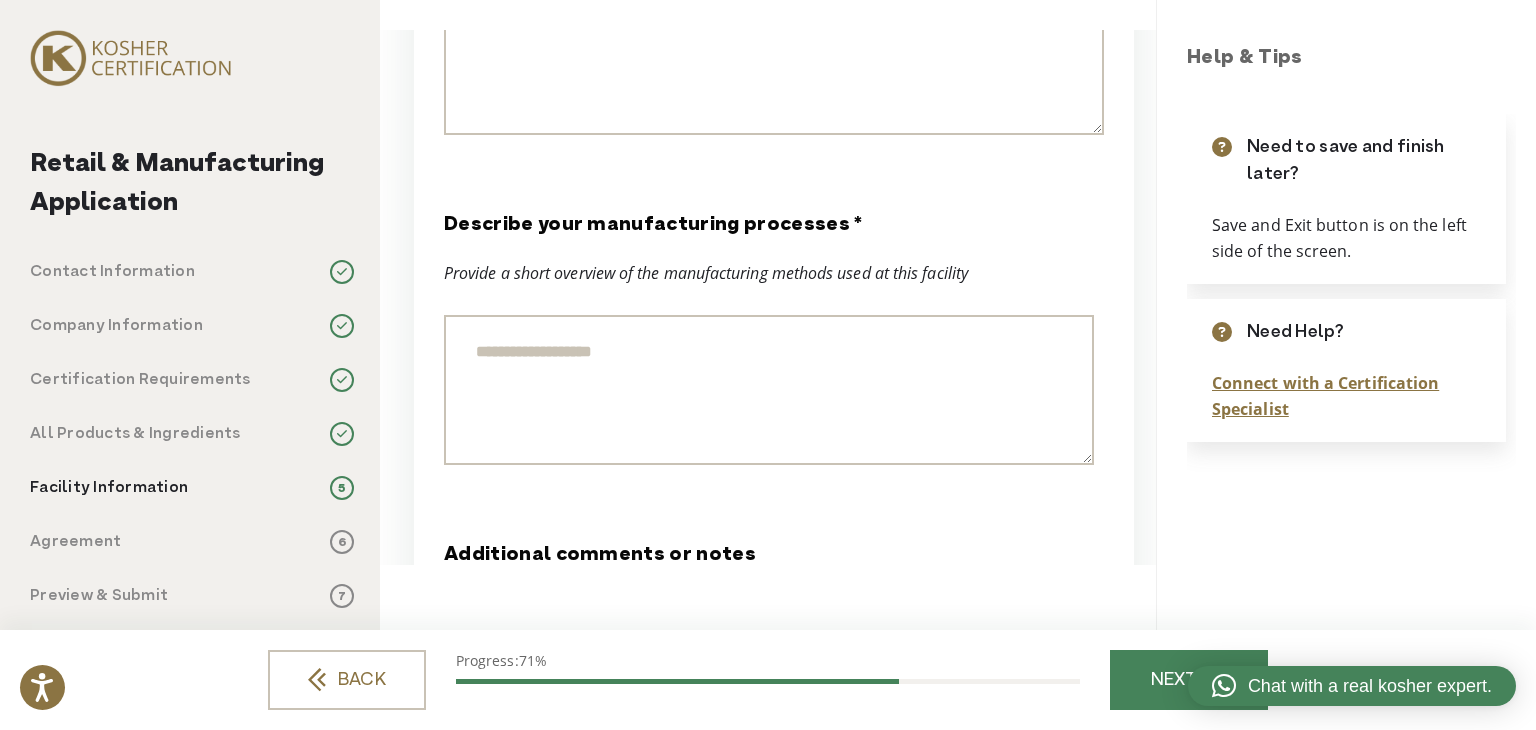 paste on "**********" 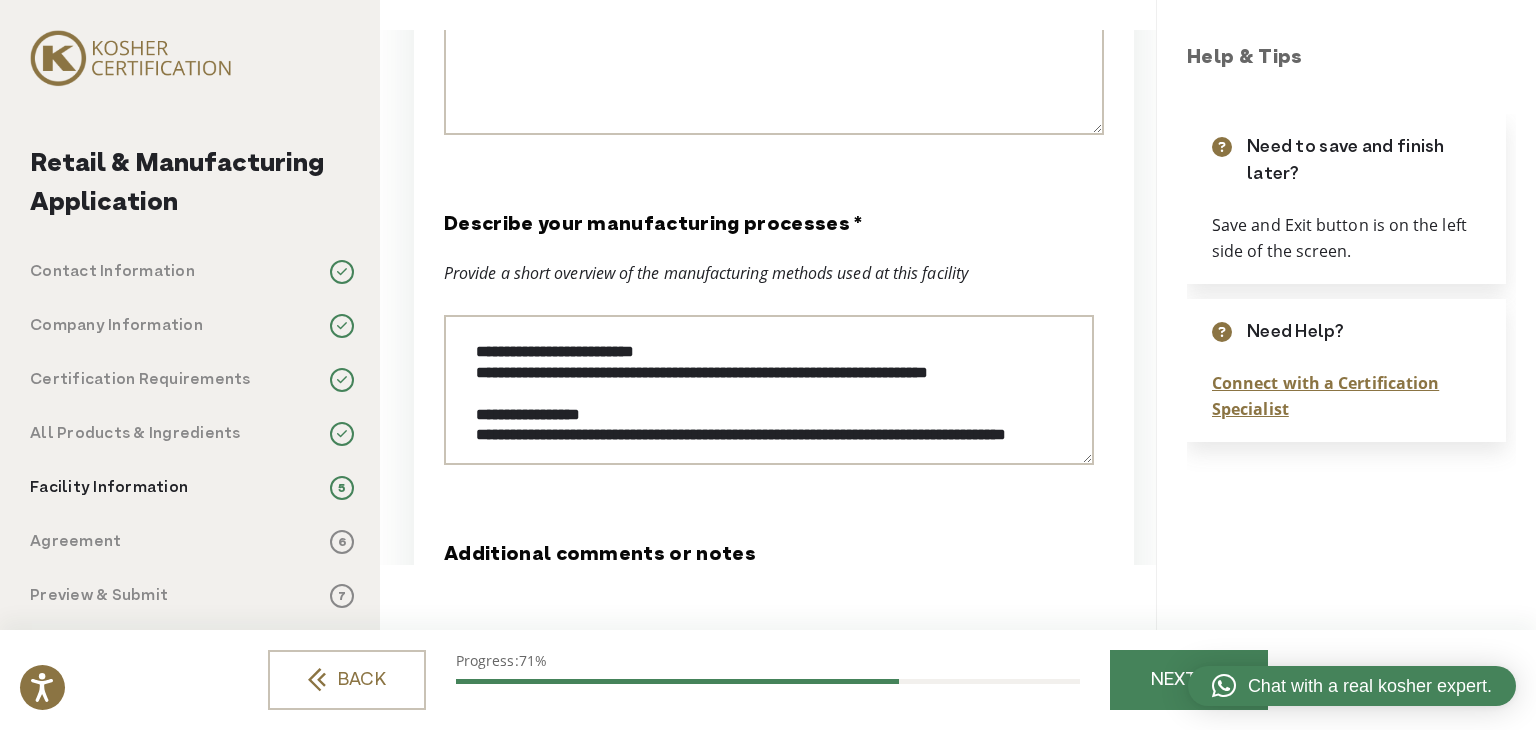 scroll, scrollTop: 481, scrollLeft: 0, axis: vertical 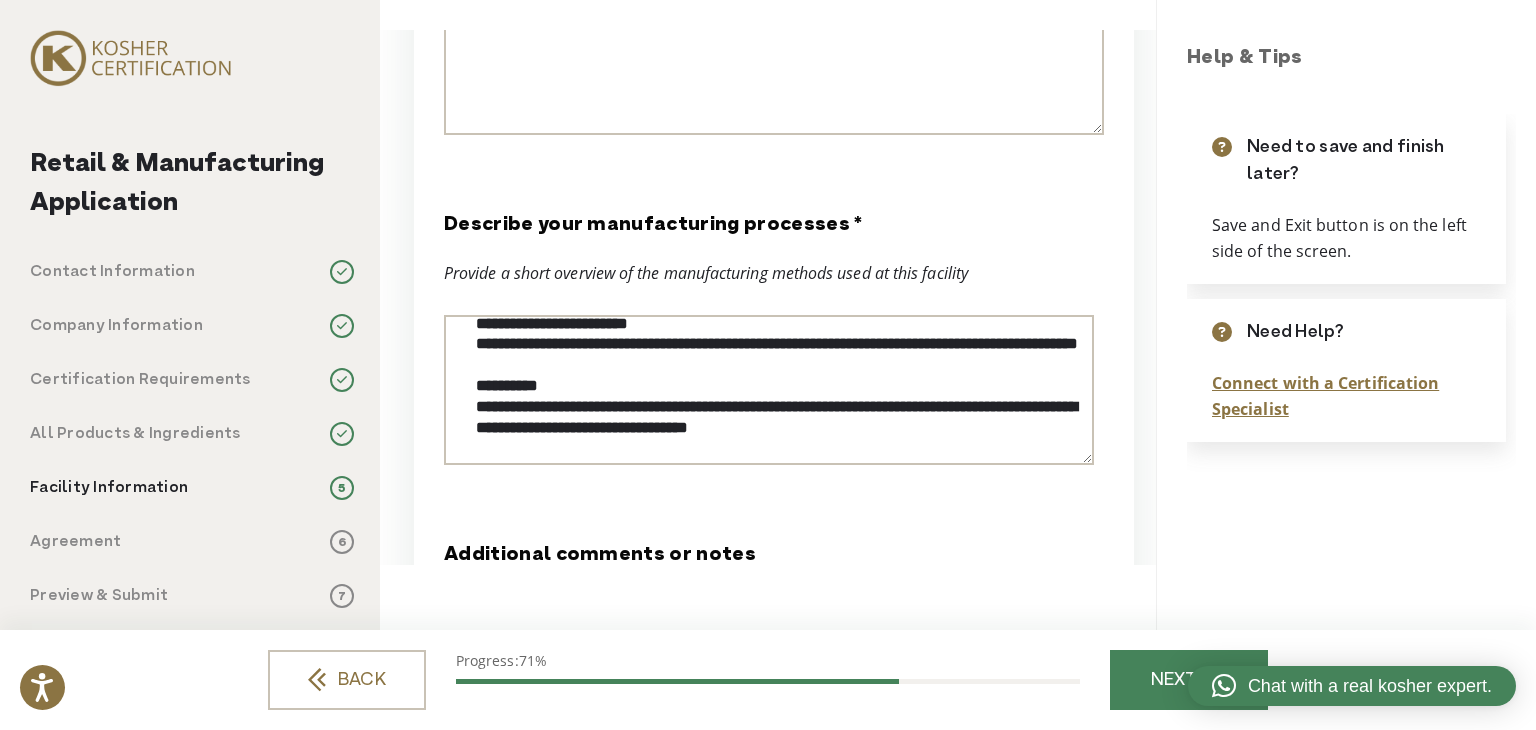 drag, startPoint x: 916, startPoint y: 352, endPoint x: 920, endPoint y: 405, distance: 53.15073 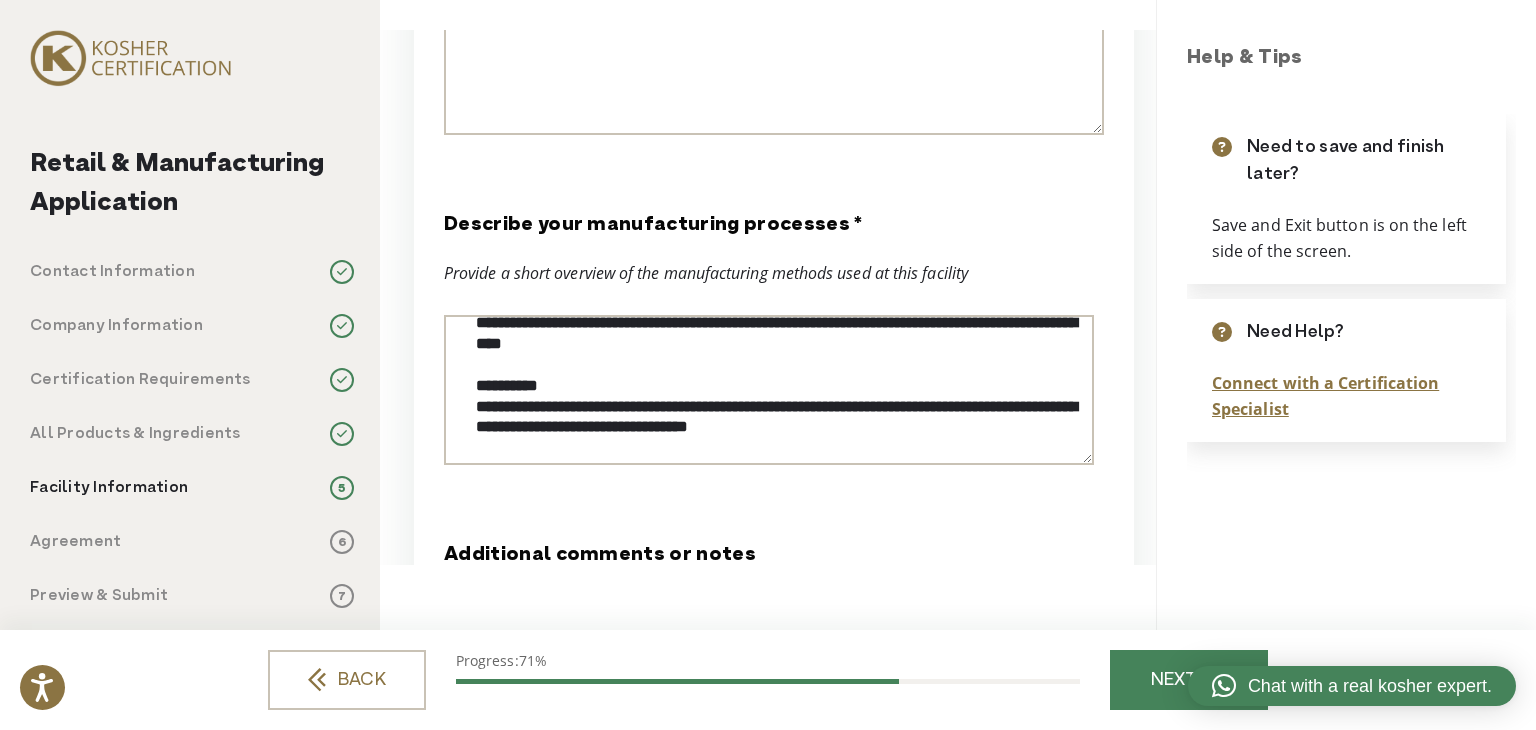 click on "**********" at bounding box center (769, 390) 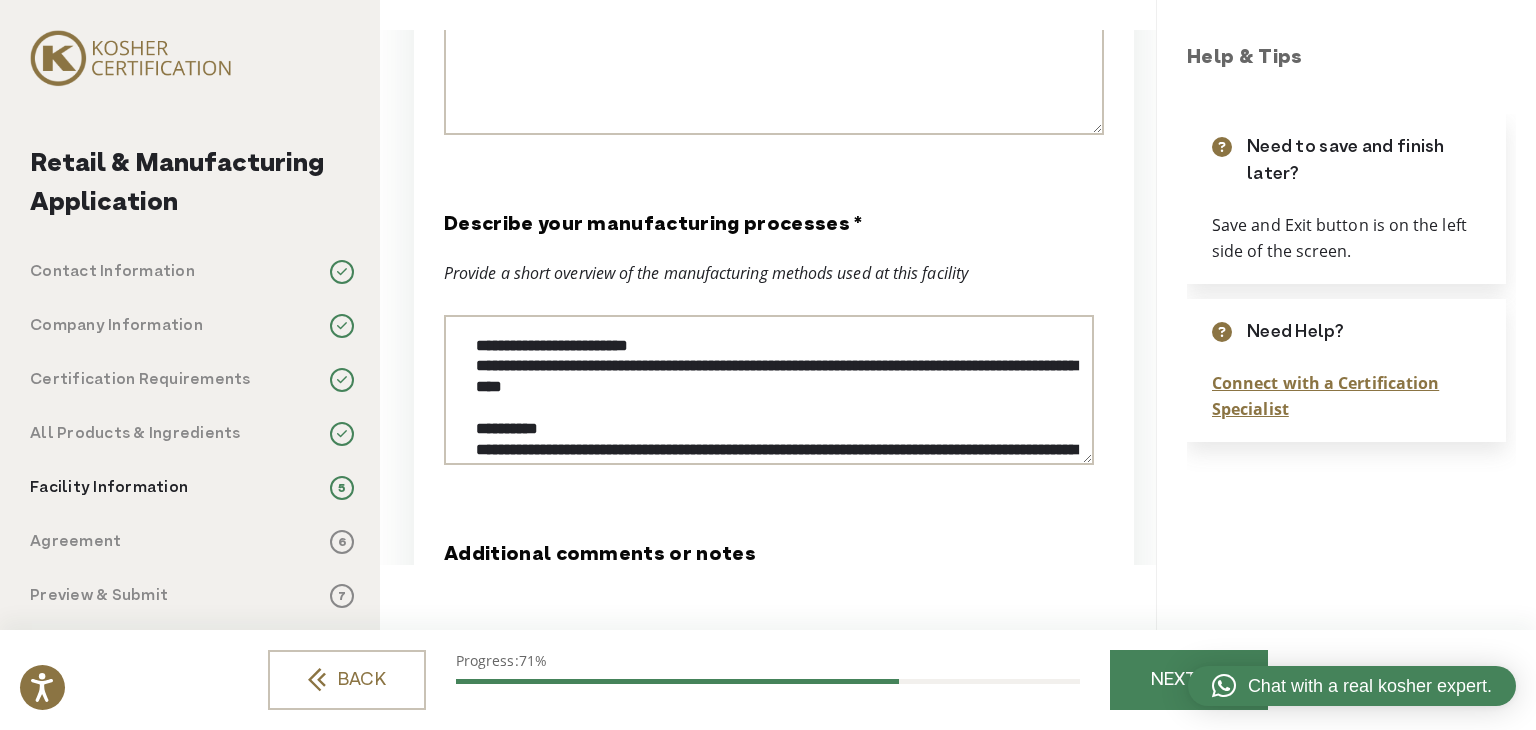 click on "**********" at bounding box center (769, 390) 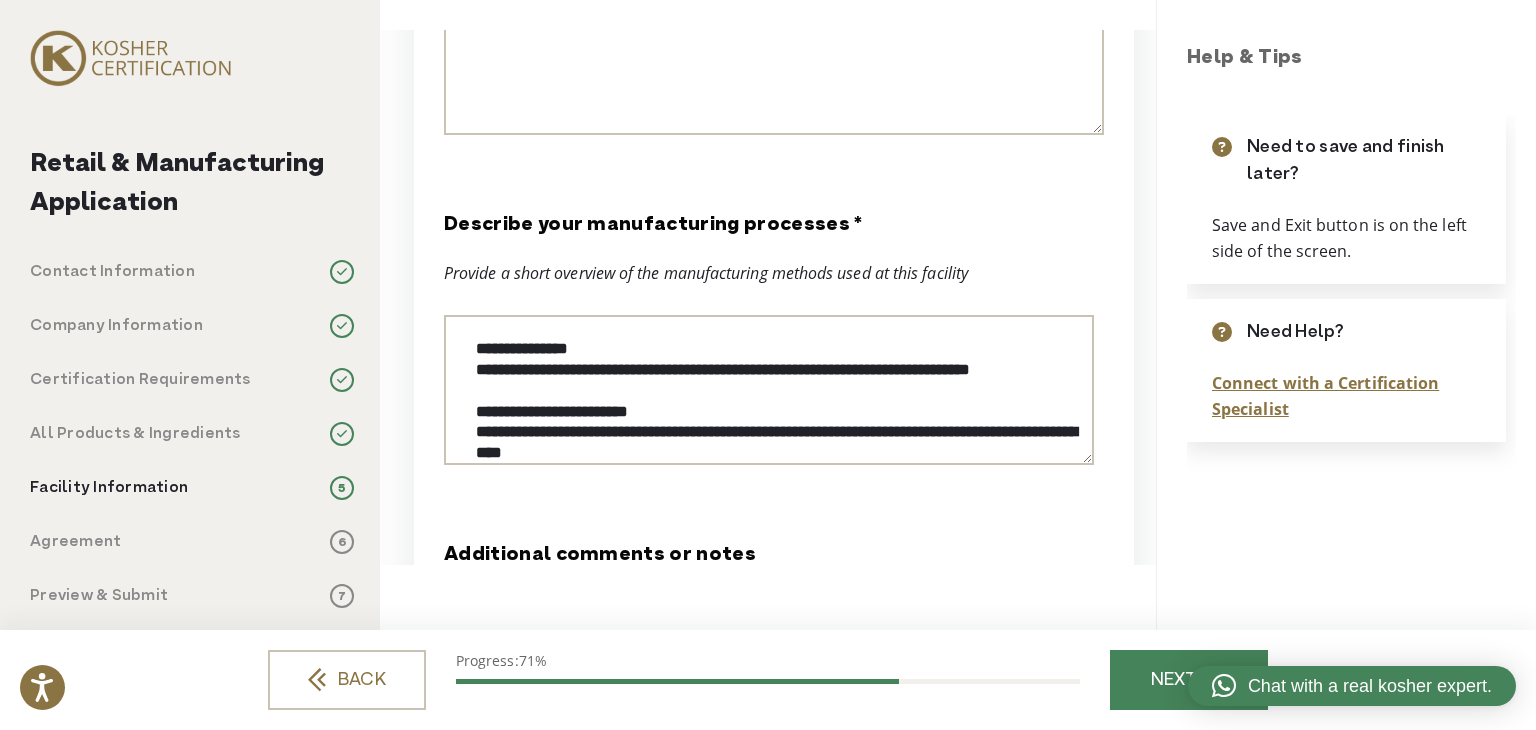 scroll, scrollTop: 281, scrollLeft: 0, axis: vertical 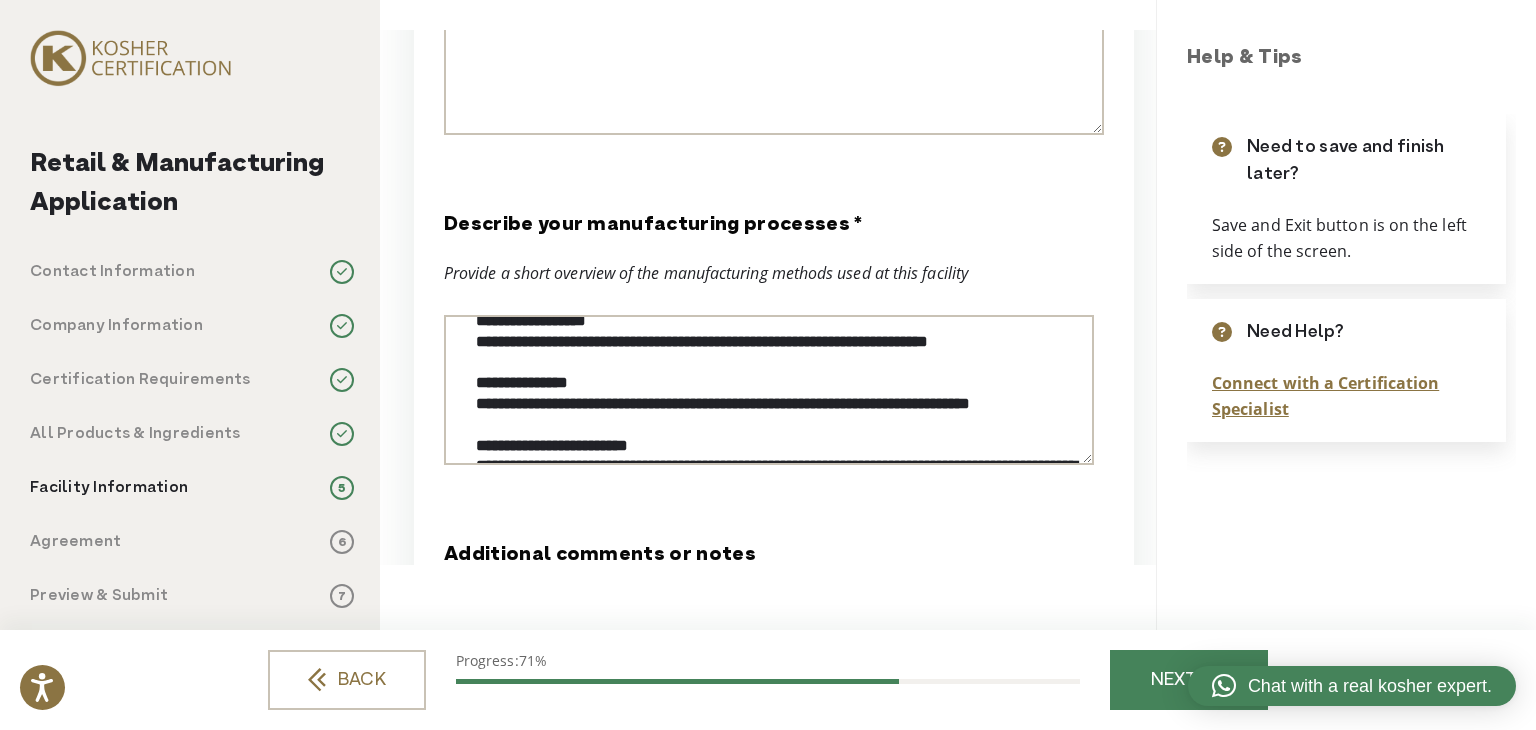 click on "**********" at bounding box center [769, 390] 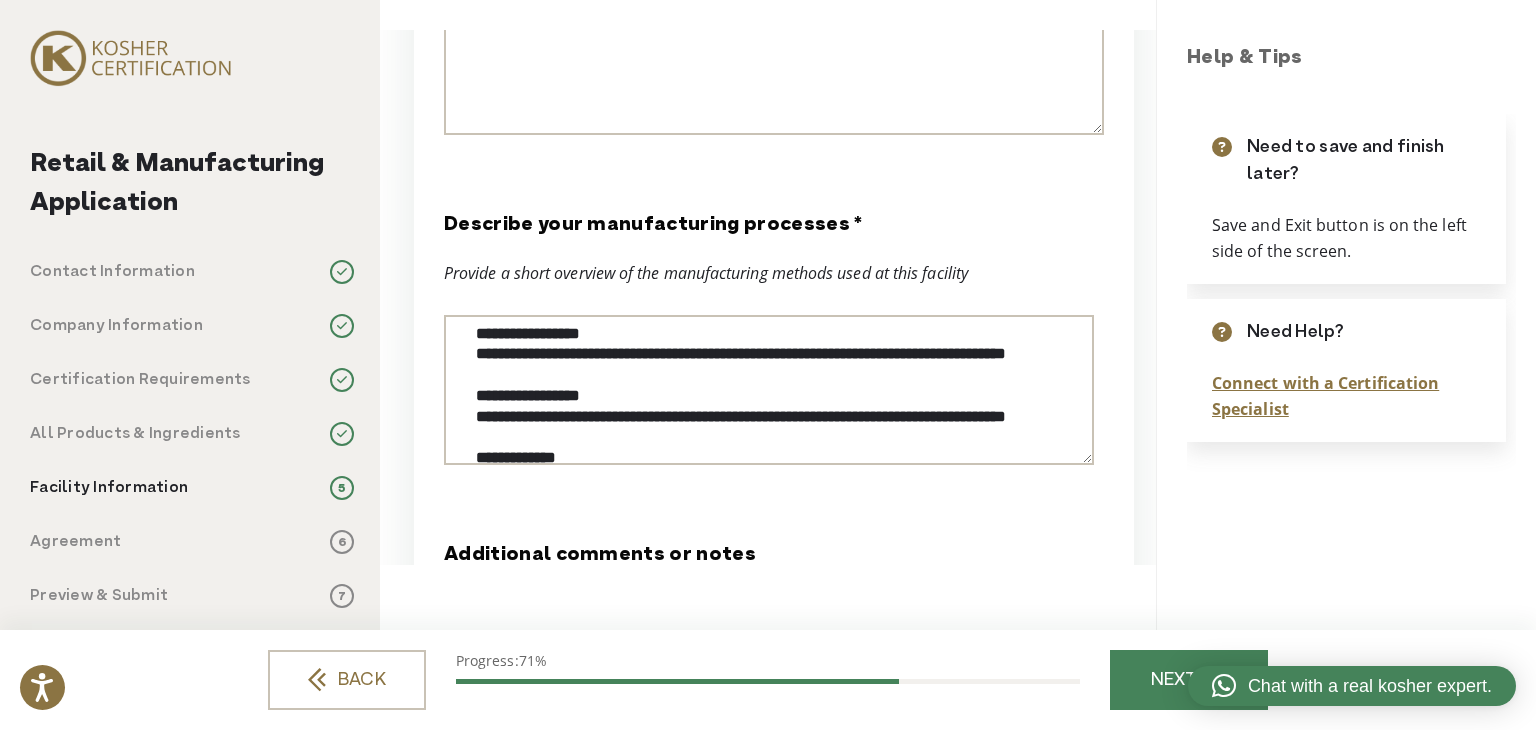 scroll, scrollTop: 0, scrollLeft: 0, axis: both 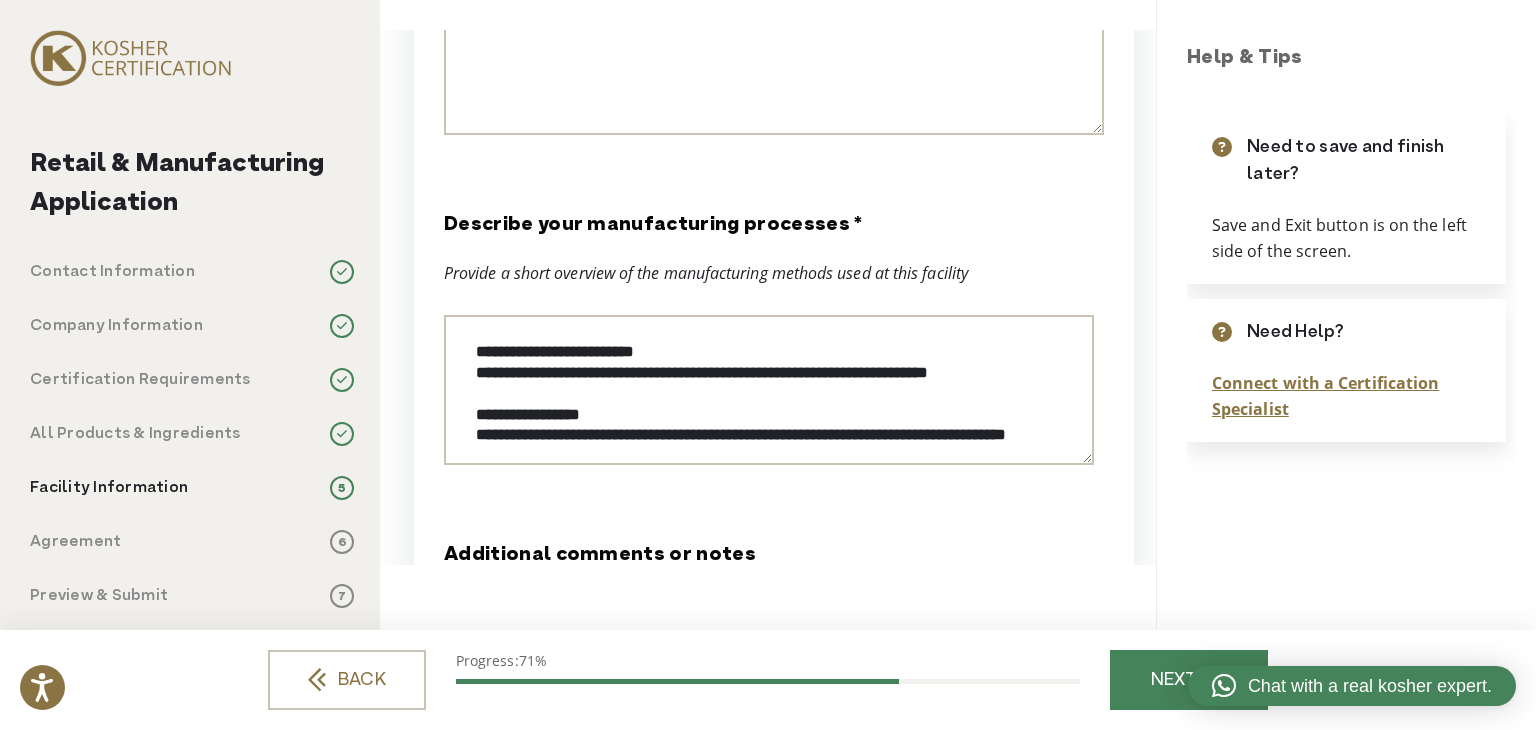 click on "**********" at bounding box center (769, 390) 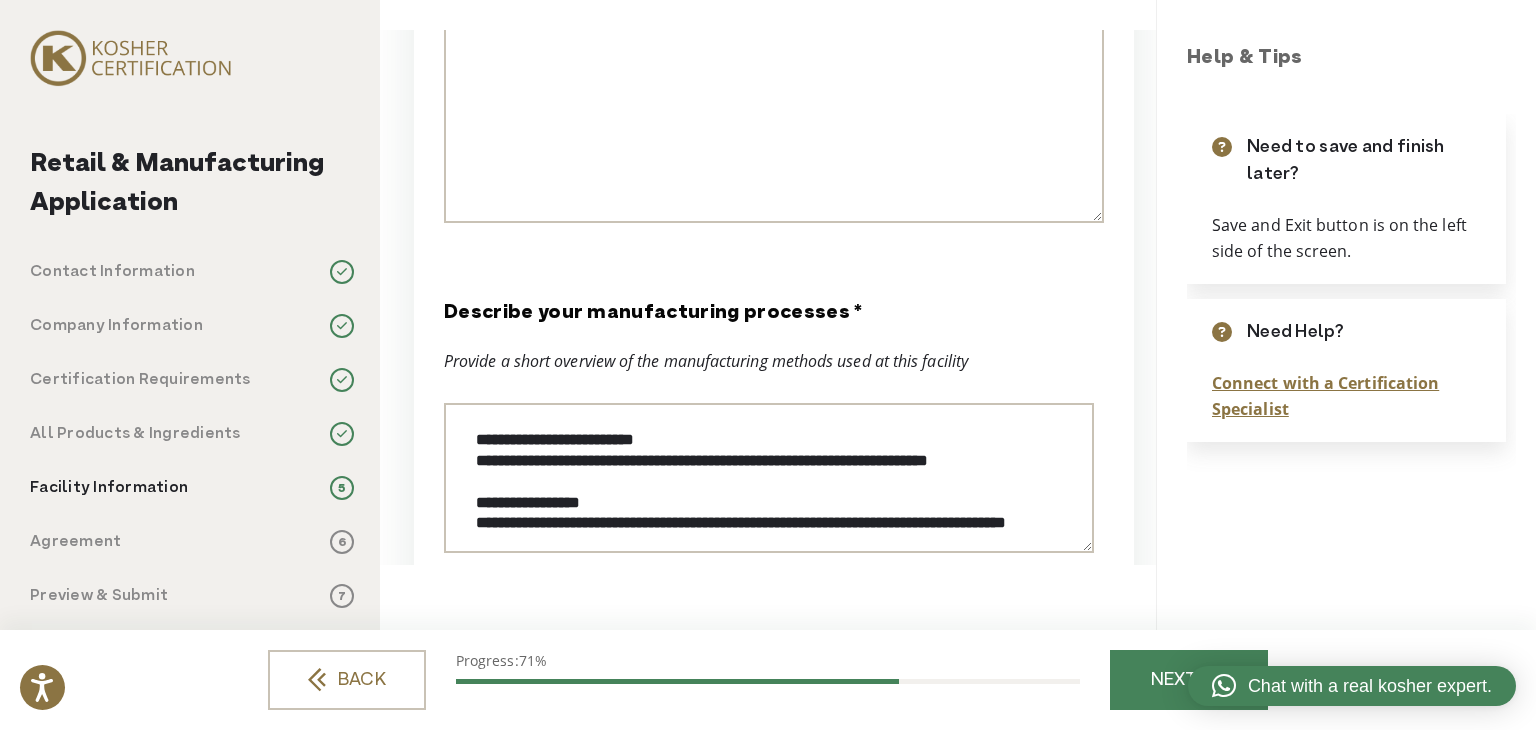 click on "**********" at bounding box center [774, 426] 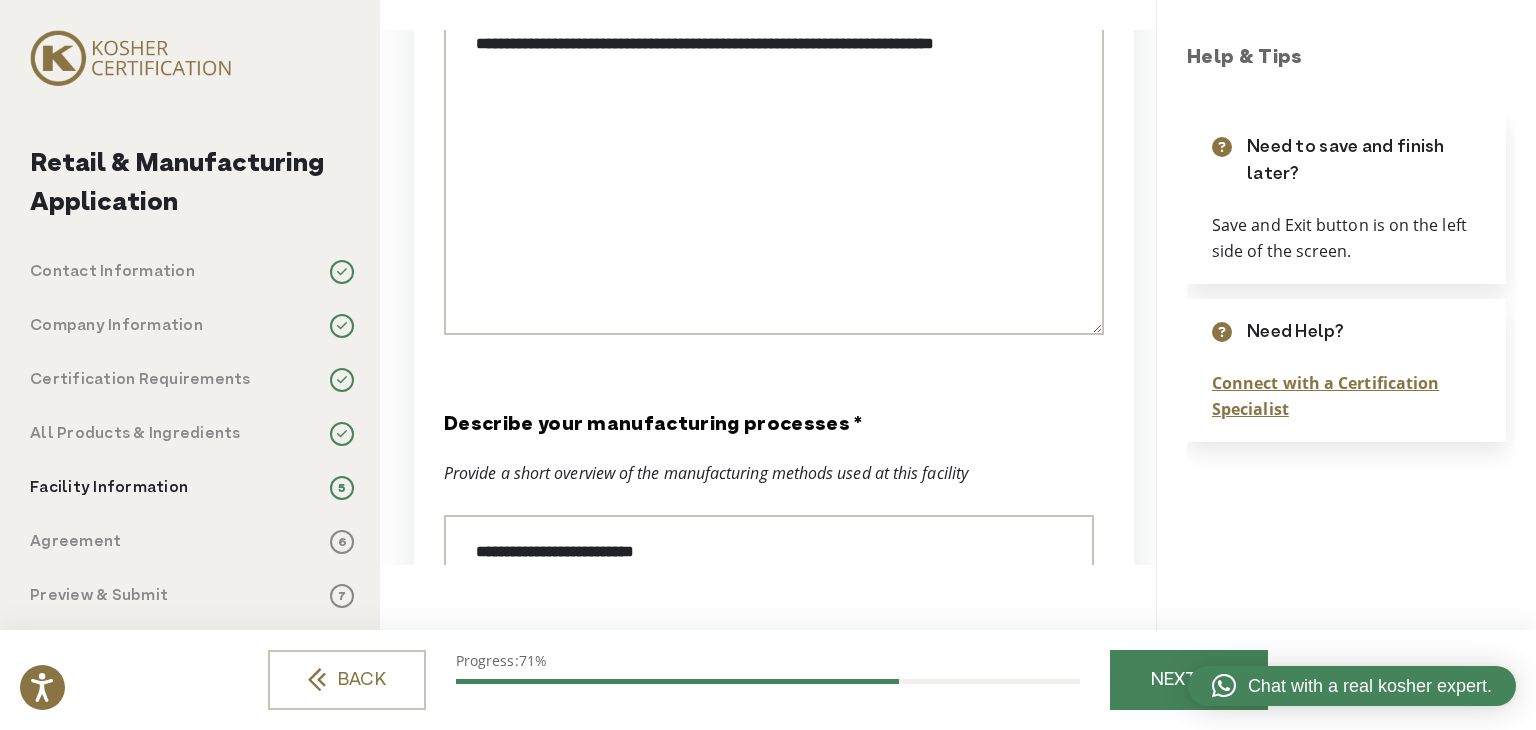 type on "**********" 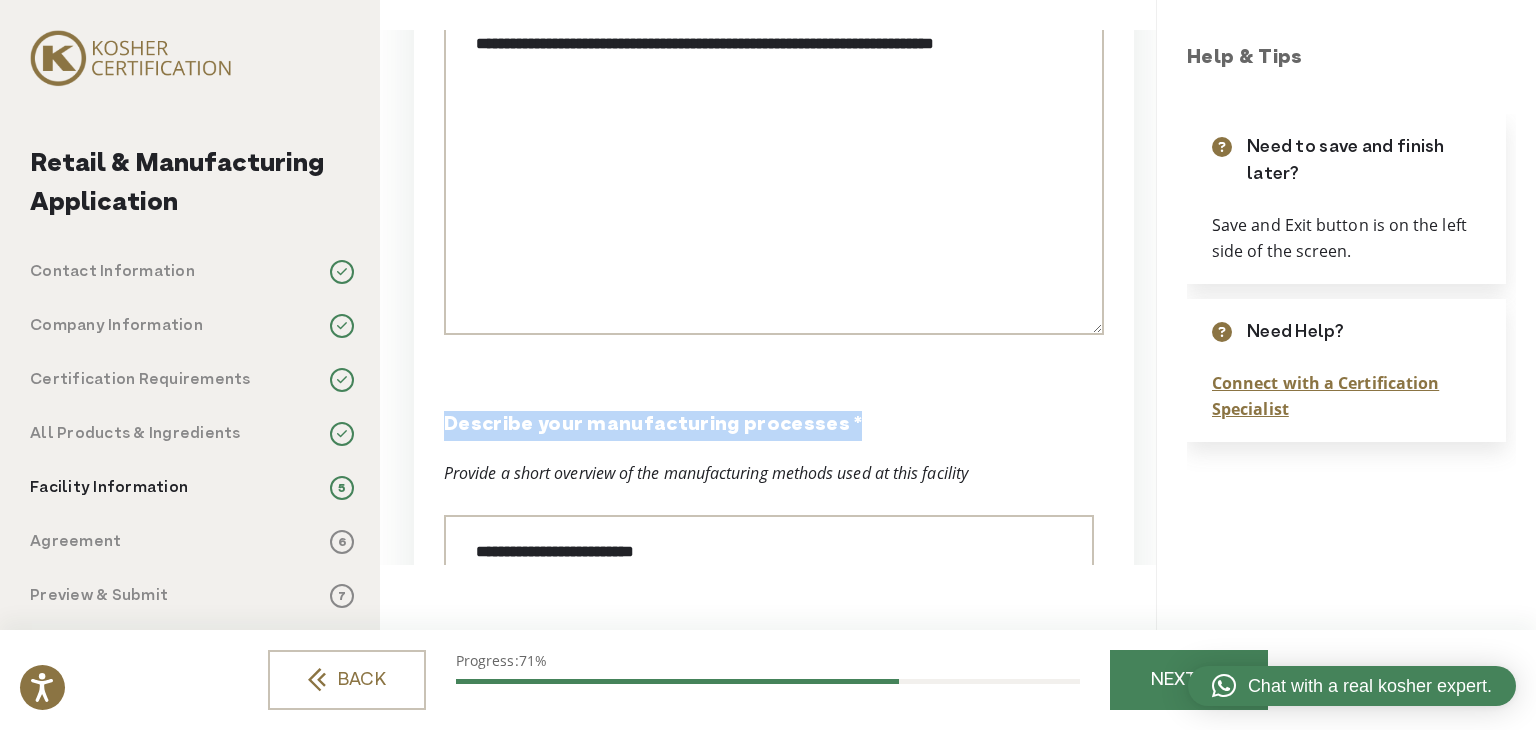 drag, startPoint x: 664, startPoint y: 401, endPoint x: 560, endPoint y: 449, distance: 114.54257 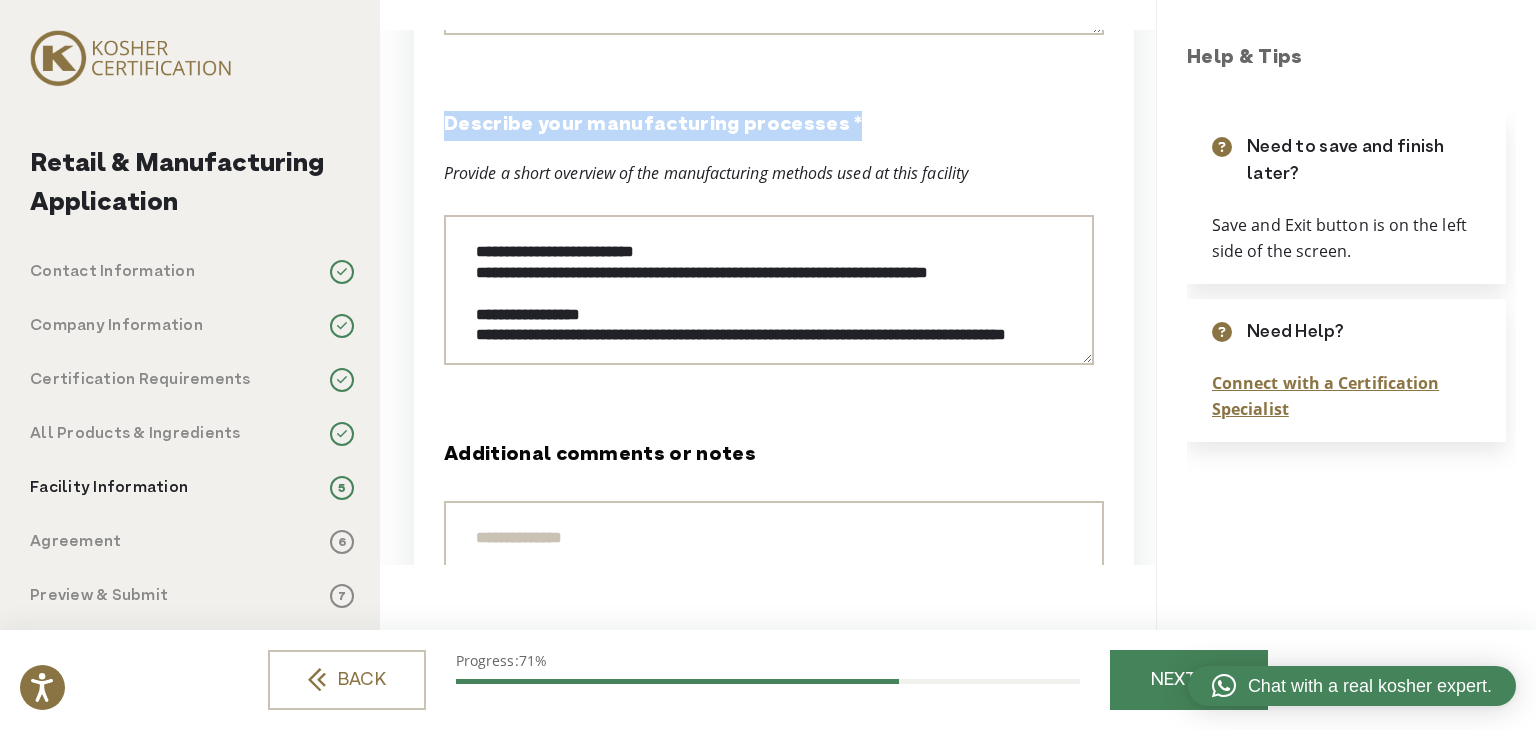 scroll, scrollTop: 4185, scrollLeft: 0, axis: vertical 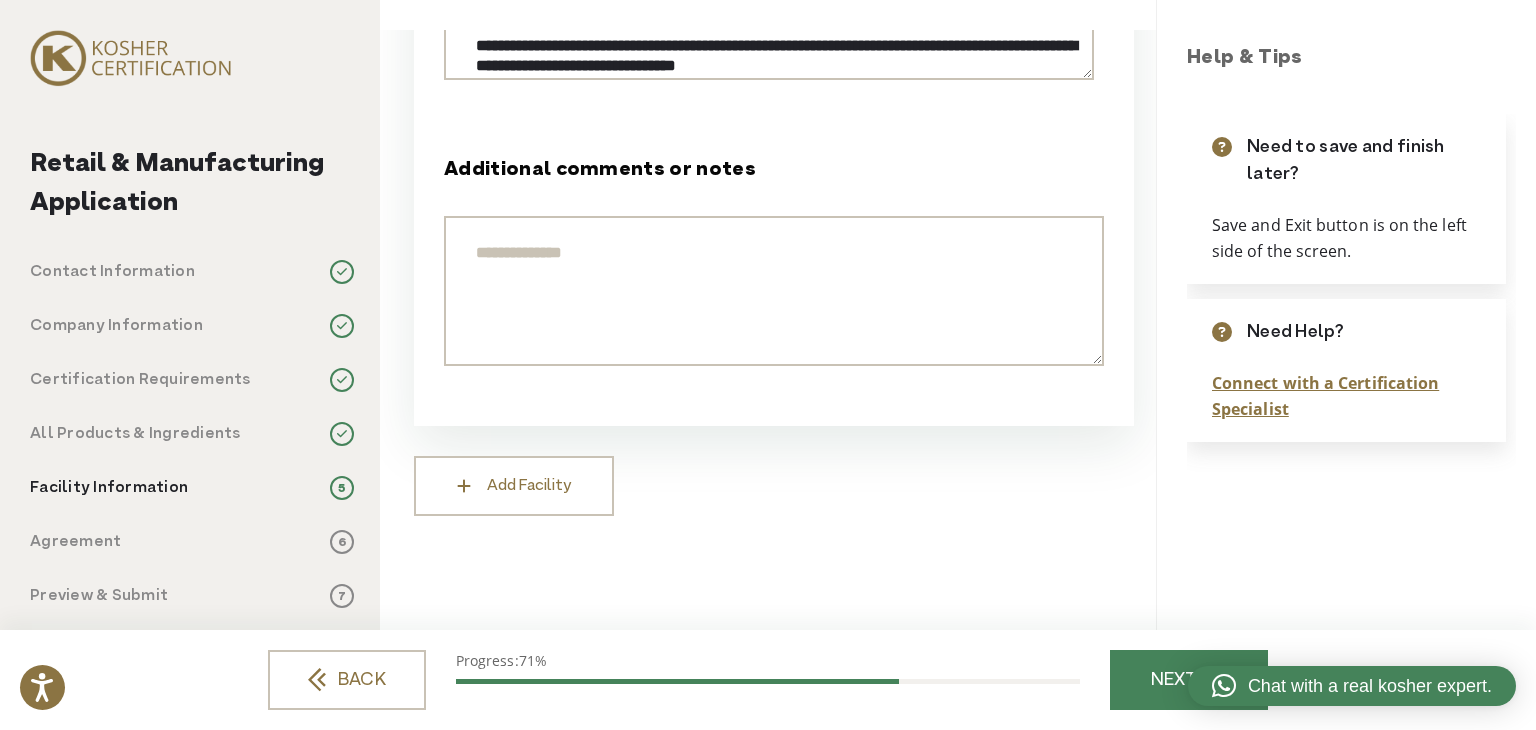 click on "Additional comments or notes" at bounding box center [774, 291] 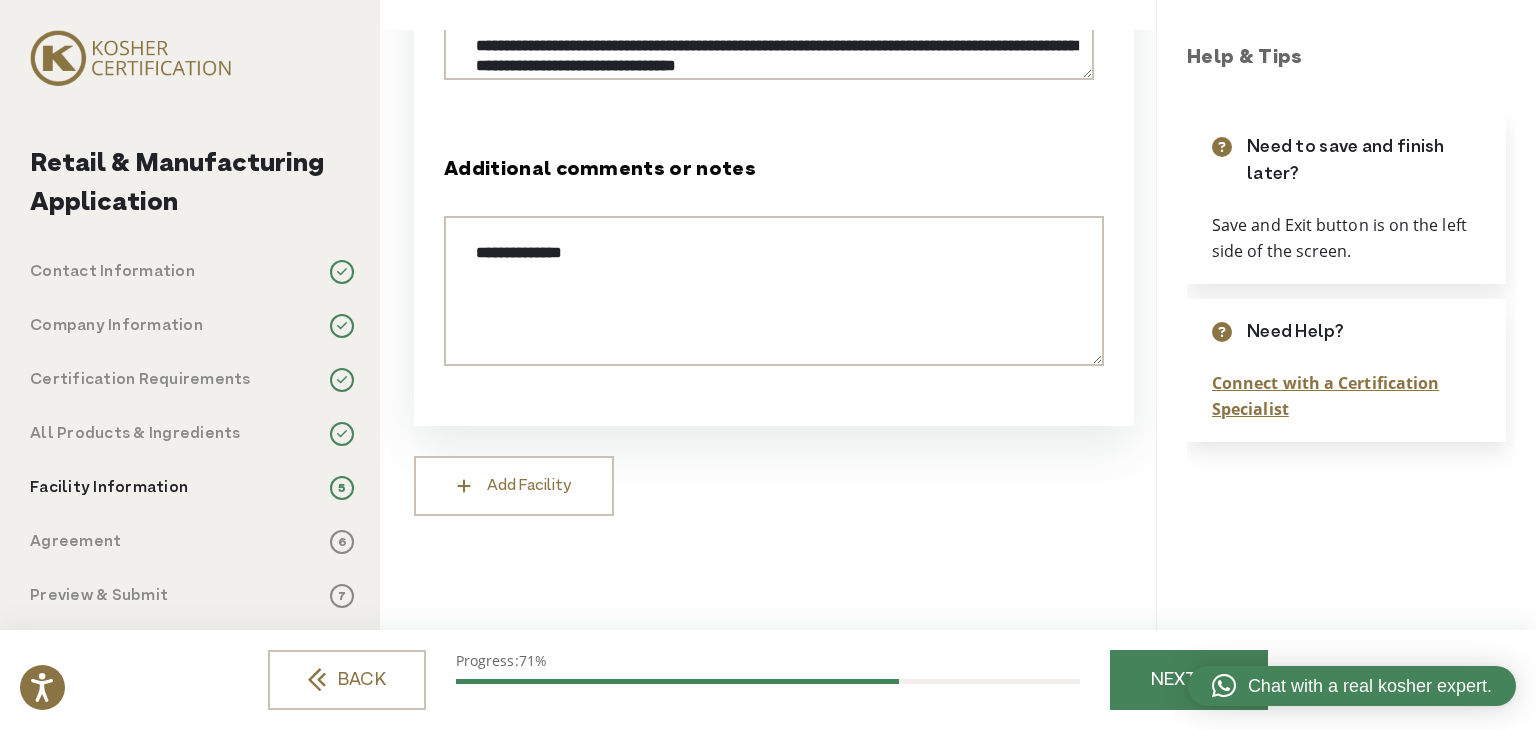type on "**********" 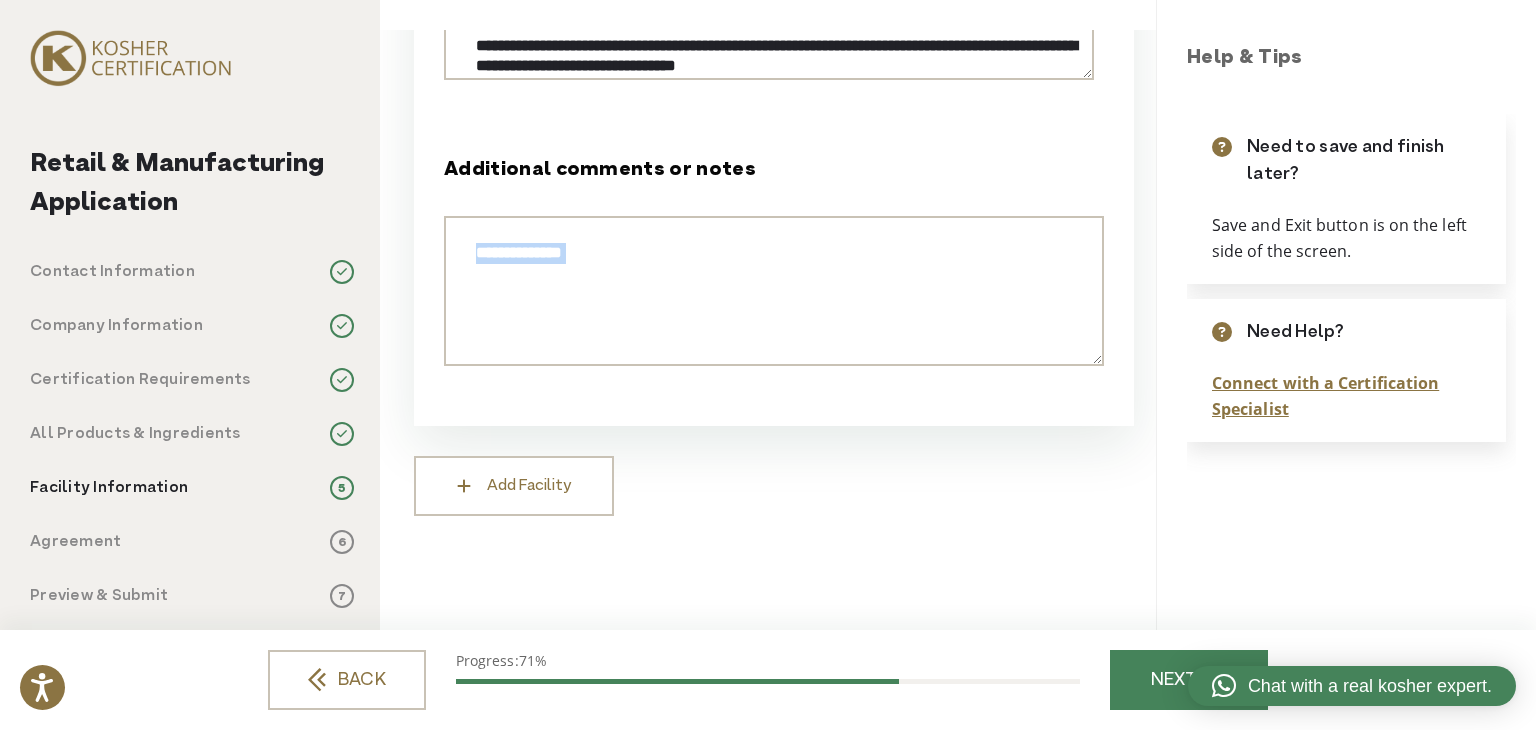 drag, startPoint x: 708, startPoint y: 482, endPoint x: 649, endPoint y: 270, distance: 220.05681 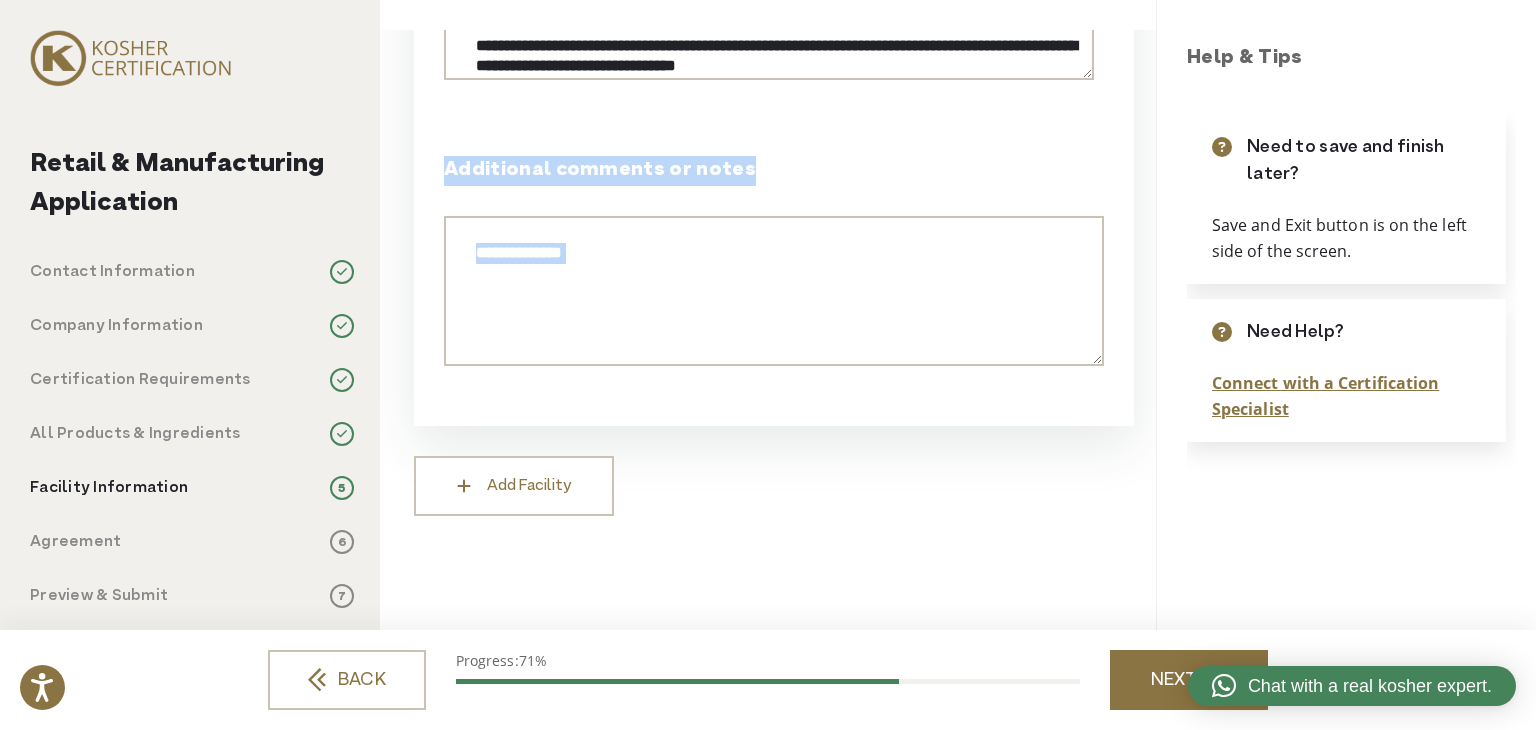 click on "NEXT" at bounding box center [1189, 680] 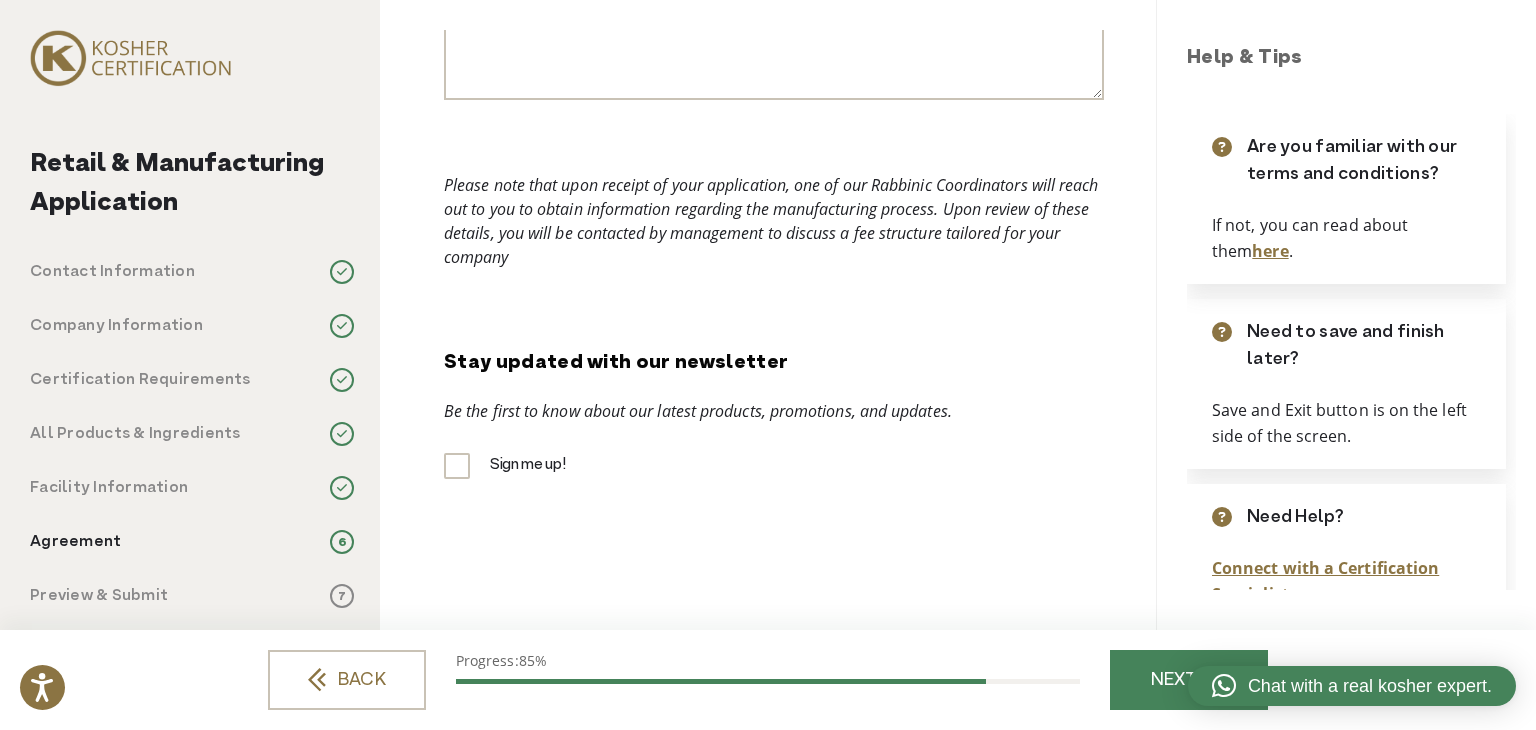 scroll, scrollTop: 0, scrollLeft: 0, axis: both 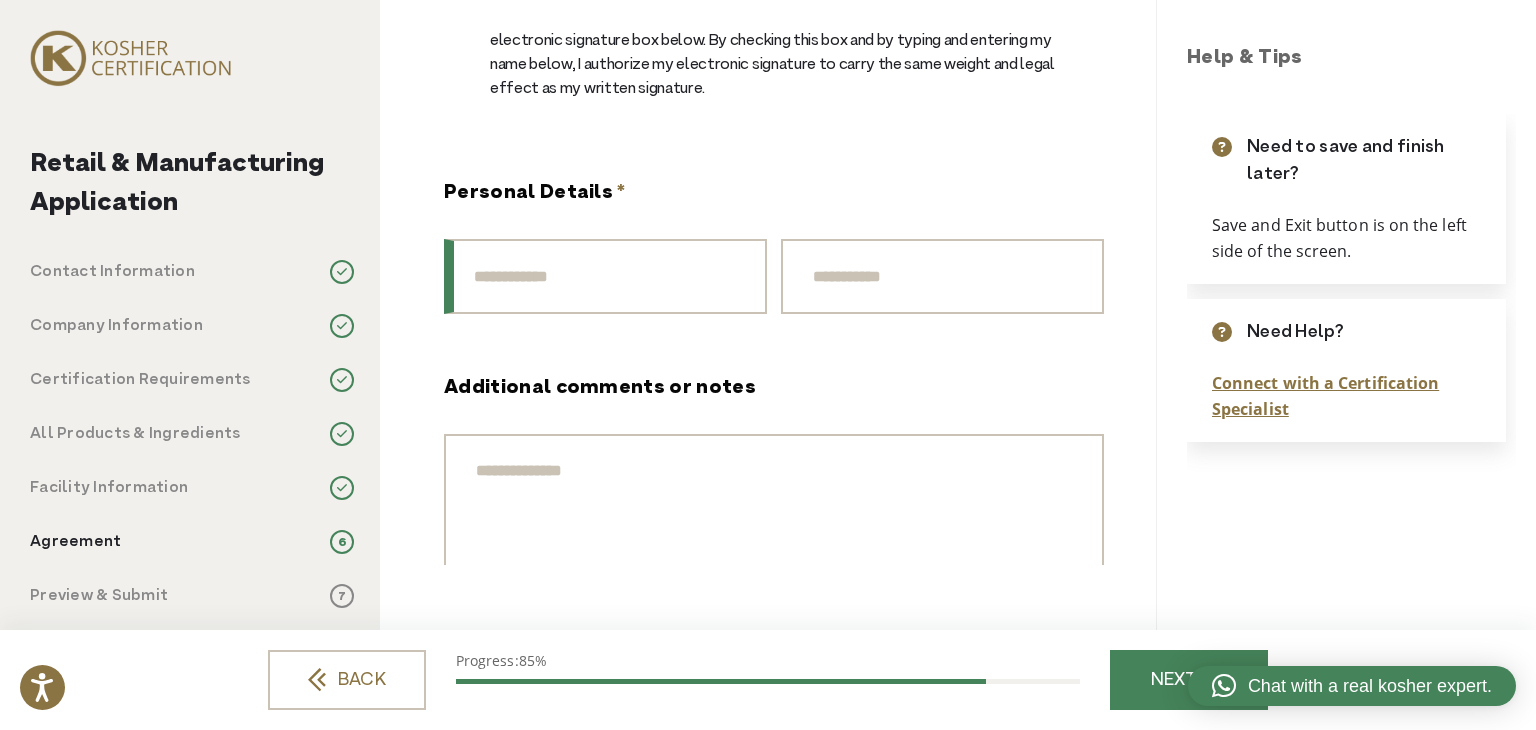 click on "First Name" at bounding box center [605, 276] 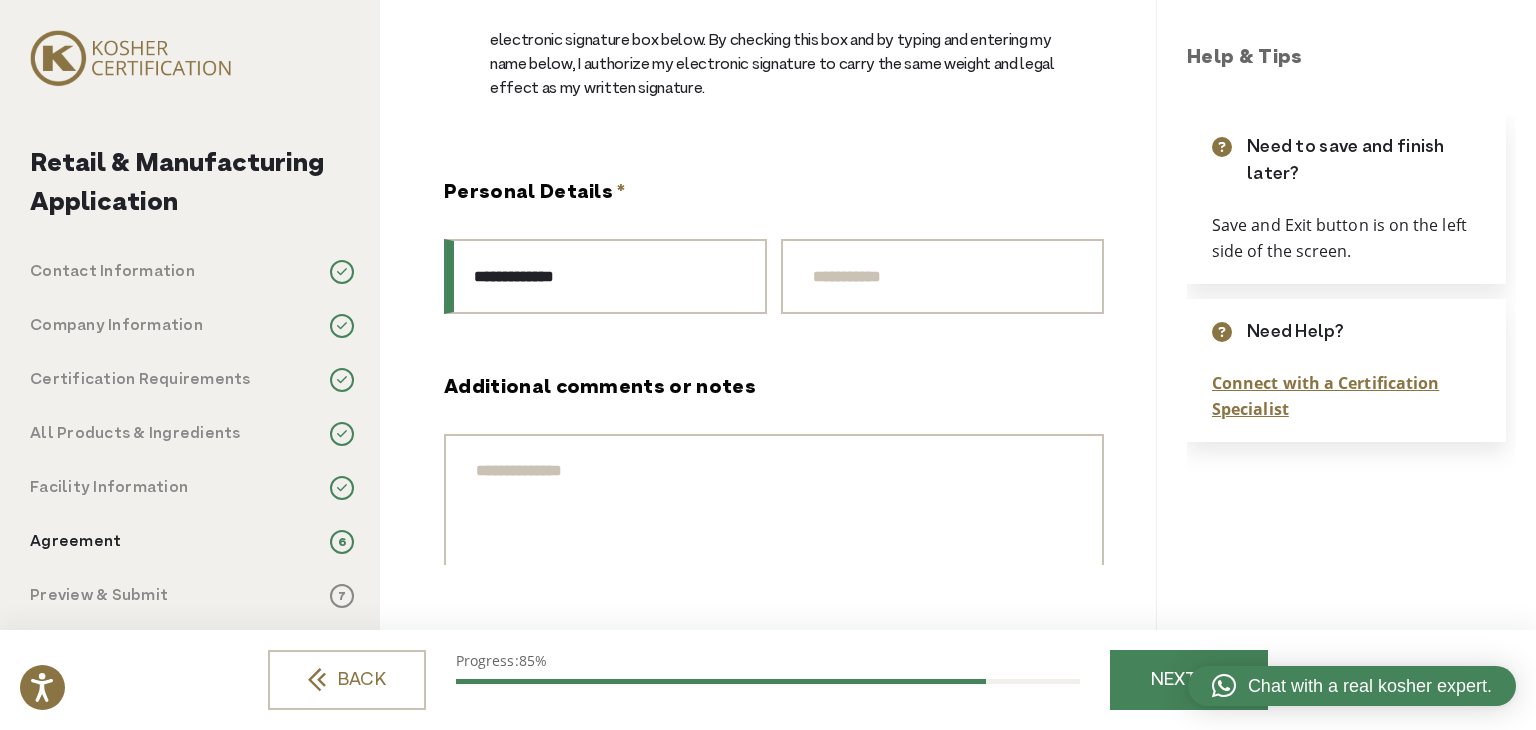 type on "**********" 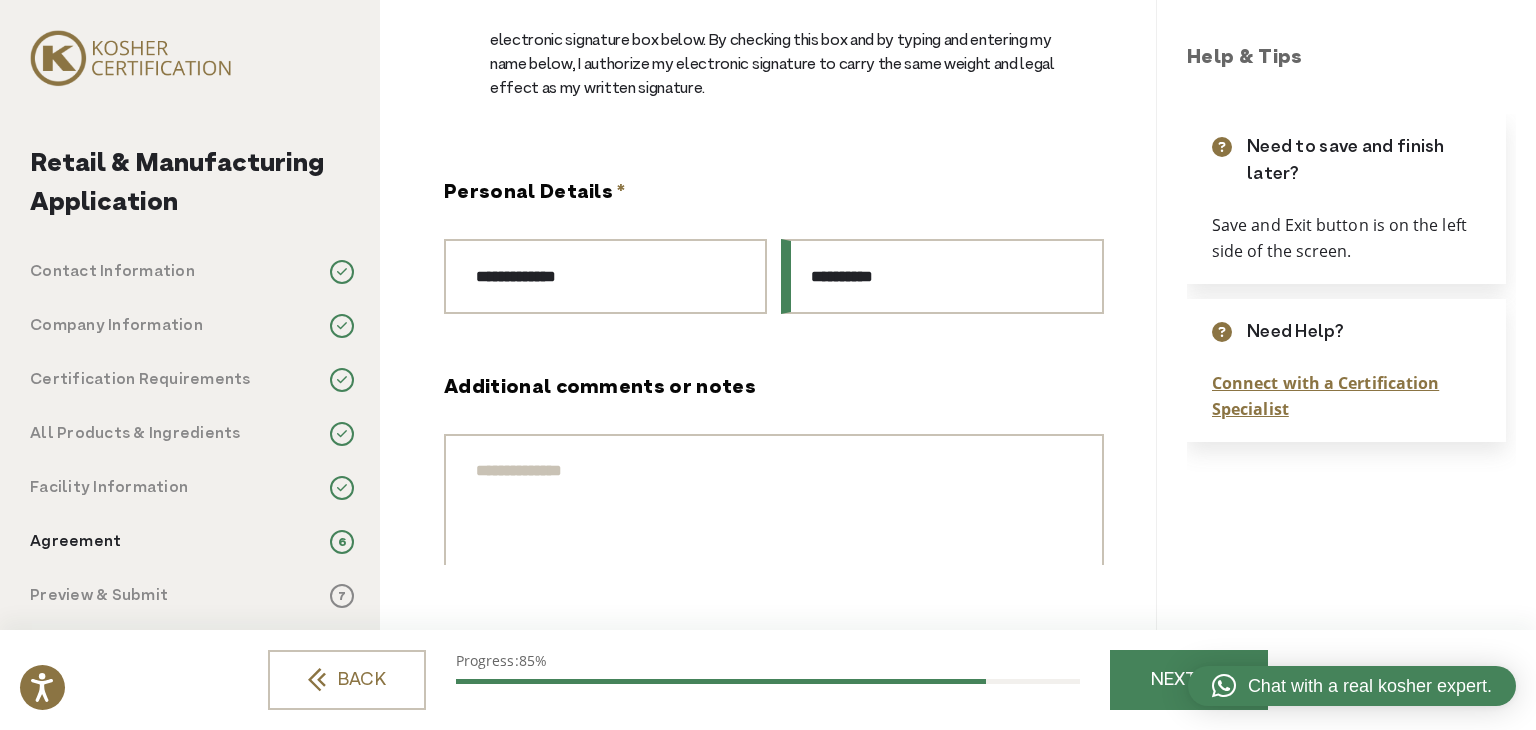type on "**********" 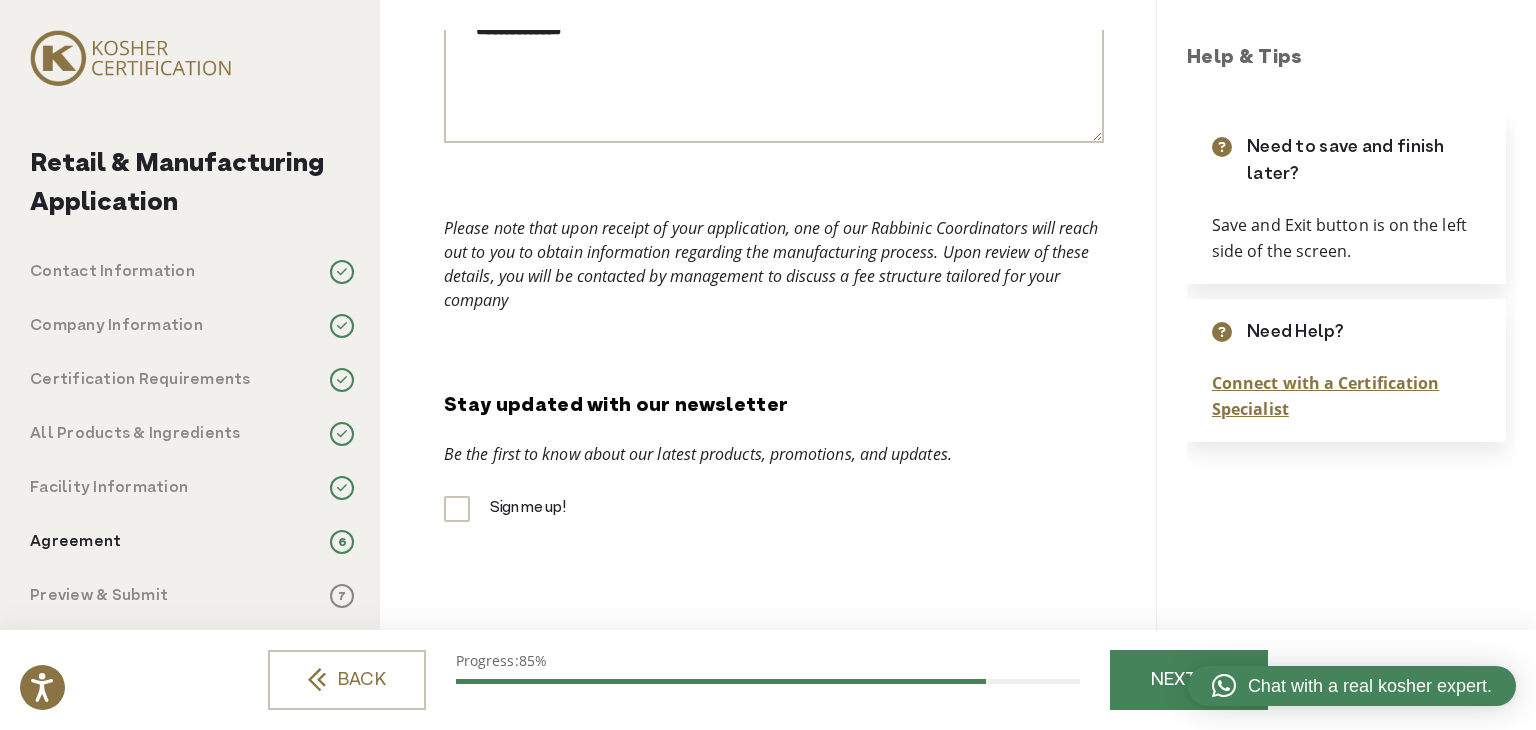 scroll, scrollTop: 683, scrollLeft: 0, axis: vertical 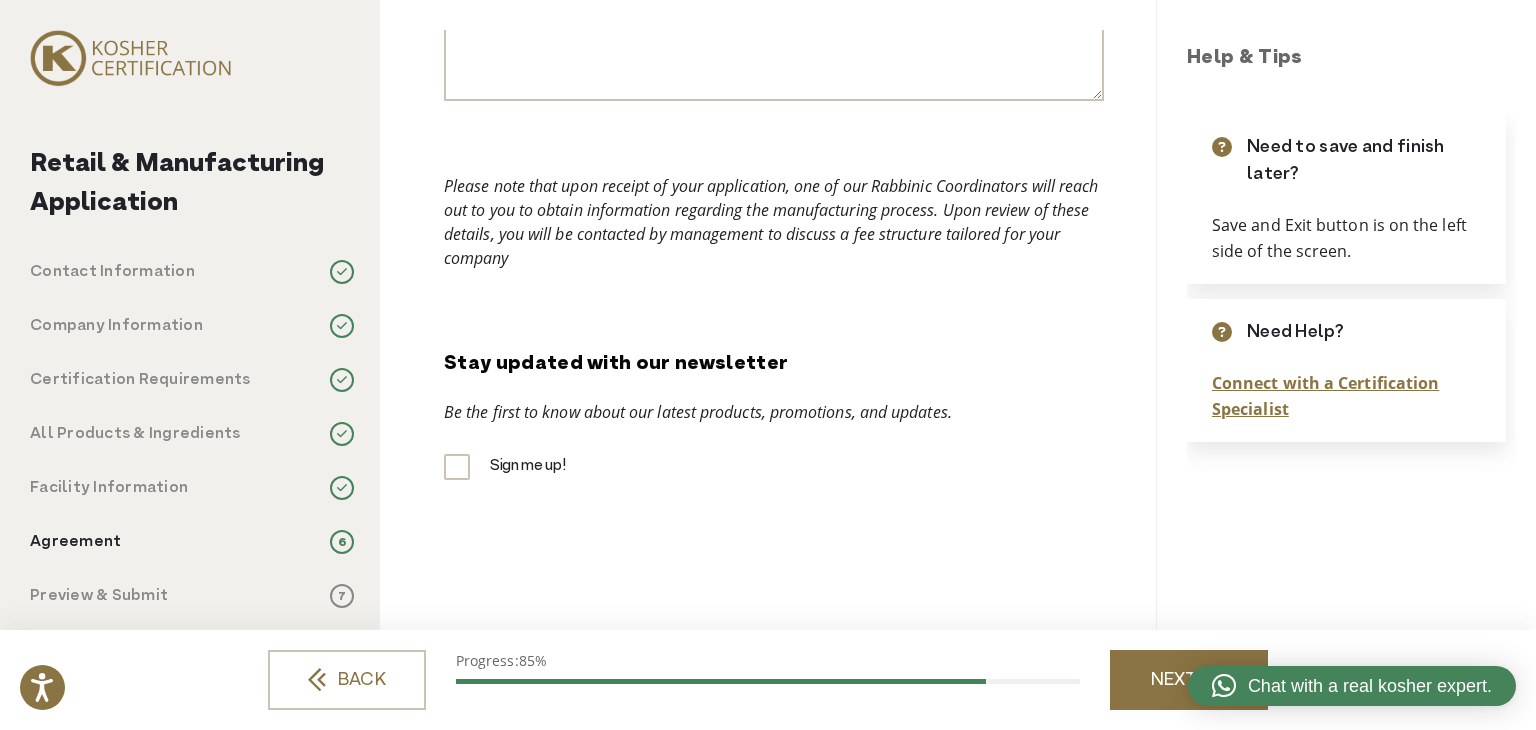 type on "**********" 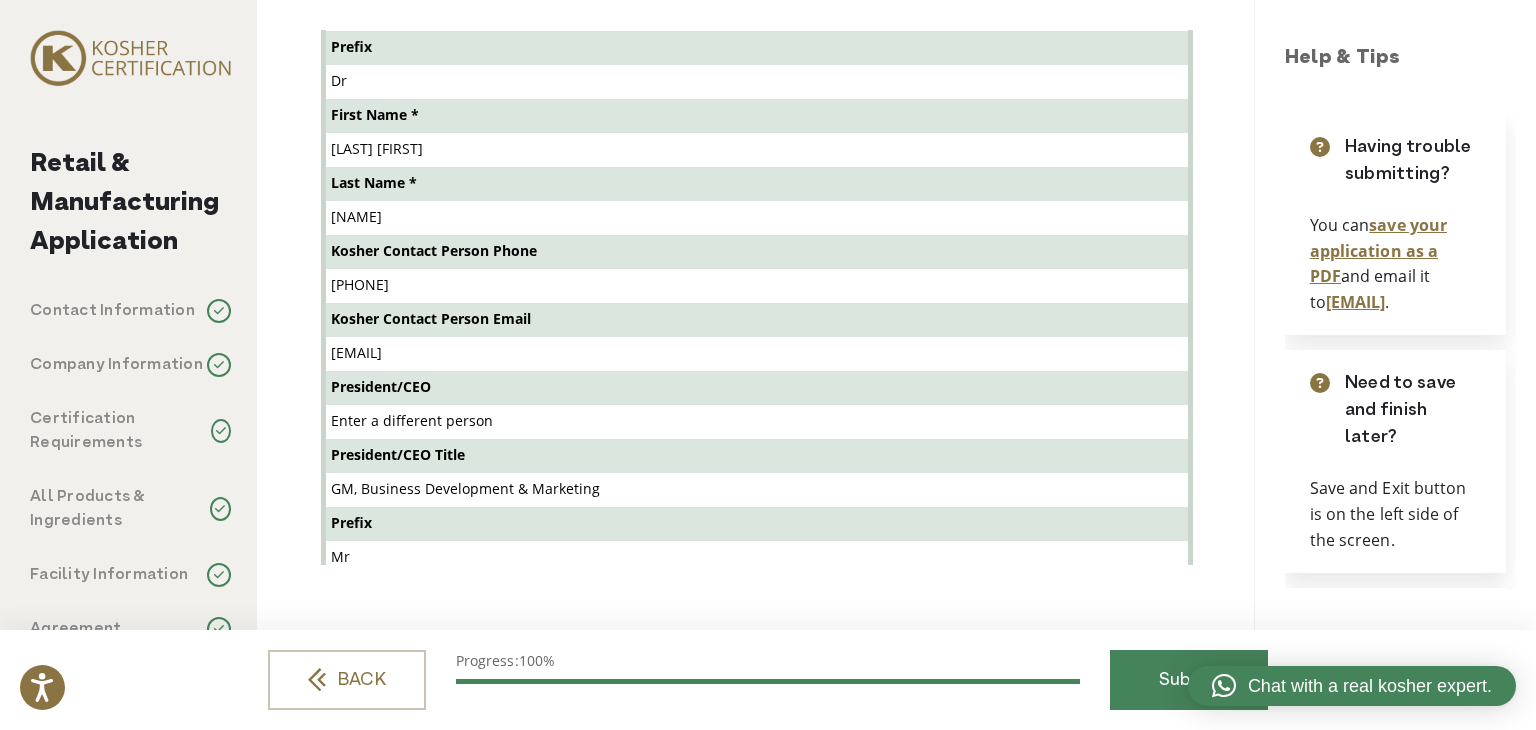 scroll, scrollTop: 0, scrollLeft: 0, axis: both 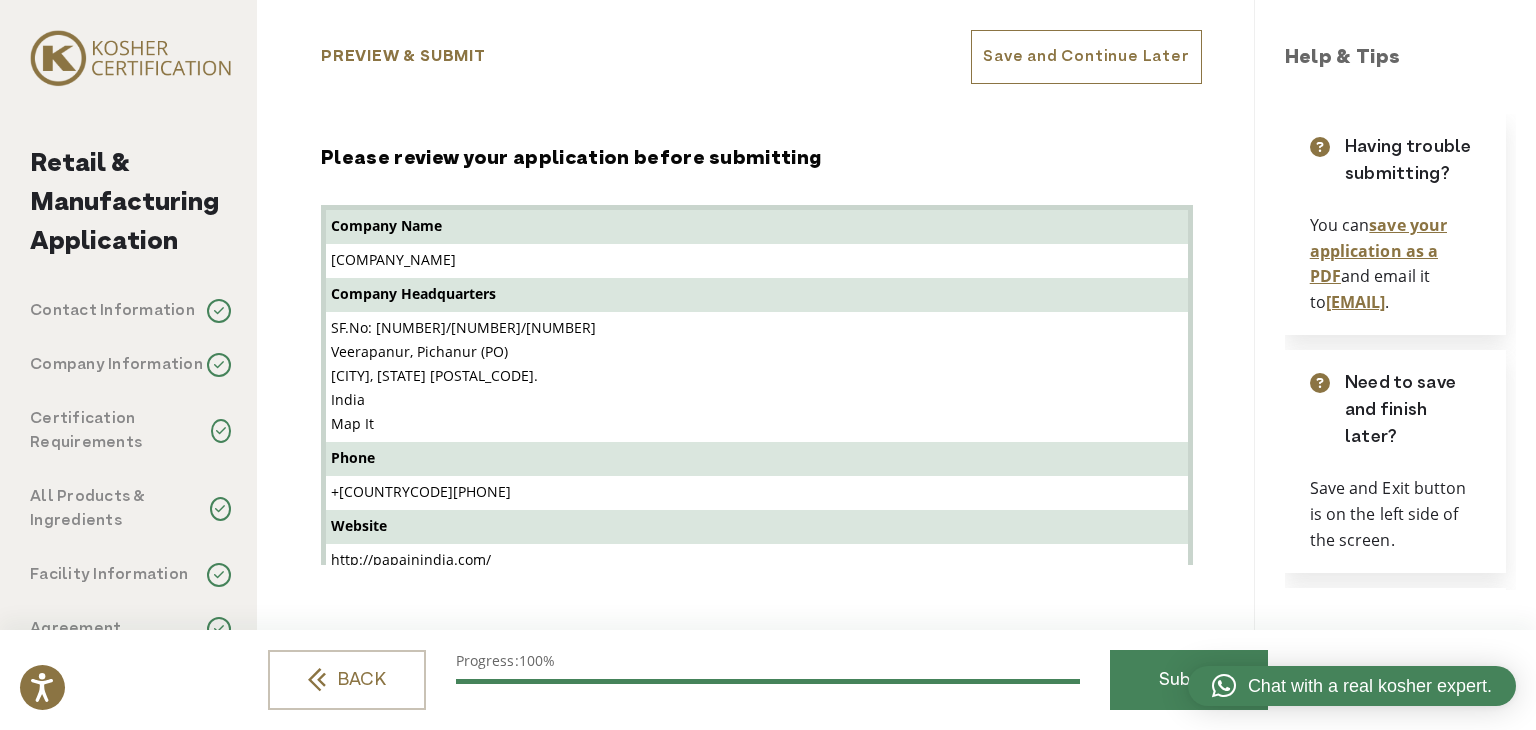 drag, startPoint x: 325, startPoint y: 261, endPoint x: 700, endPoint y: 253, distance: 375.08533 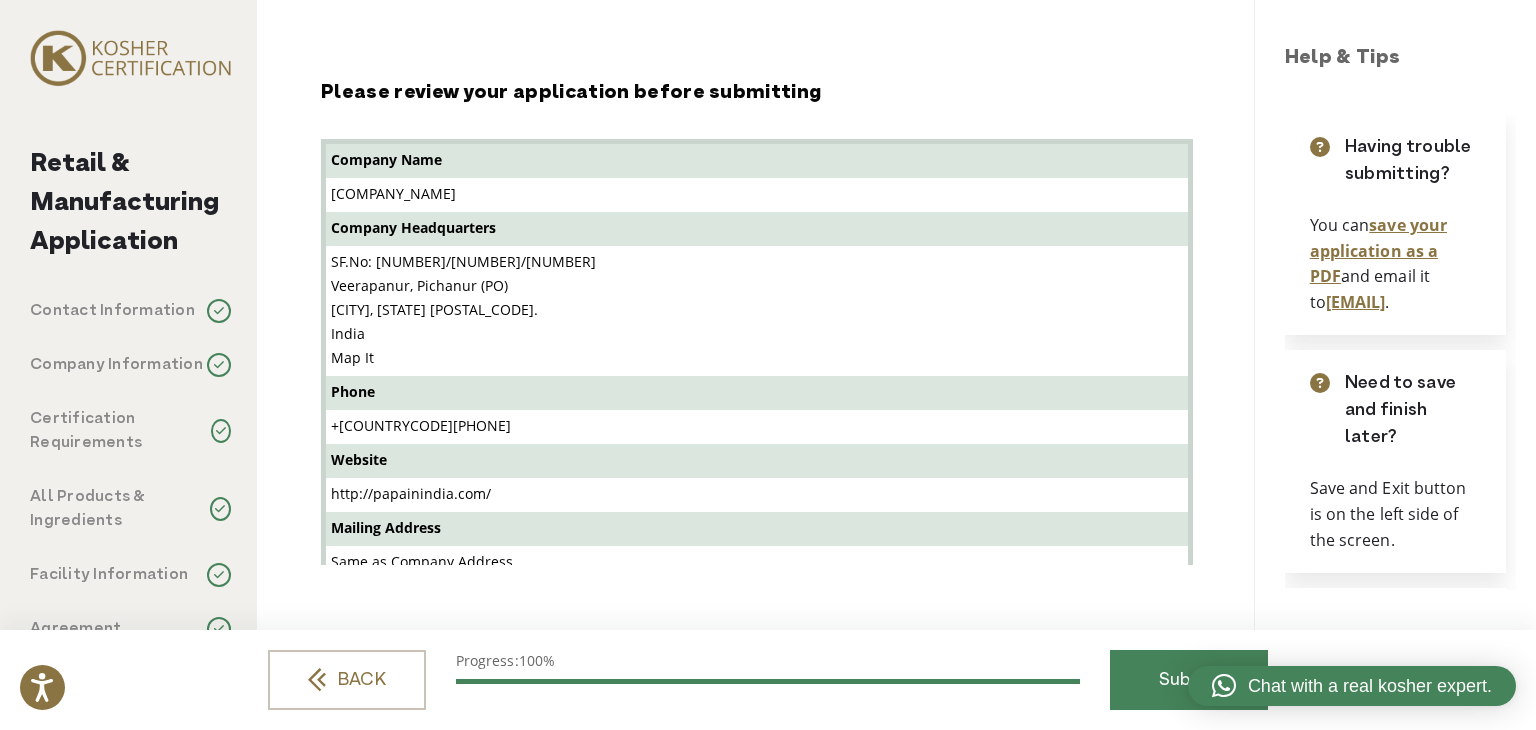 scroll, scrollTop: 100, scrollLeft: 0, axis: vertical 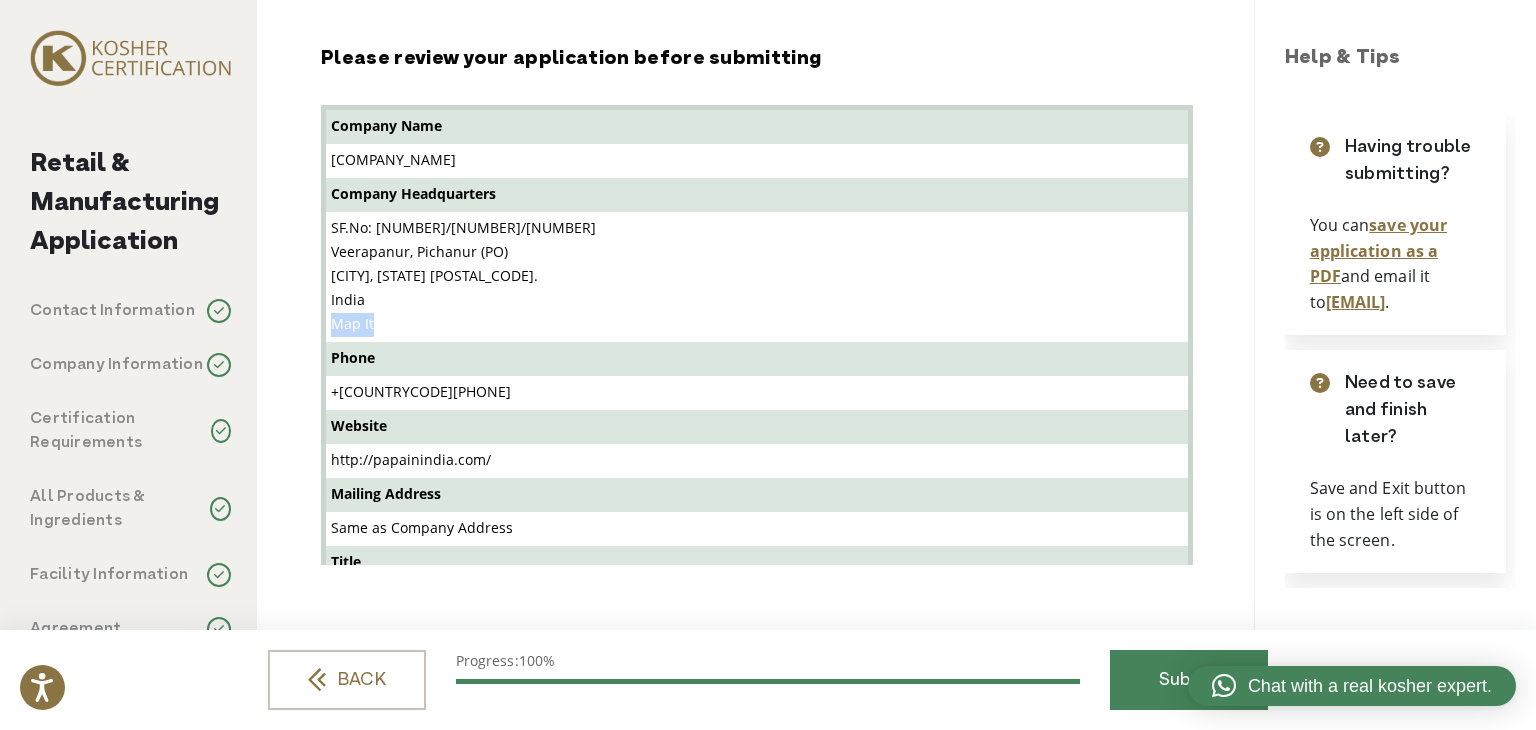 drag, startPoint x: 384, startPoint y: 325, endPoint x: 328, endPoint y: 324, distance: 56.008926 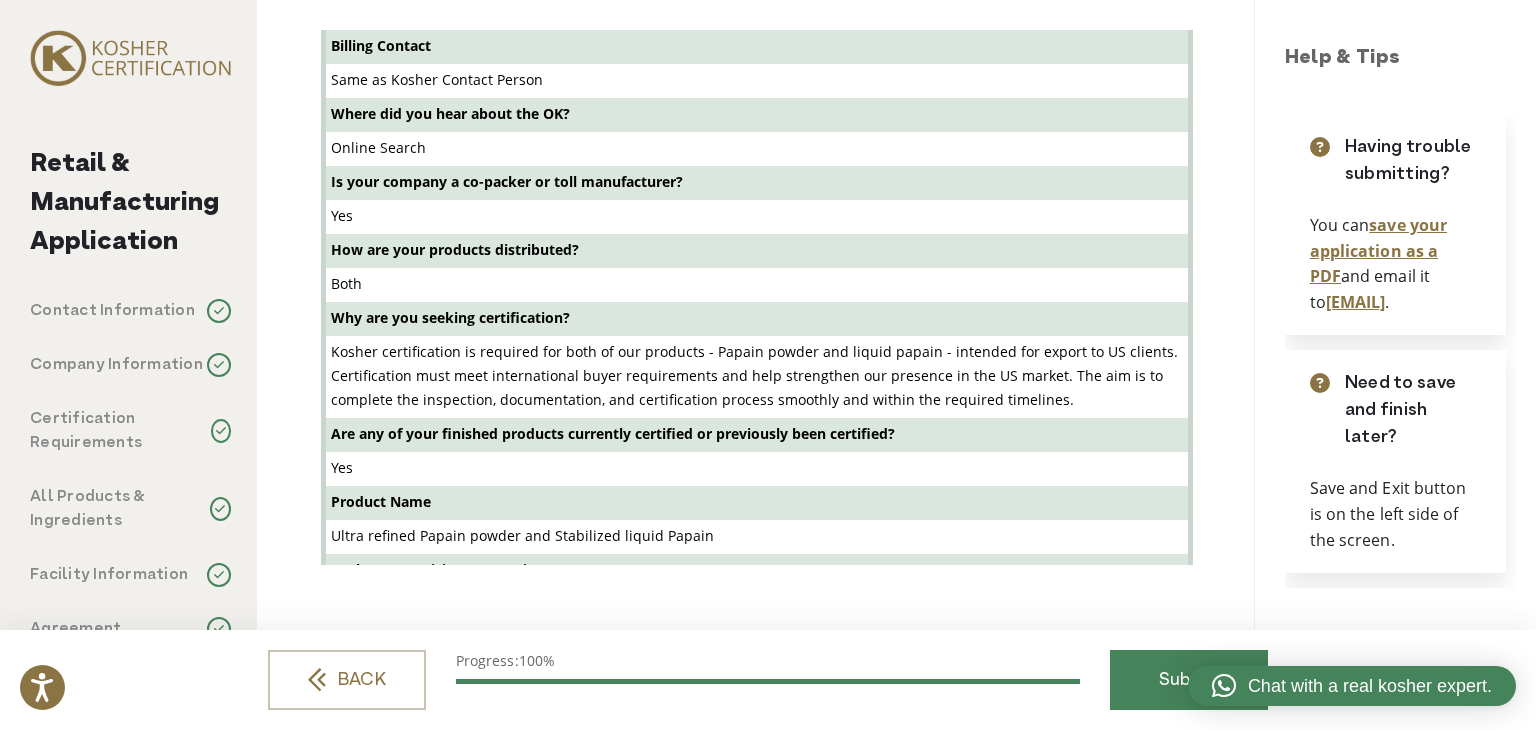scroll, scrollTop: 1700, scrollLeft: 0, axis: vertical 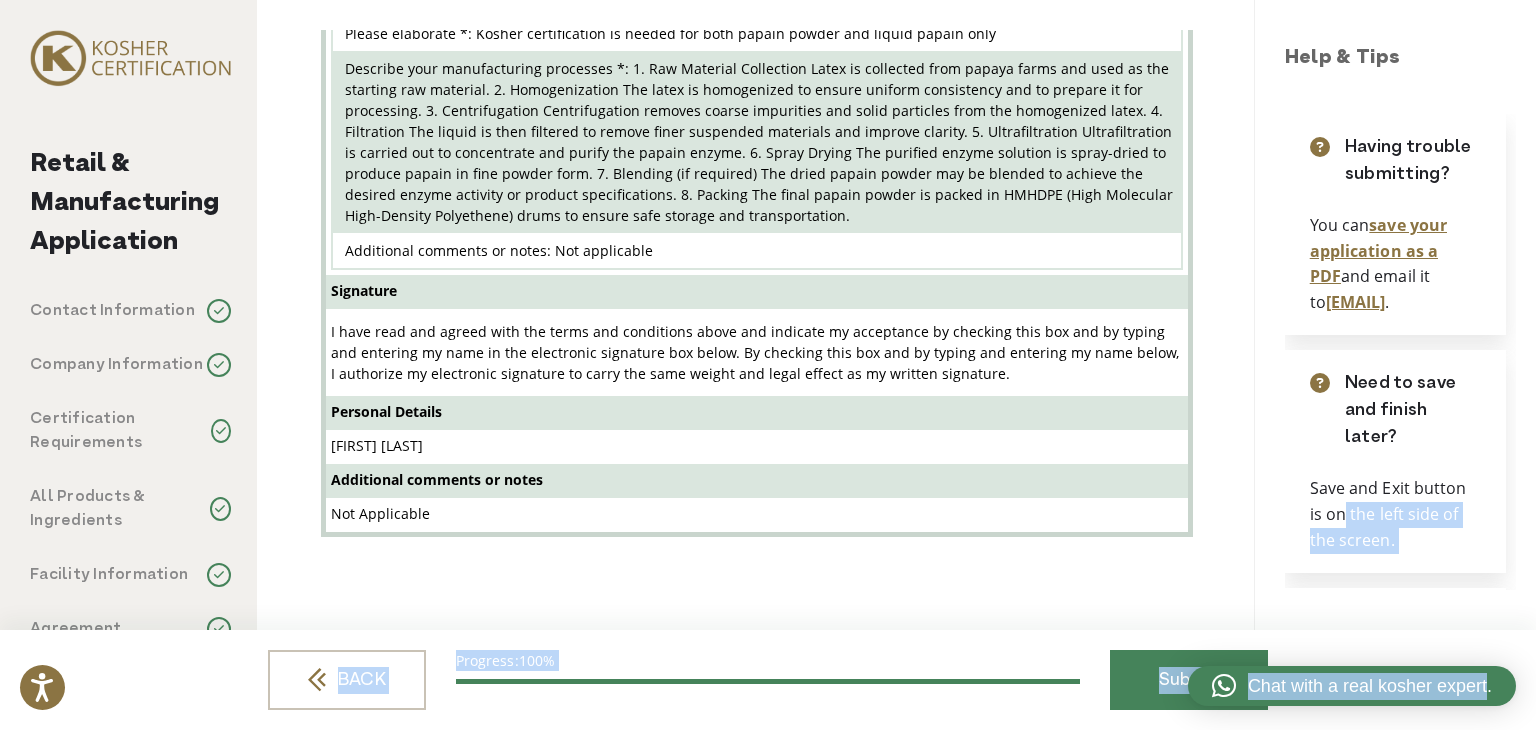 drag, startPoint x: 1484, startPoint y: 677, endPoint x: 1460, endPoint y: 501, distance: 177.62883 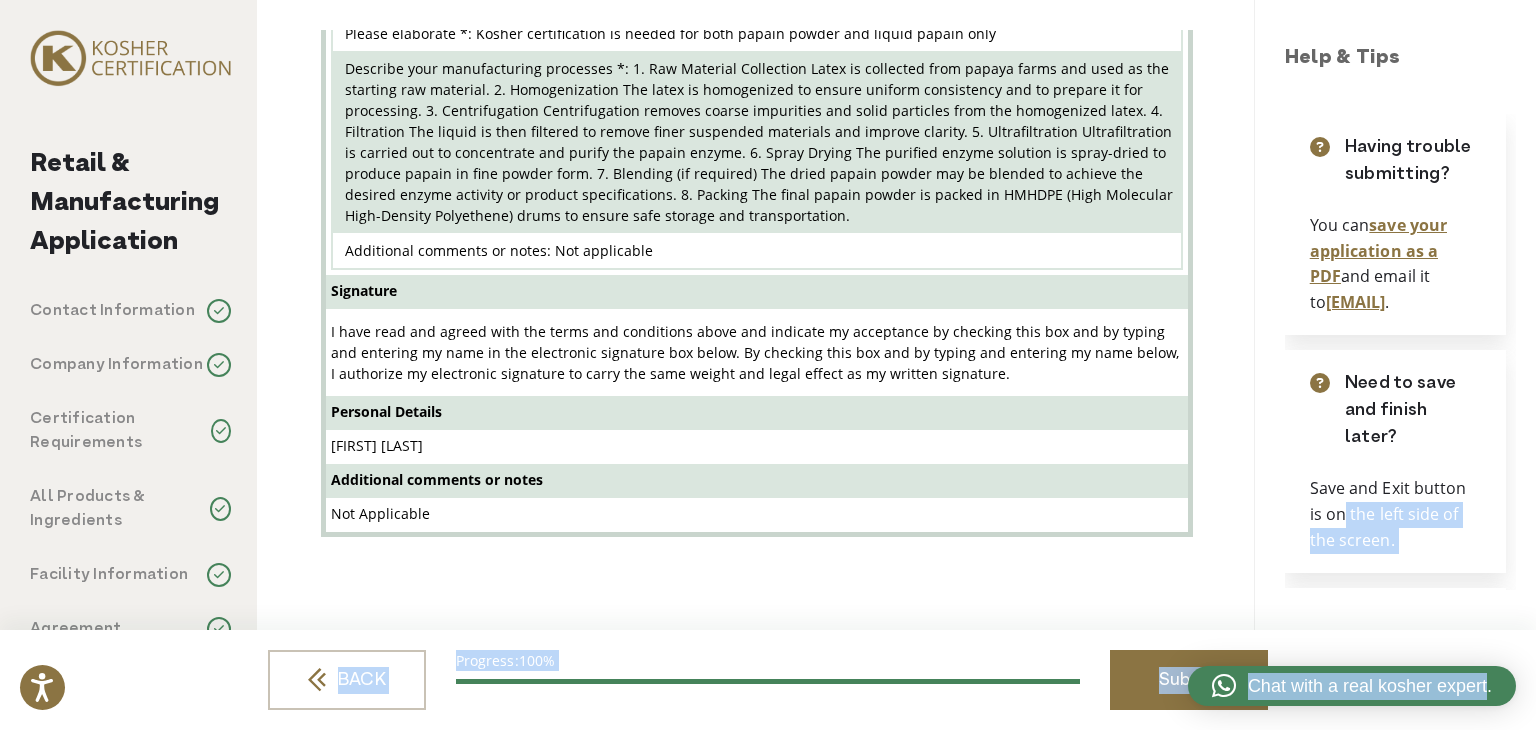 click on "Submit" at bounding box center (1189, 680) 